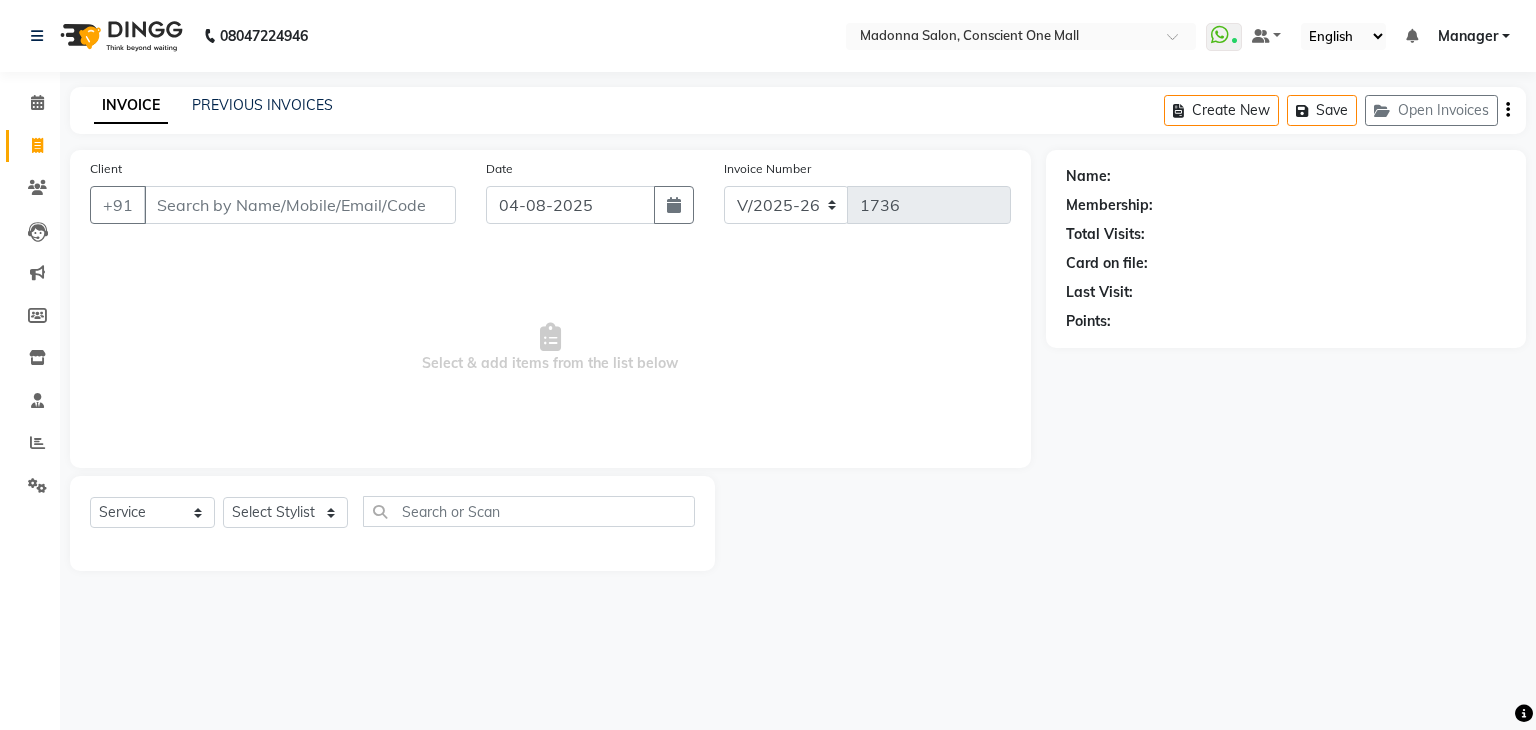 select on "7575" 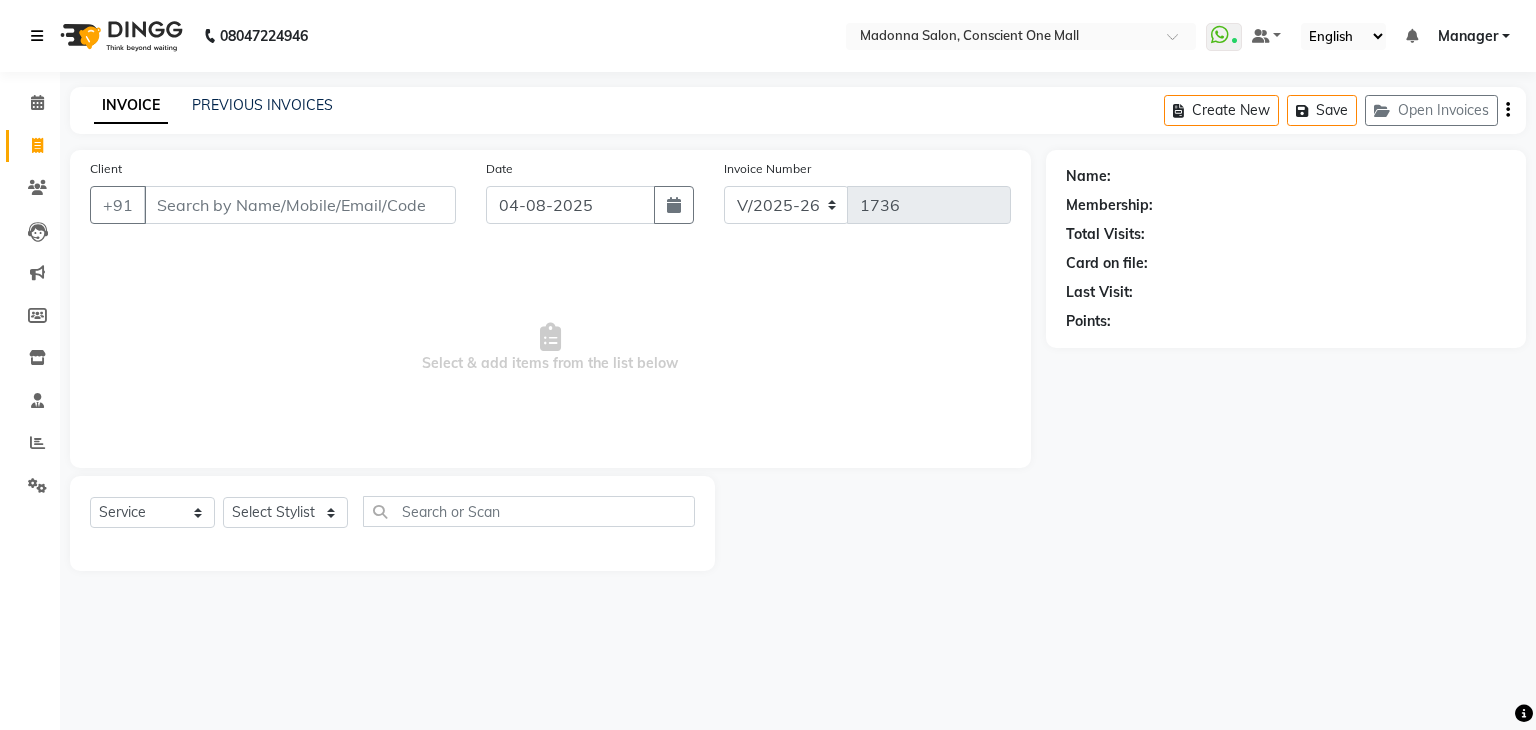 scroll, scrollTop: 0, scrollLeft: 0, axis: both 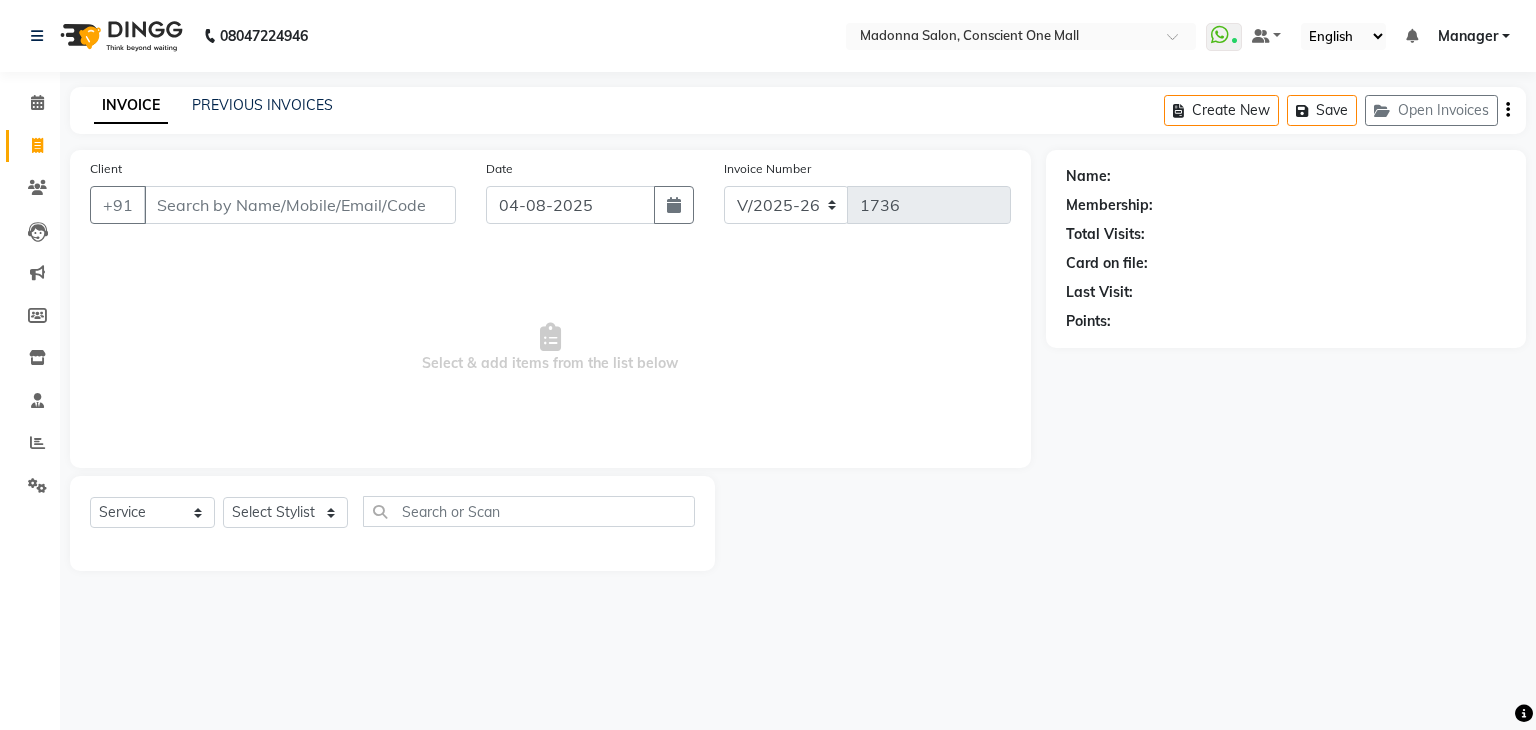click on "Select & add items from the list below" at bounding box center [550, 348] 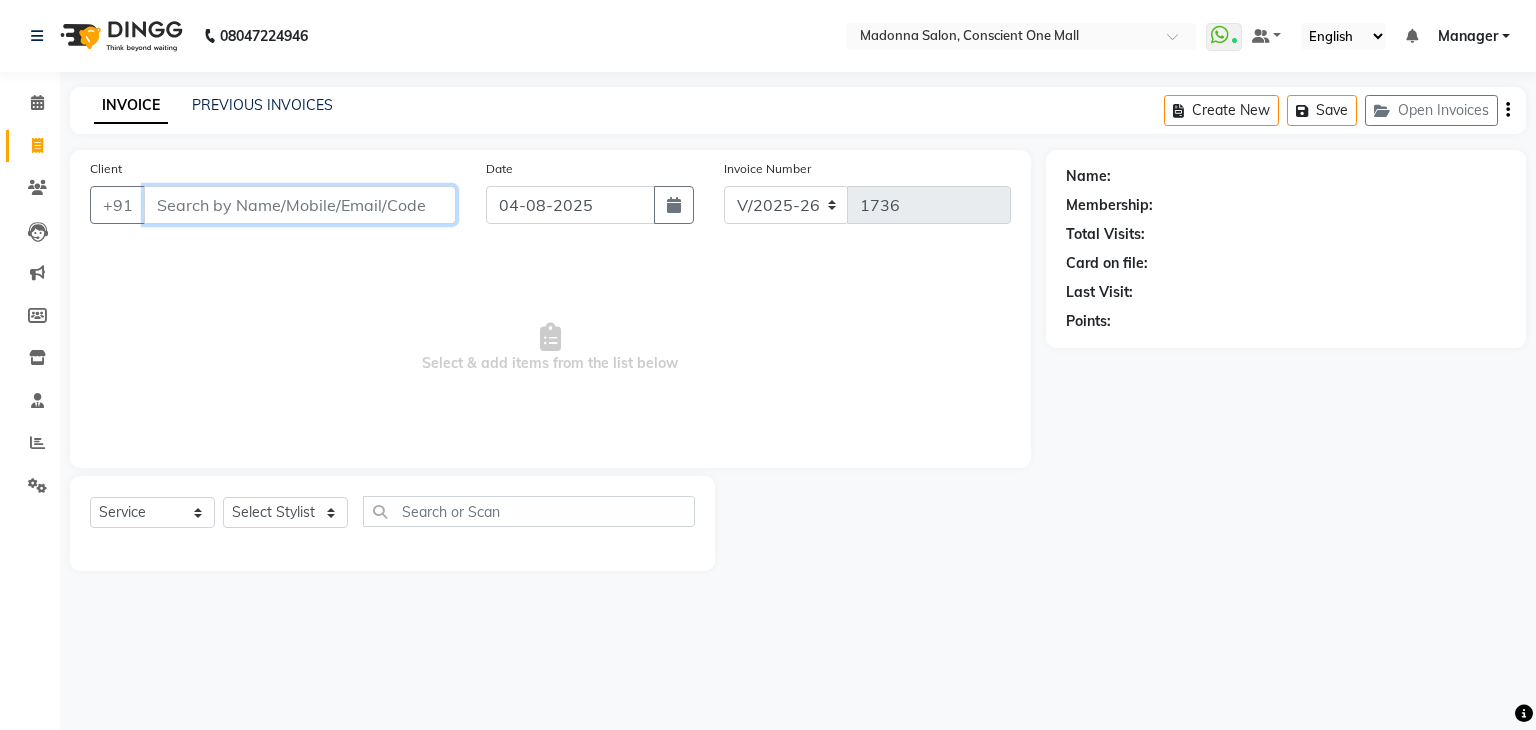 click on "Client" at bounding box center (300, 205) 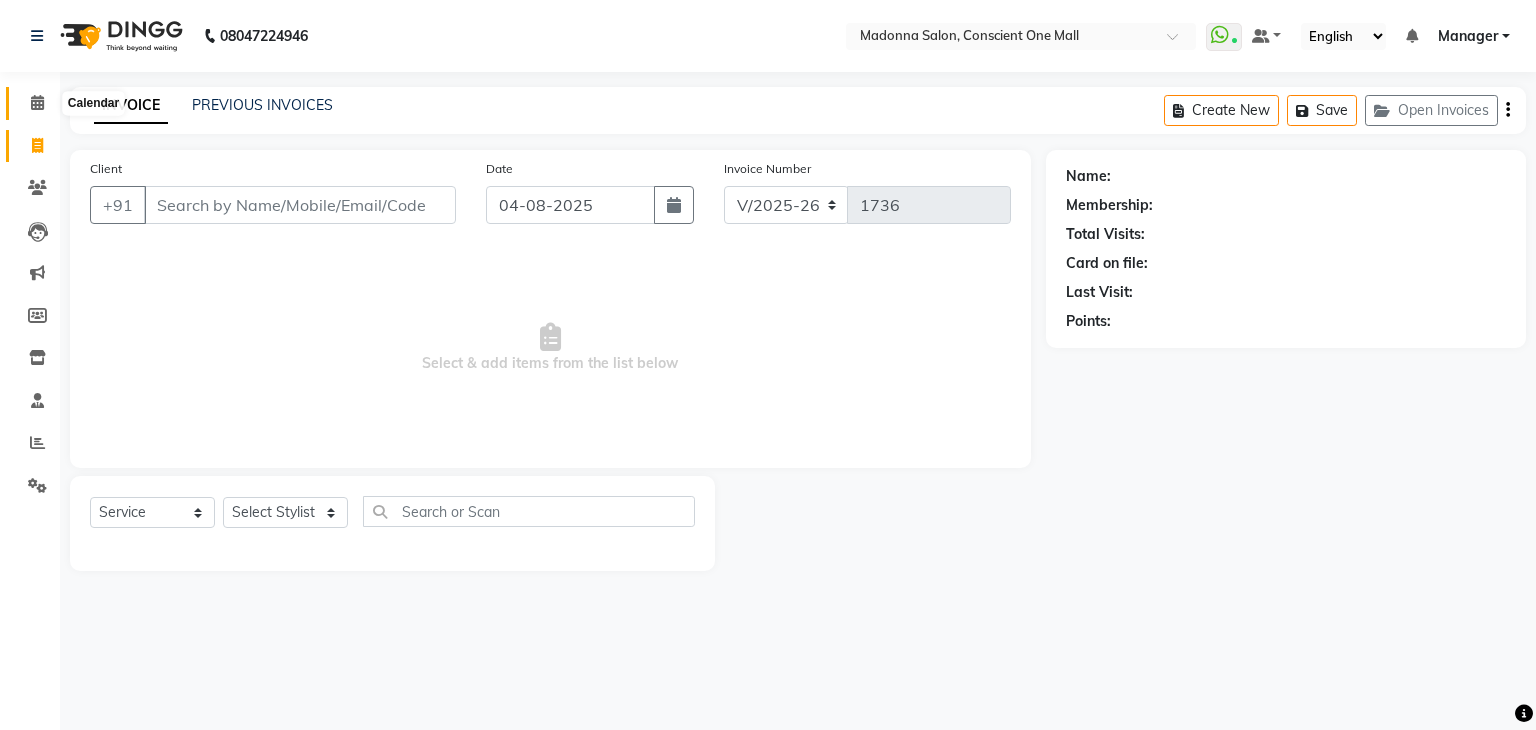 click 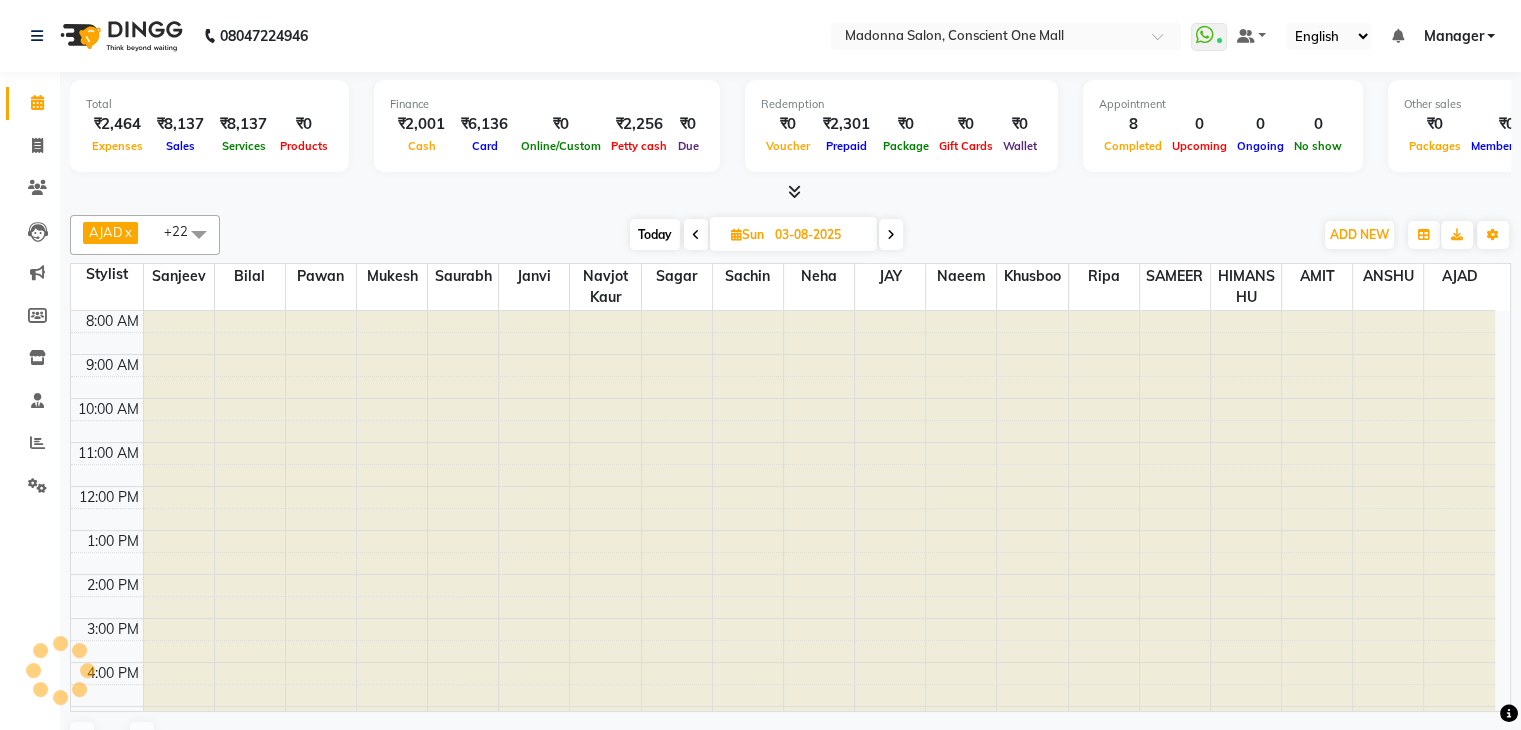 scroll, scrollTop: 0, scrollLeft: 0, axis: both 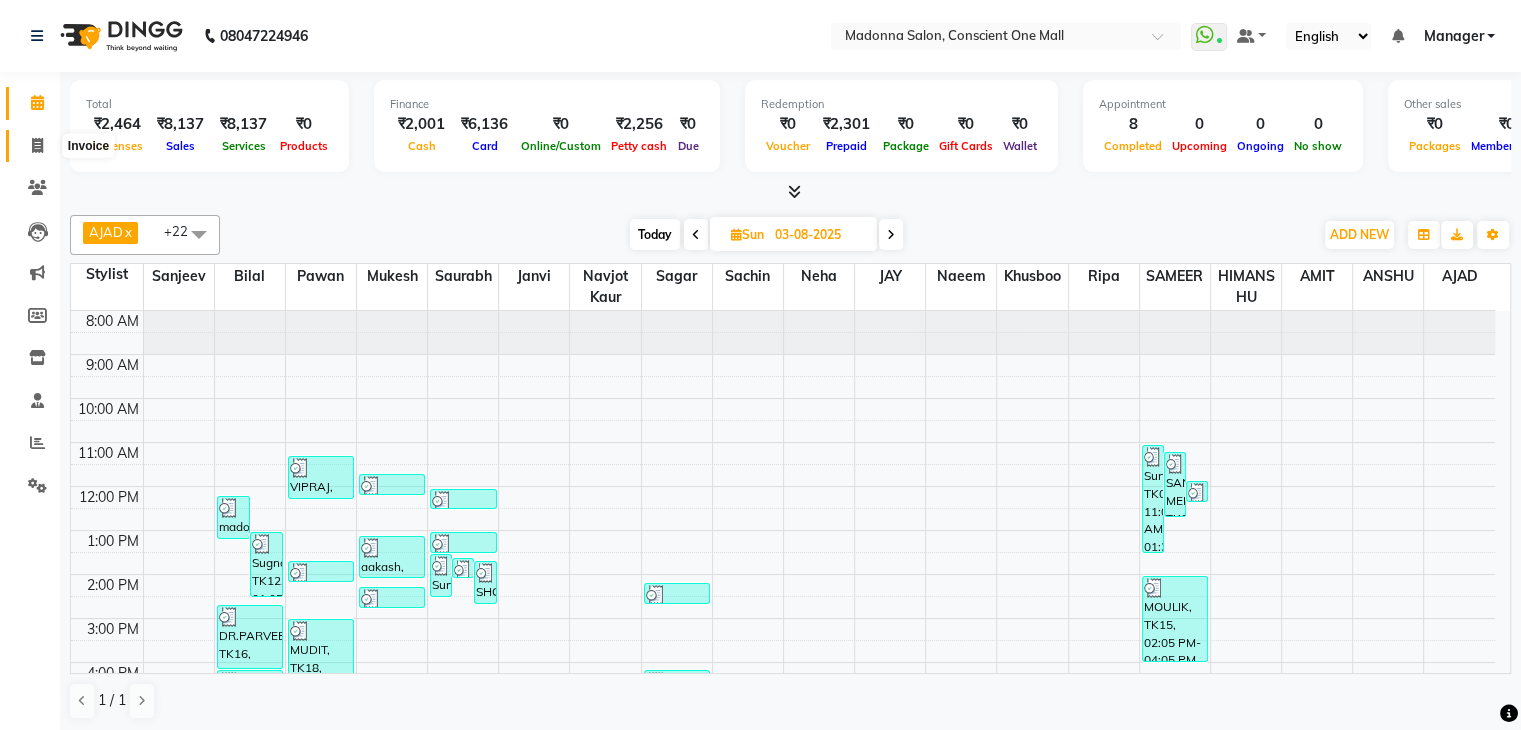 click 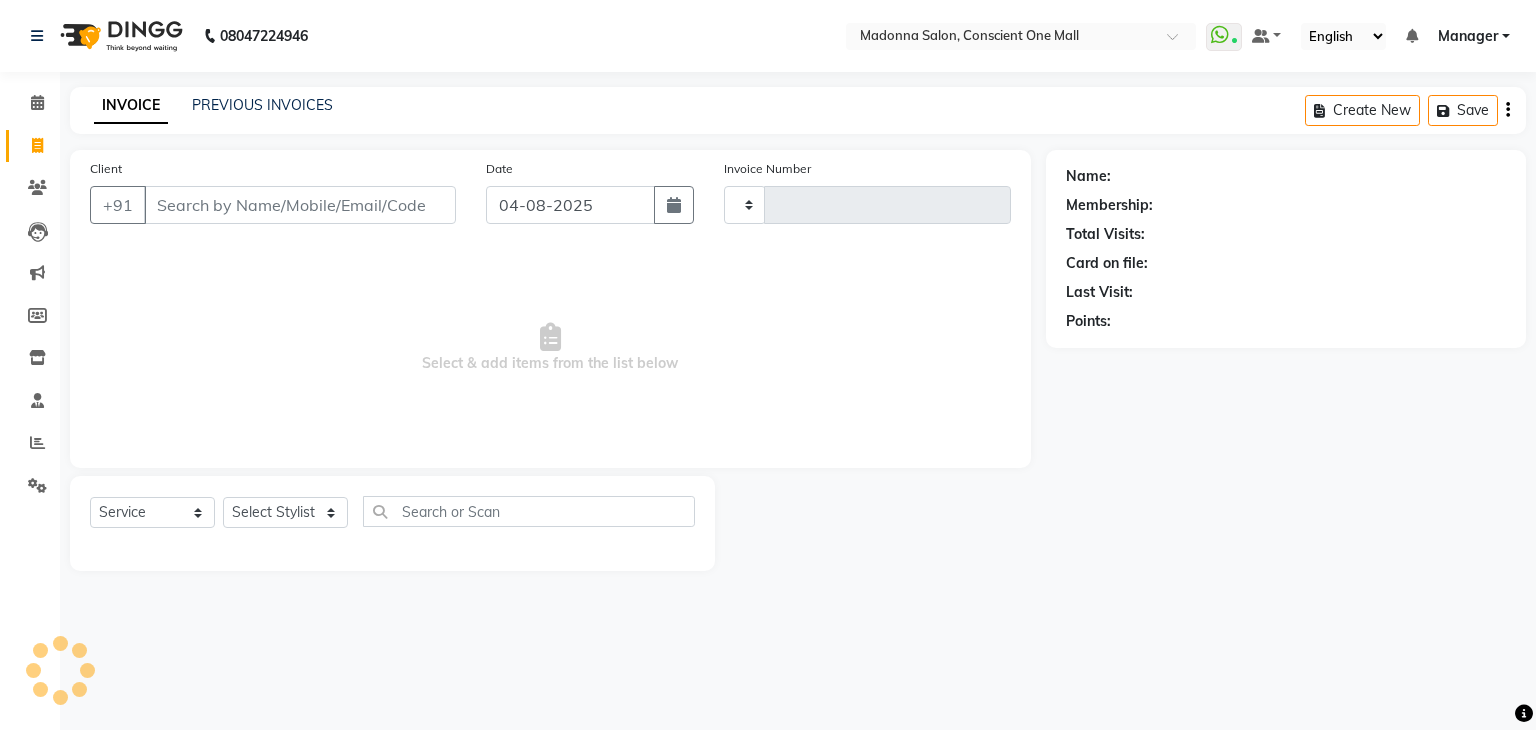 type on "1736" 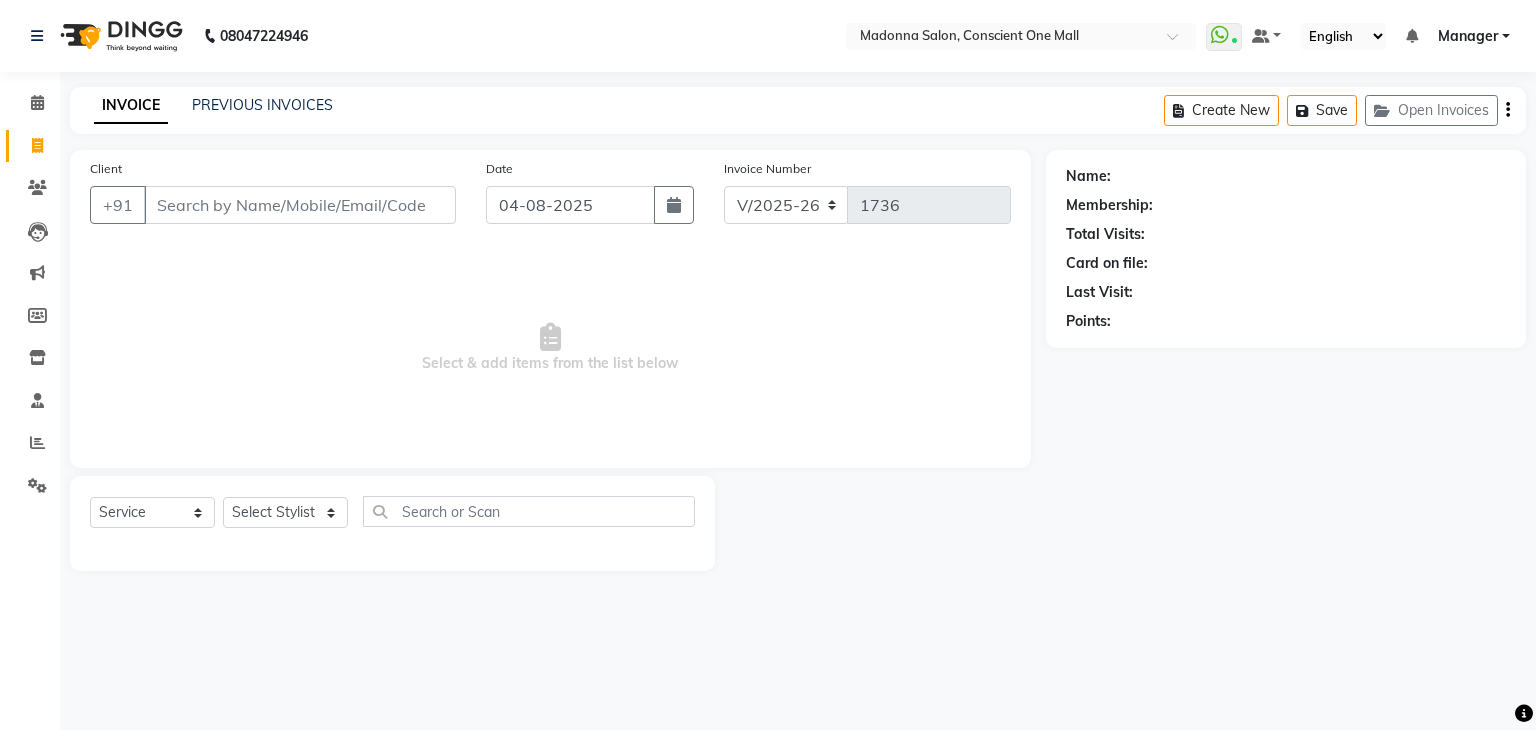 click on "Select & add items from the list below" at bounding box center (550, 348) 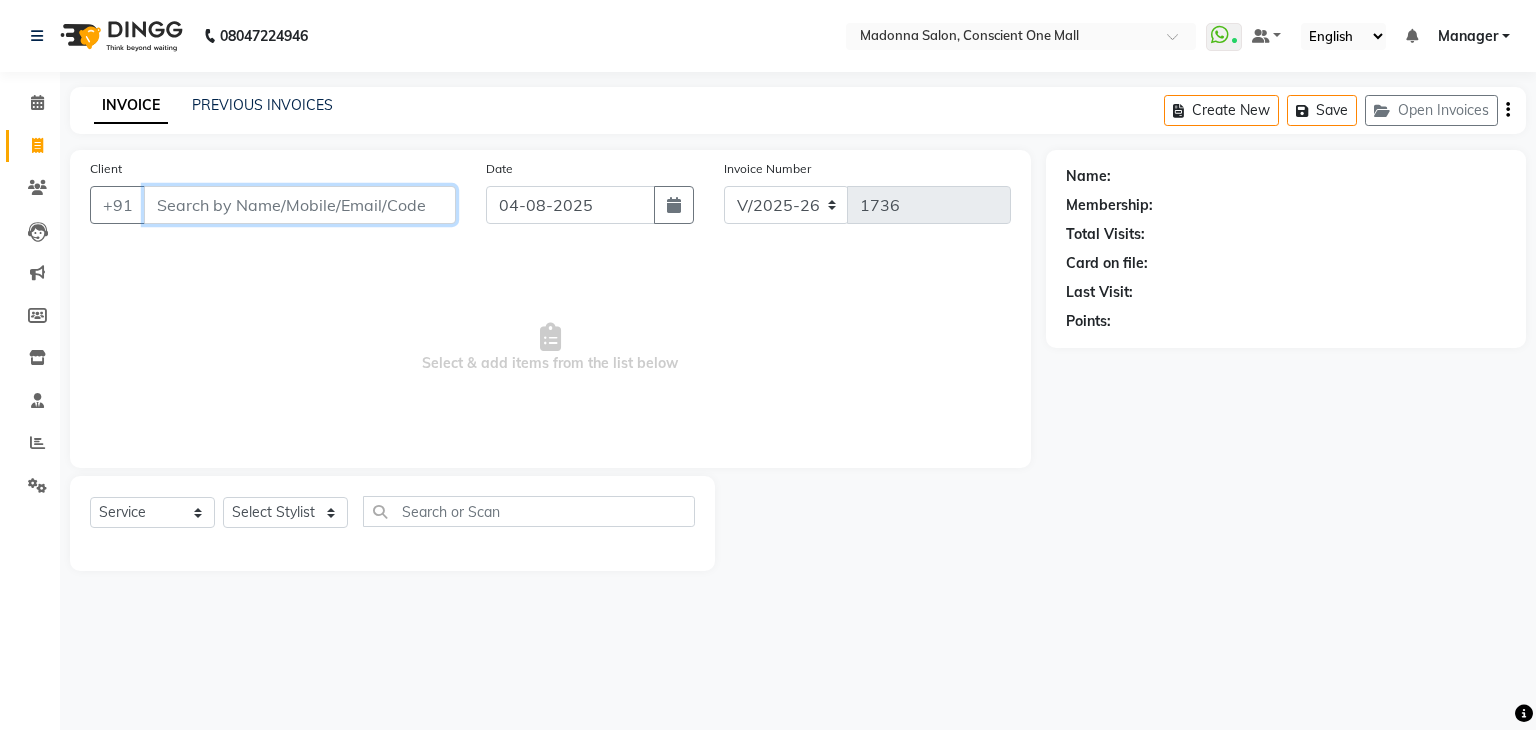 drag, startPoint x: 331, startPoint y: 213, endPoint x: 266, endPoint y: 303, distance: 111.01801 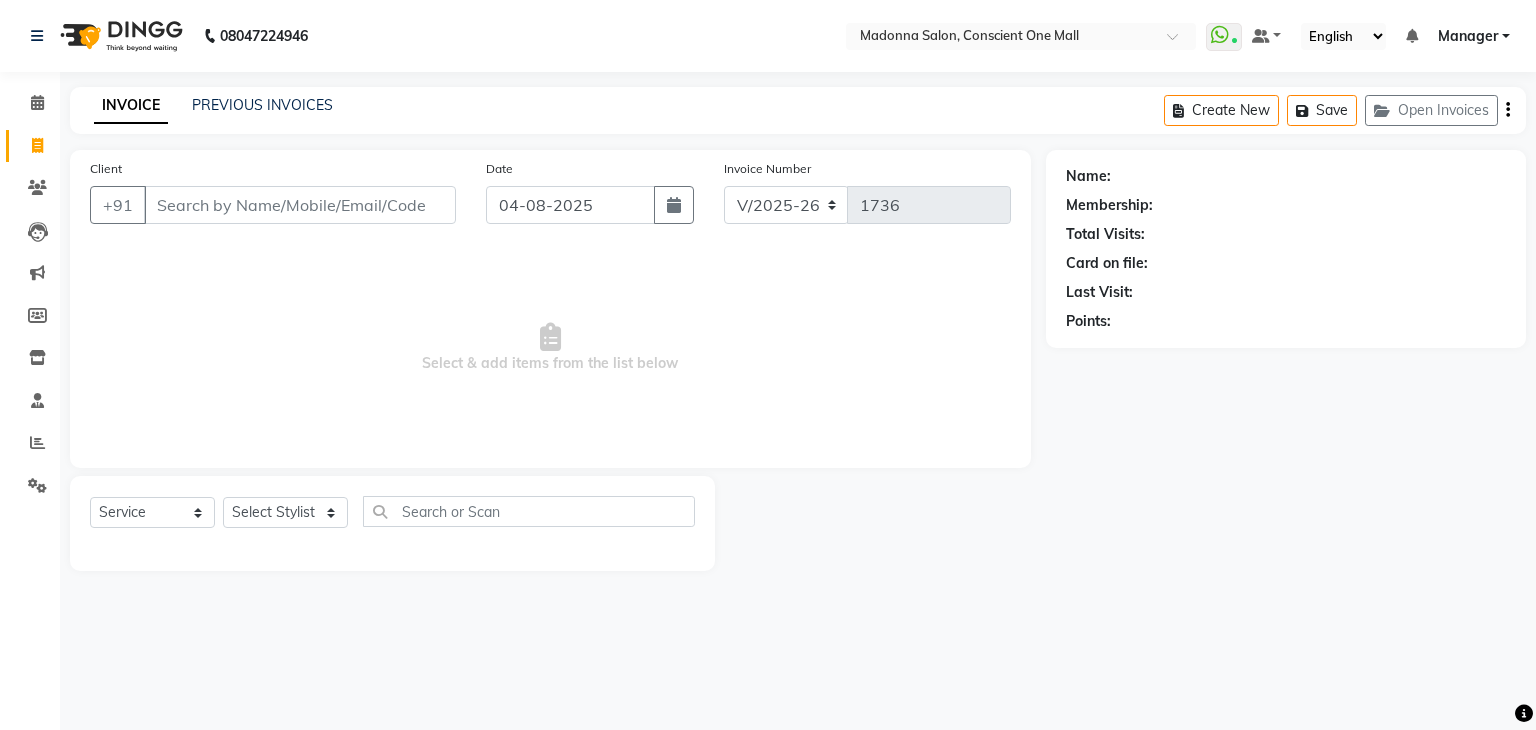 click on "Select & add items from the list below" at bounding box center (550, 348) 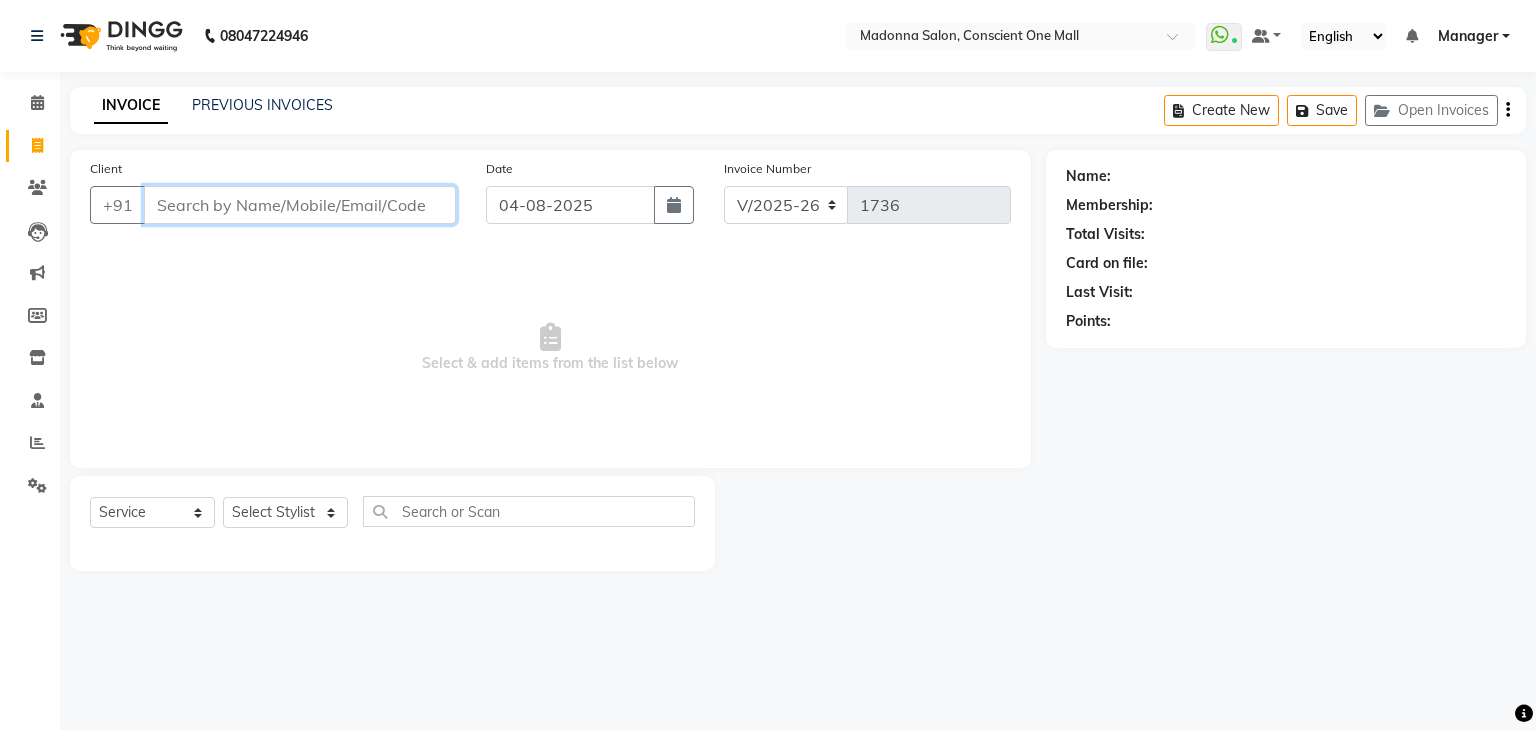 drag, startPoint x: 218, startPoint y: 213, endPoint x: 155, endPoint y: 206, distance: 63.387695 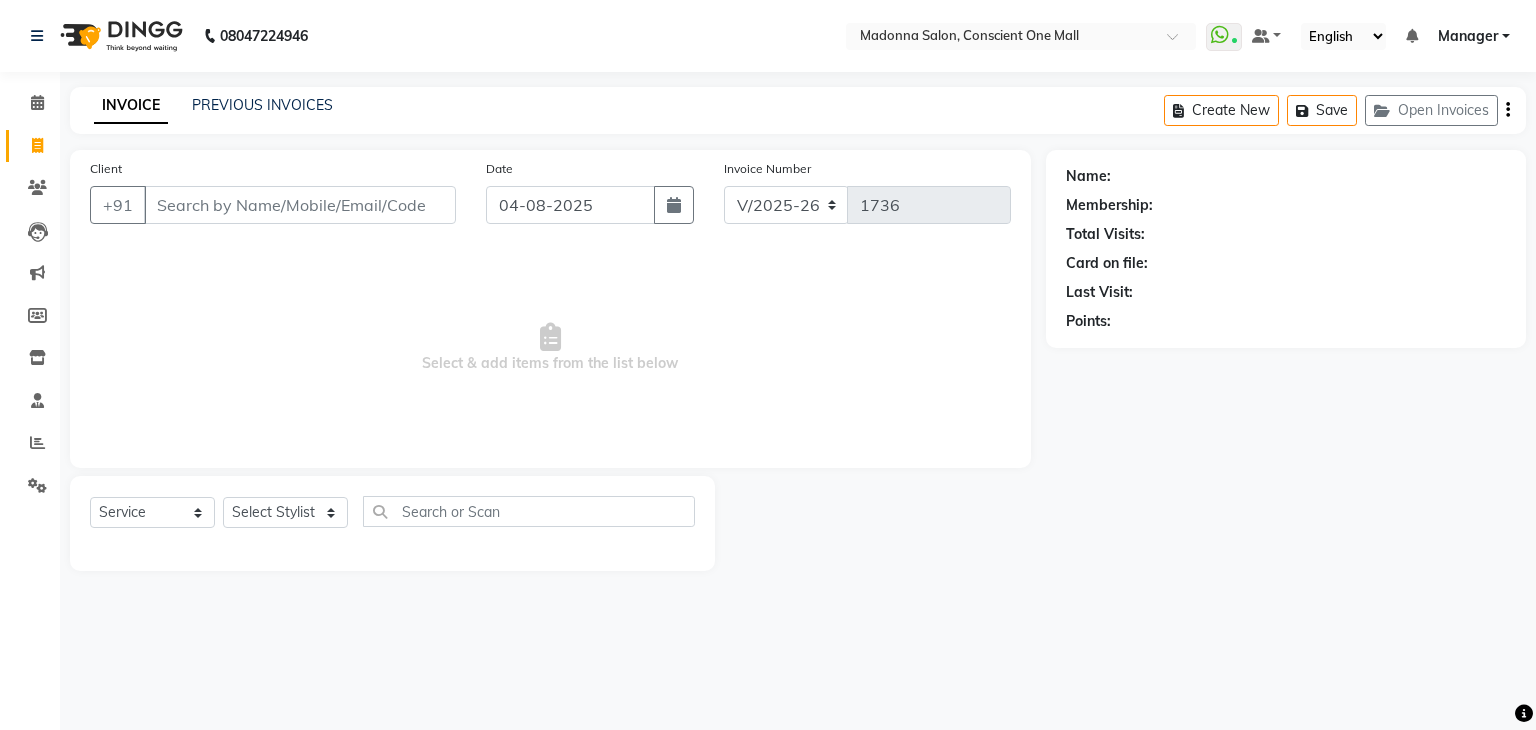 click on "Select & add items from the list below" at bounding box center [550, 348] 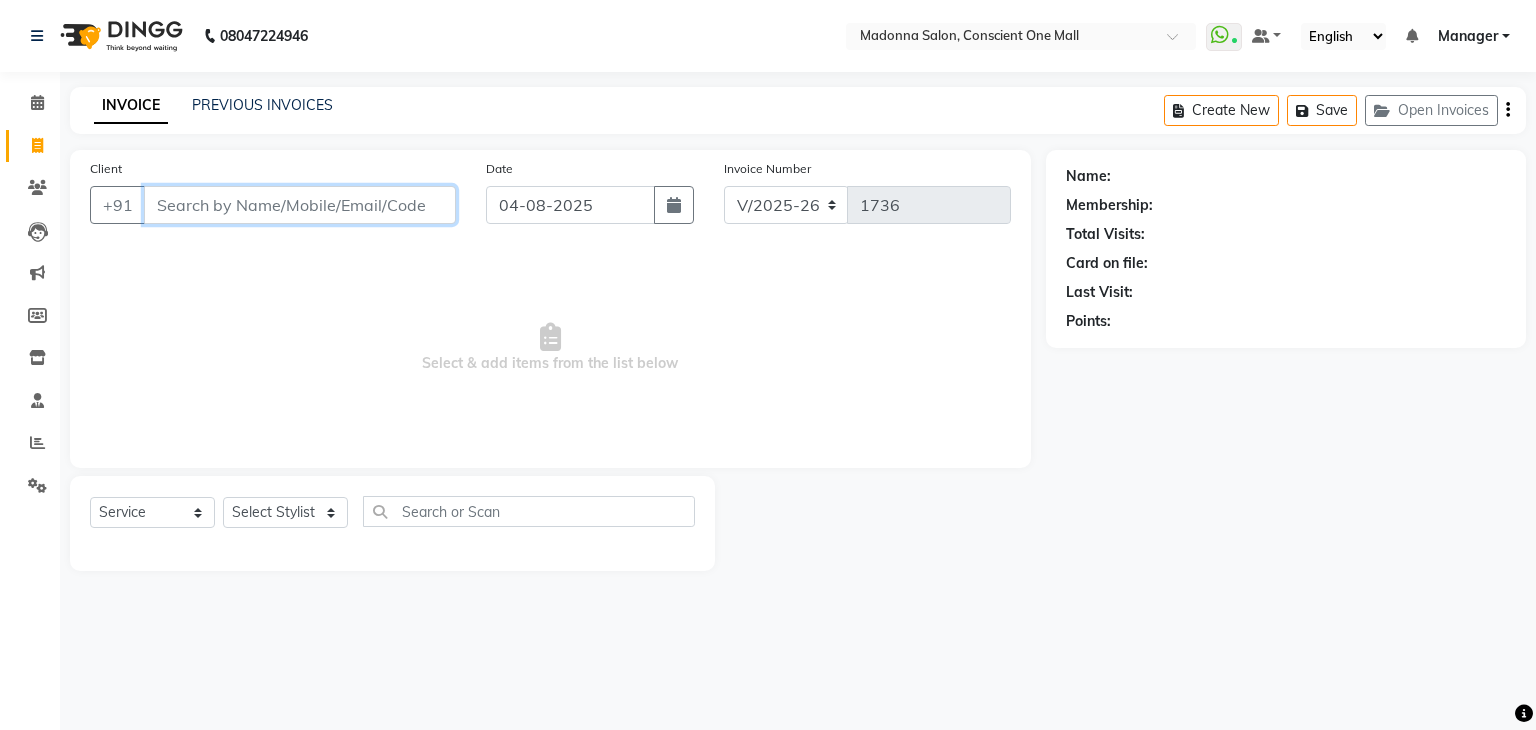 click on "Client" at bounding box center [300, 205] 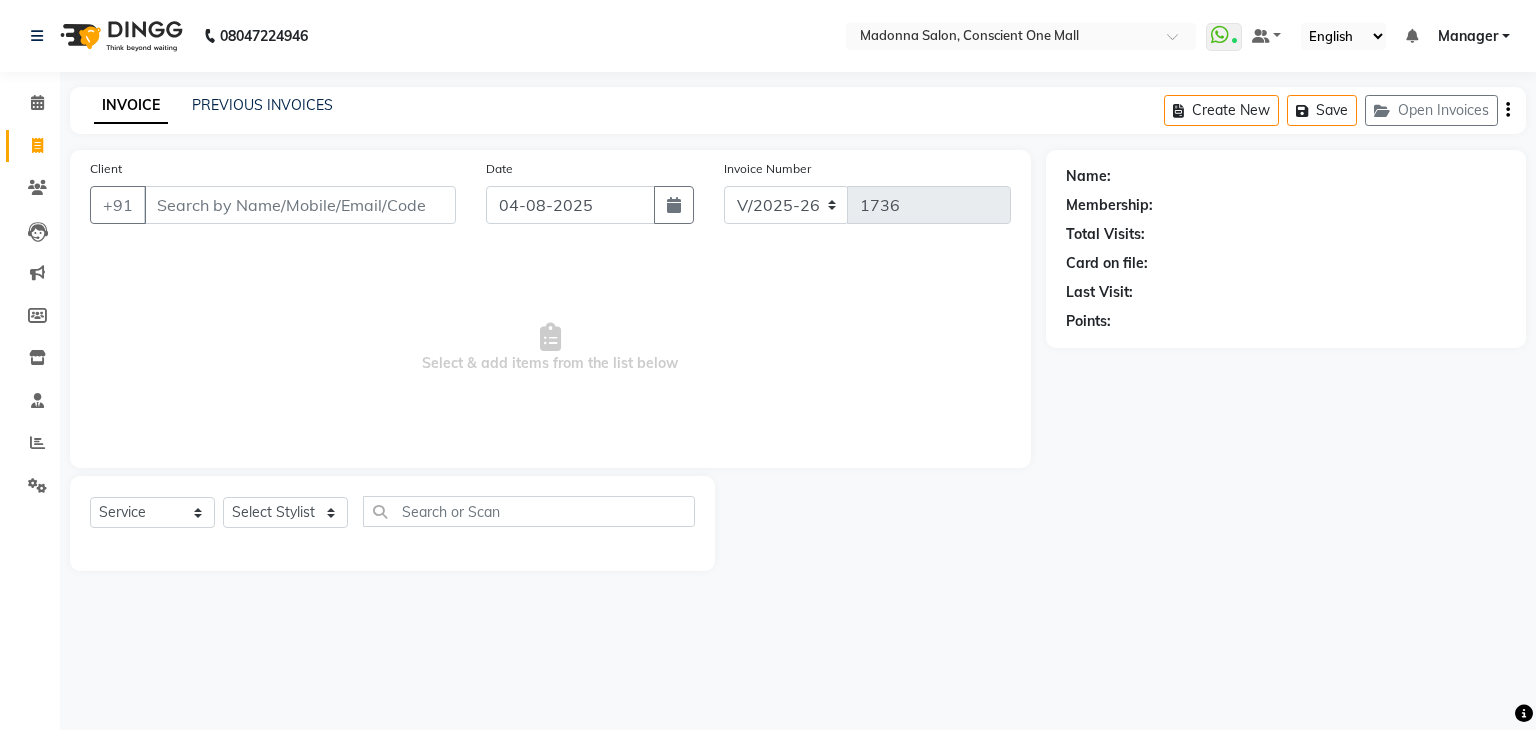 click on "Select & add items from the list below" at bounding box center [550, 348] 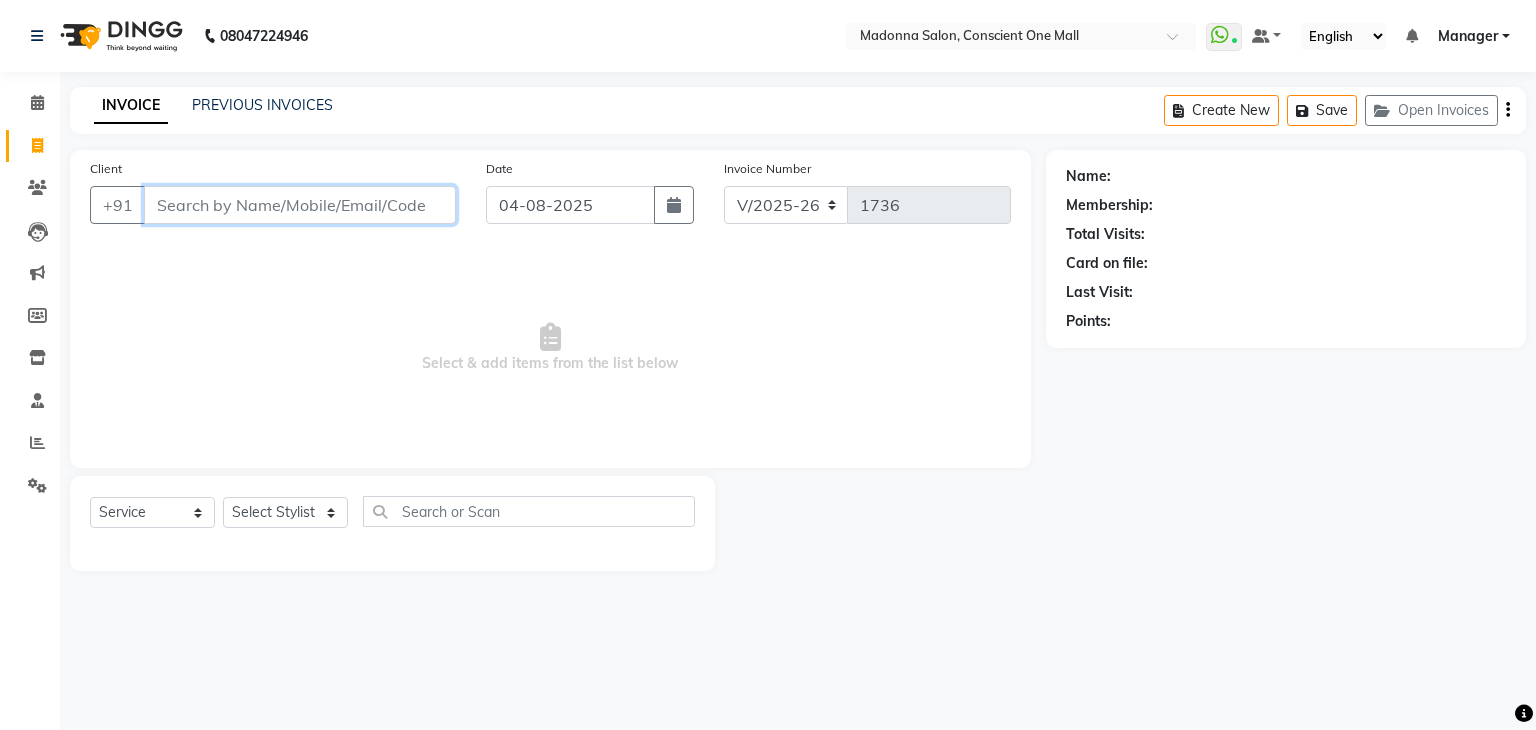 drag, startPoint x: 278, startPoint y: 202, endPoint x: 260, endPoint y: 319, distance: 118.37652 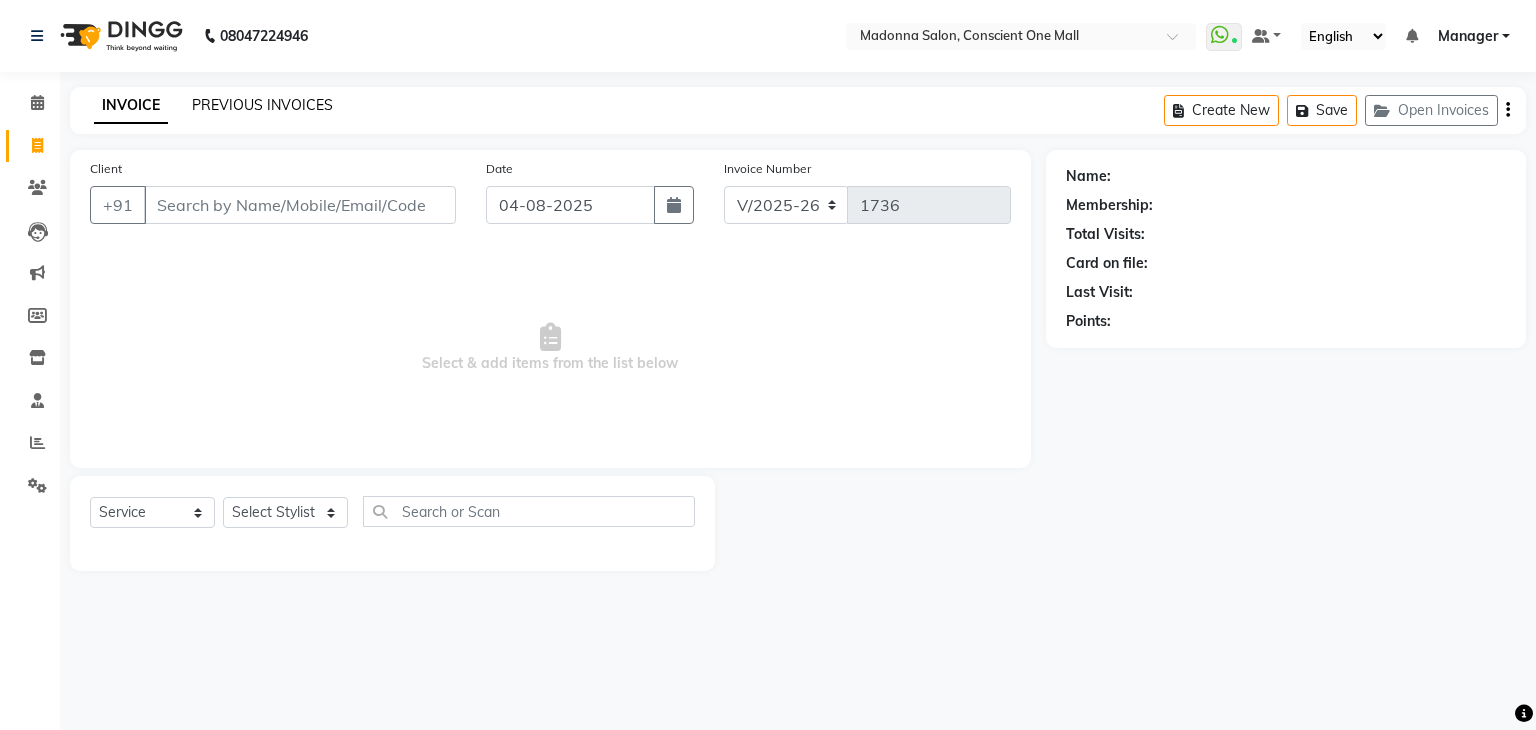 click on "PREVIOUS INVOICES" 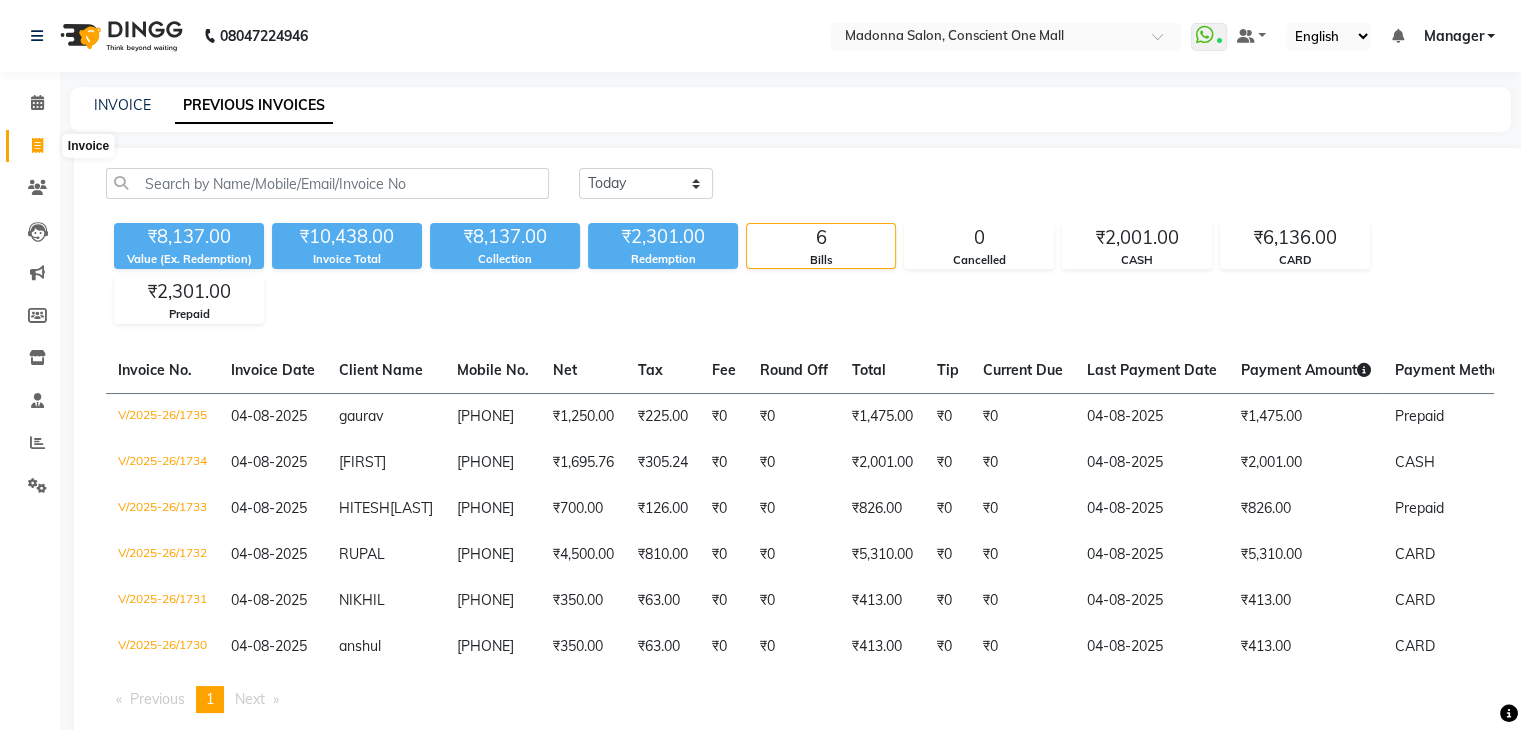 click 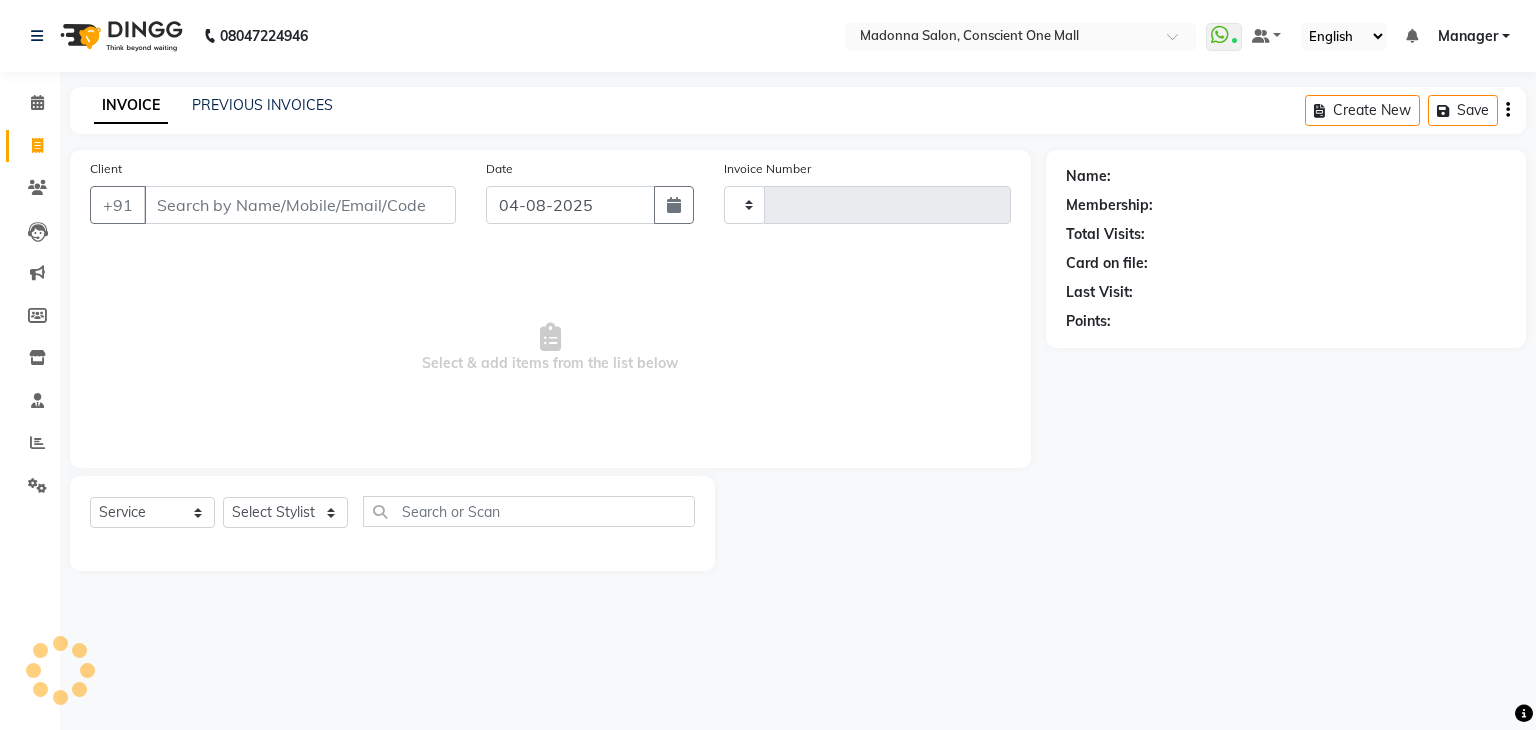 type on "1736" 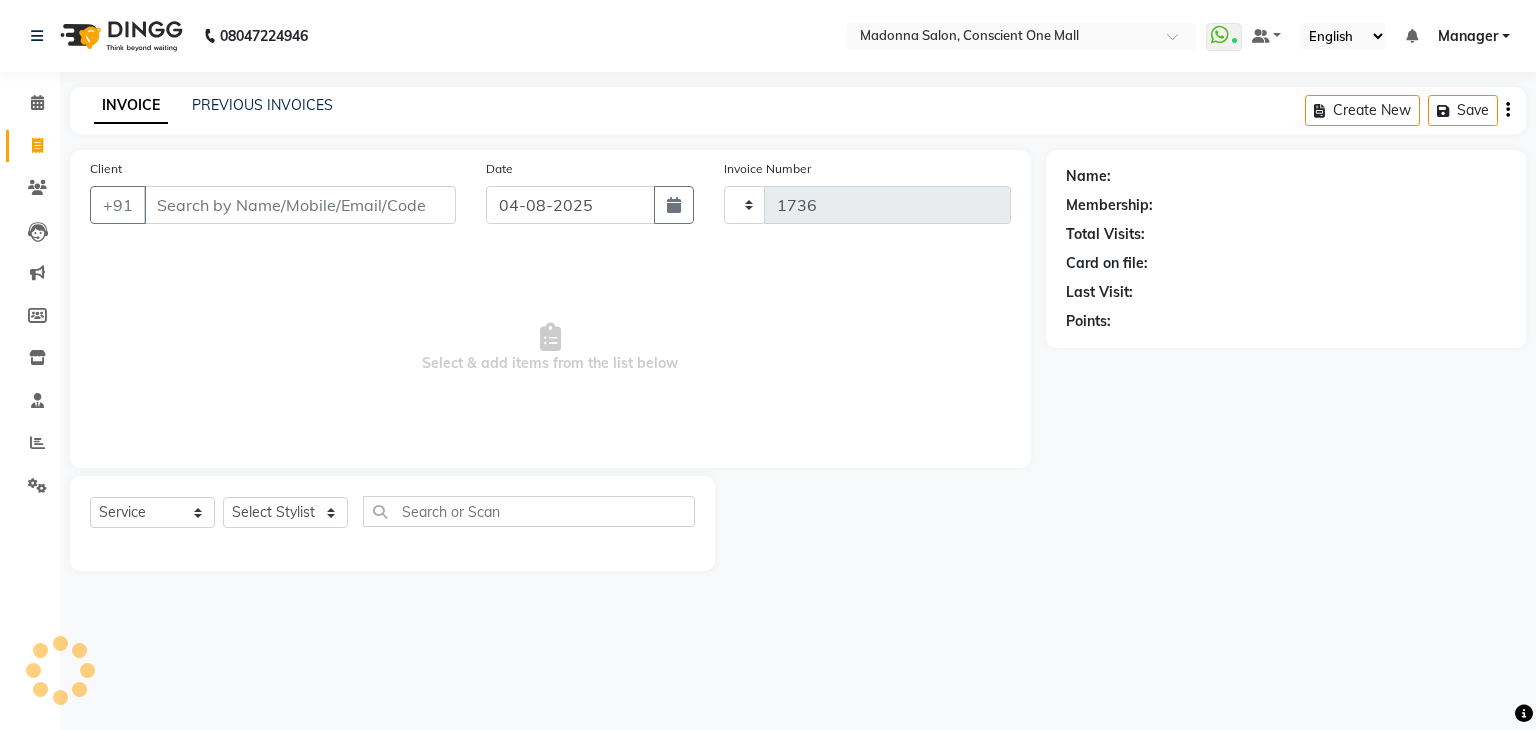 select on "7575" 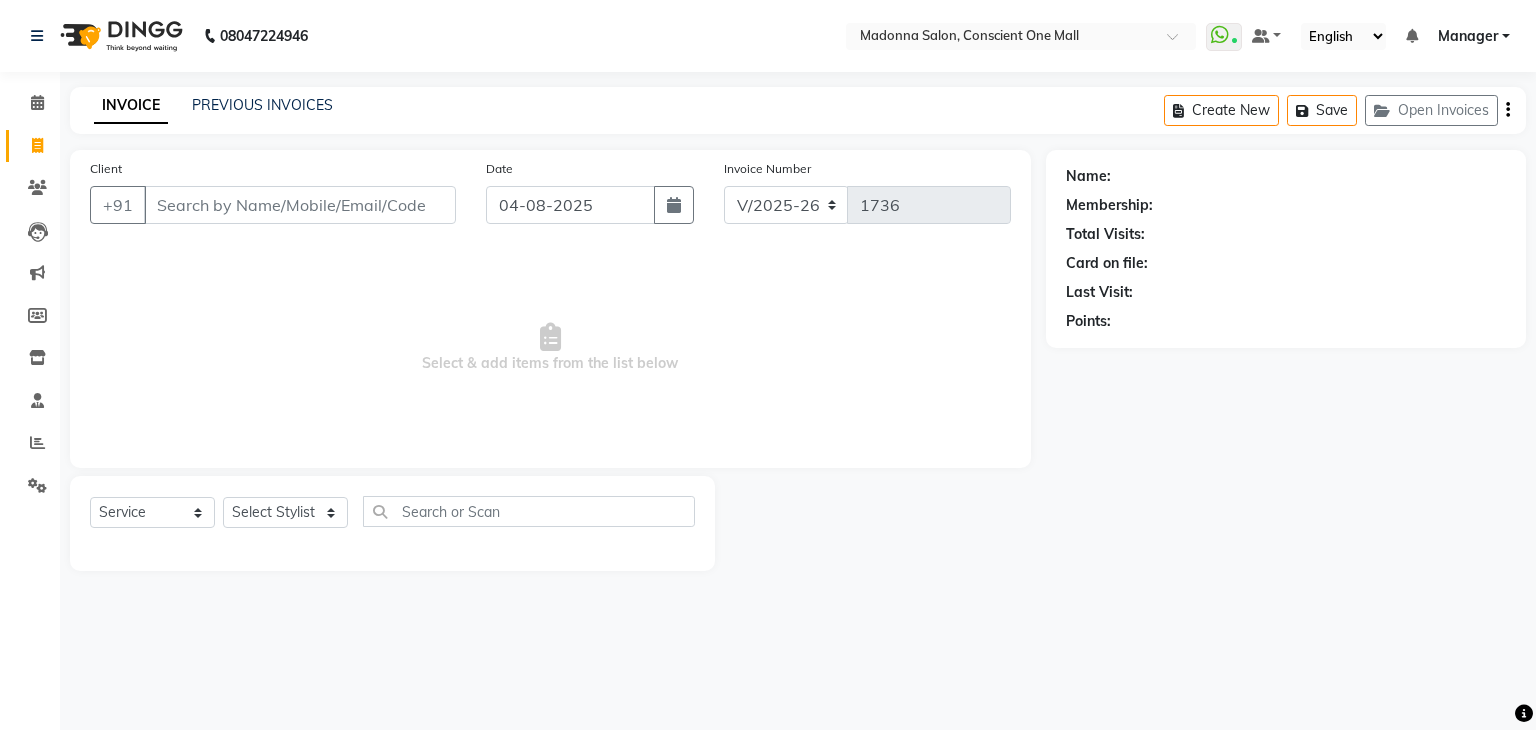 click on "Select & add items from the list below" at bounding box center [550, 348] 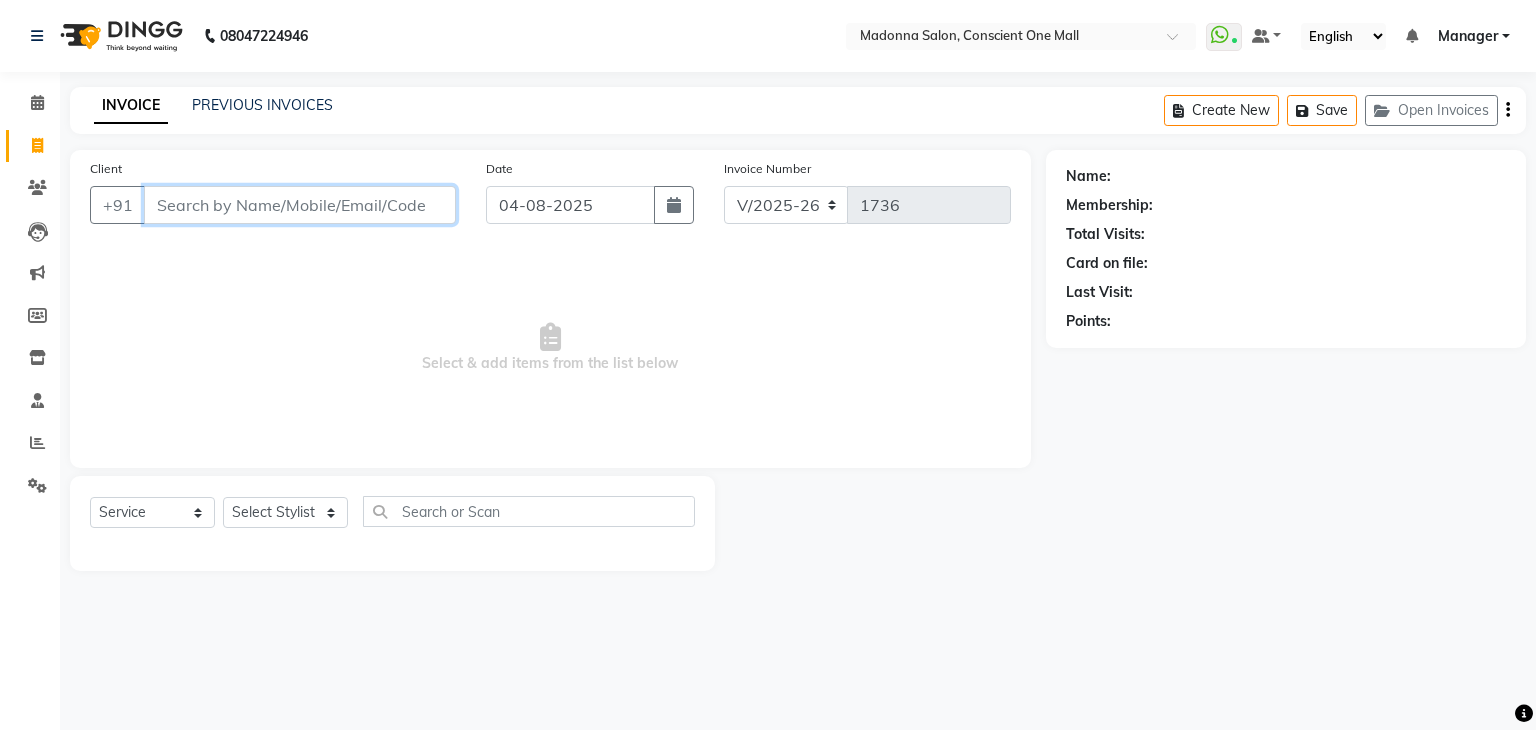click on "Client" at bounding box center [300, 205] 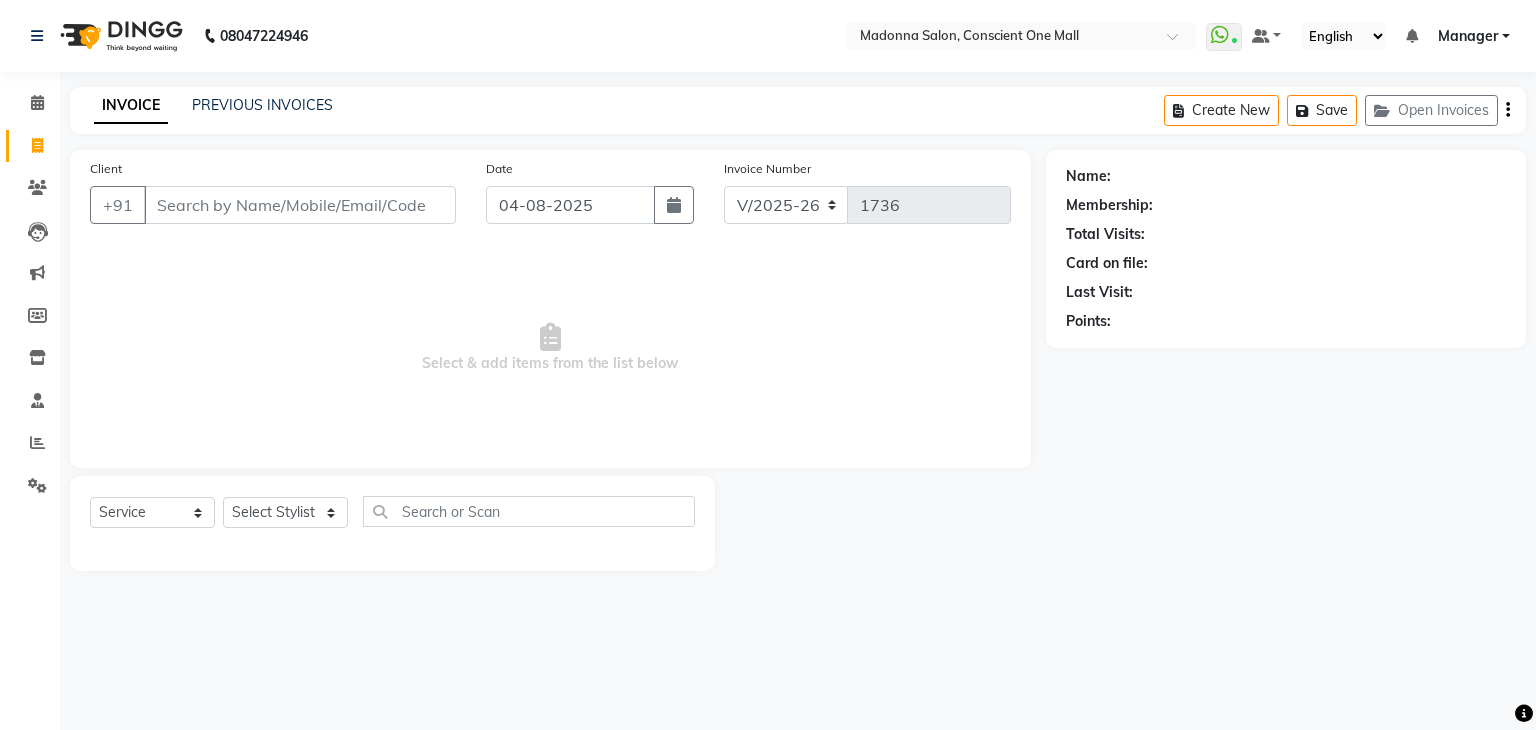click on "Select & add items from the list below" at bounding box center (550, 348) 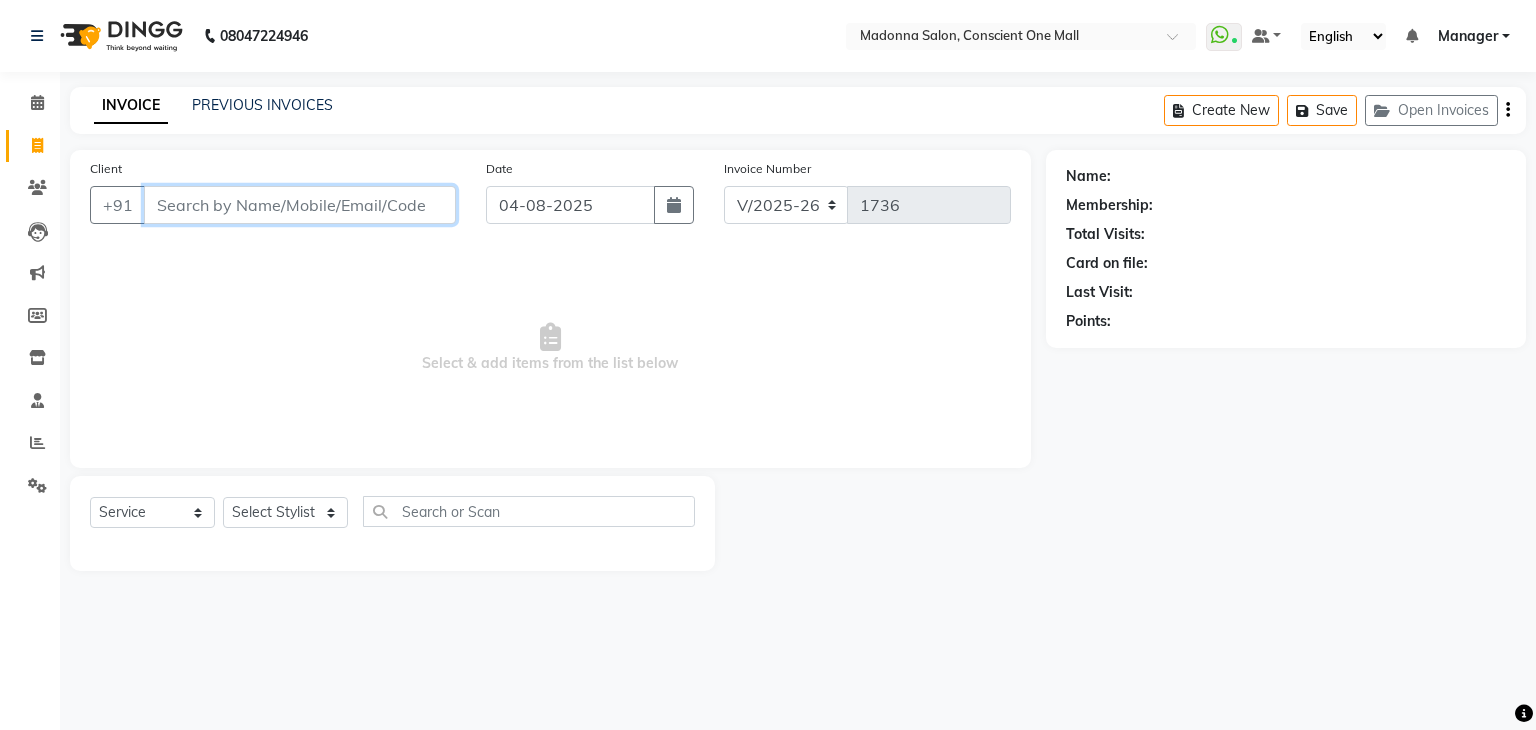 click on "Client" at bounding box center [300, 205] 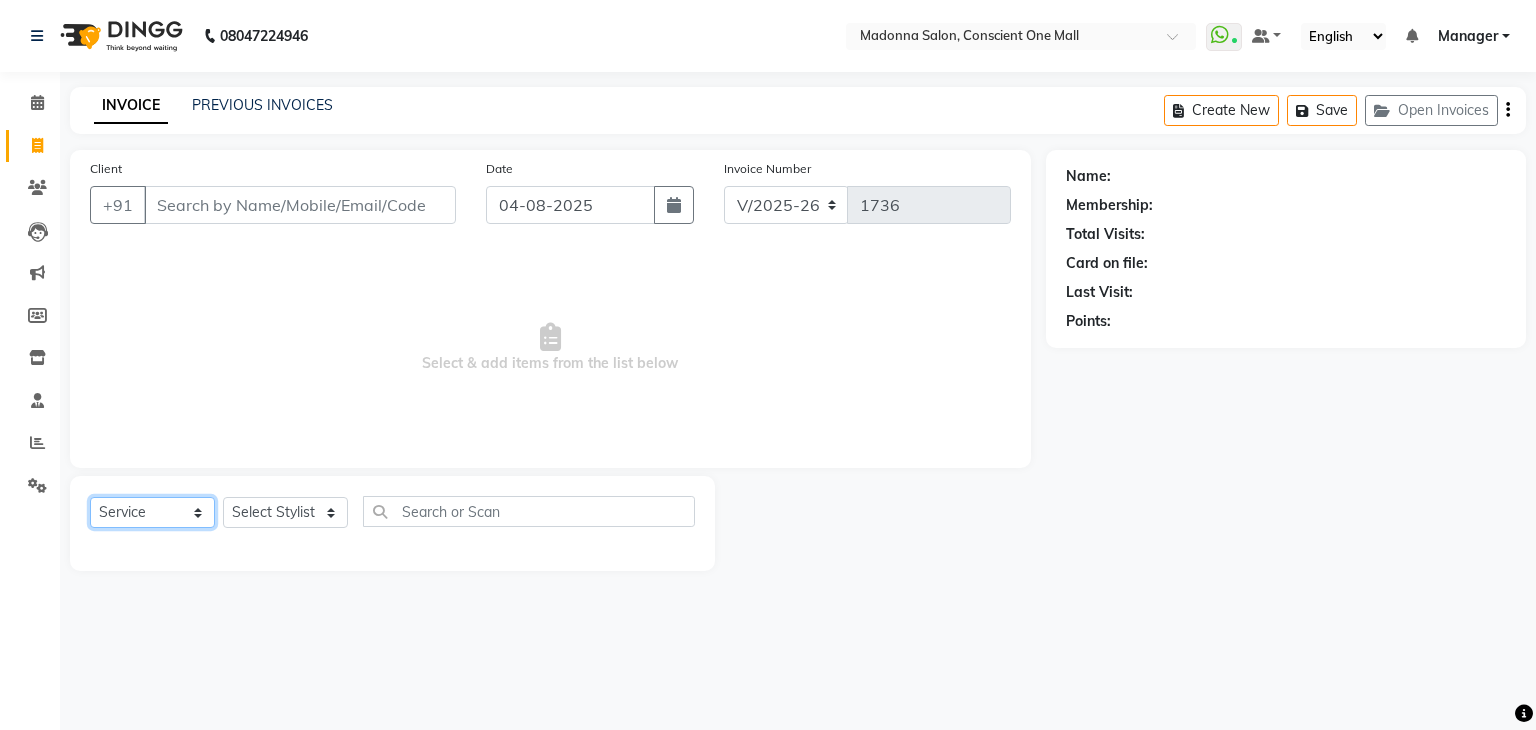 click on "Select  Service  Product  Membership  Package Voucher Prepaid Gift Card" 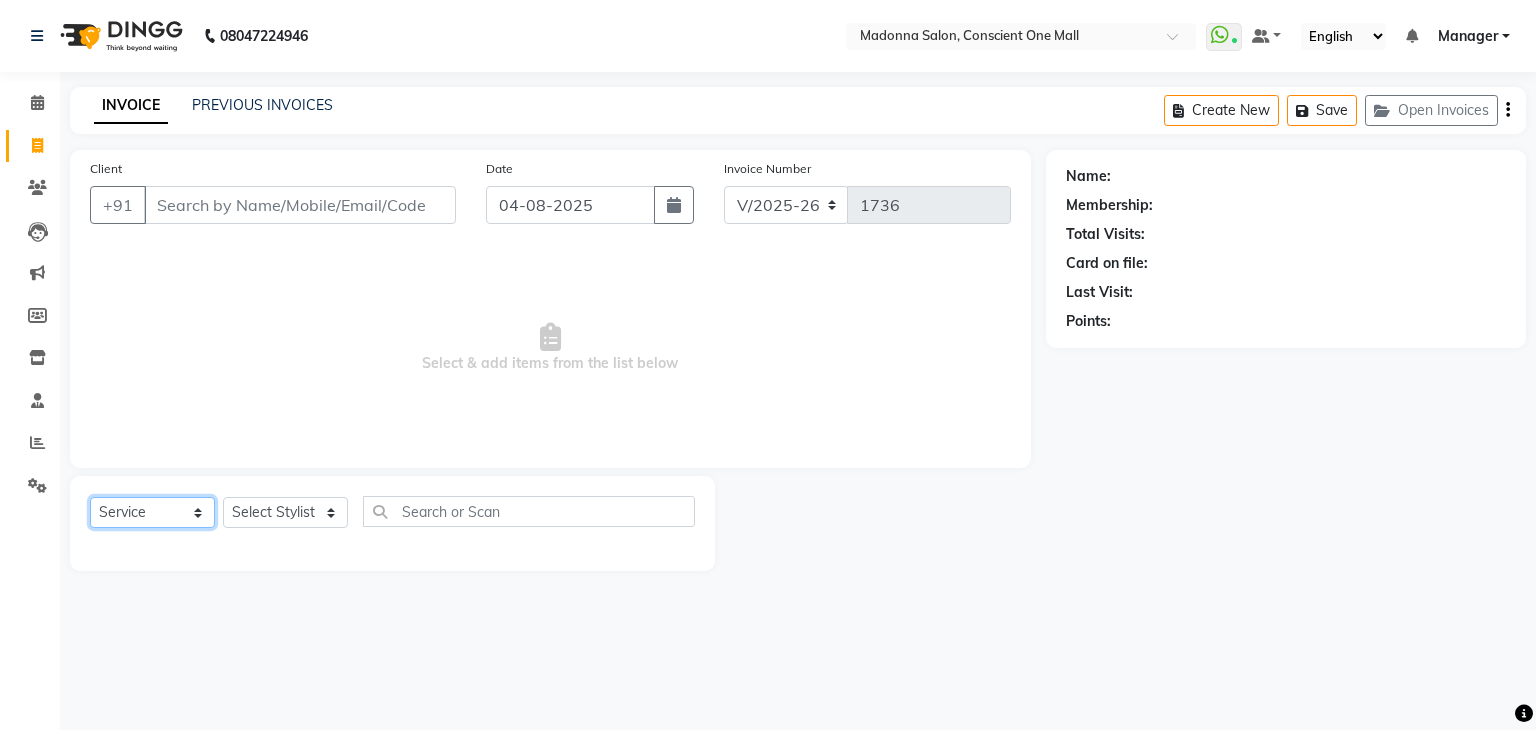 select on "product" 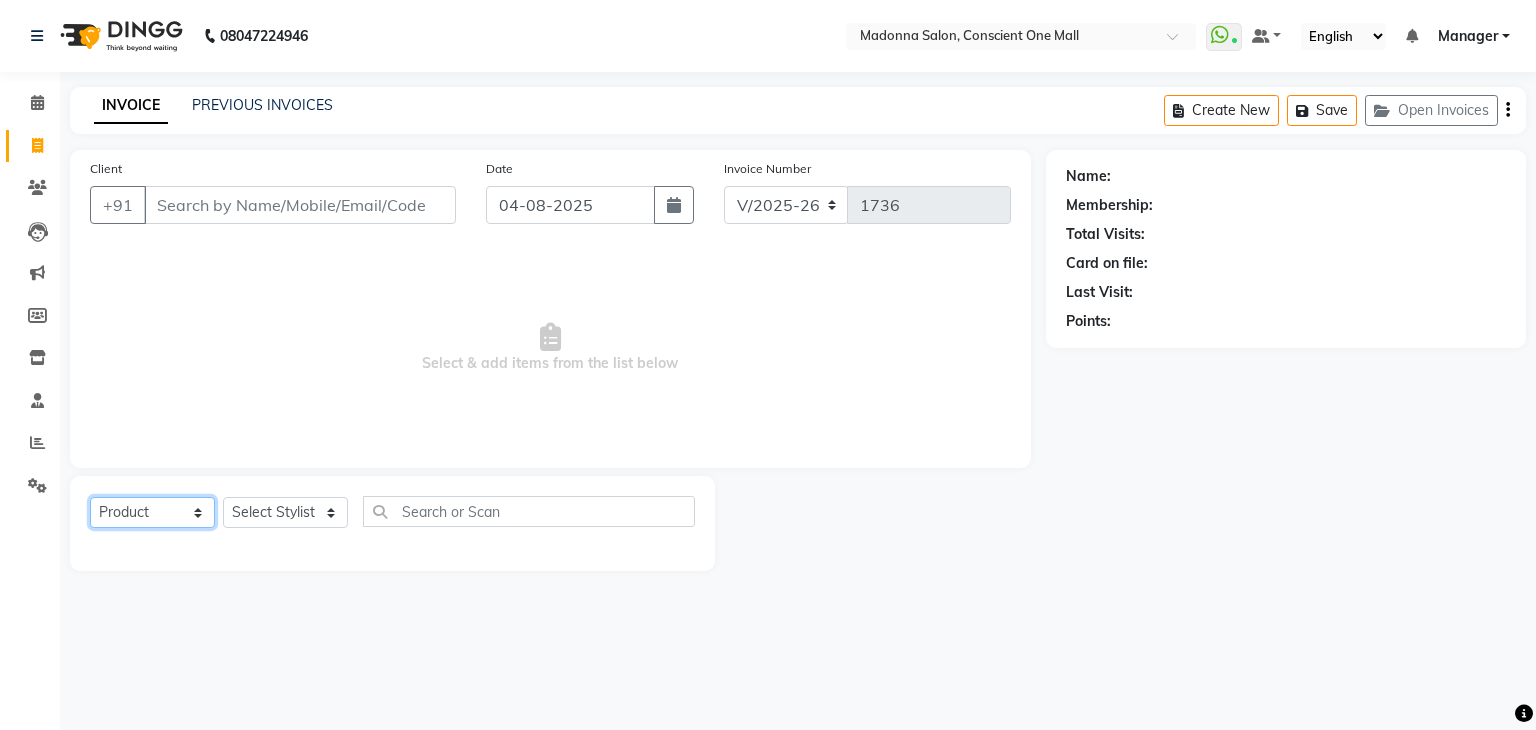 click on "Select  Service  Product  Membership  Package Voucher Prepaid Gift Card" 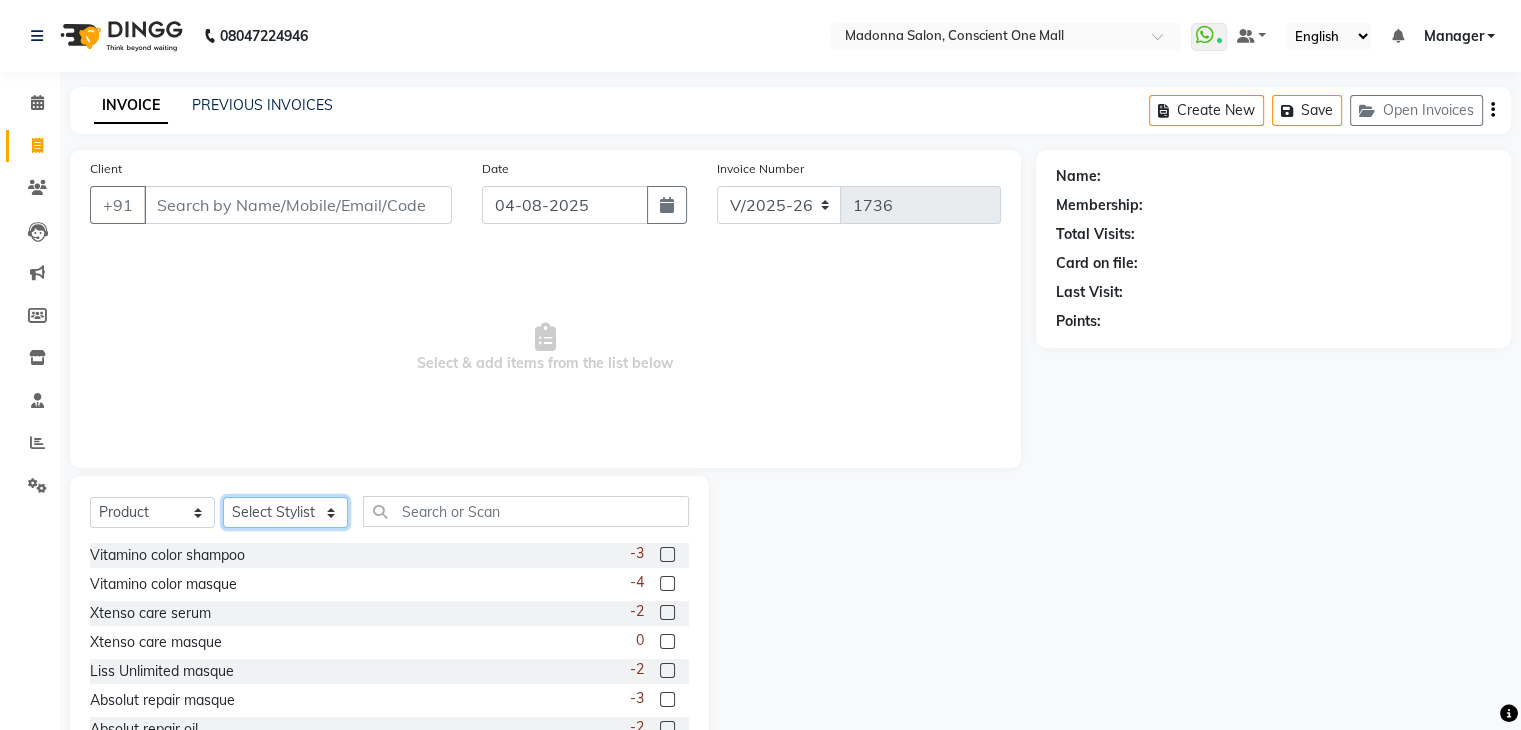 click on "Select Stylist AJAD AMIT ANSHU Bilal Harry himanshi HIMANSHU Janvi JAY Khusboo Manager misty Mukesh Naeem Navjot Kaur neha Pawan RAKHI Ripa Sachin Sagar  SAMEER Sanjeev Saurabh" 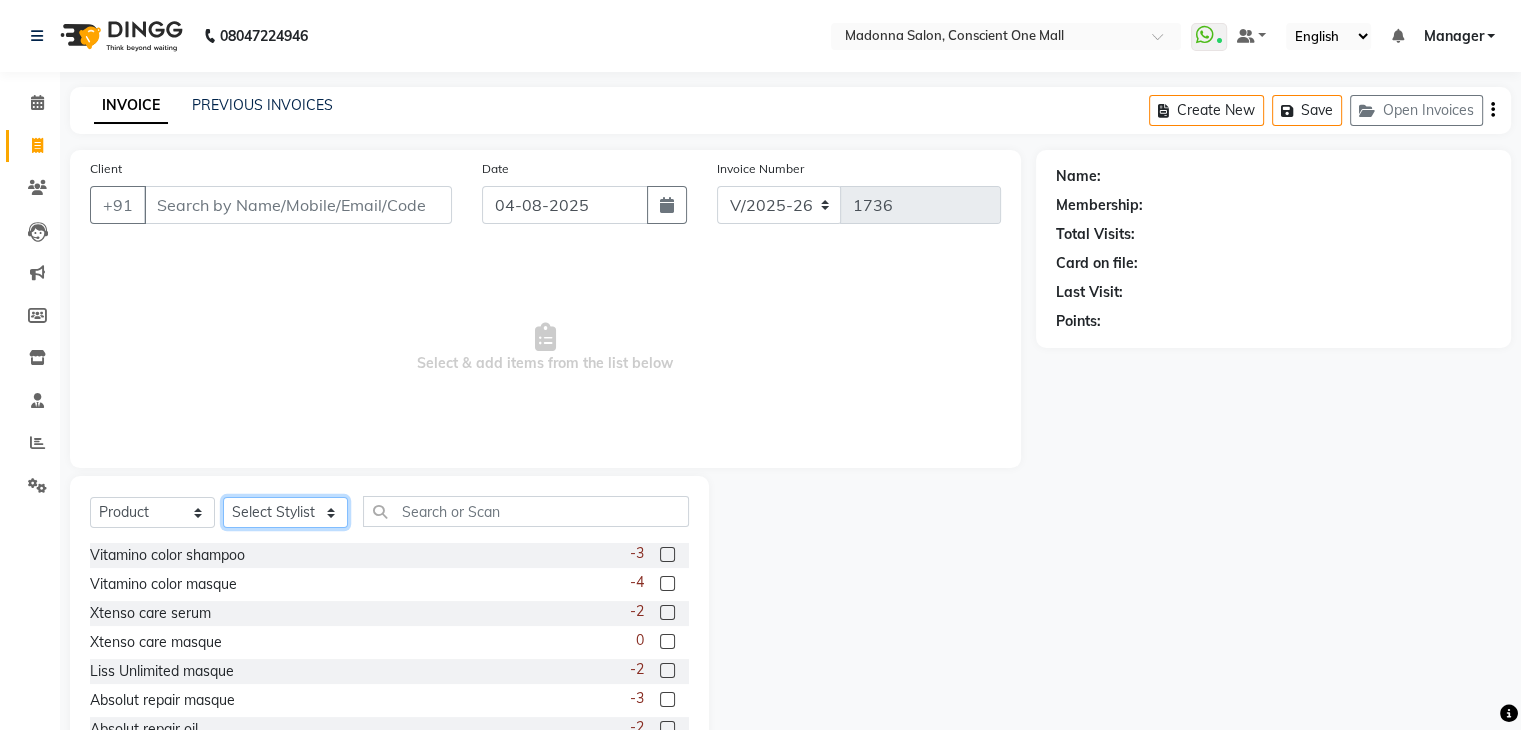 select on "67299" 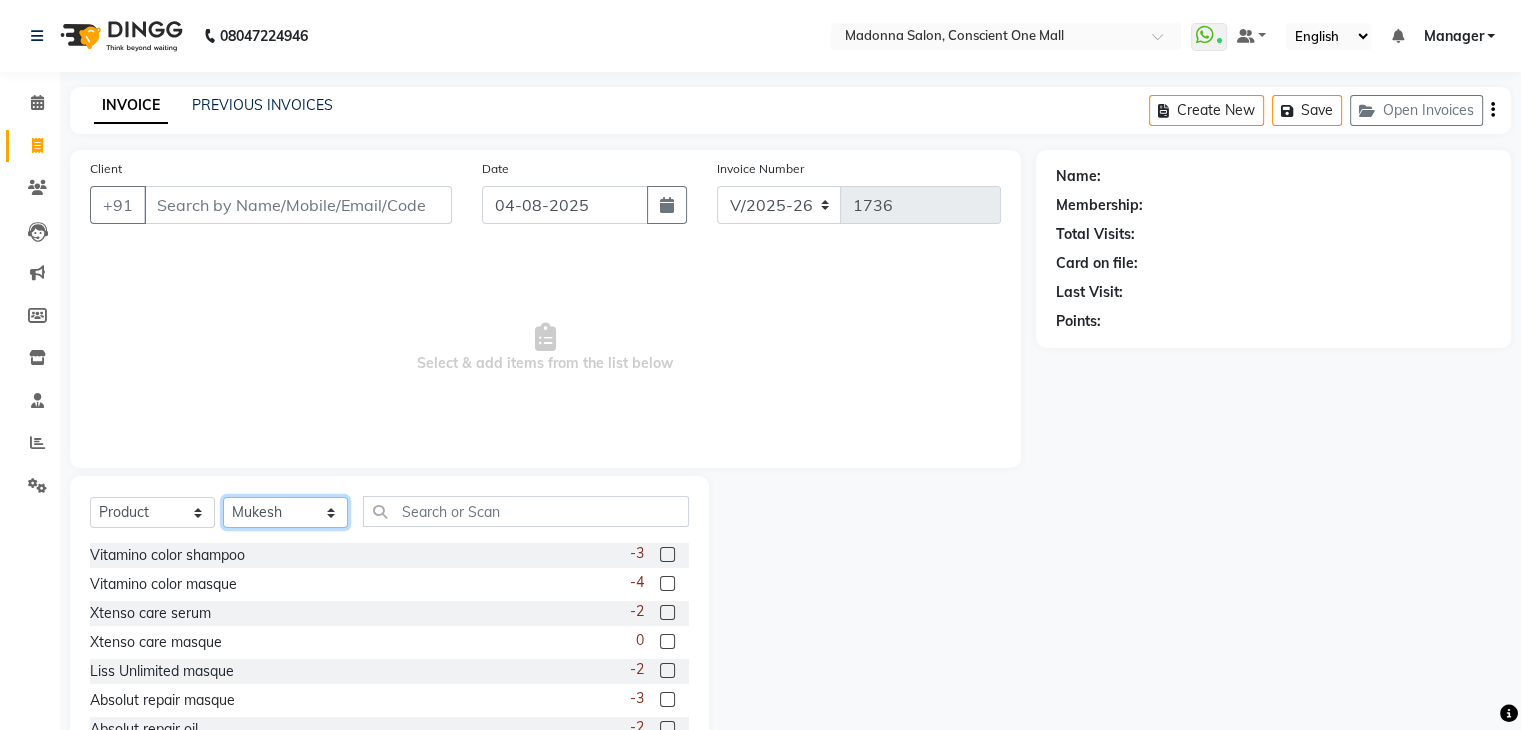 click on "Select Stylist AJAD AMIT ANSHU Bilal Harry himanshi HIMANSHU Janvi JAY Khusboo Manager misty Mukesh Naeem Navjot Kaur neha Pawan RAKHI Ripa Sachin Sagar  SAMEER Sanjeev Saurabh" 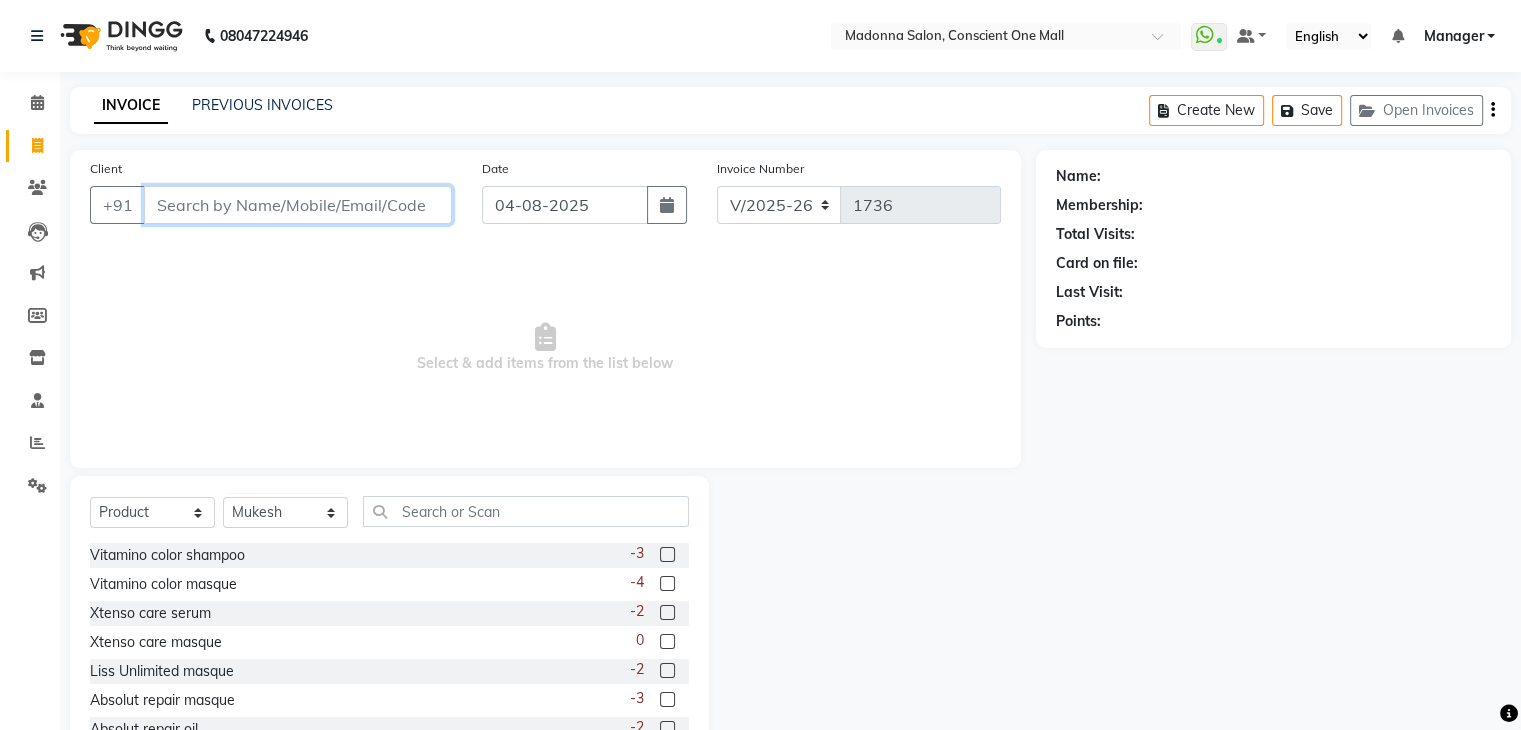 click on "Client" at bounding box center (298, 205) 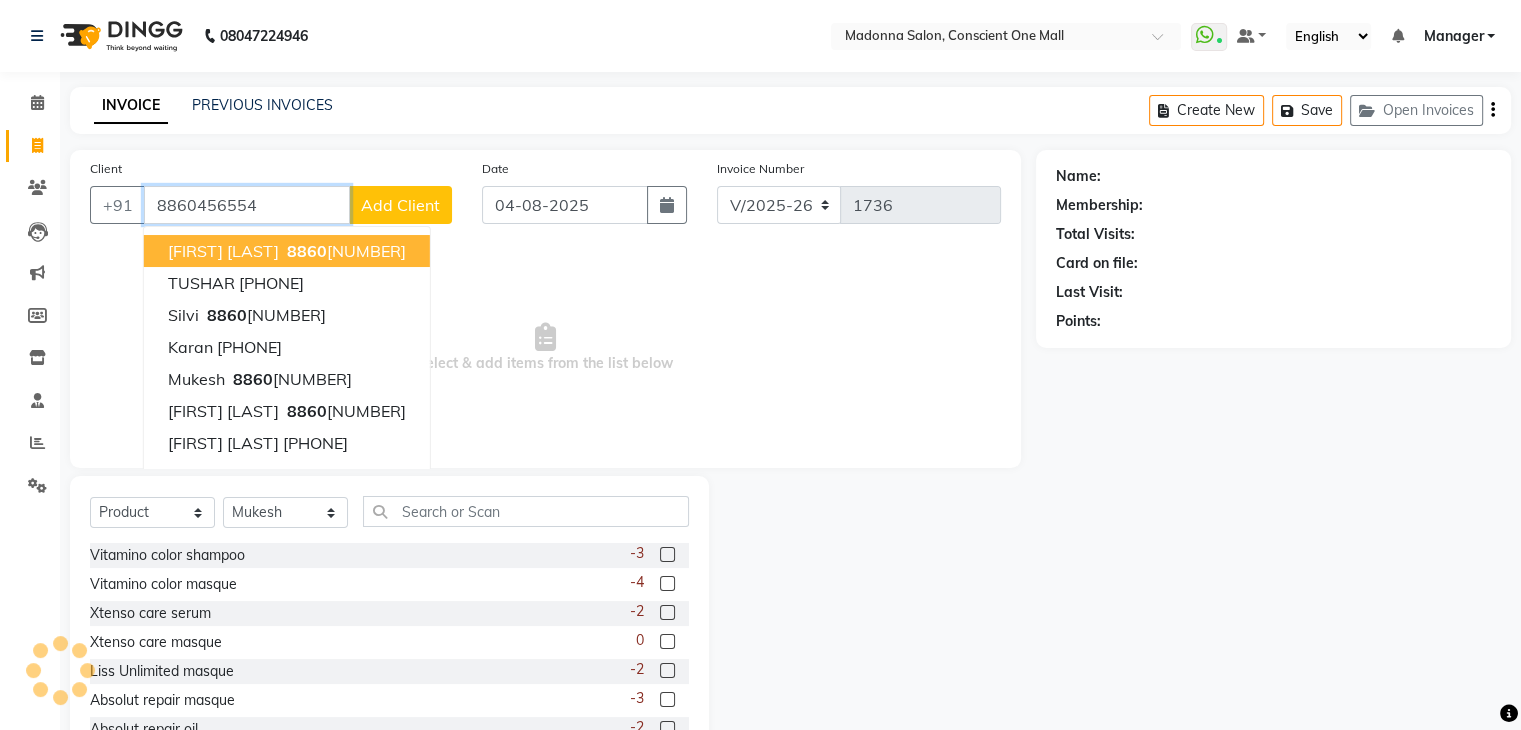 type on "8860456554" 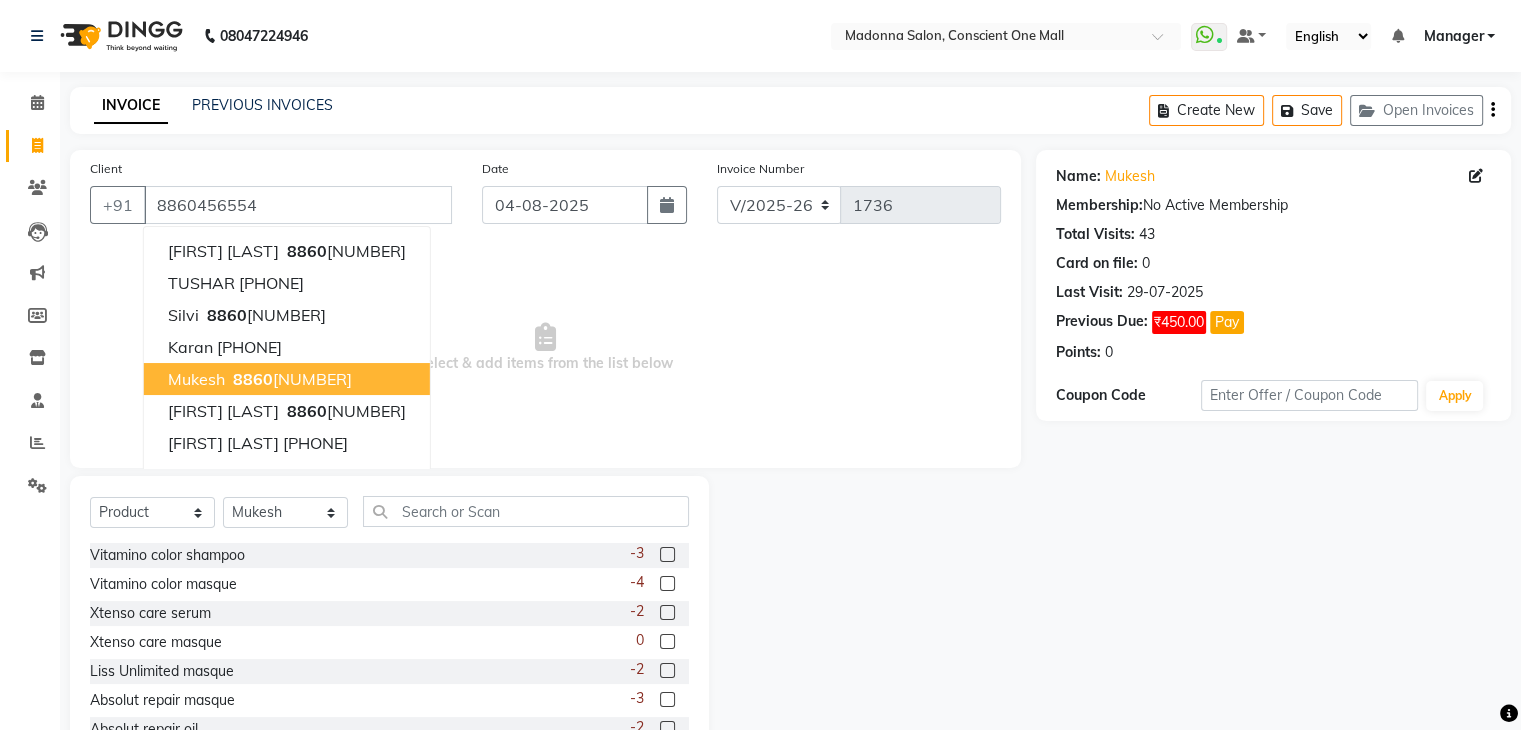 click on "8860" at bounding box center [253, 379] 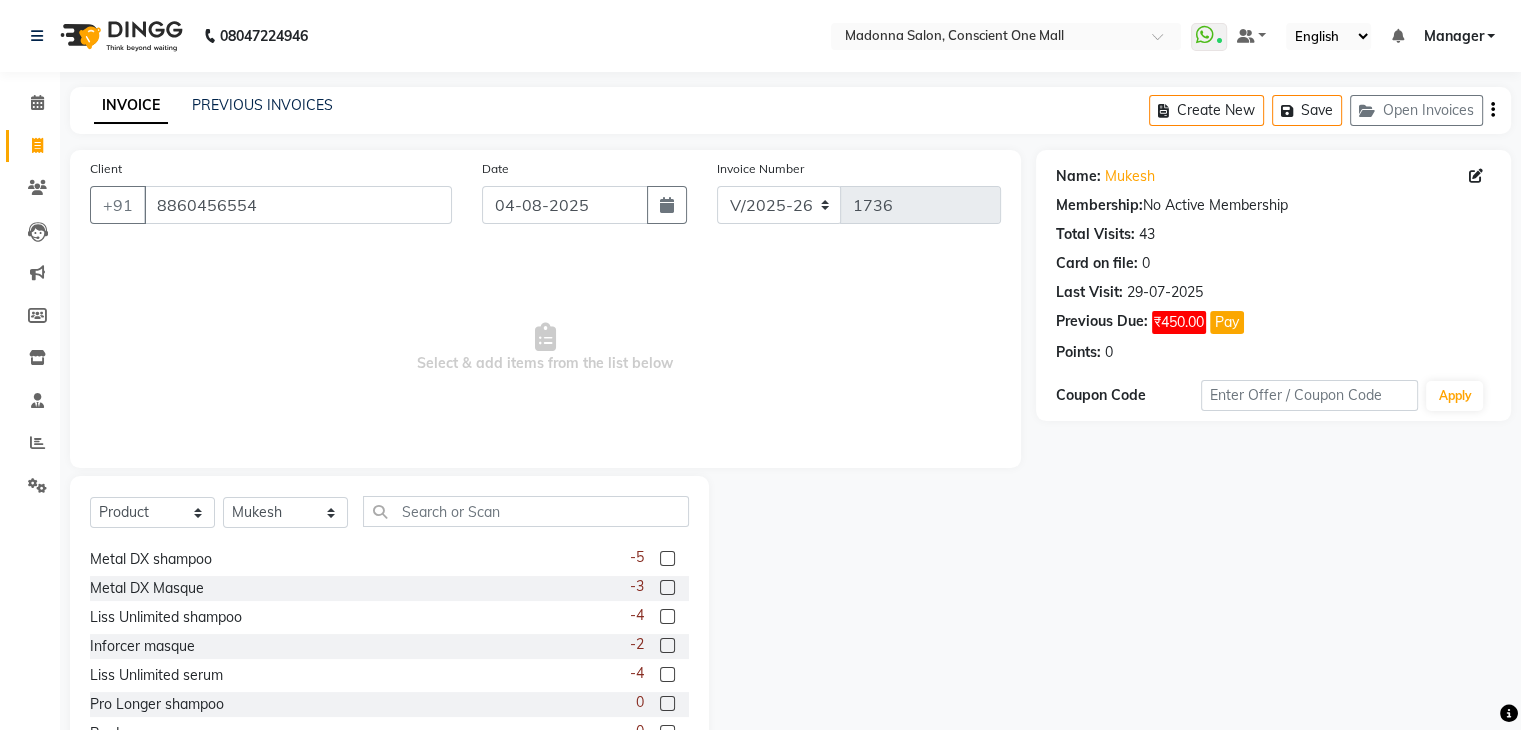 scroll, scrollTop: 436, scrollLeft: 0, axis: vertical 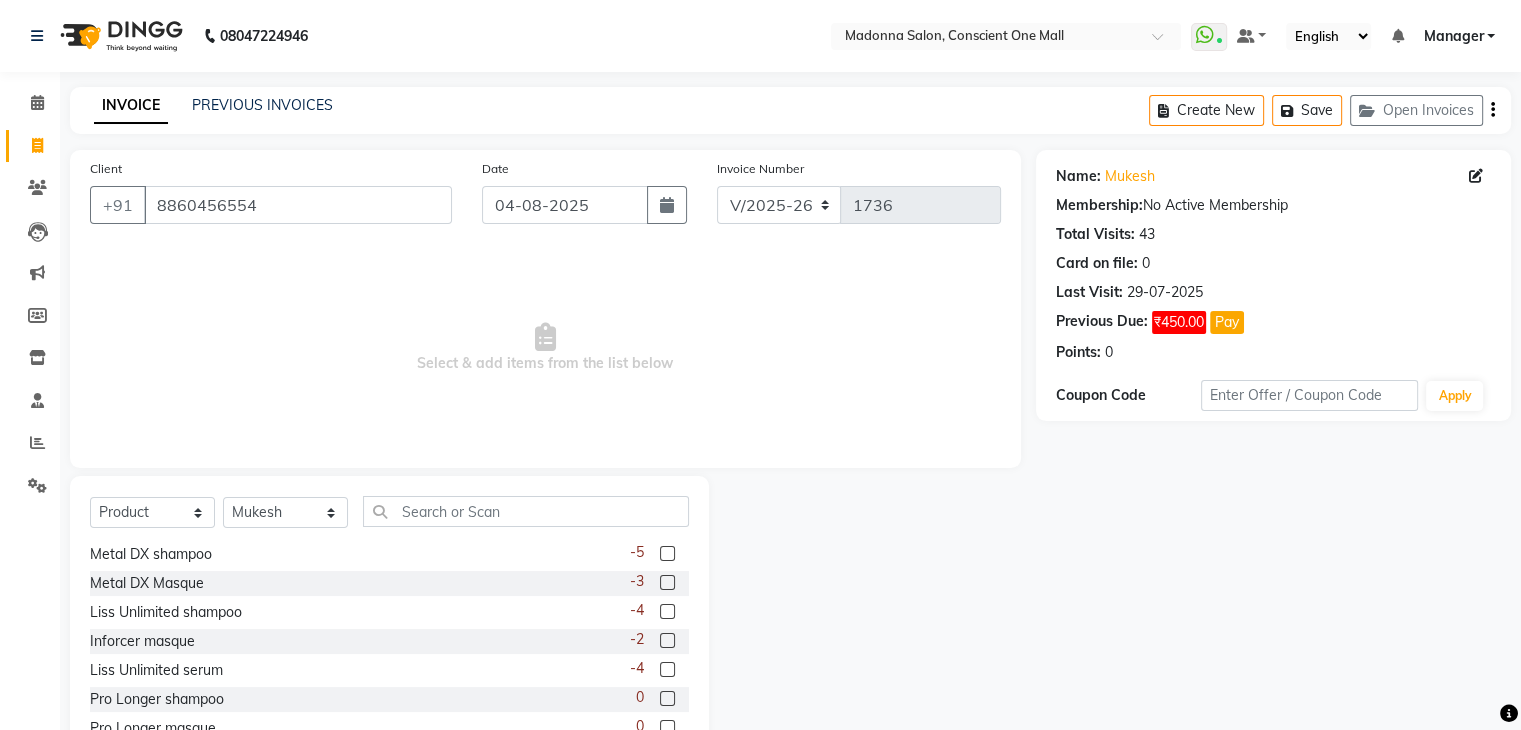click 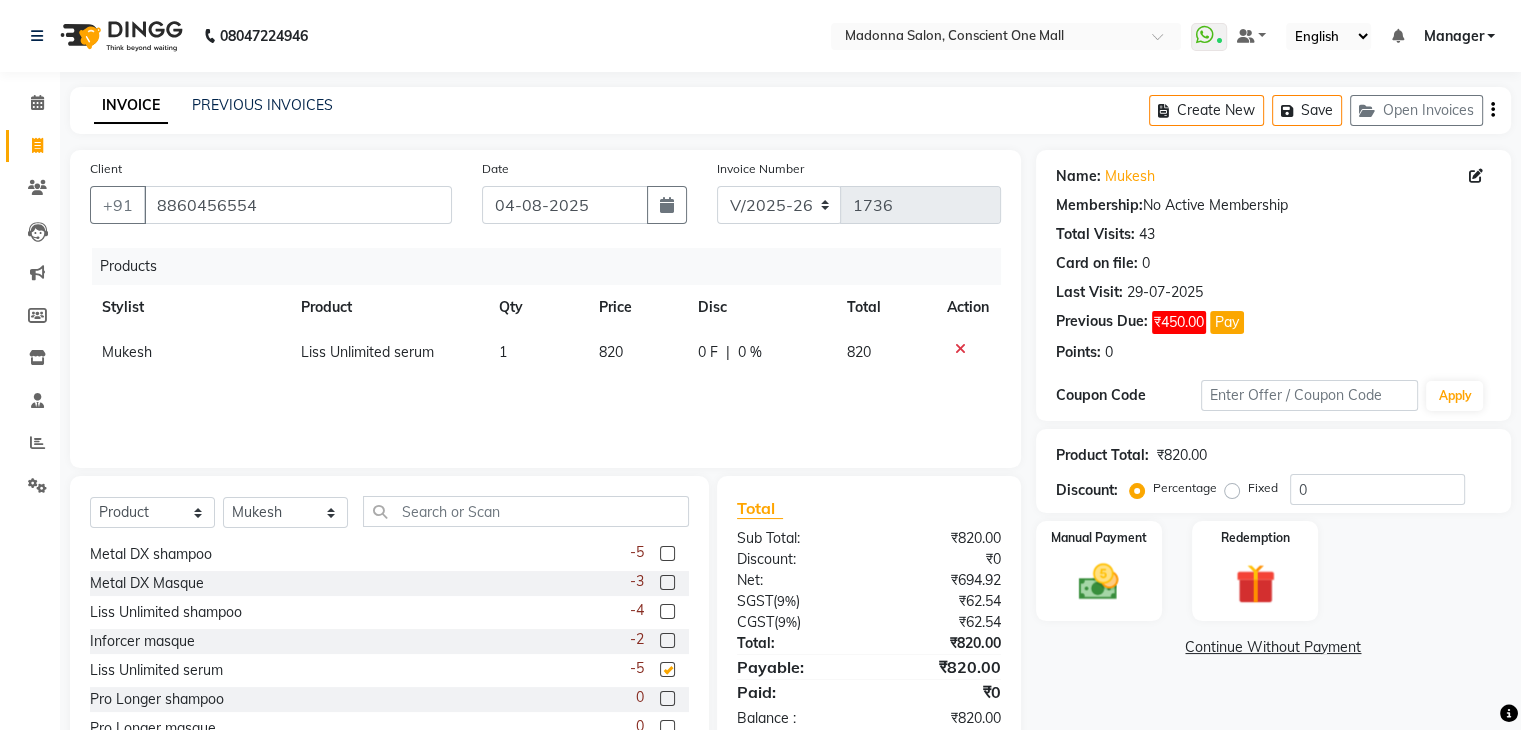 checkbox on "false" 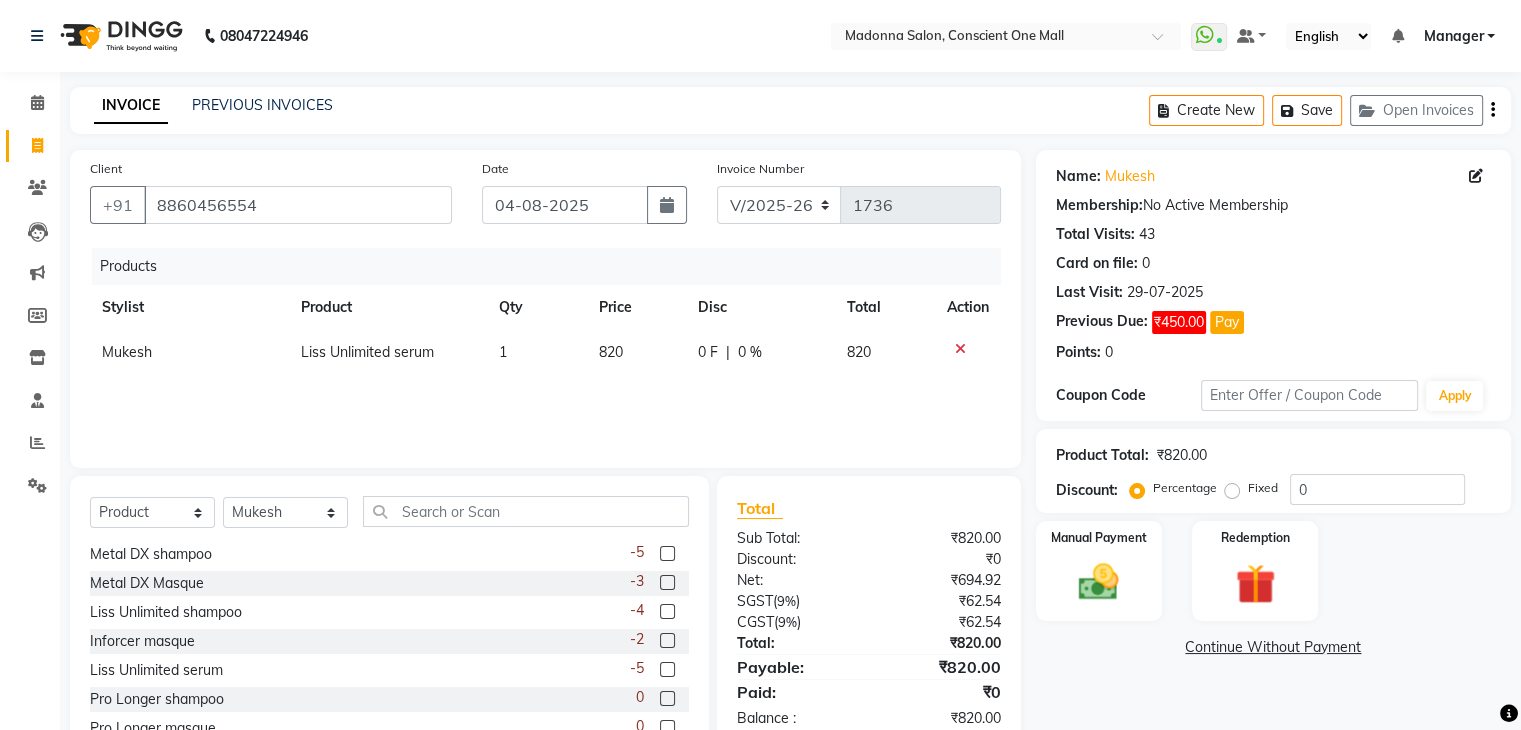 click on "820" 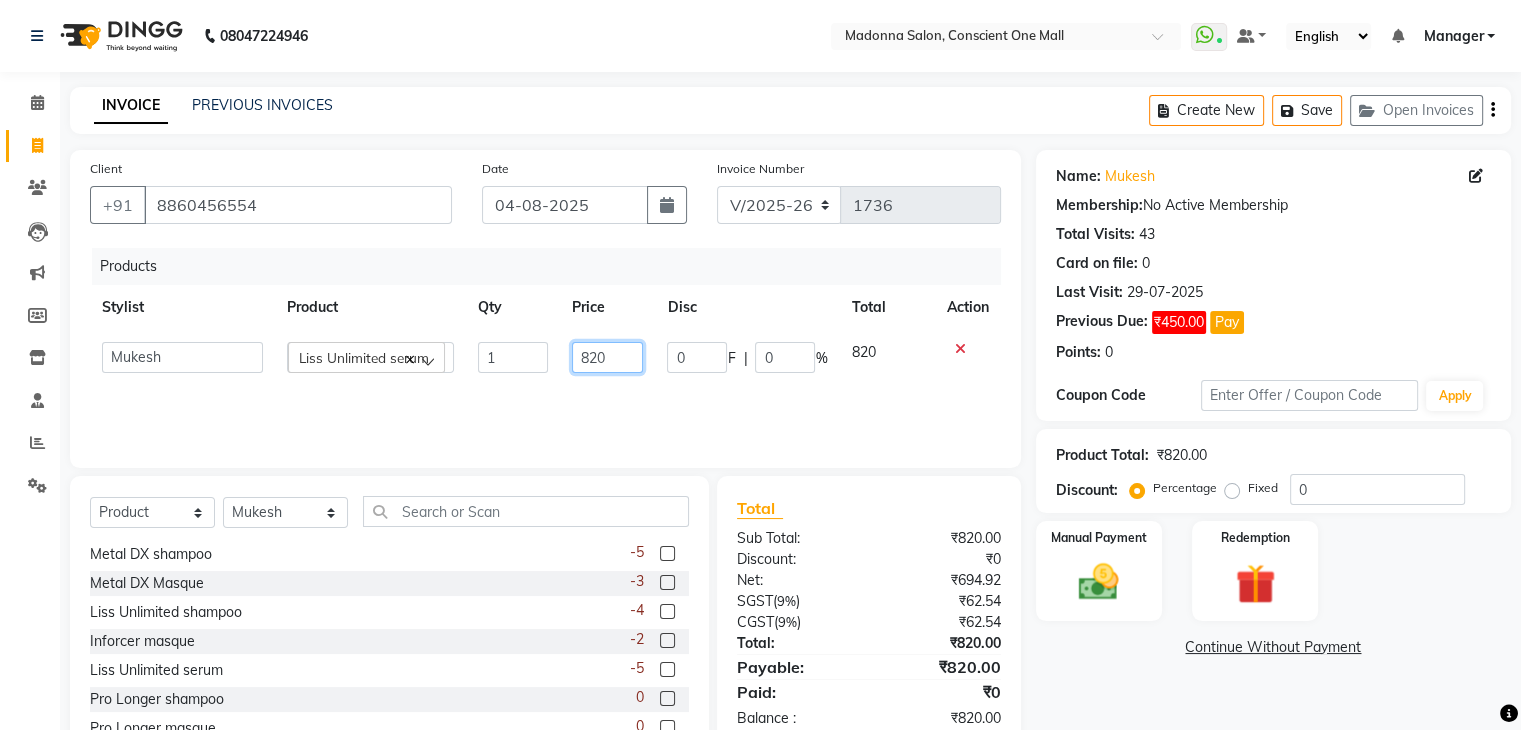 click on "820" 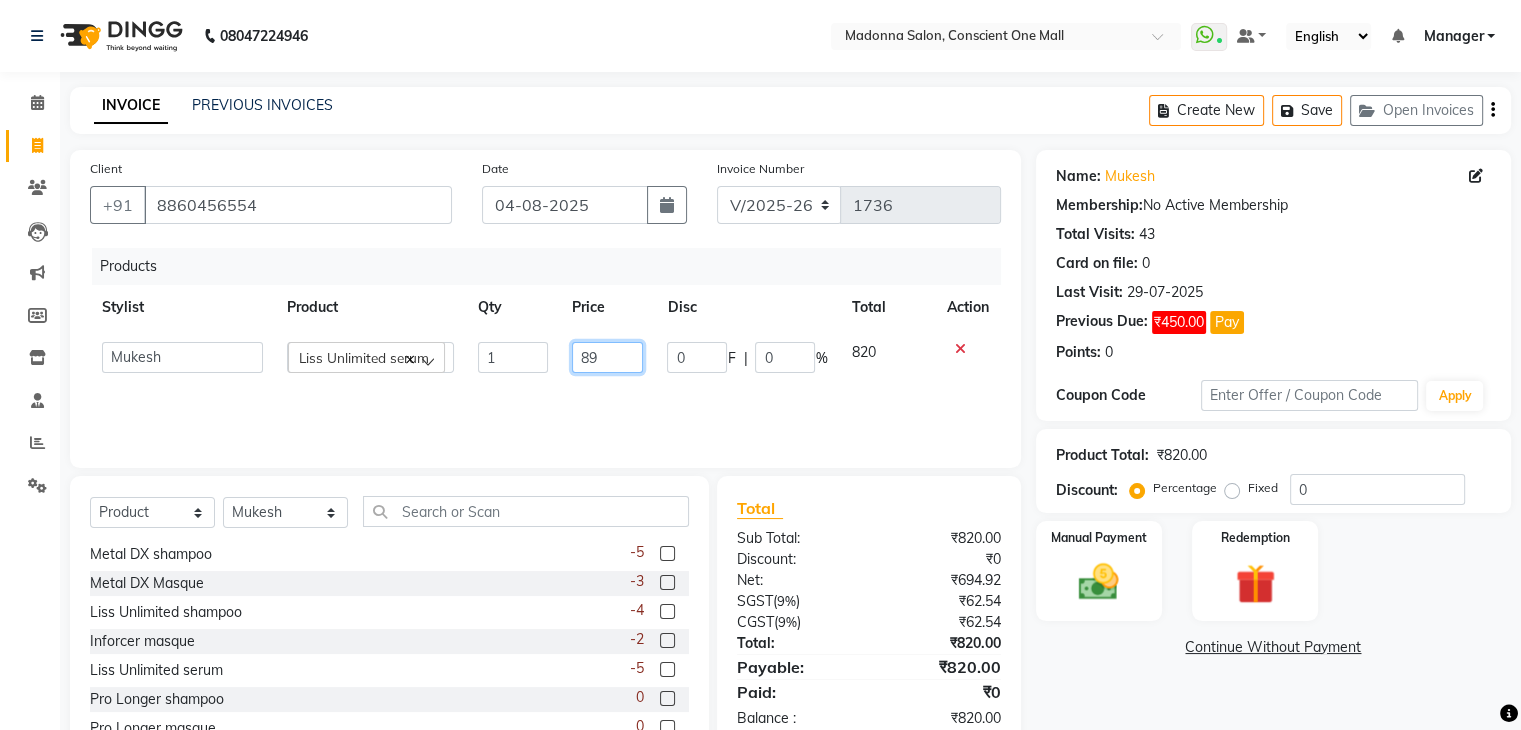 type on "890" 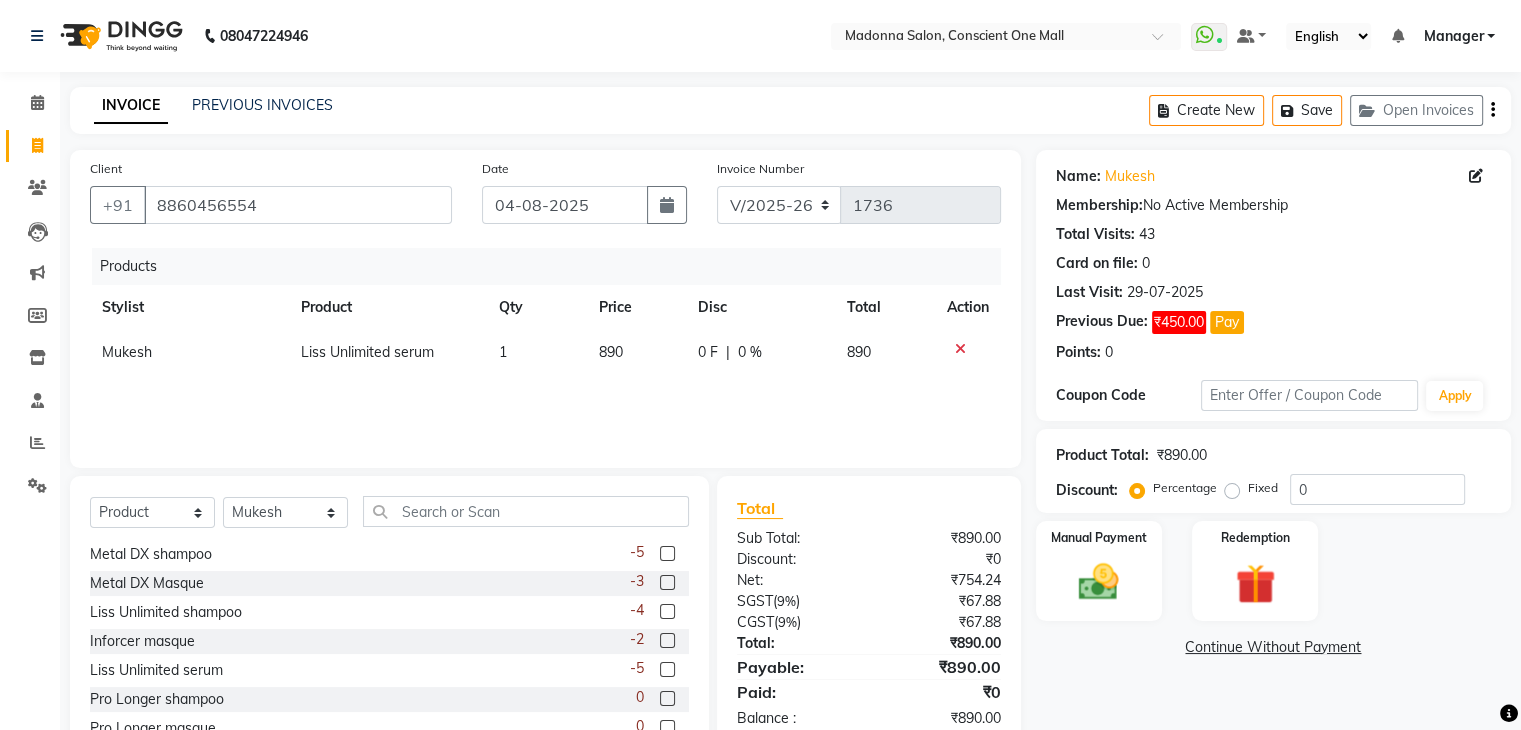 click on "Products Stylist Product Qty Price Disc Total Action Mukesh Liss Unlimited serum 1 890 0 F | 0 % 890" 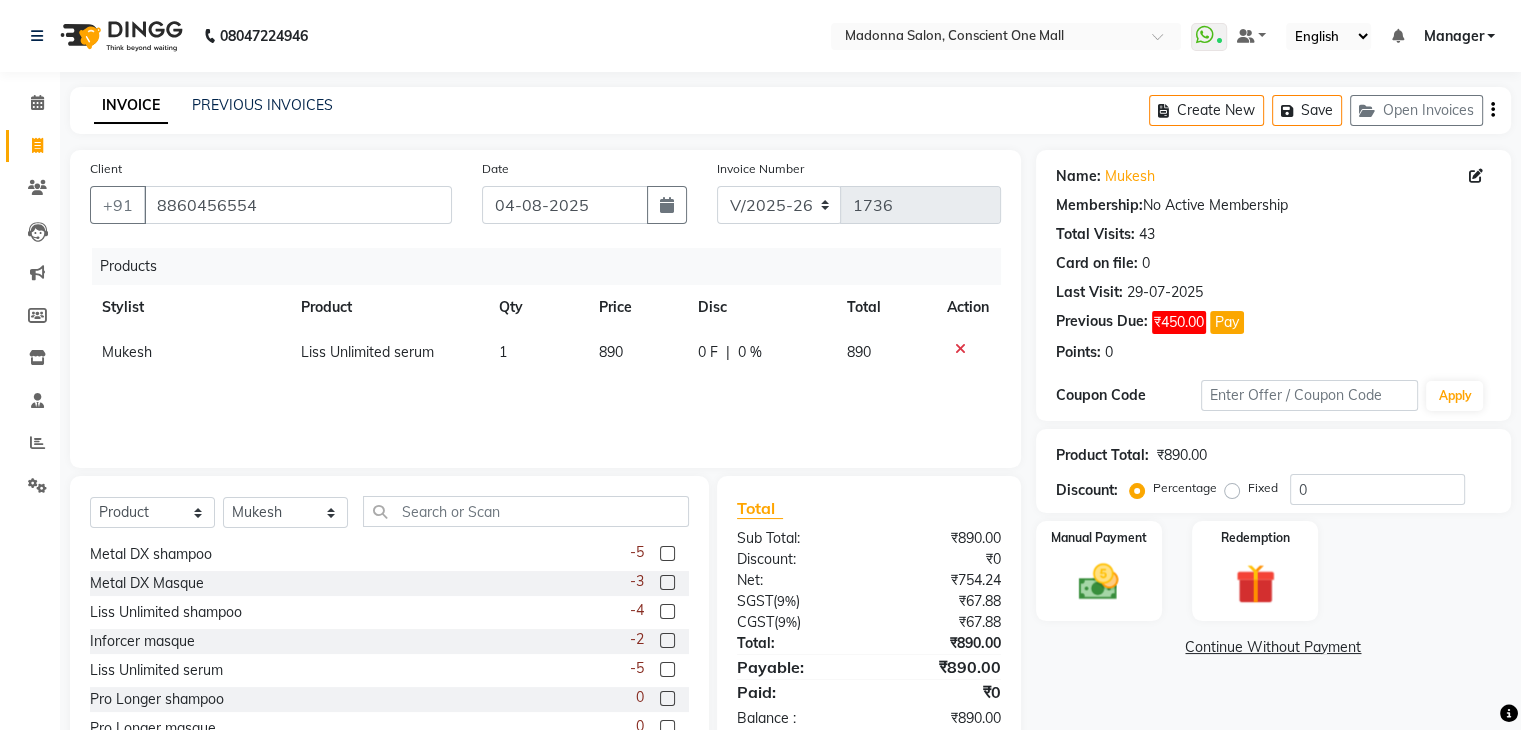 scroll, scrollTop: 72, scrollLeft: 0, axis: vertical 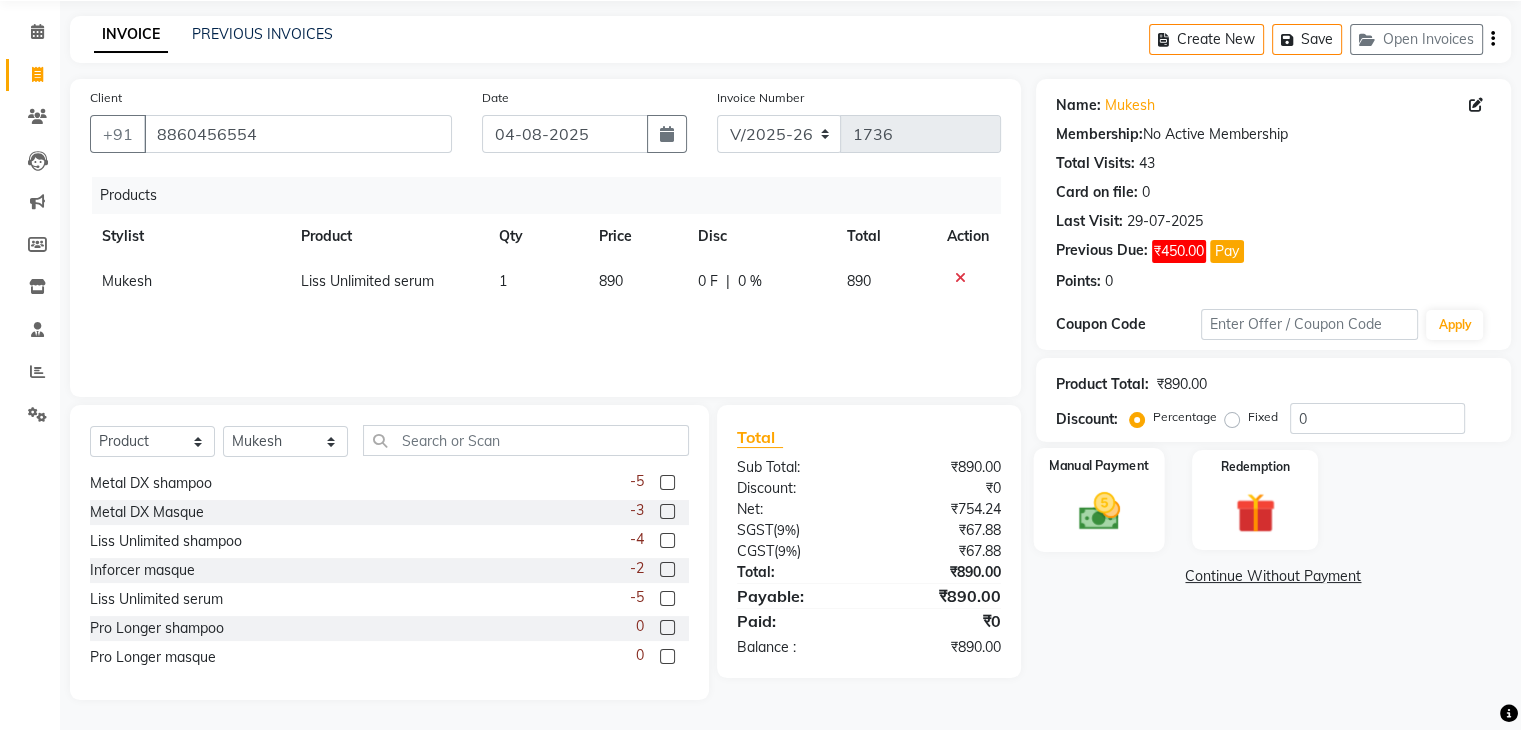 click 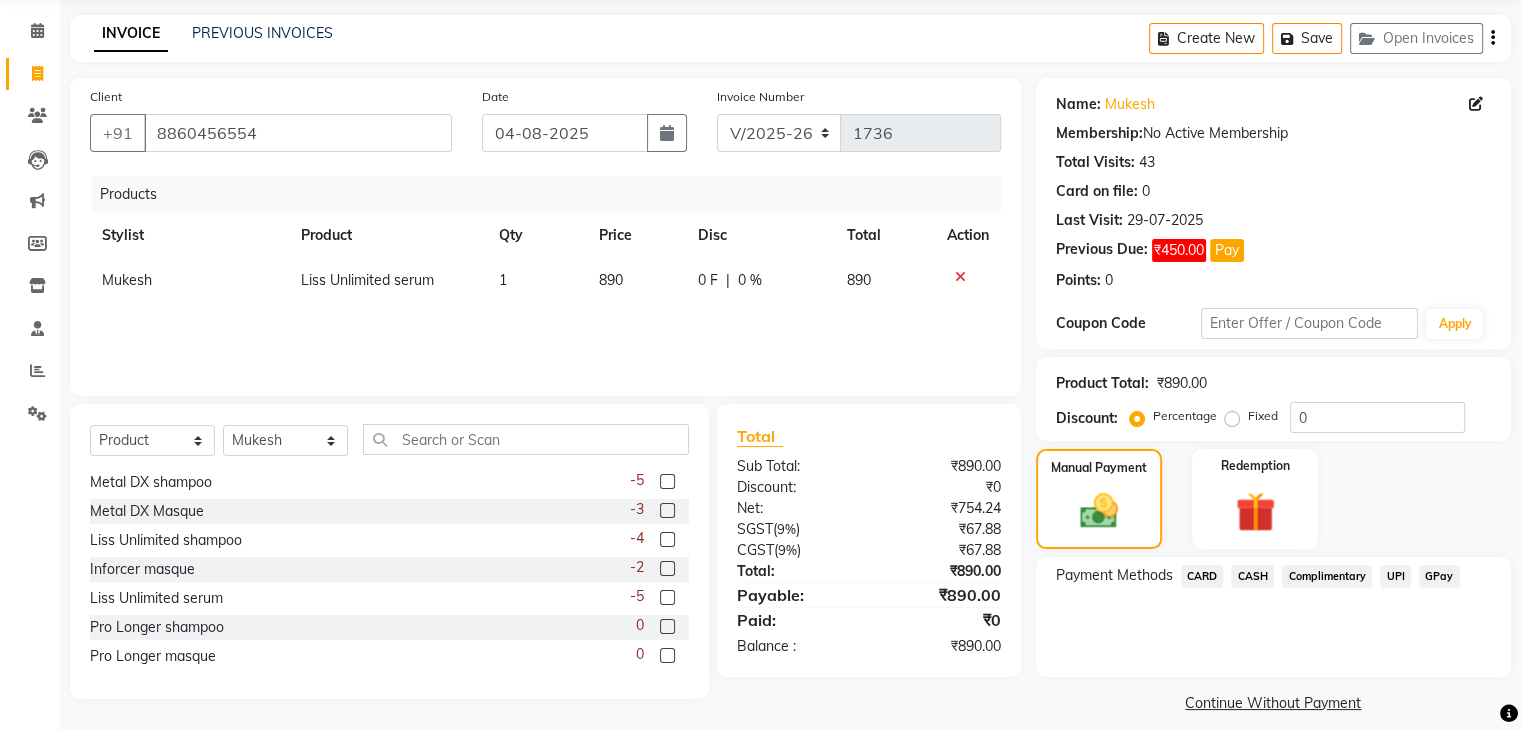 click on "CARD" 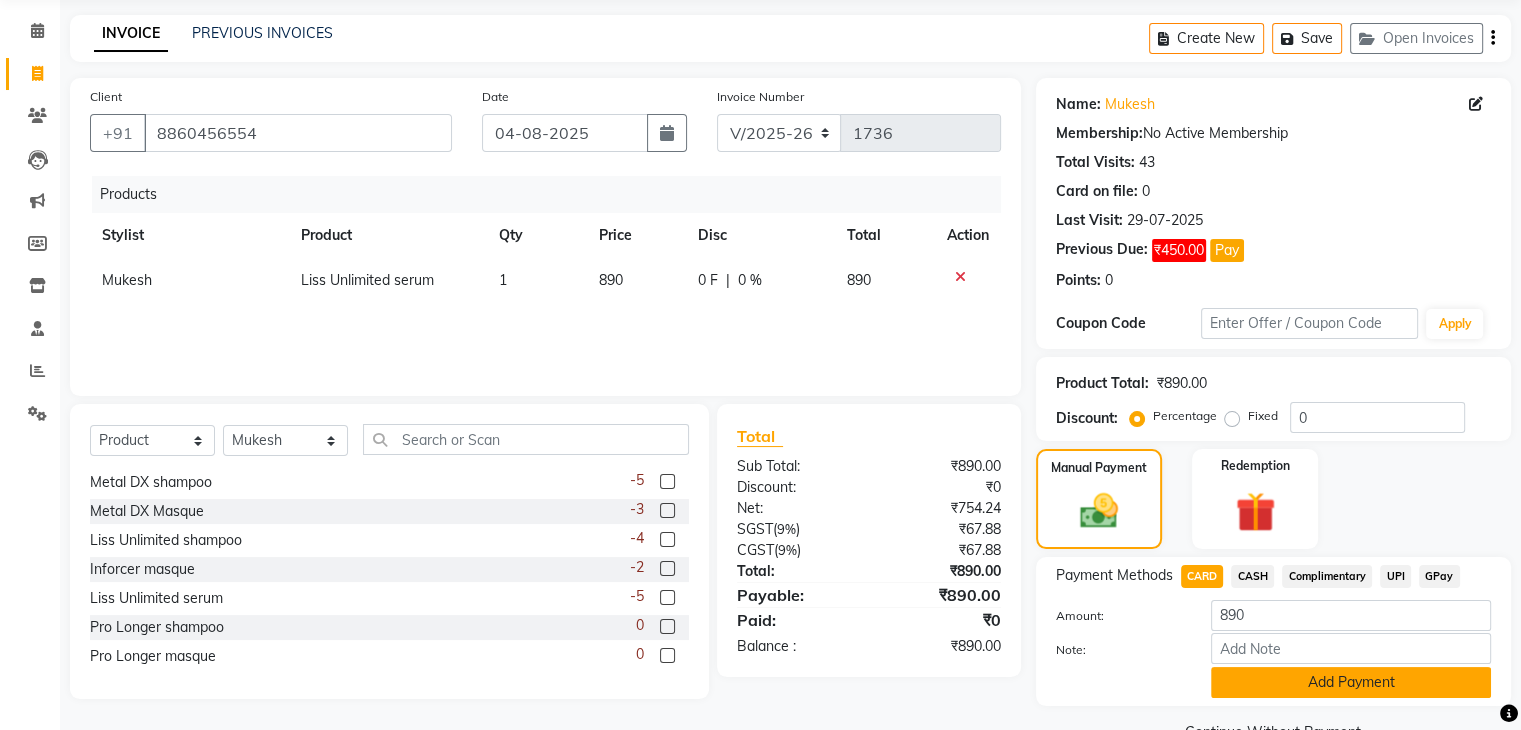 click on "Add Payment" 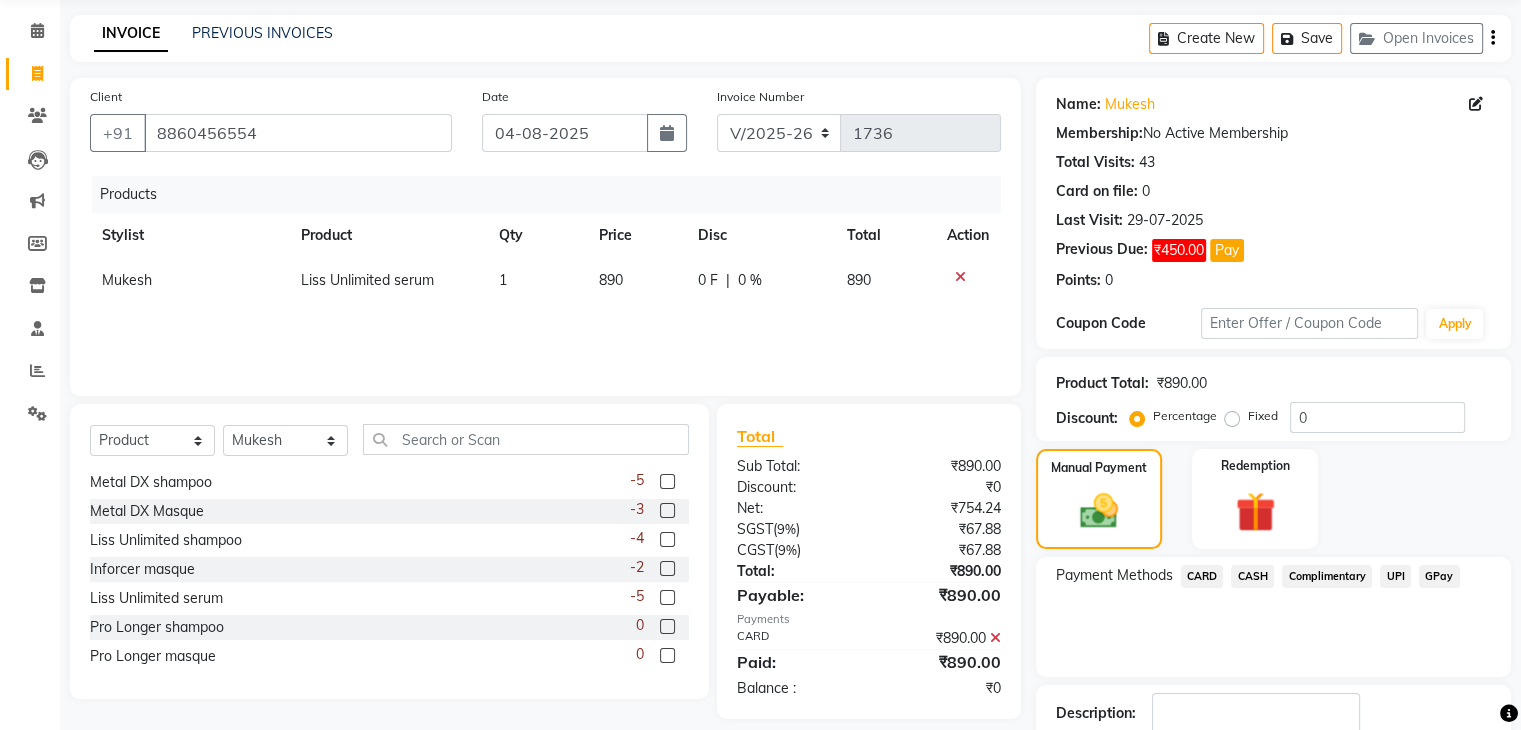 scroll, scrollTop: 201, scrollLeft: 0, axis: vertical 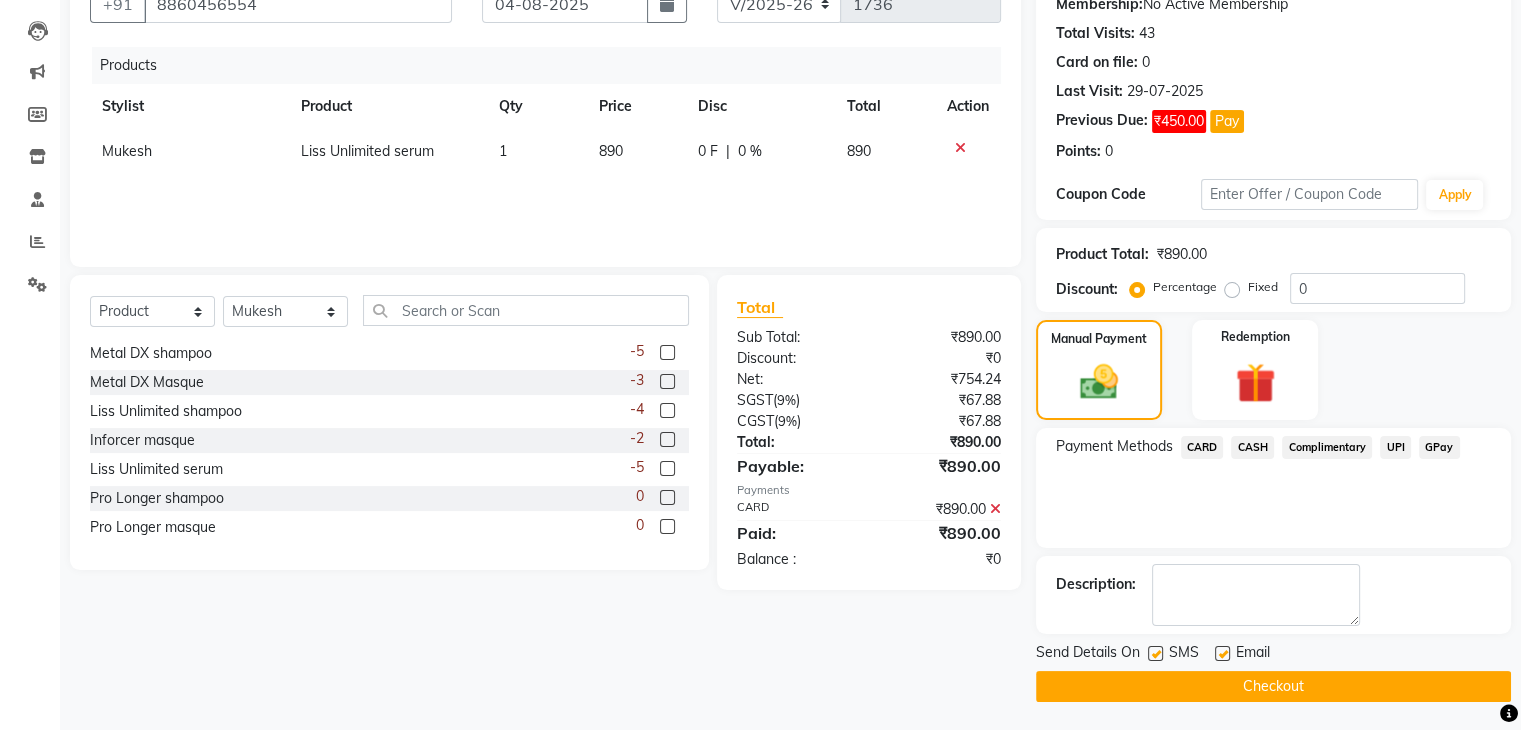 click on "Checkout" 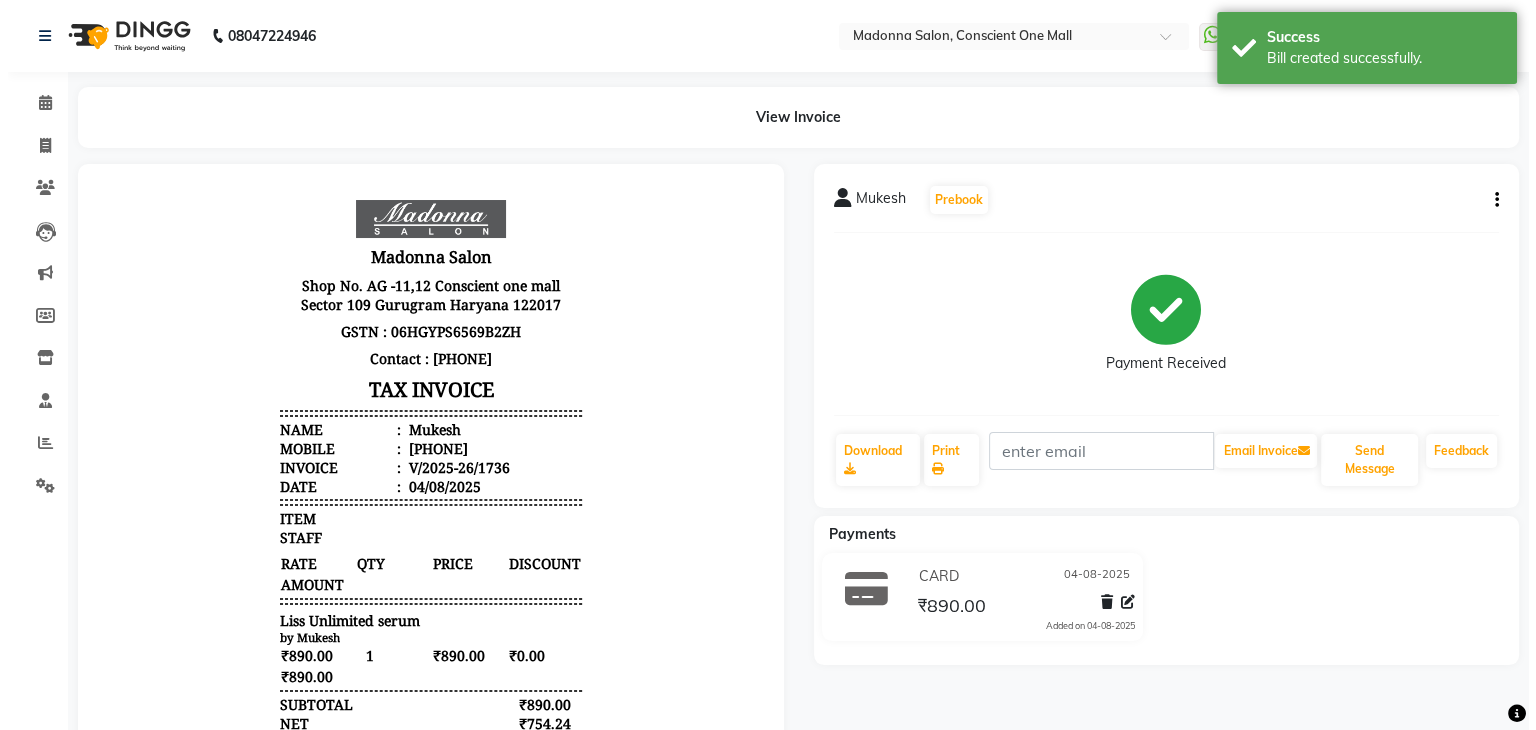 scroll, scrollTop: 0, scrollLeft: 0, axis: both 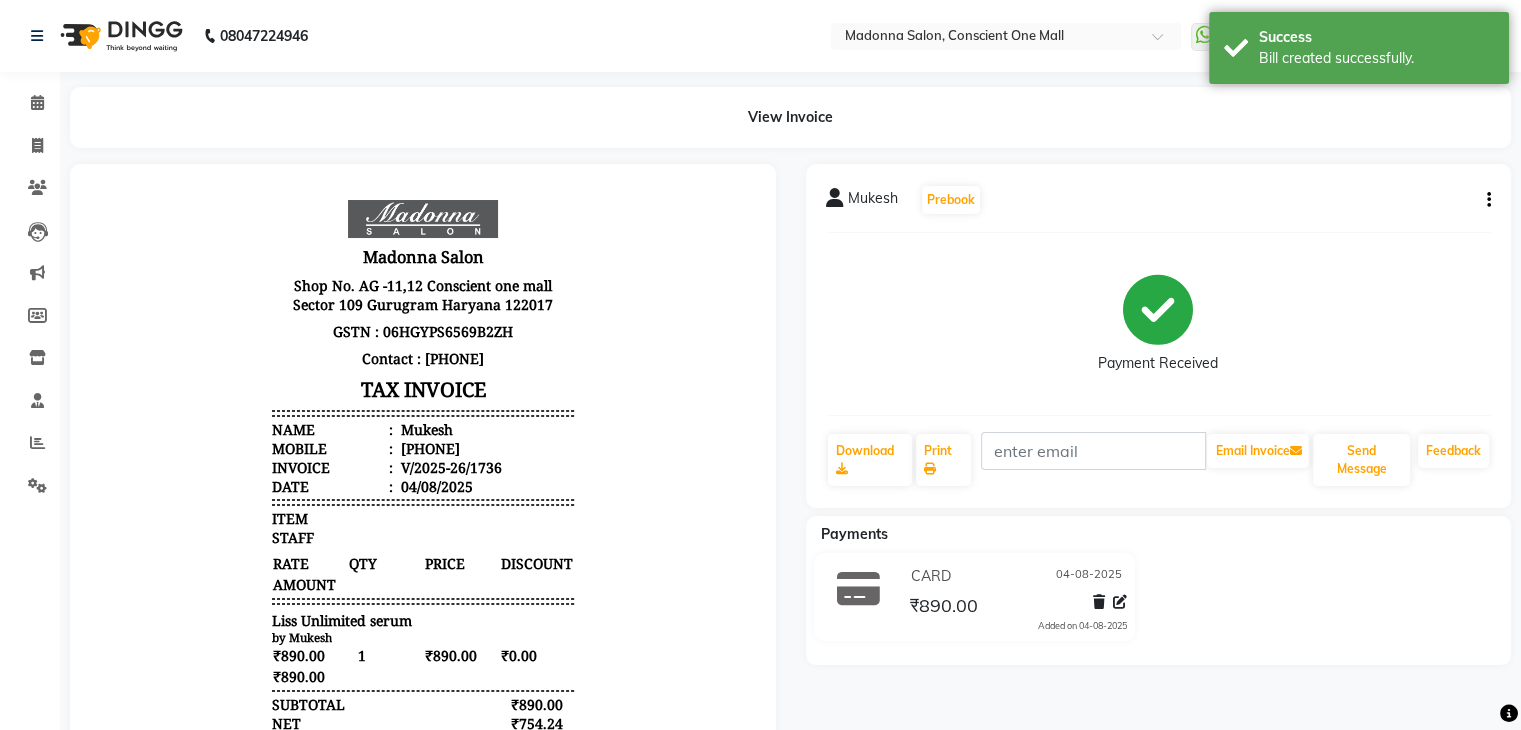 select on "service" 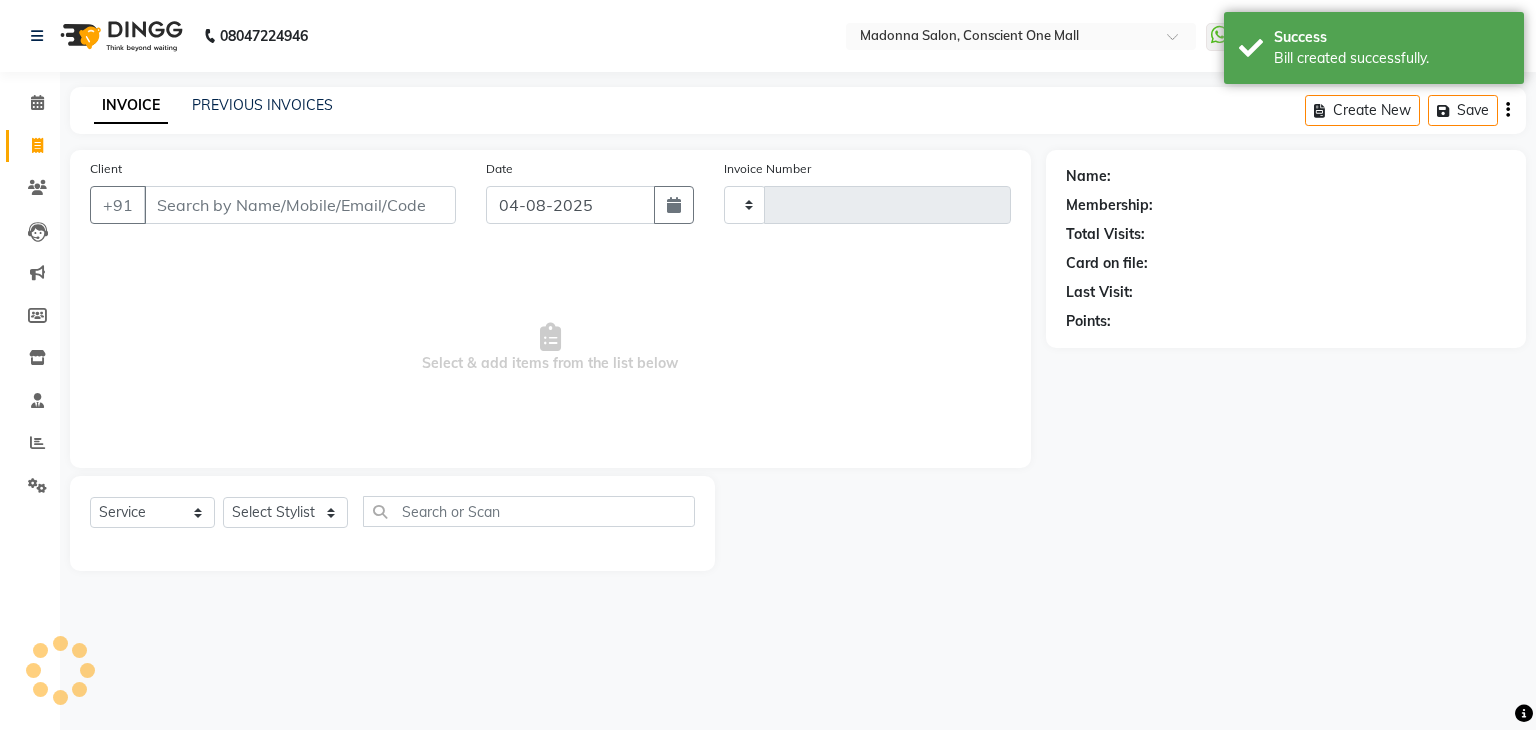 type on "1737" 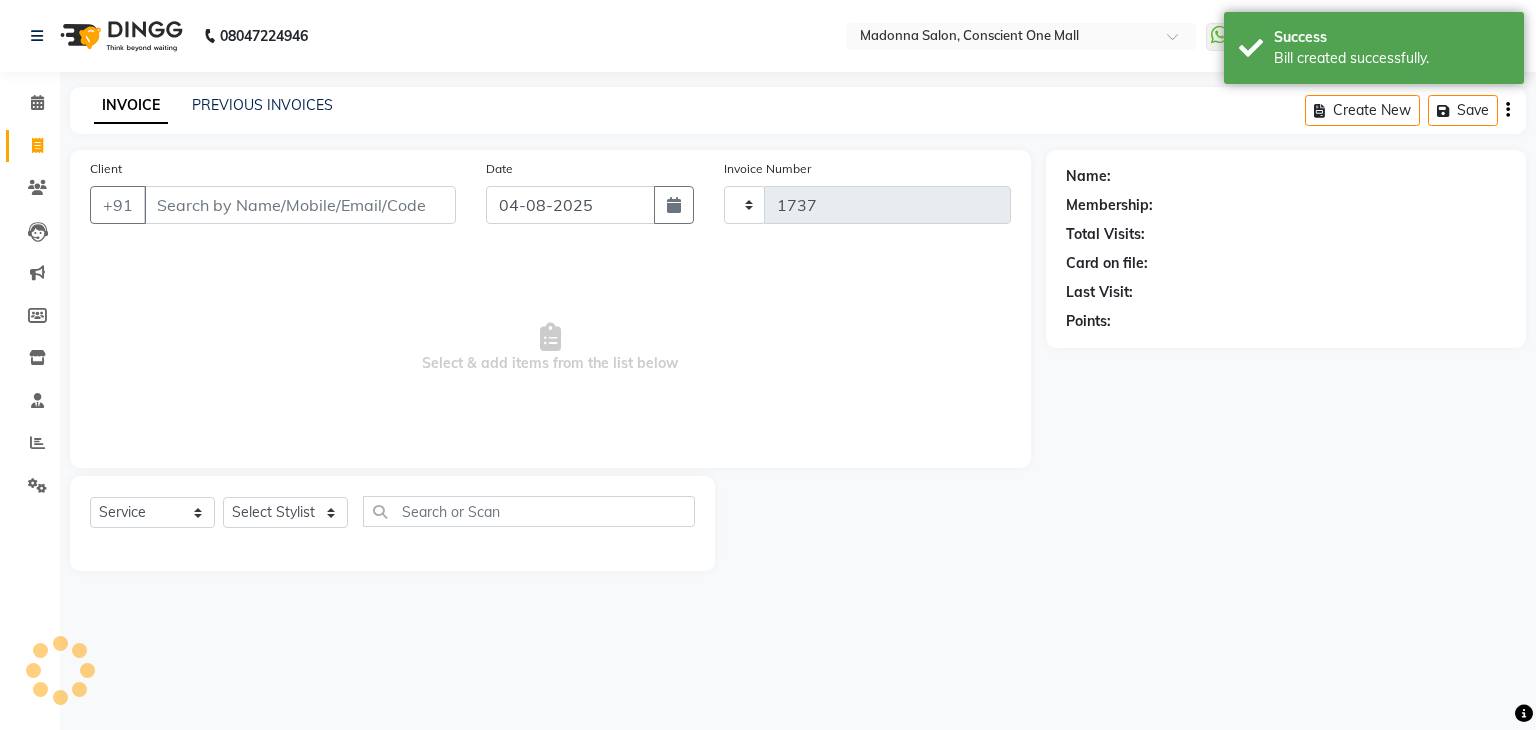 select on "7575" 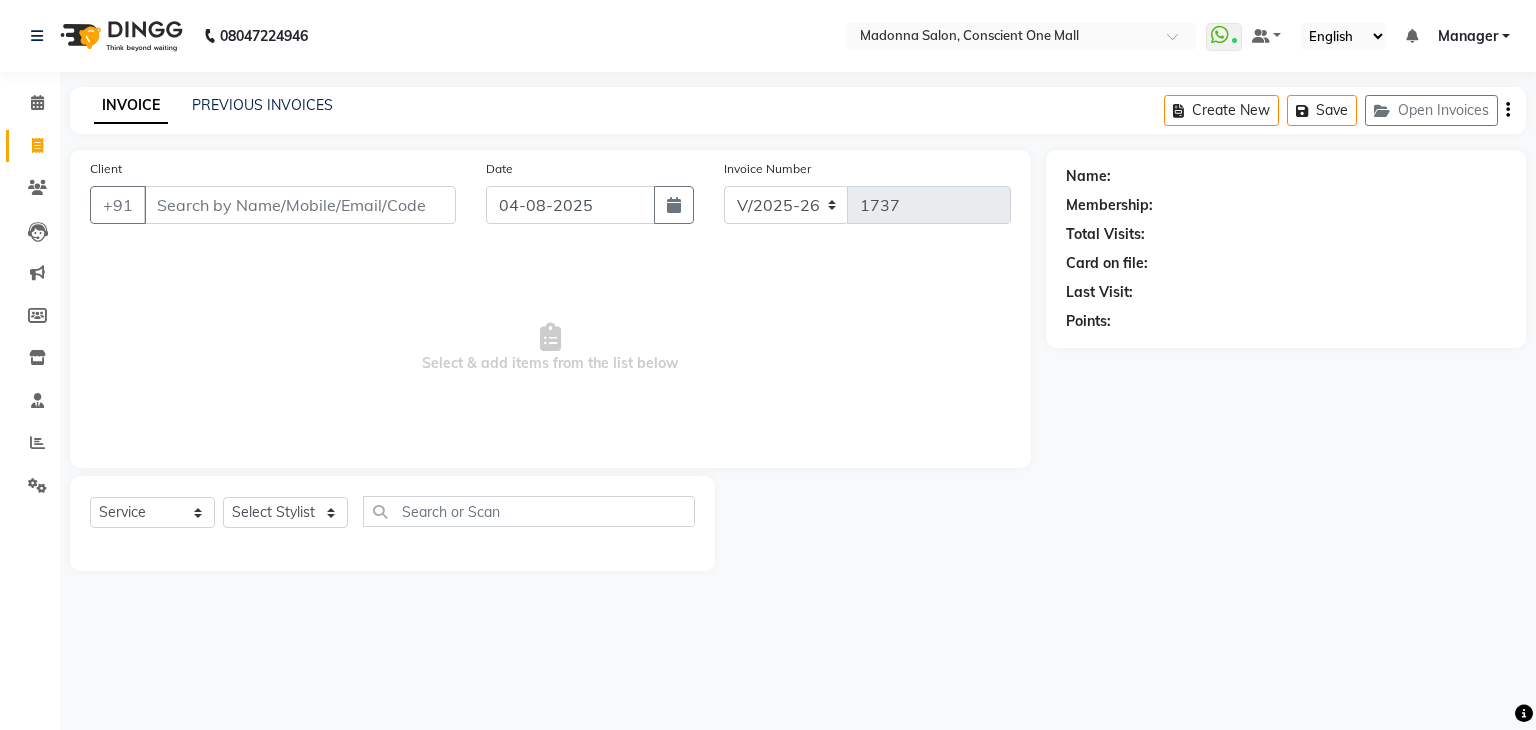 click on "Select & add items from the list below" at bounding box center [550, 348] 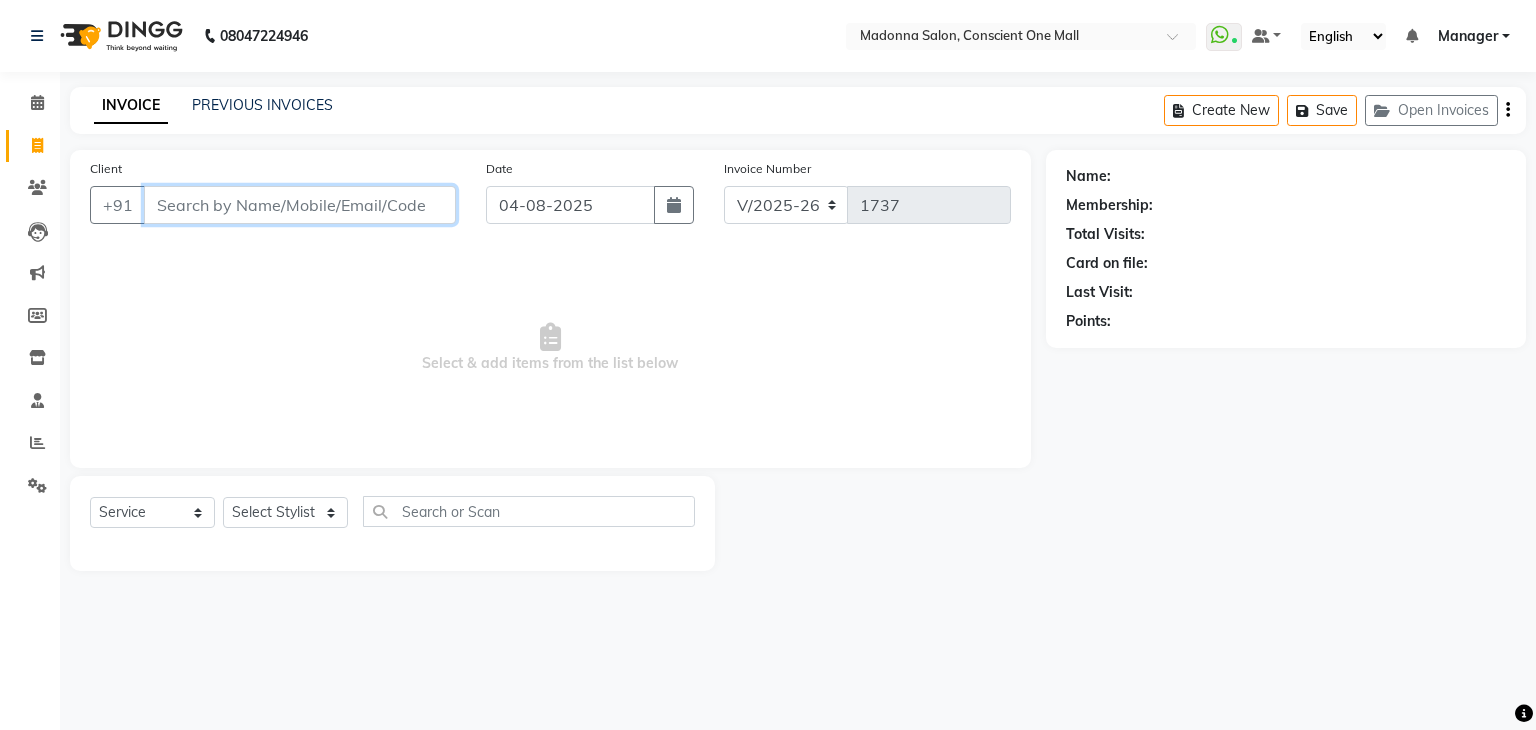 click on "Client" at bounding box center (300, 205) 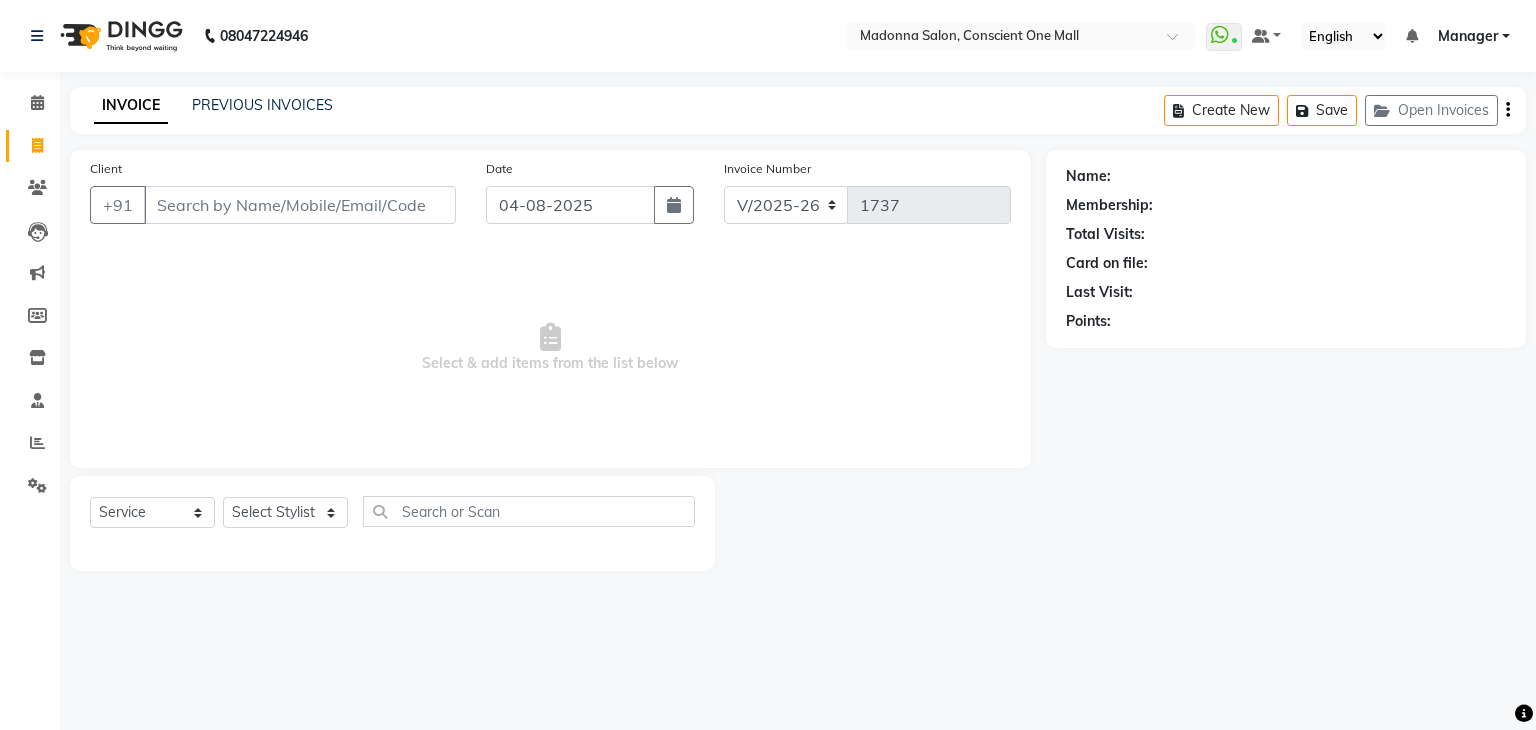 click on "Select & add items from the list below" at bounding box center [550, 348] 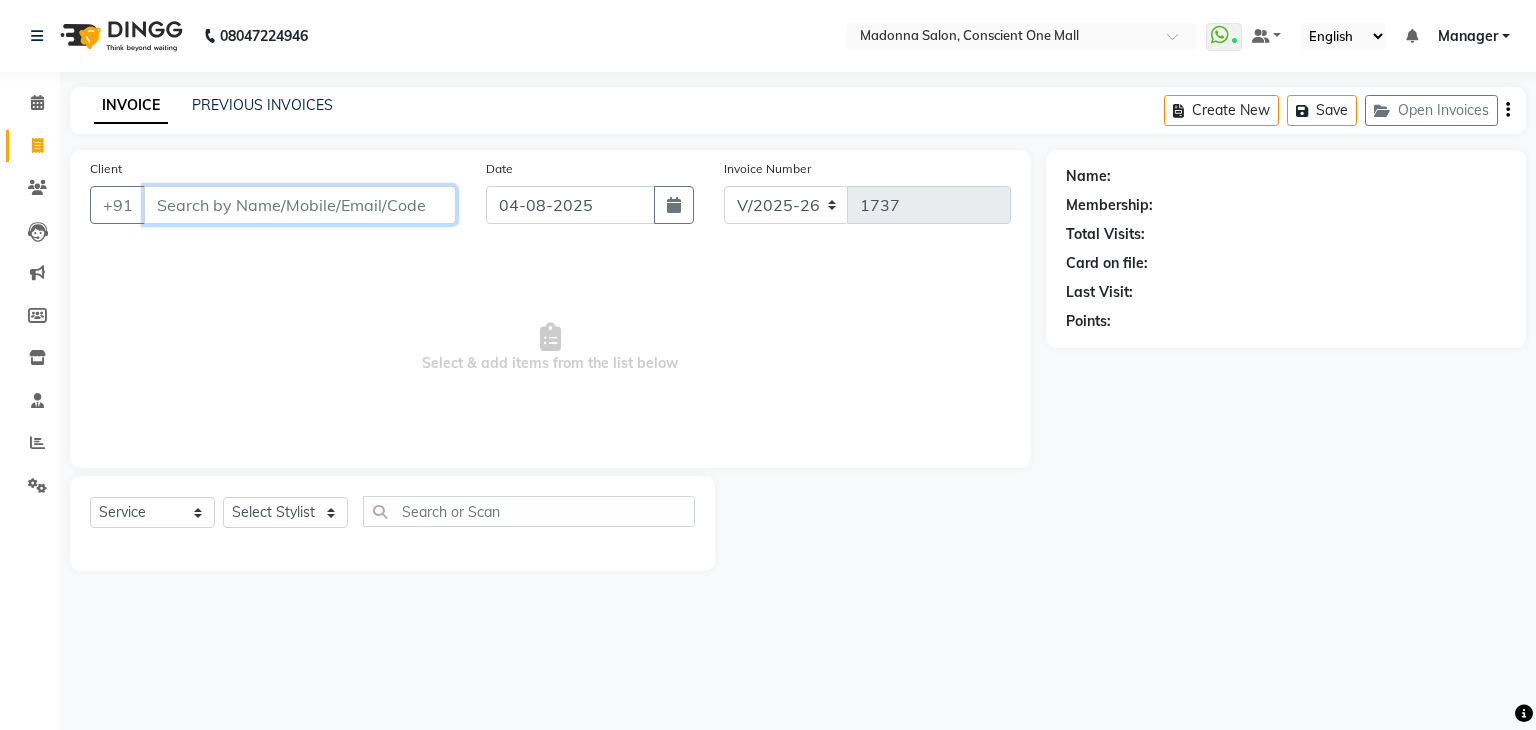 drag, startPoint x: 209, startPoint y: 198, endPoint x: 256, endPoint y: 308, distance: 119.62023 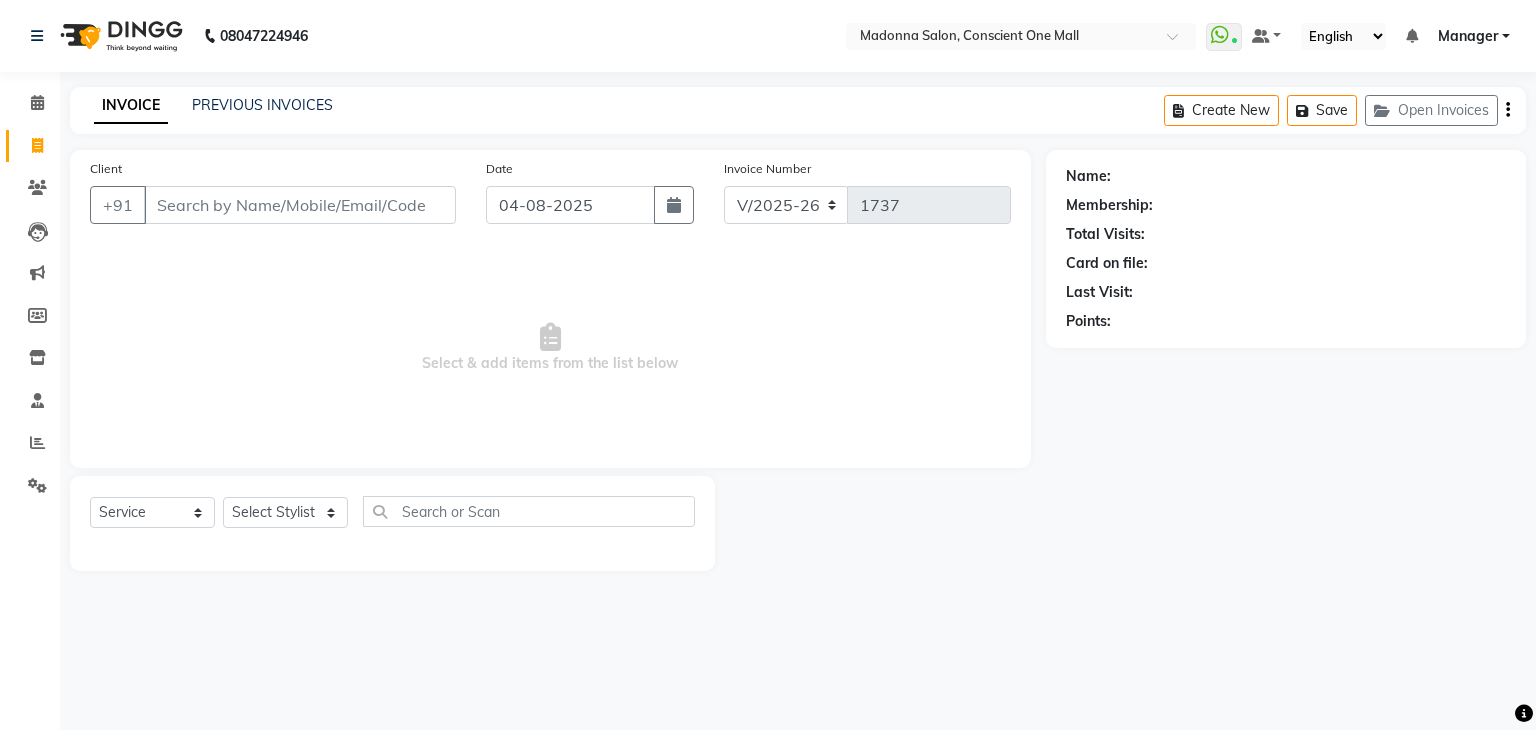 click on "Select & add items from the list below" at bounding box center [550, 348] 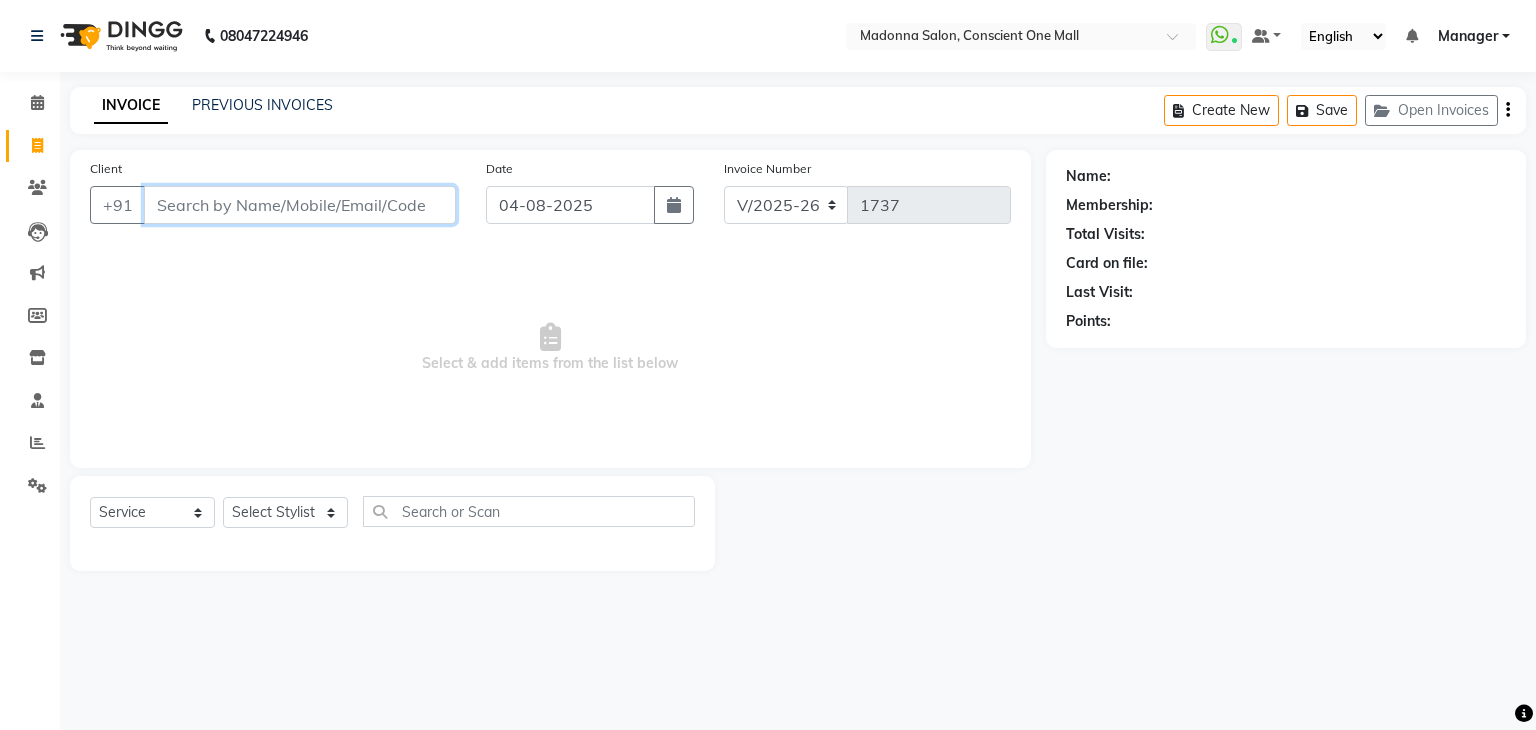 drag, startPoint x: 259, startPoint y: 214, endPoint x: 261, endPoint y: 346, distance: 132.01515 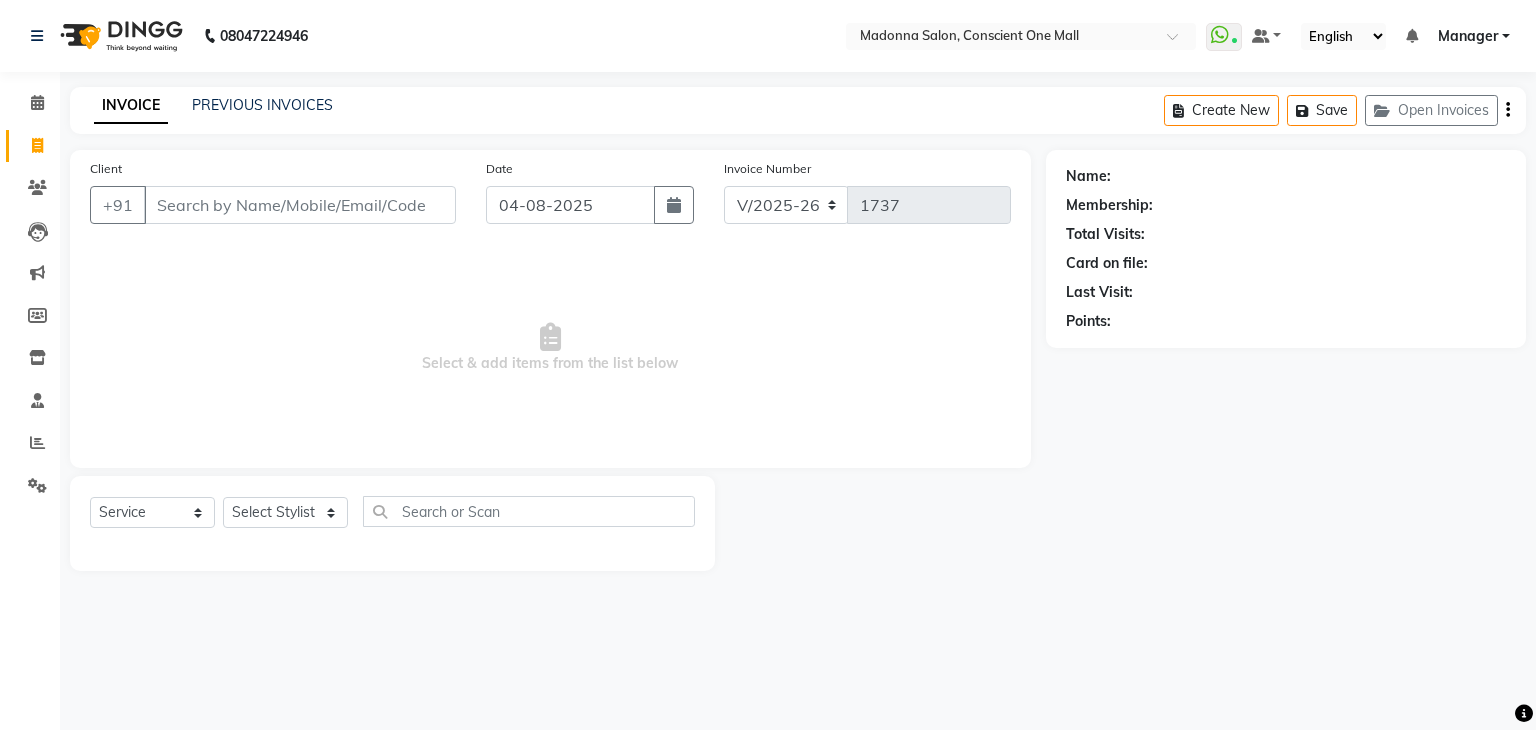 click on "Select & add items from the list below" at bounding box center (550, 348) 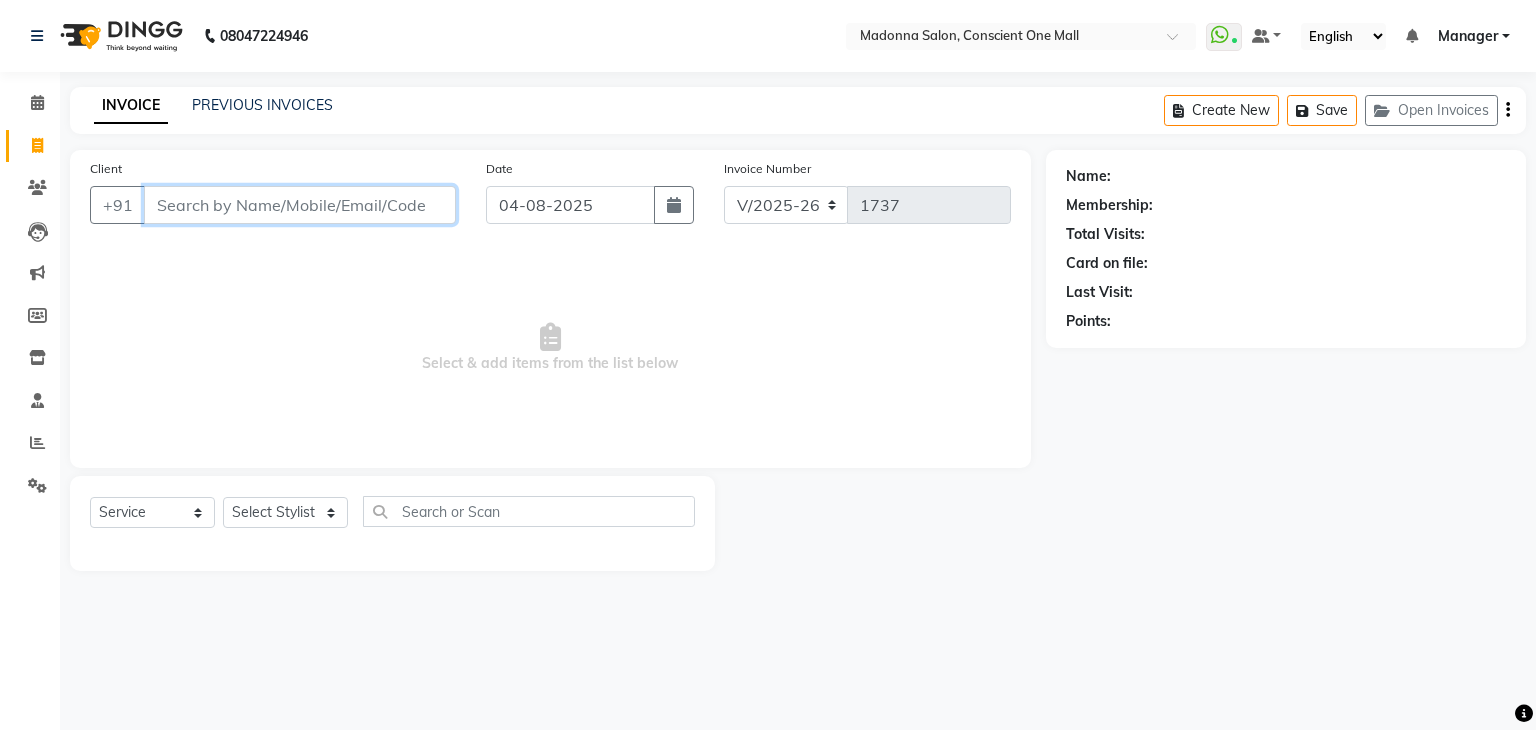 drag, startPoint x: 201, startPoint y: 197, endPoint x: 261, endPoint y: 325, distance: 141.36478 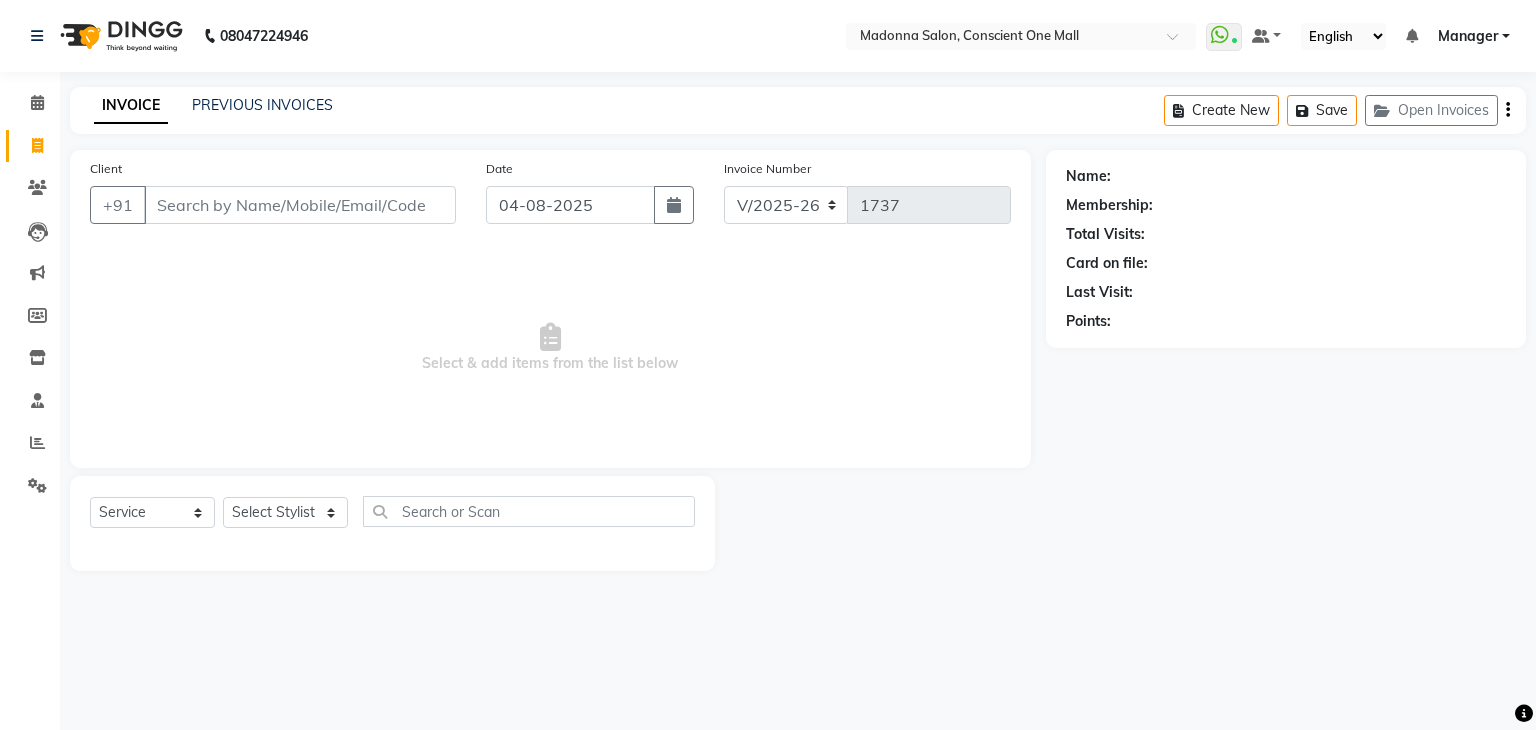 click on "Select & add items from the list below" at bounding box center [550, 348] 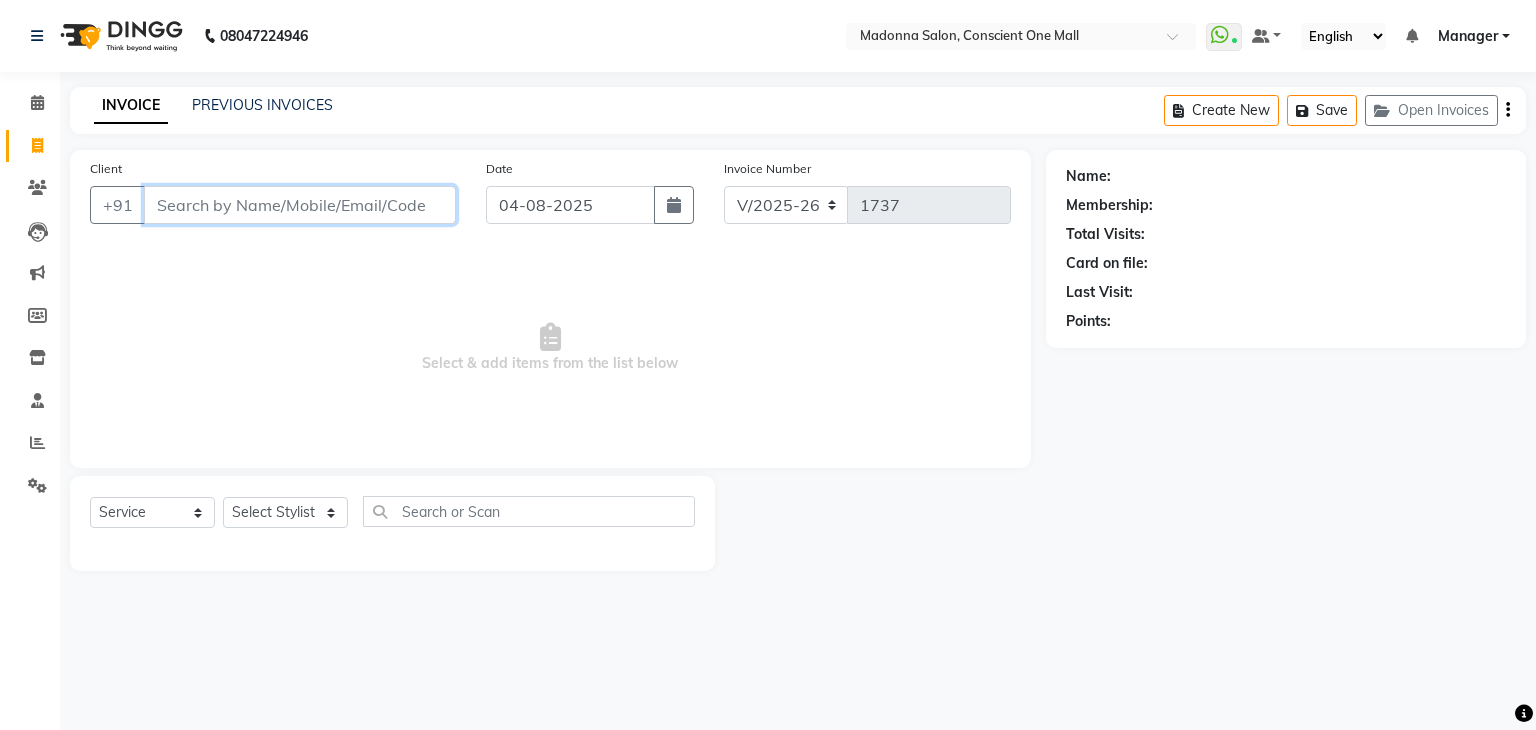 click on "Client" at bounding box center [300, 205] 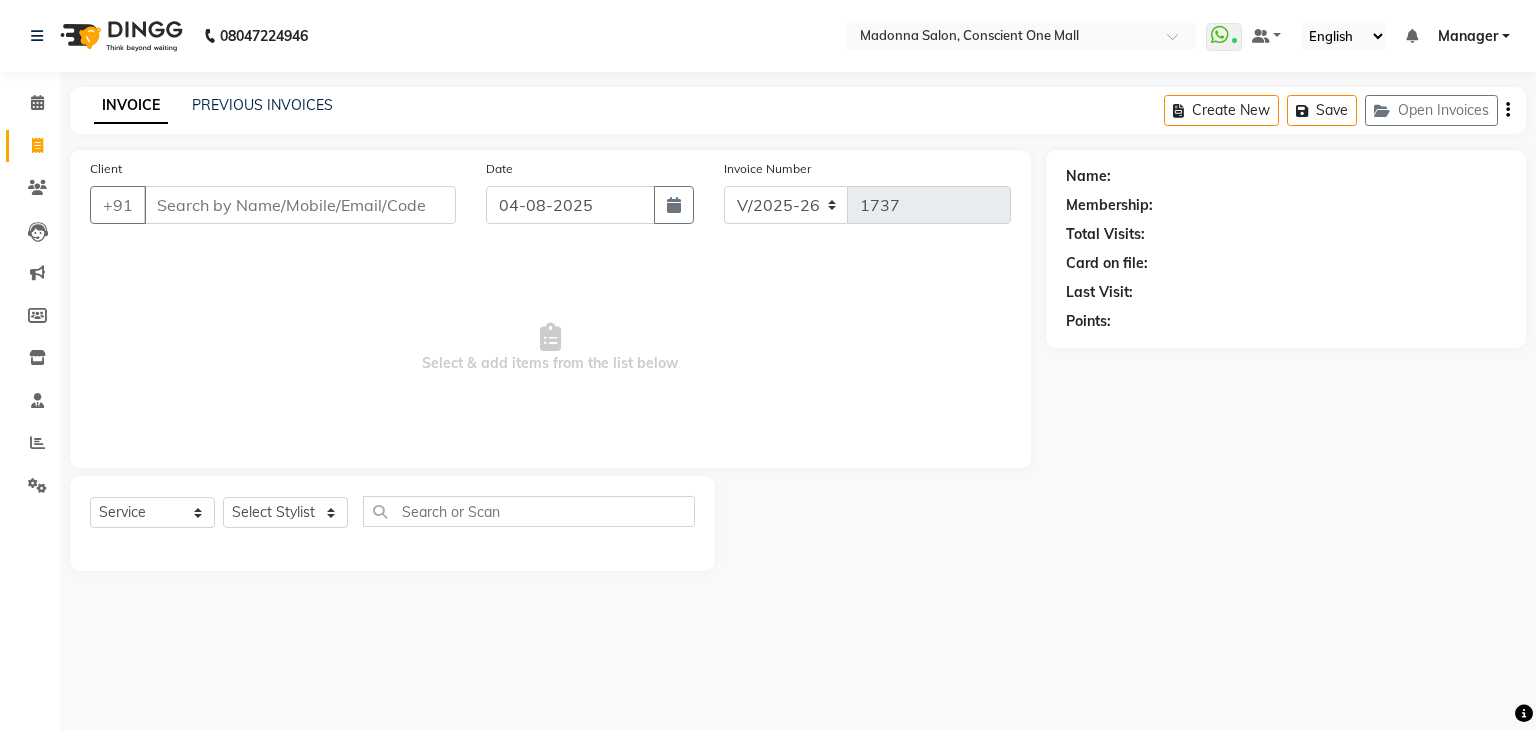 click on "Select & add items from the list below" at bounding box center (550, 348) 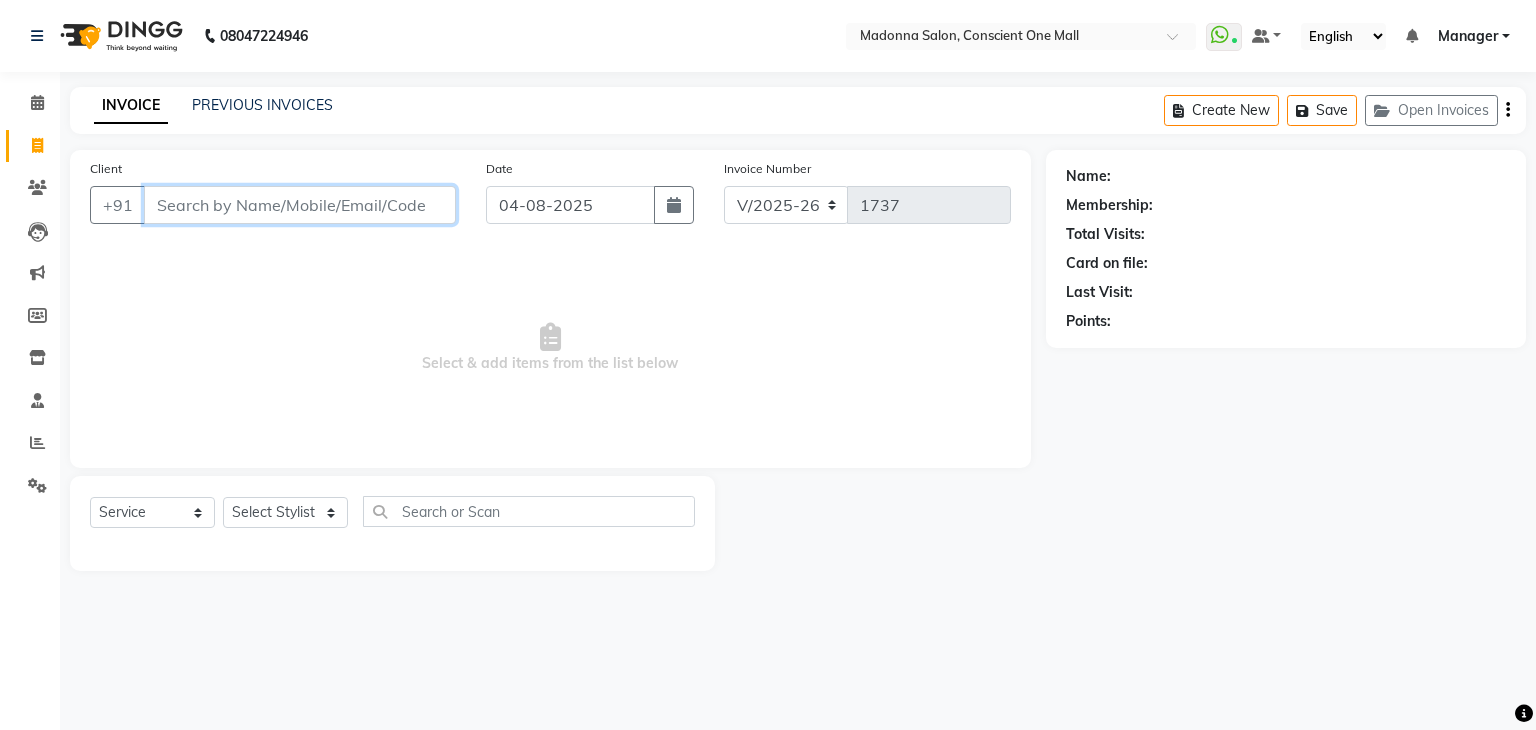 click on "Client" at bounding box center (300, 205) 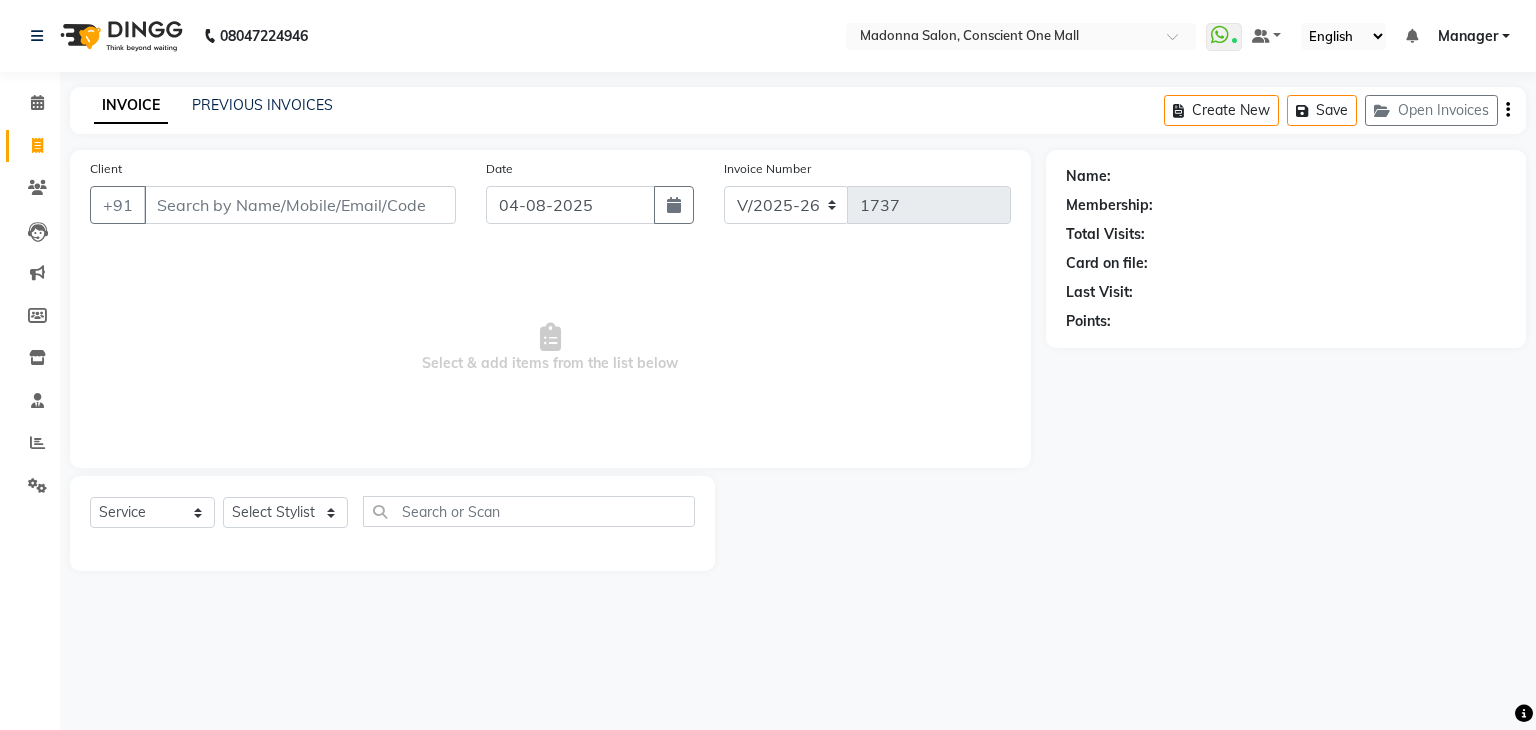 click on "Select & add items from the list below" at bounding box center [550, 348] 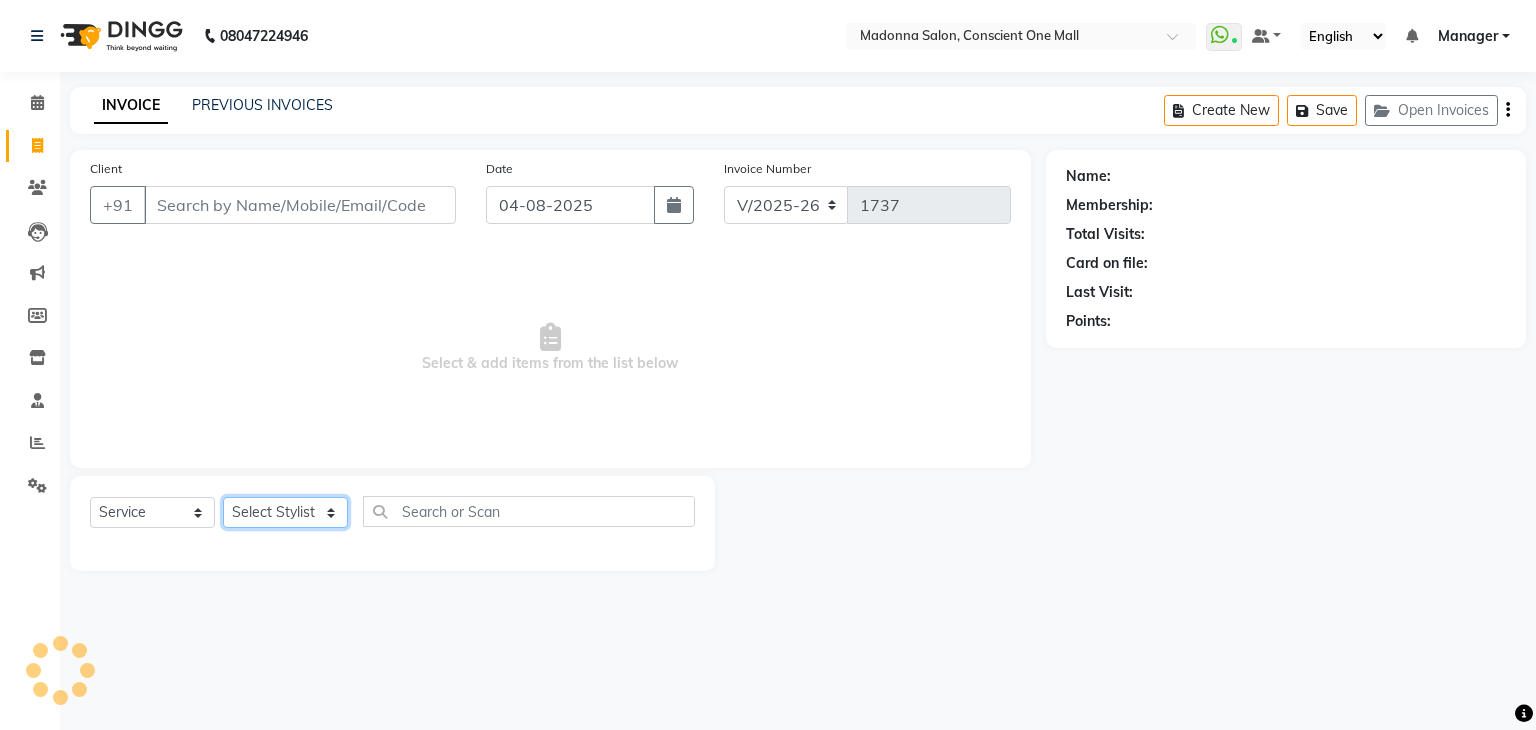 click on "Select Stylist AJAD AMIT ANSHU Bilal Harry himanshi HIMANSHU Janvi JAY Khusboo Manager misty Mukesh Naeem Navjot Kaur neha Pawan RAKHI Ripa Sachin Sagar  SAMEER Sanjeev Saurabh" 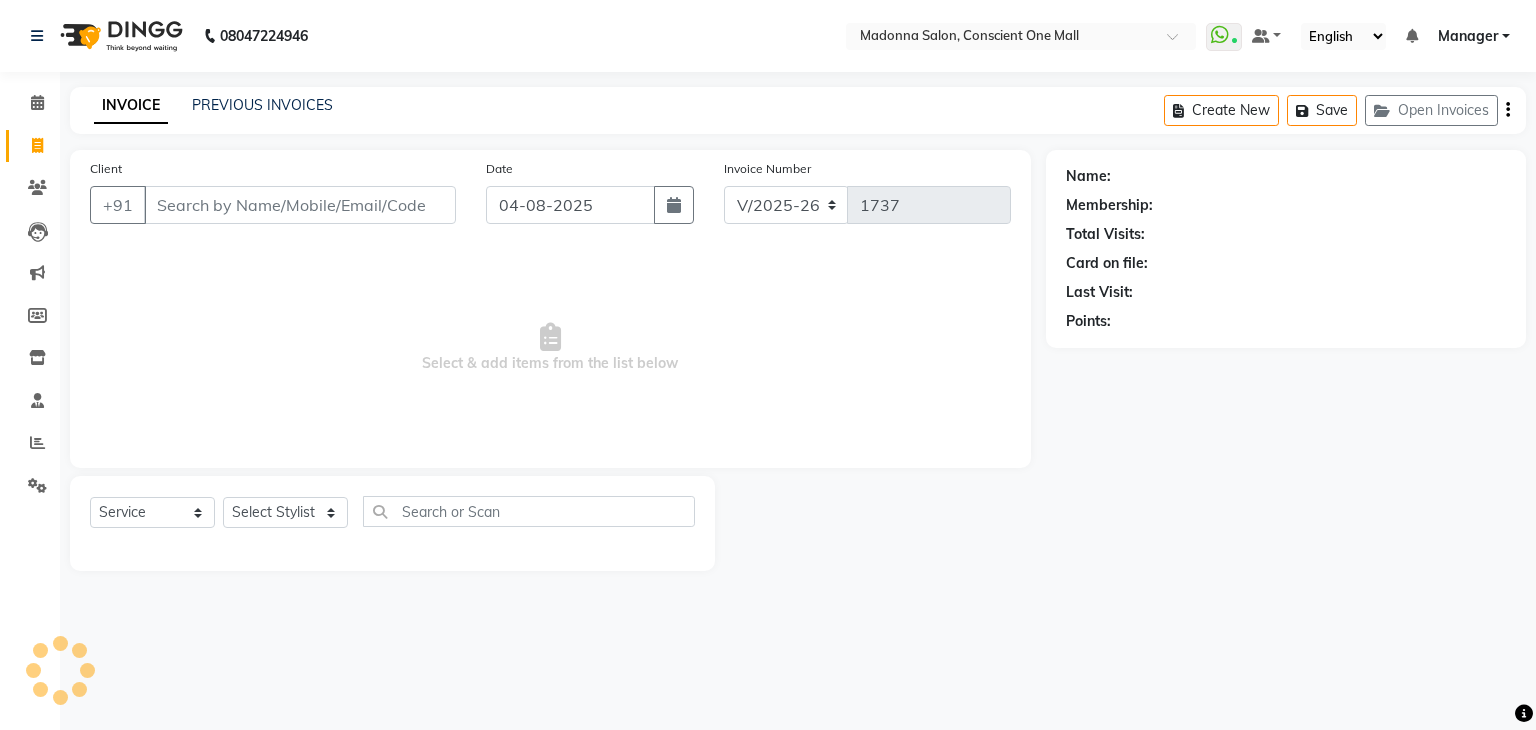 click on "Select & add items from the list below" at bounding box center (550, 348) 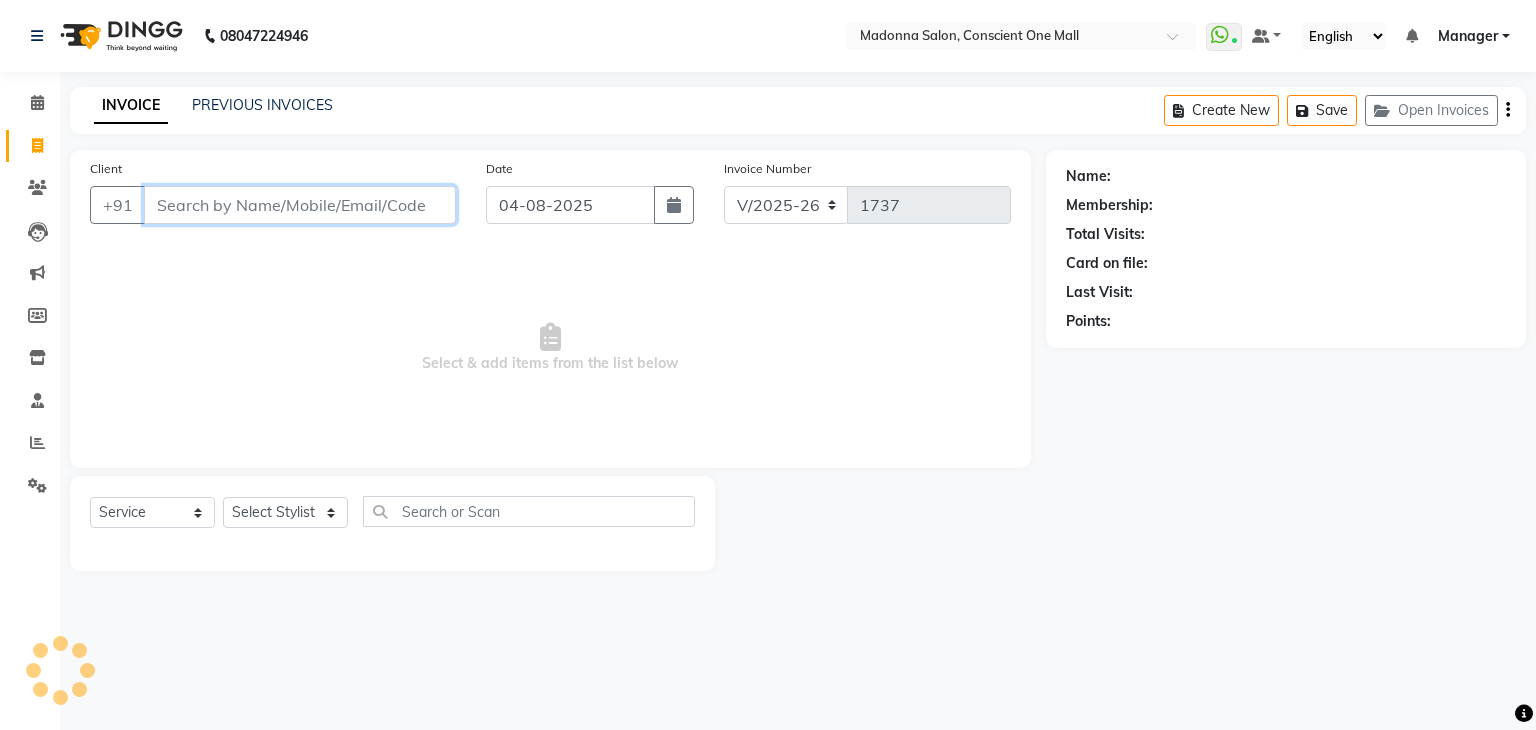 click on "Client" at bounding box center (300, 205) 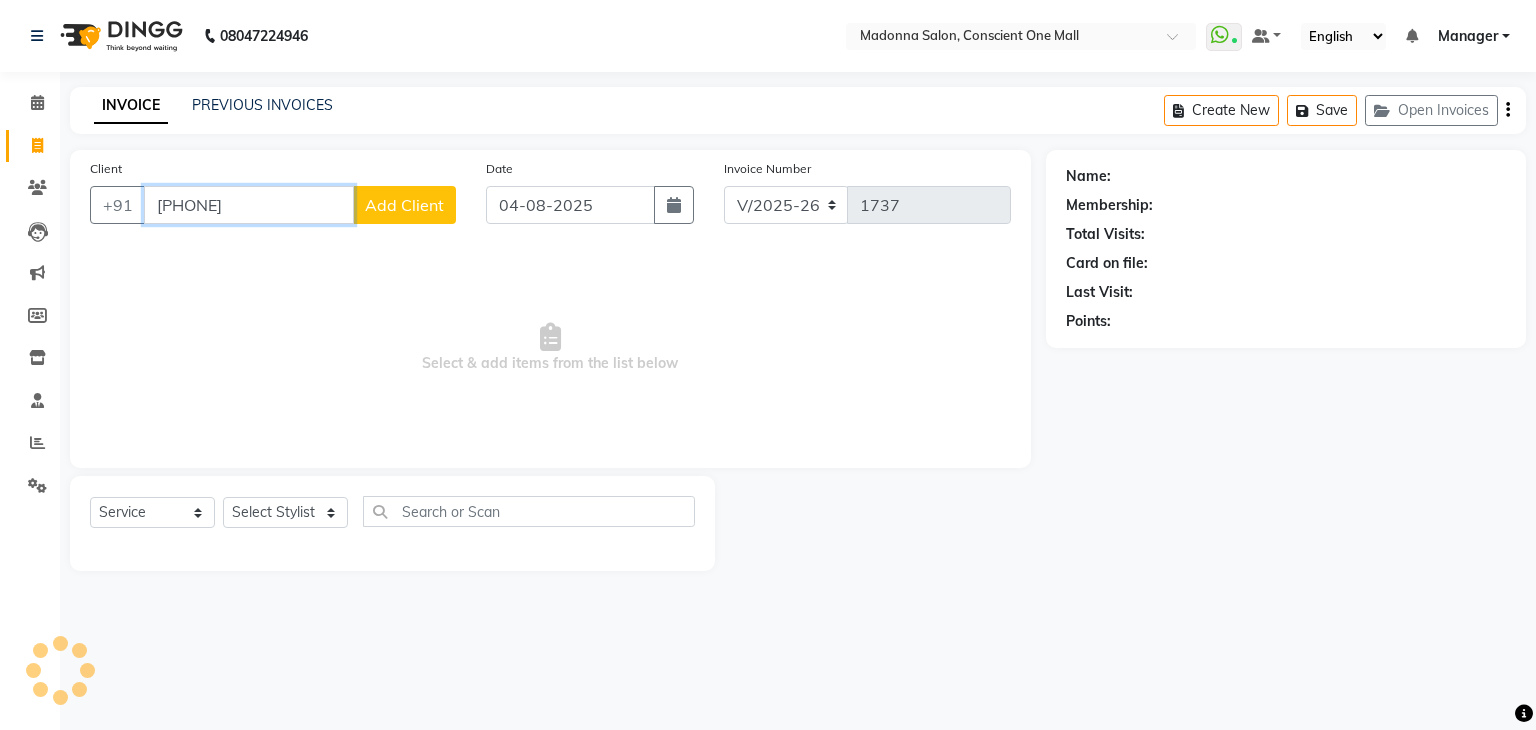 type on "[PHONE]" 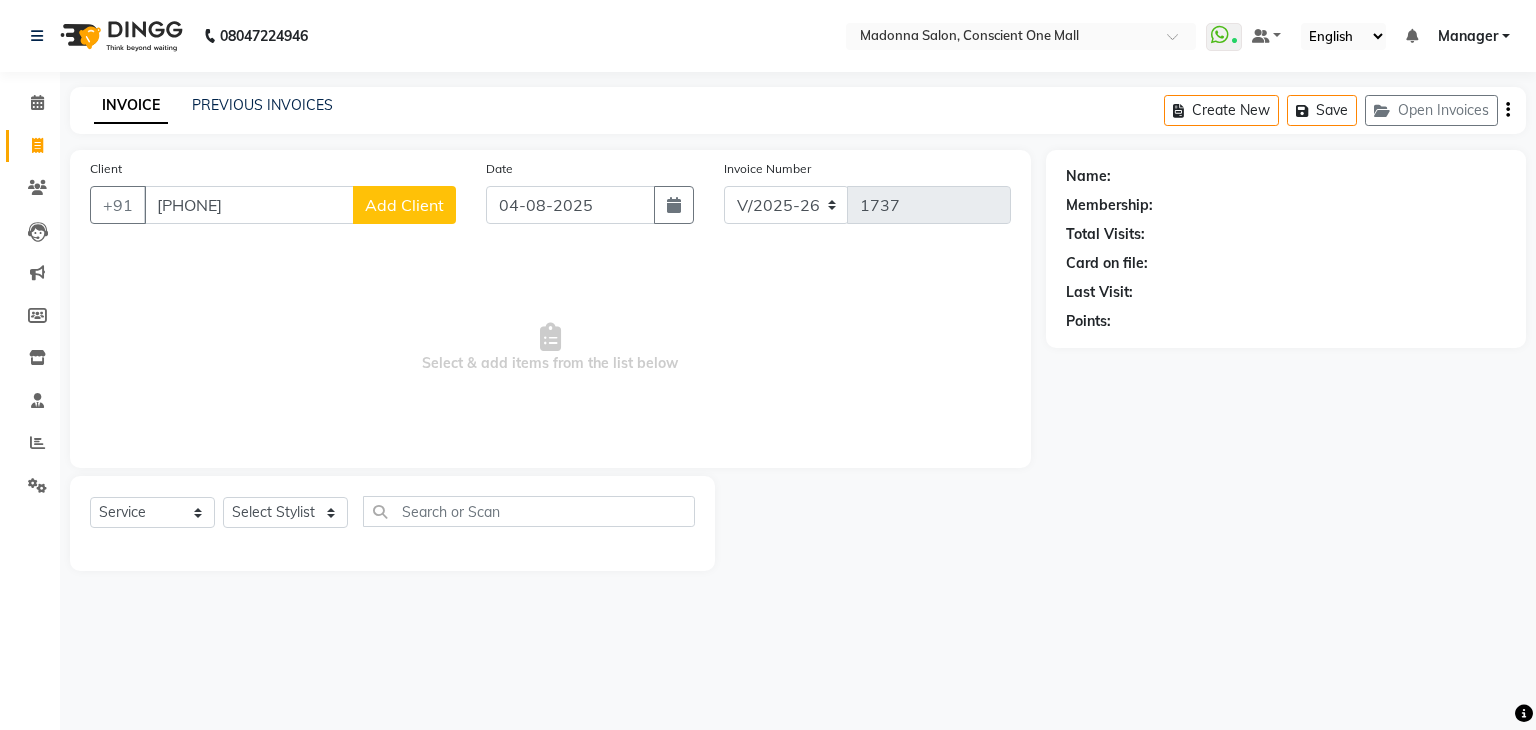 click on "Name: Membership: Total Visits: Card on file: Last Visit:  Points:" 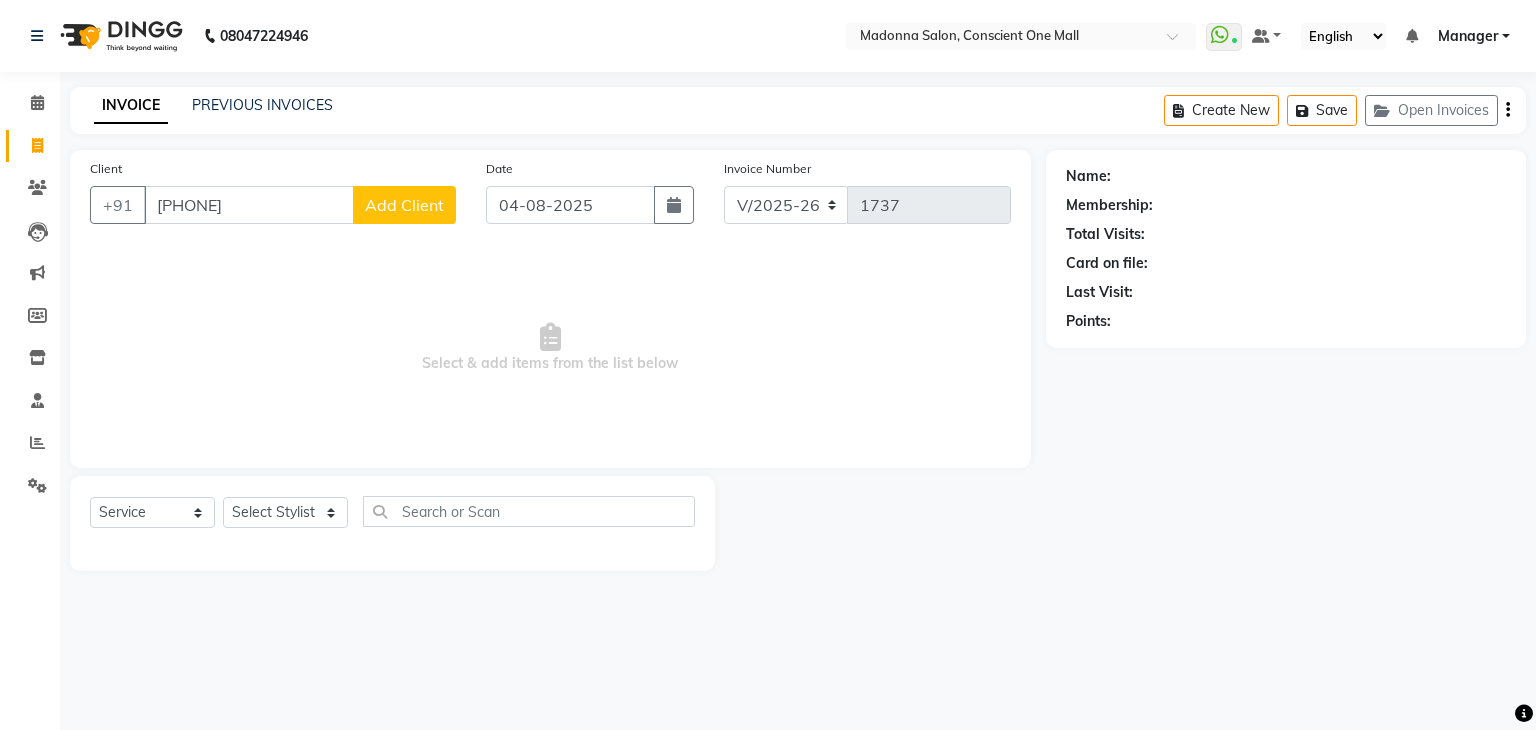 click 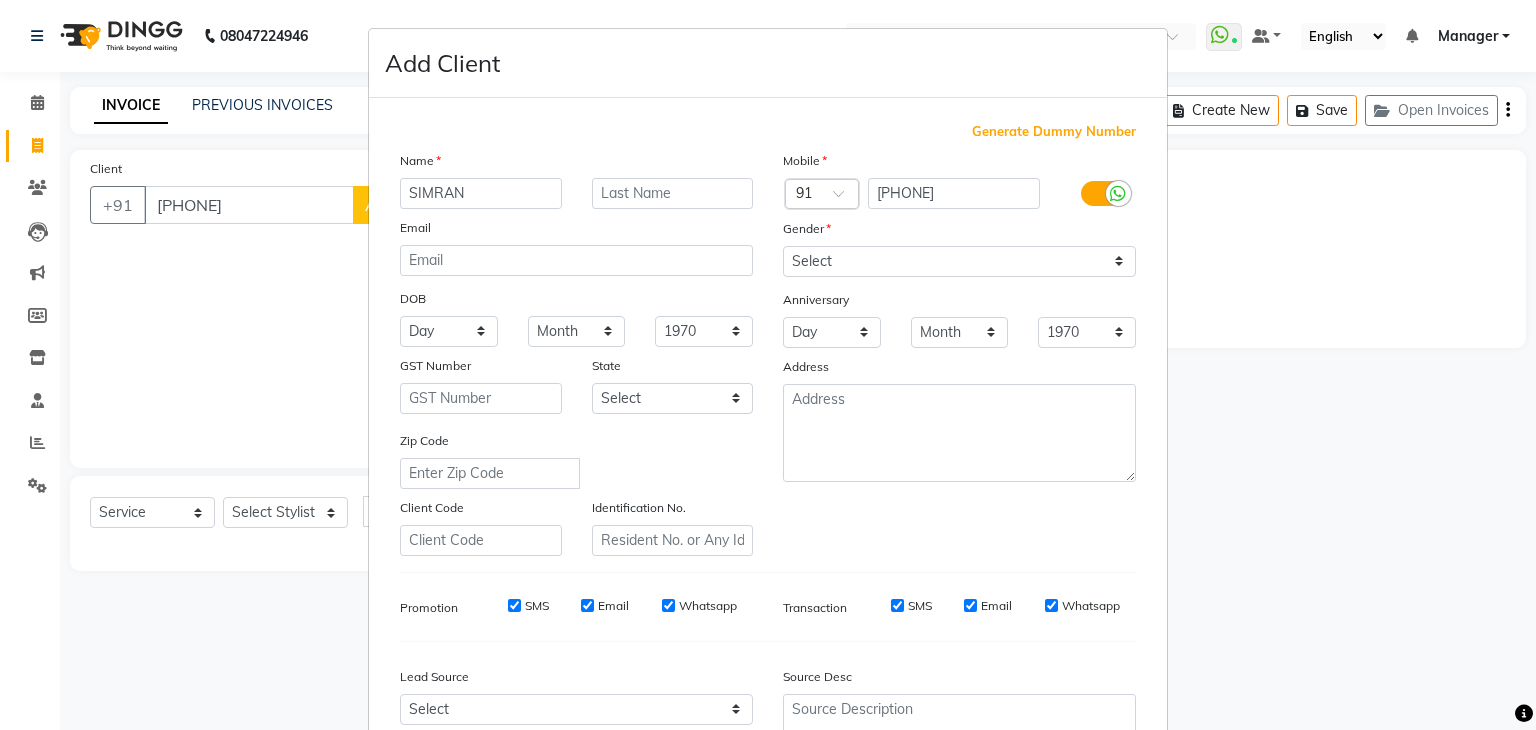 type on "SIMRAN" 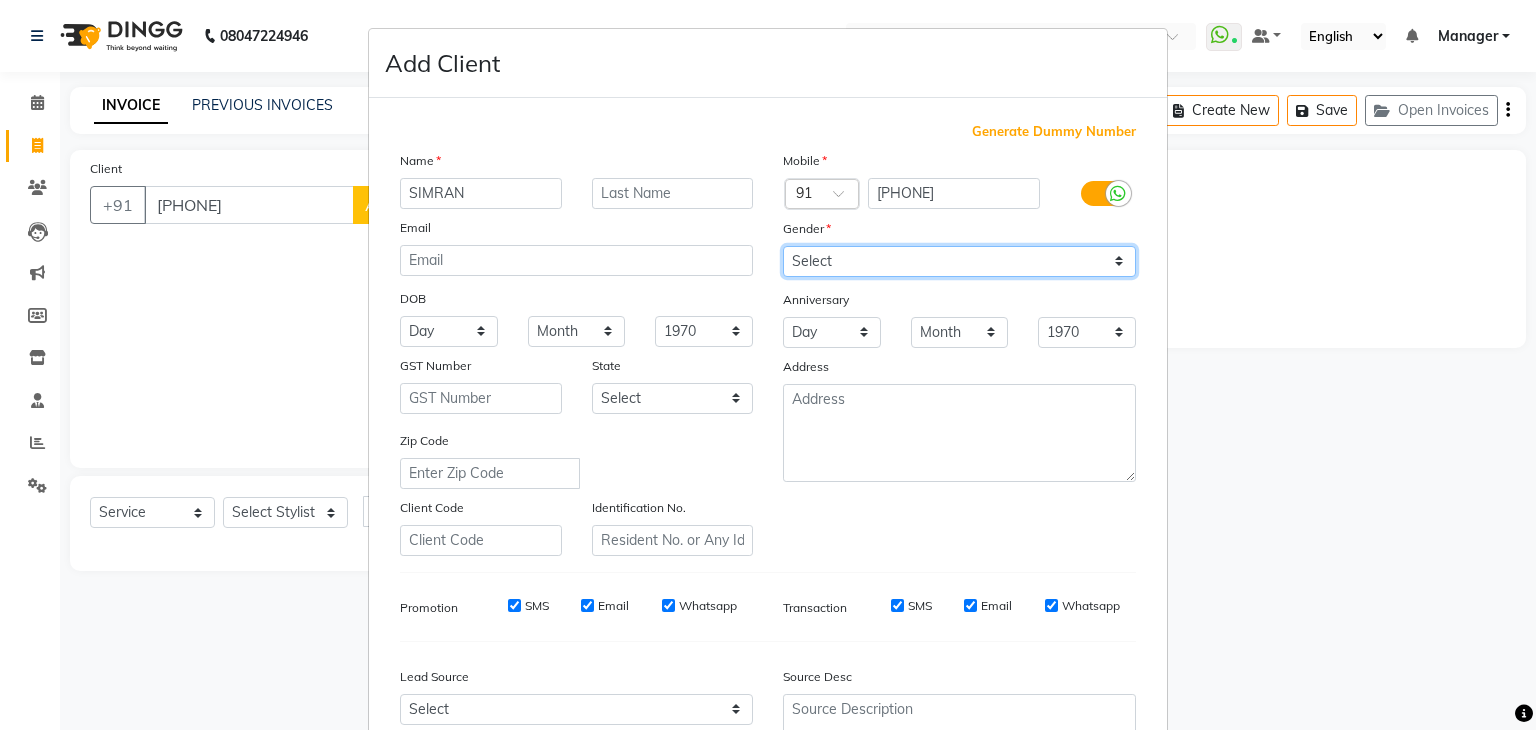 click on "Select Male Female Other Prefer Not To Say" at bounding box center (959, 261) 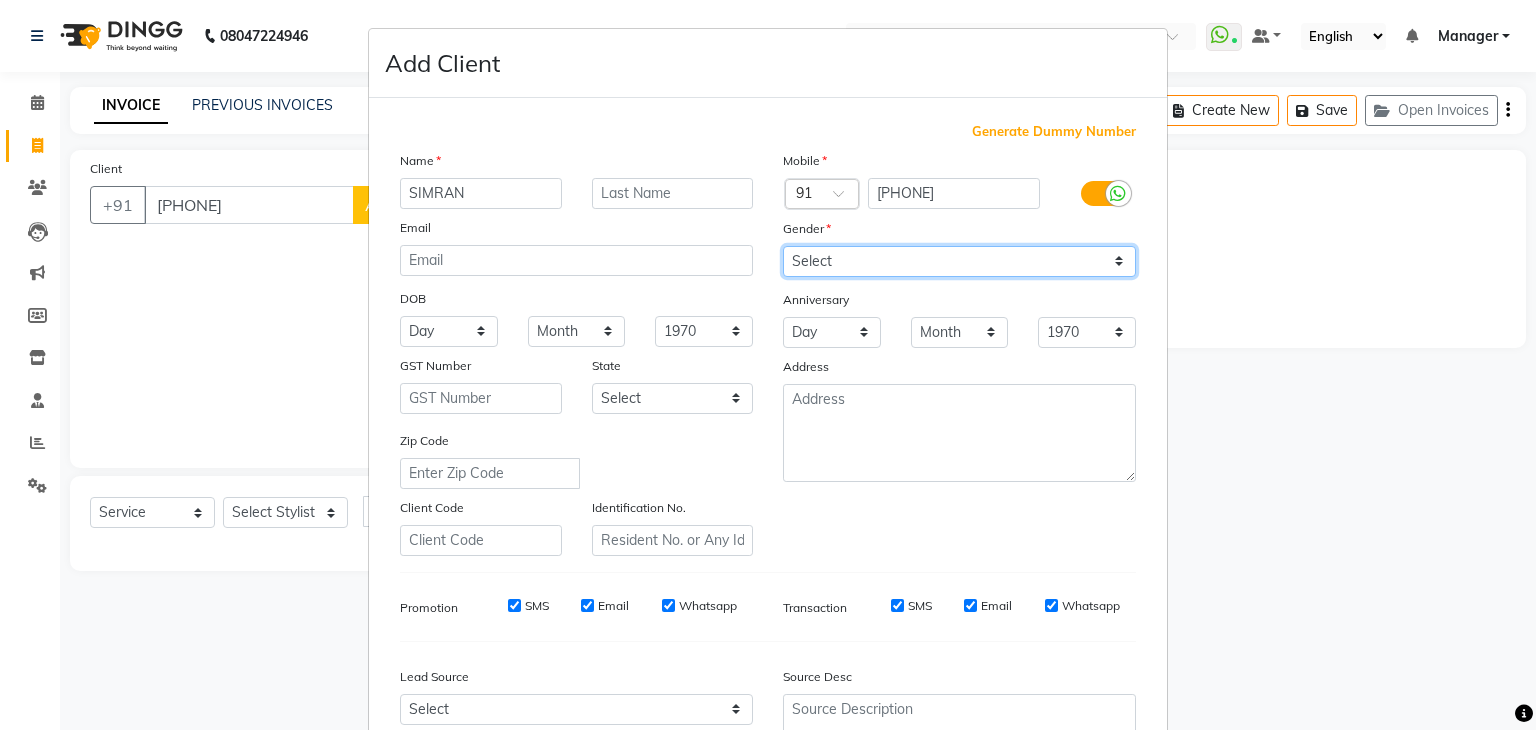 select on "female" 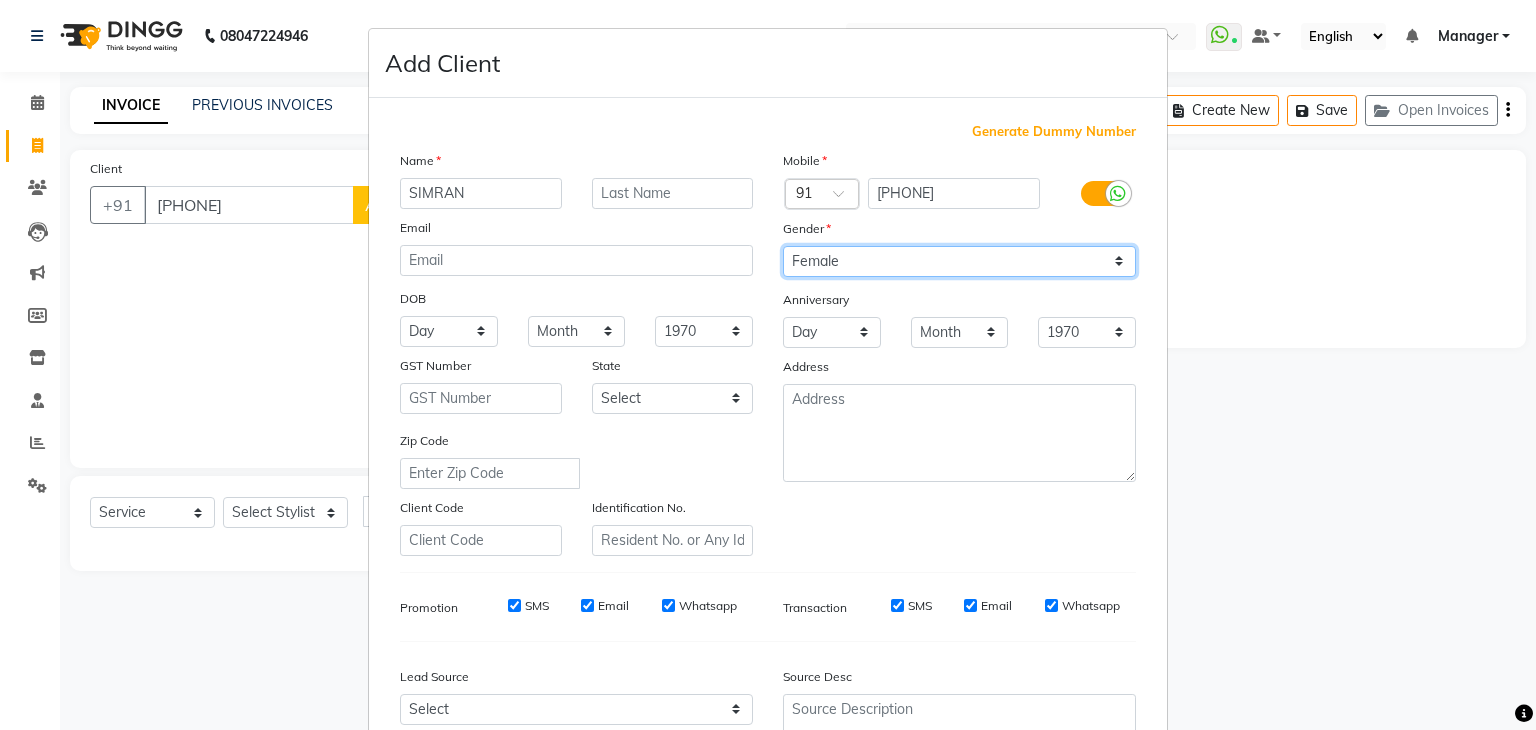 click on "Select Male Female Other Prefer Not To Say" at bounding box center [959, 261] 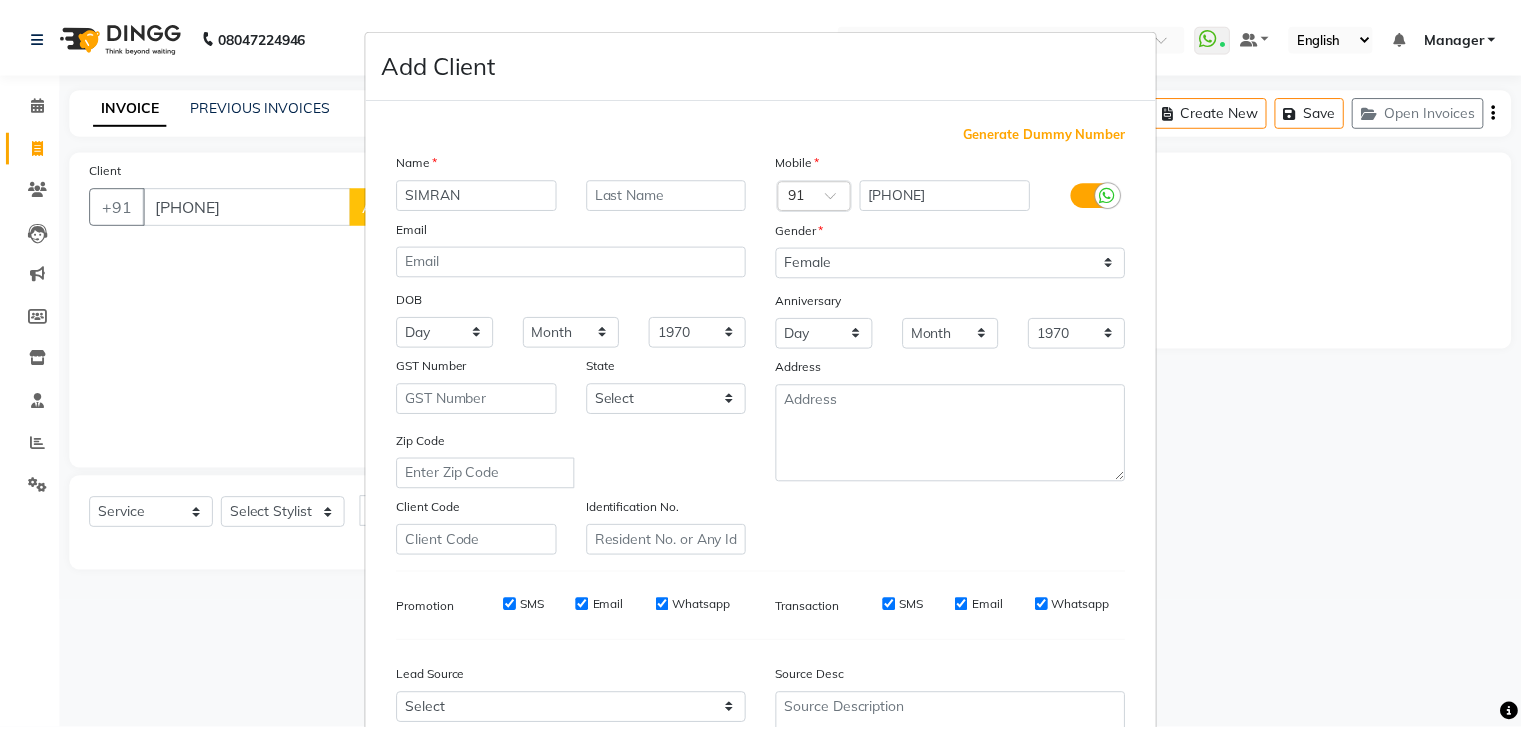 scroll, scrollTop: 203, scrollLeft: 0, axis: vertical 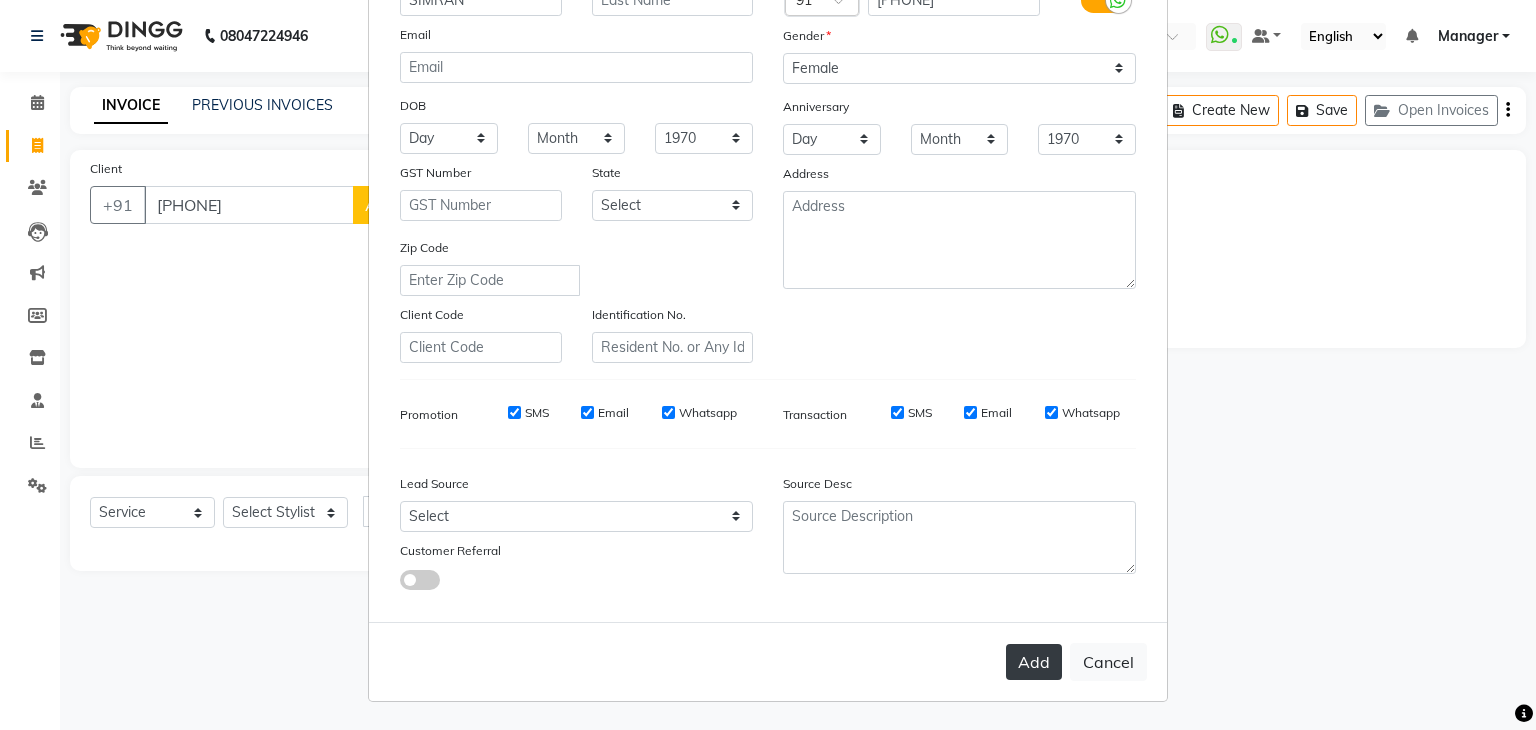 click on "Add" at bounding box center (1034, 662) 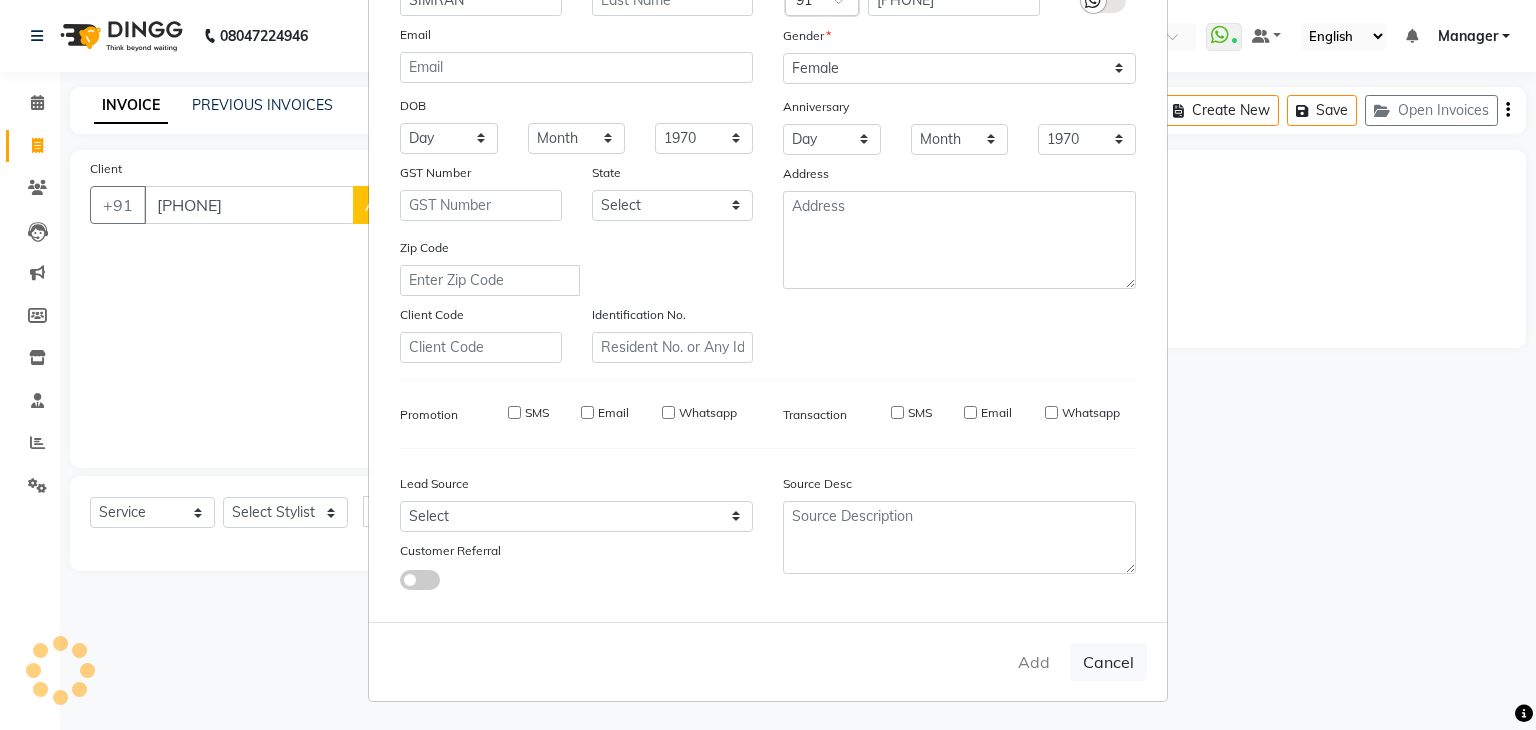 type 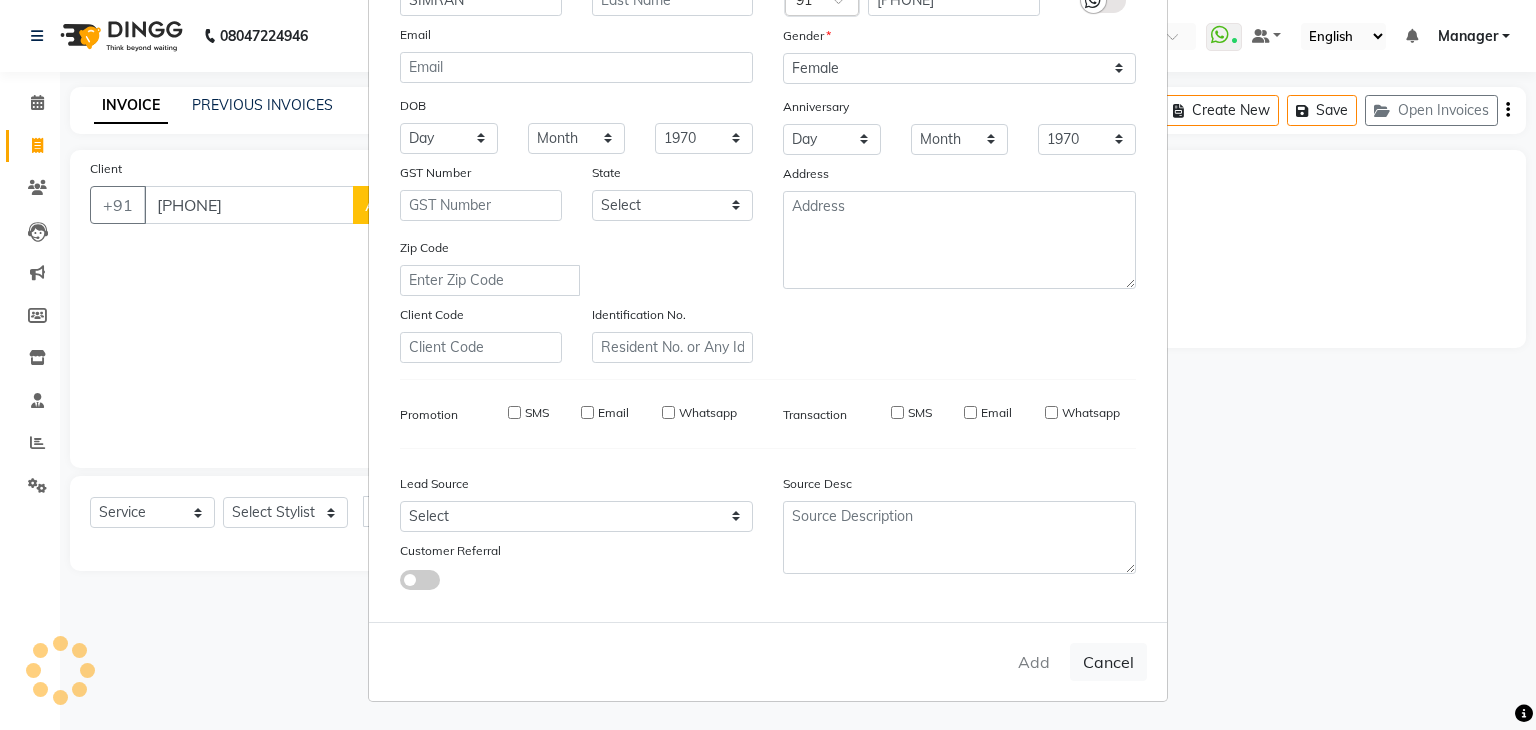 select 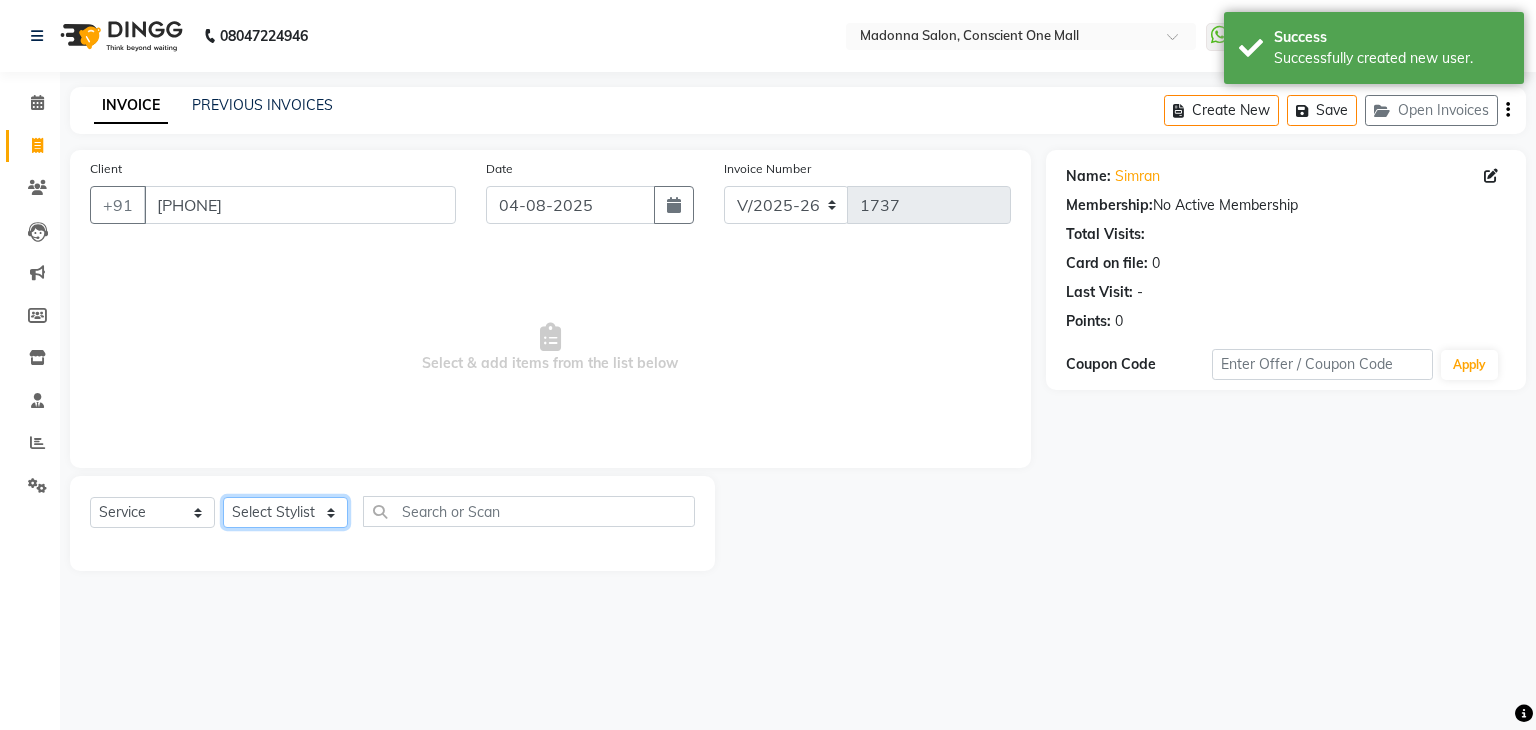 click on "Select Stylist AJAD AMIT ANSHU Bilal Harry himanshi HIMANSHU Janvi JAY Khusboo Manager misty Mukesh Naeem Navjot Kaur neha Pawan RAKHI Ripa Sachin Sagar  SAMEER Sanjeev Saurabh" 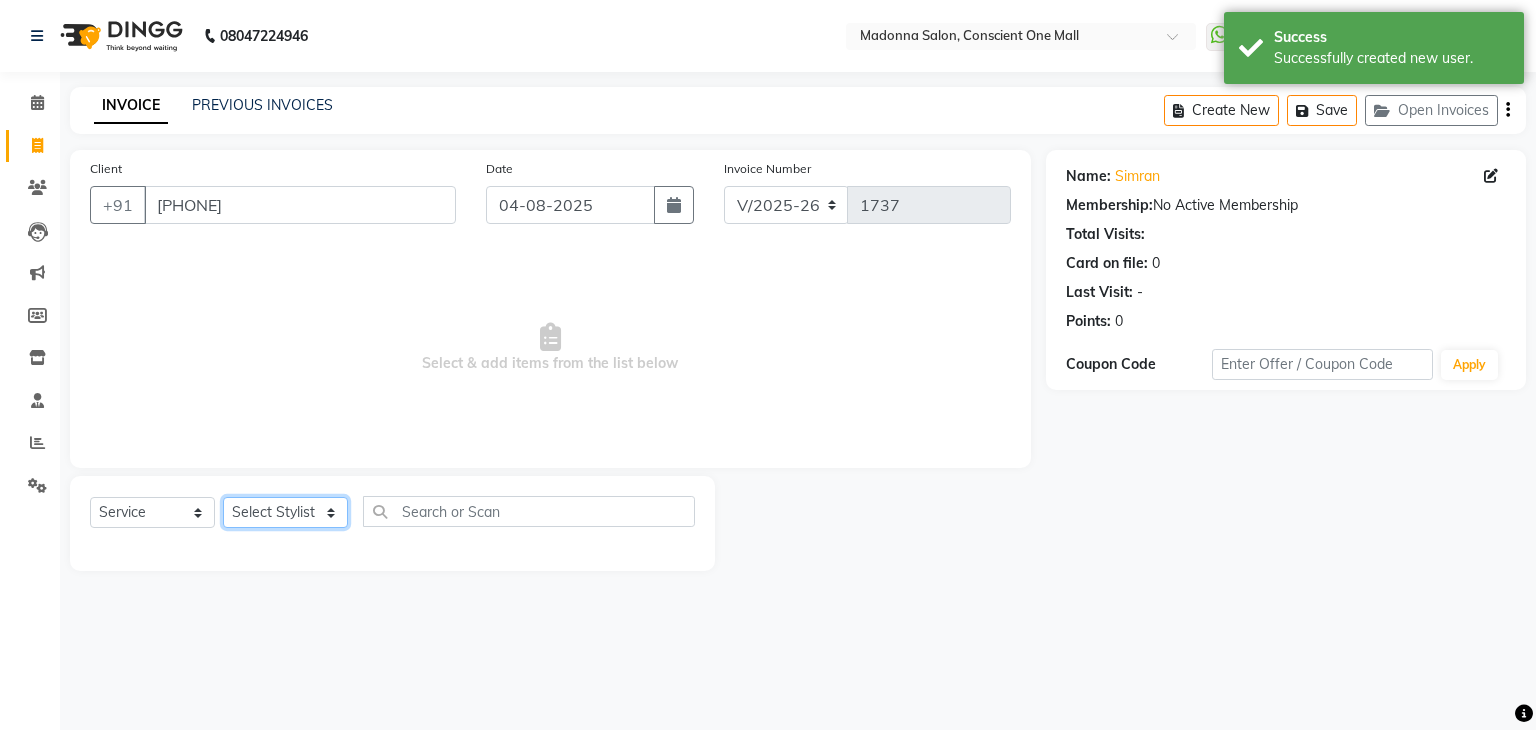 select on "67304" 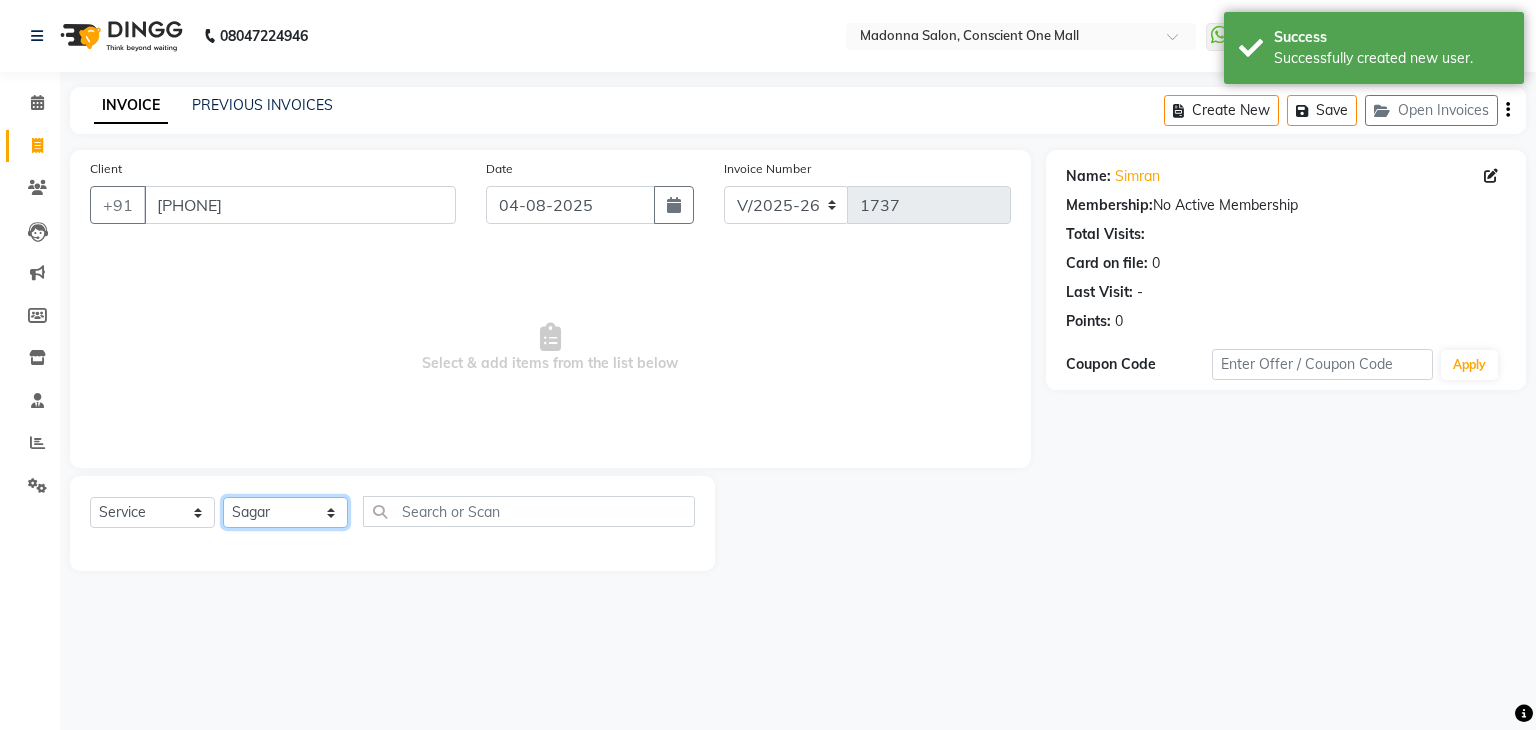 click on "Select Stylist AJAD AMIT ANSHU Bilal Harry himanshi HIMANSHU Janvi JAY Khusboo Manager misty Mukesh Naeem Navjot Kaur neha Pawan RAKHI Ripa Sachin Sagar  SAMEER Sanjeev Saurabh" 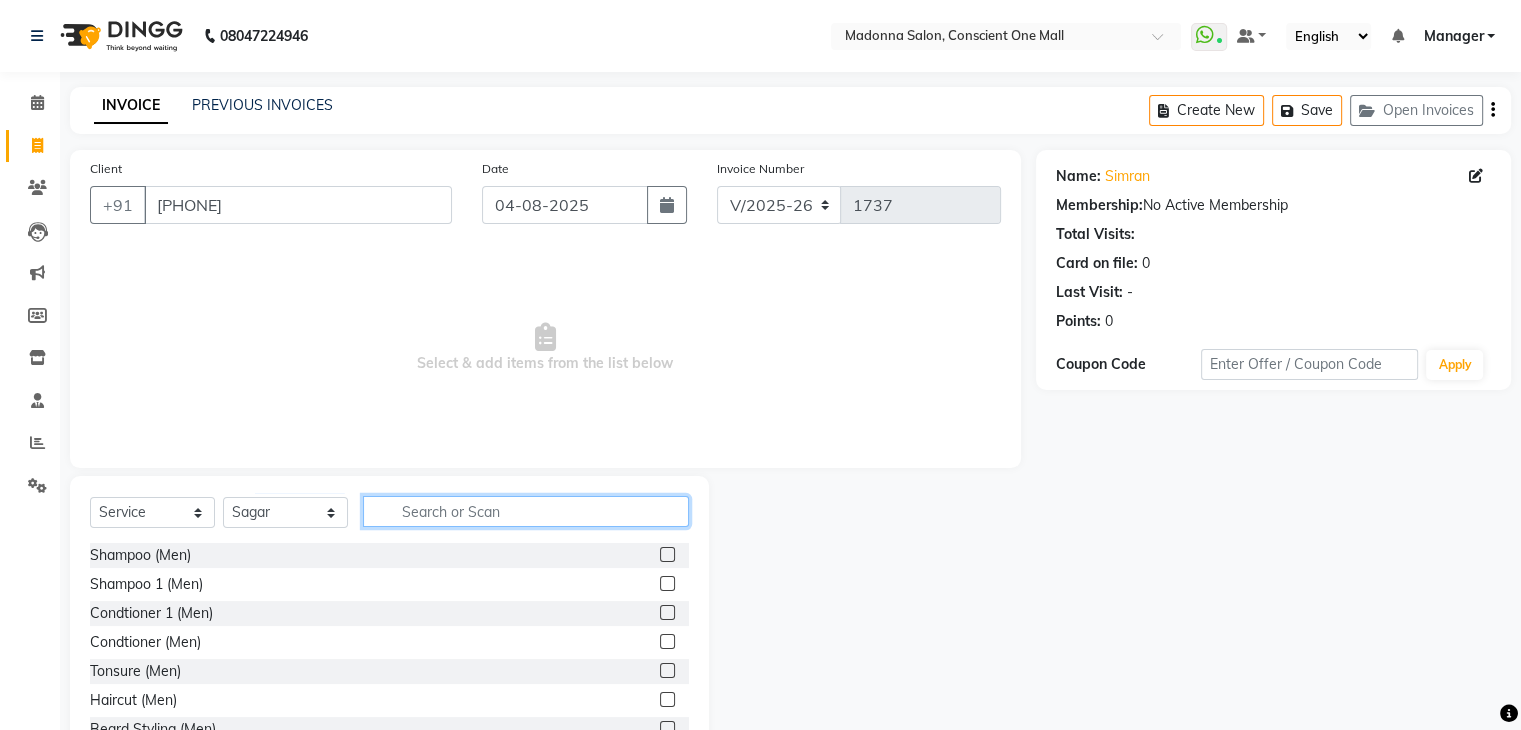 click 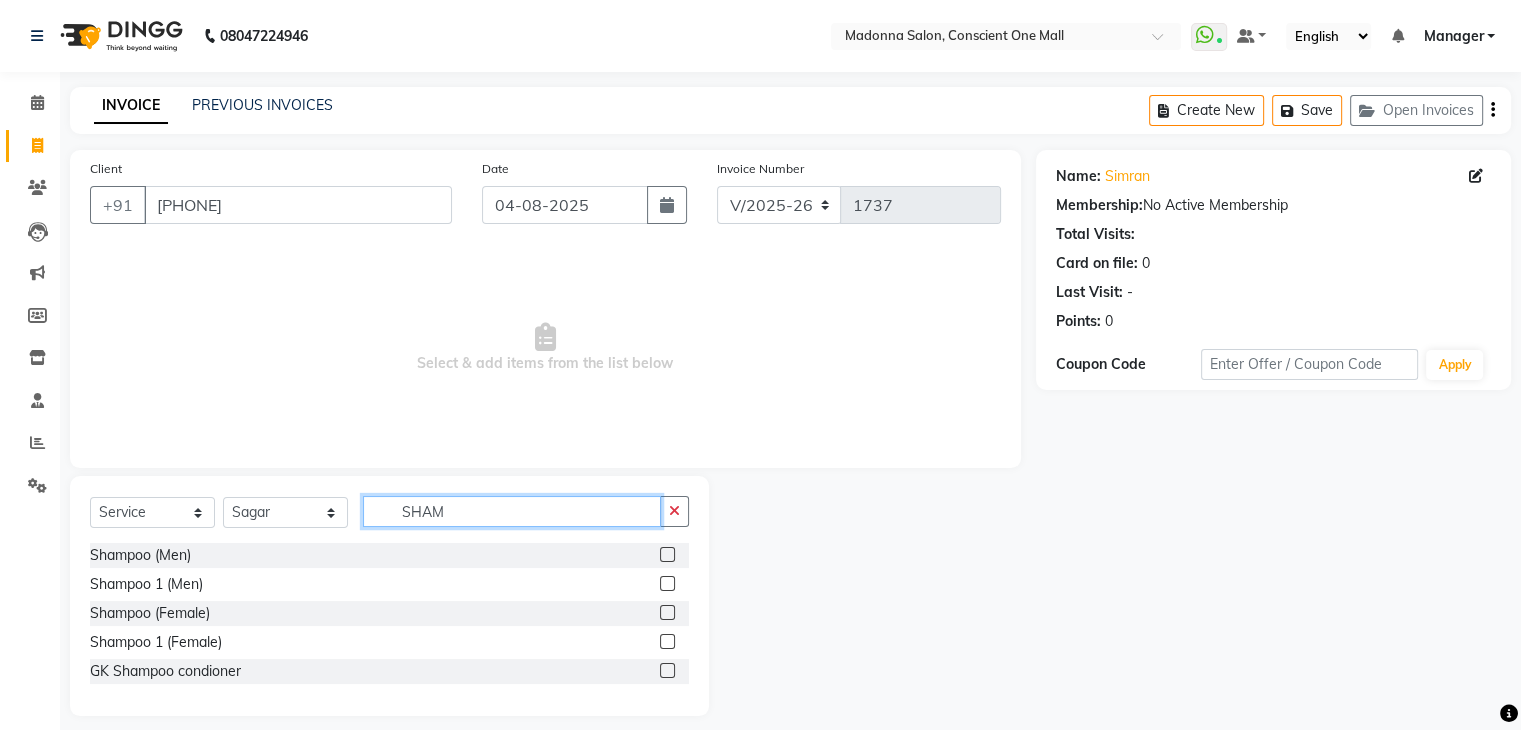 type on "SHAM" 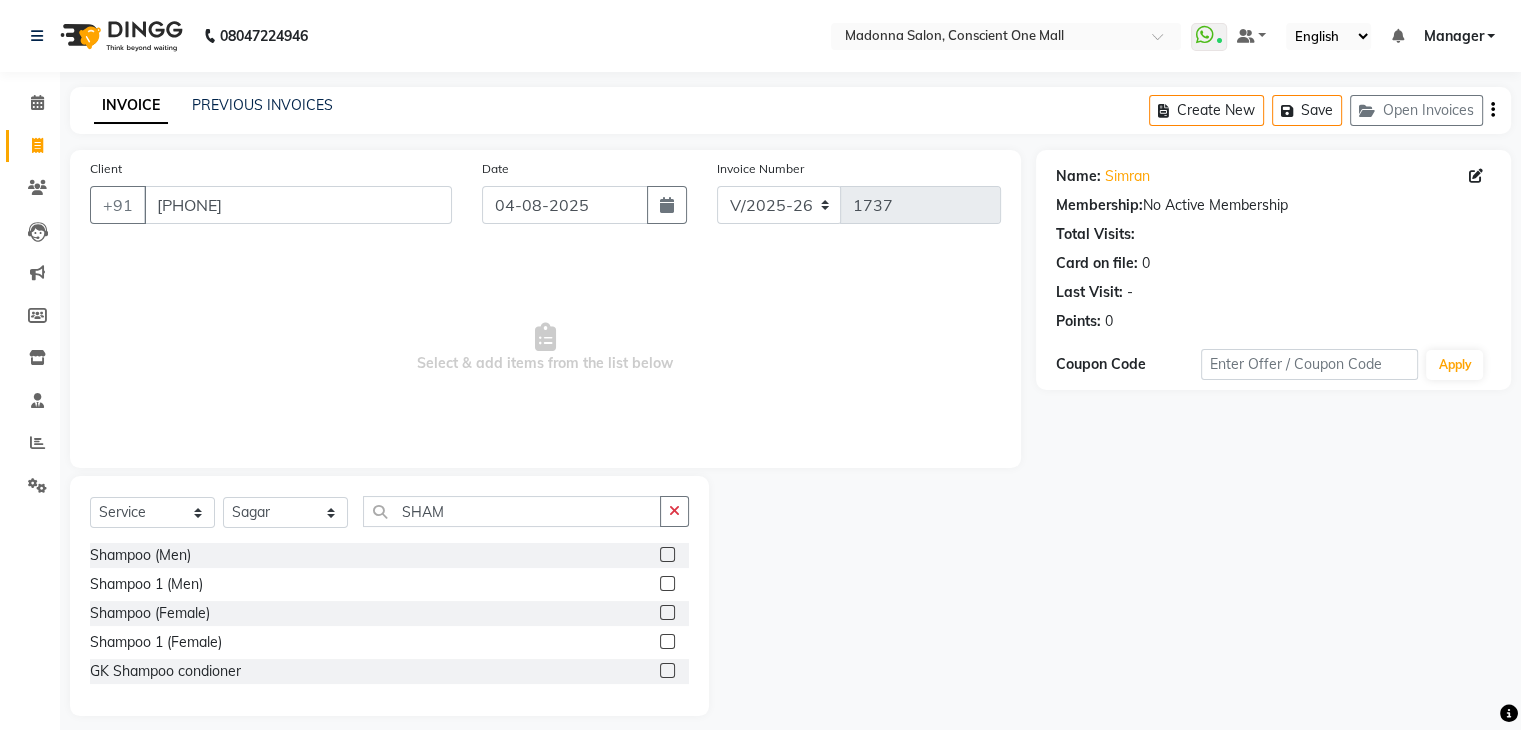 click 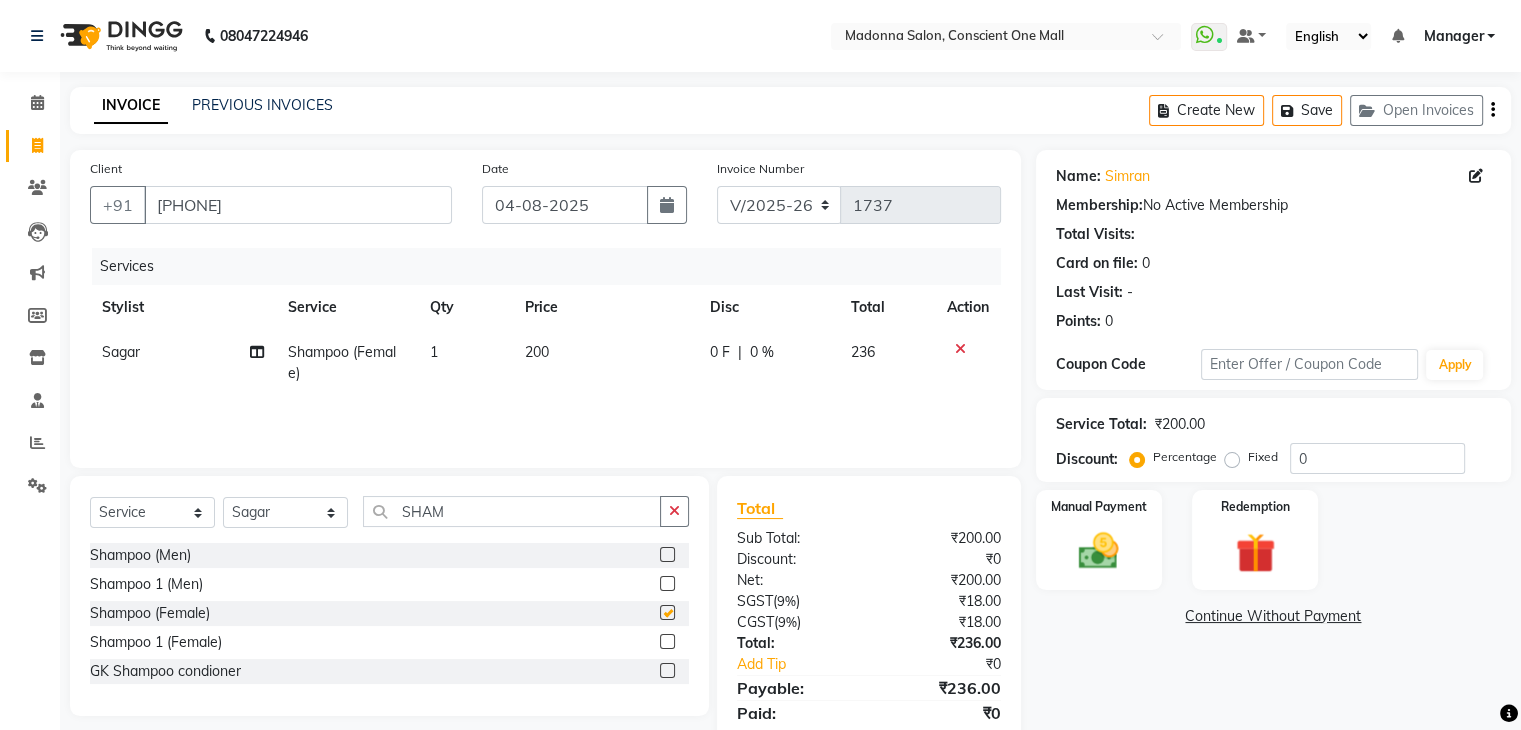 checkbox on "false" 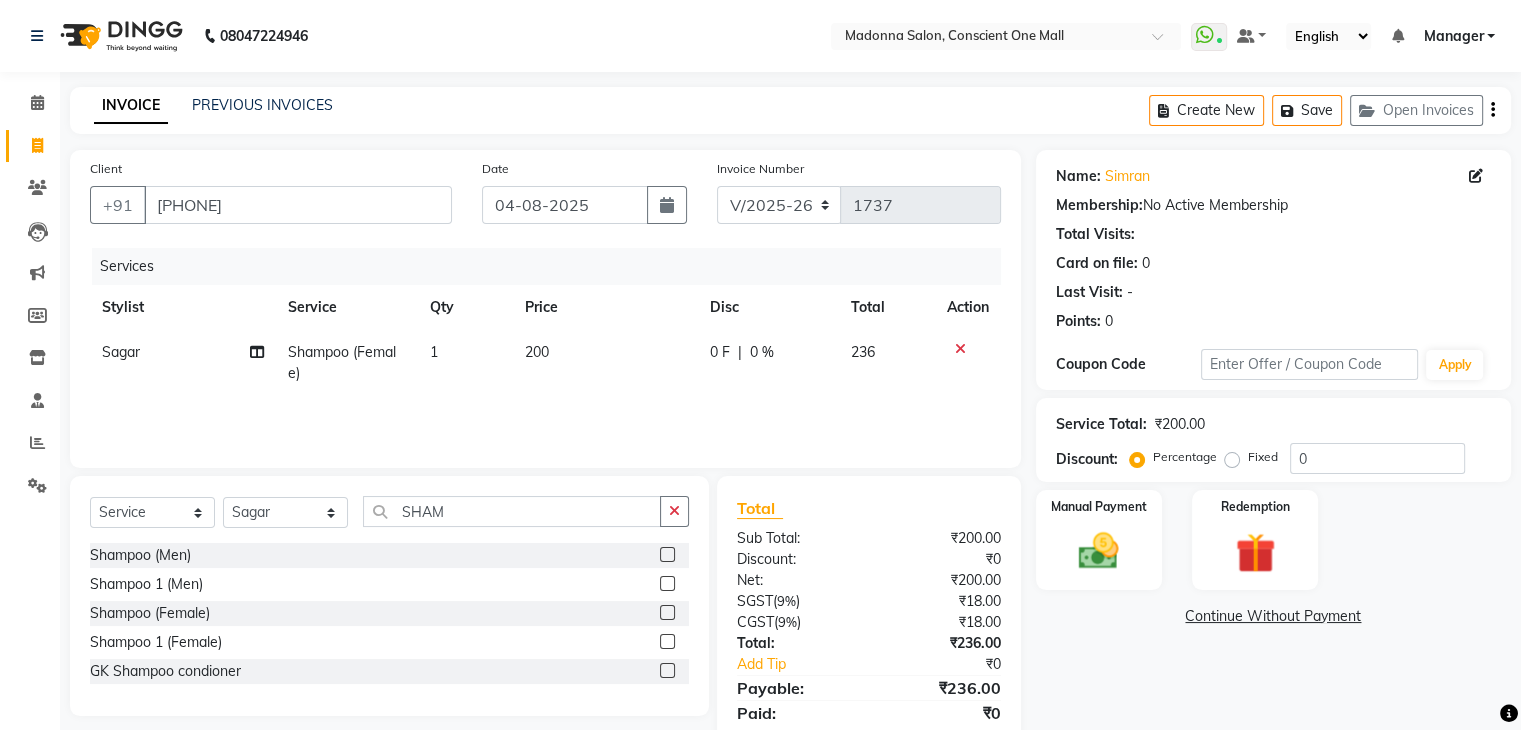 click on "200" 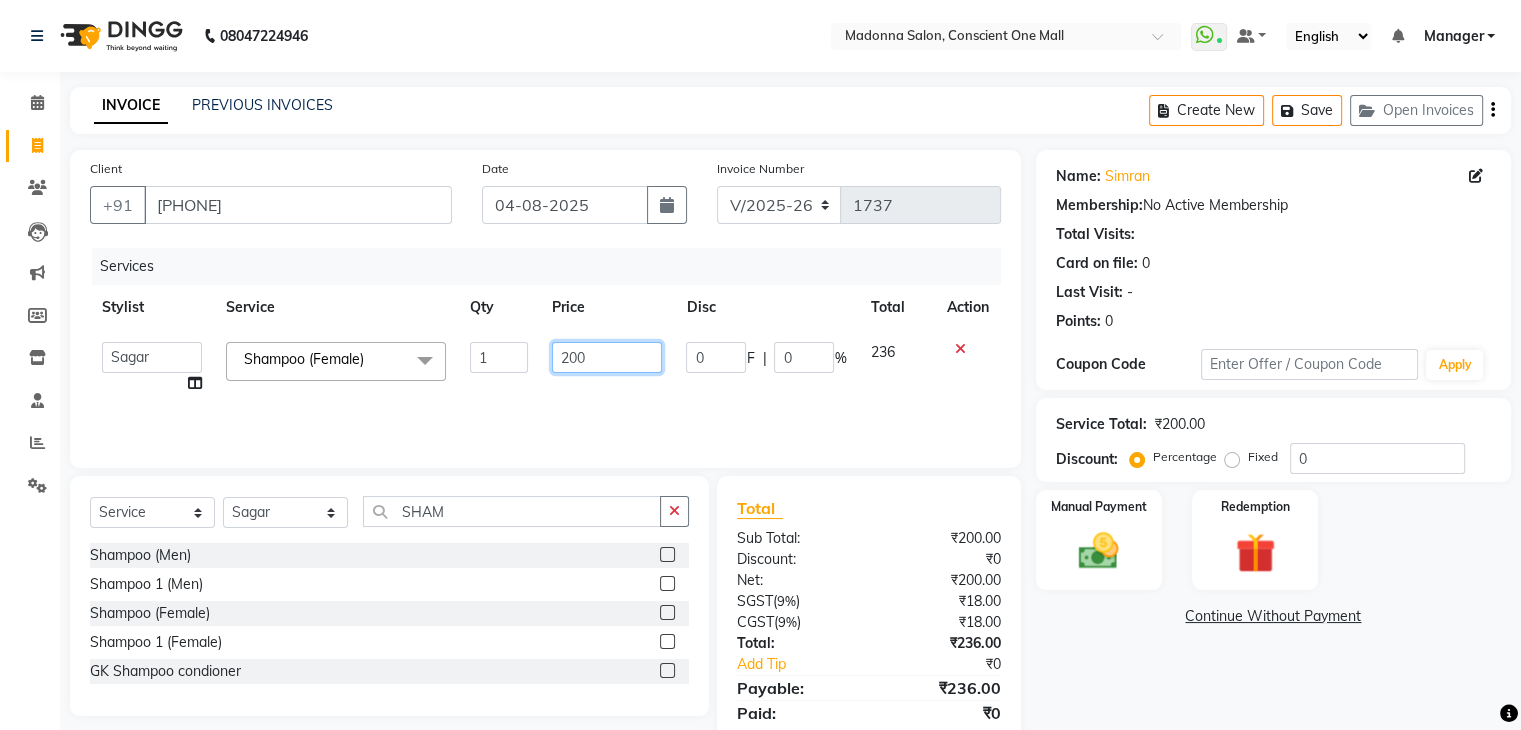 click on "200" 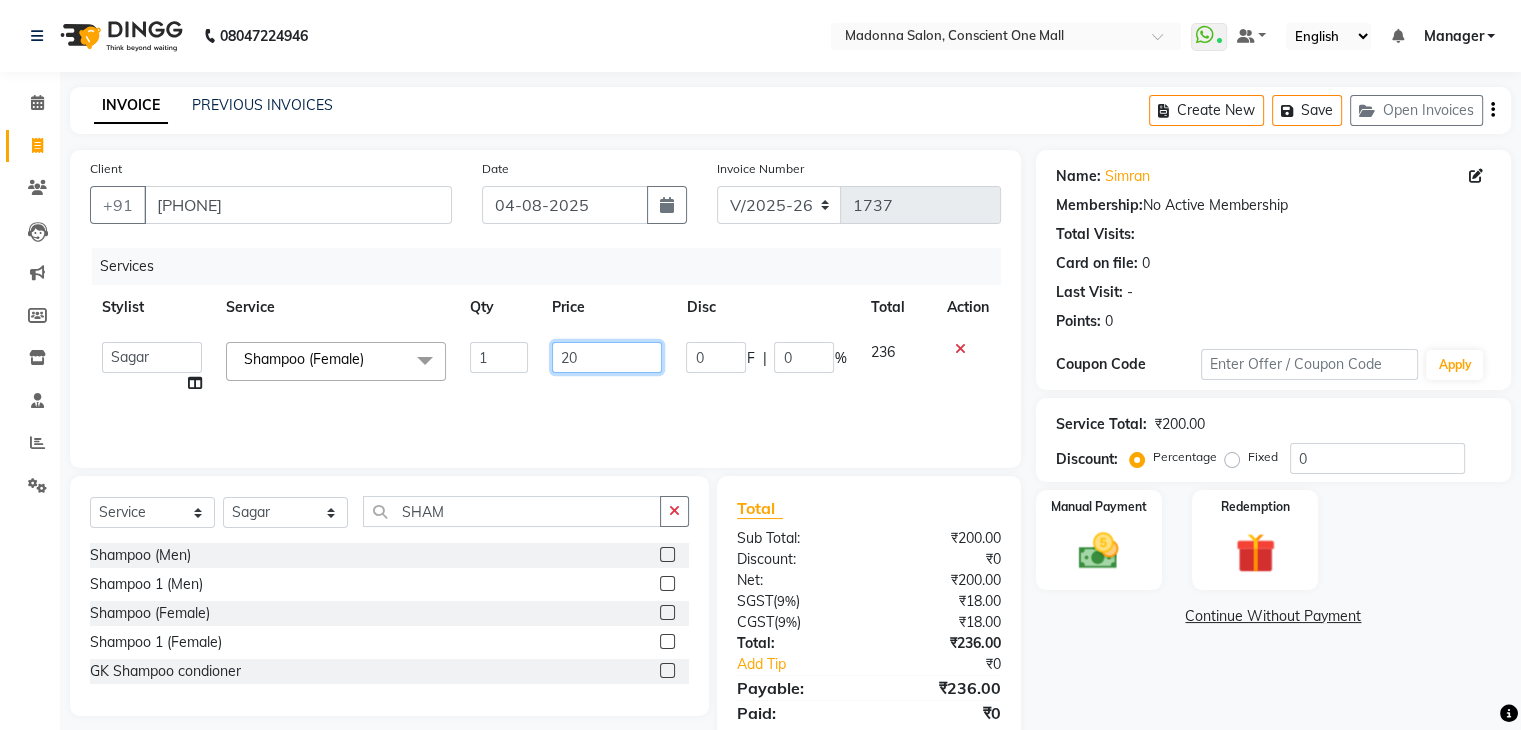 type on "2" 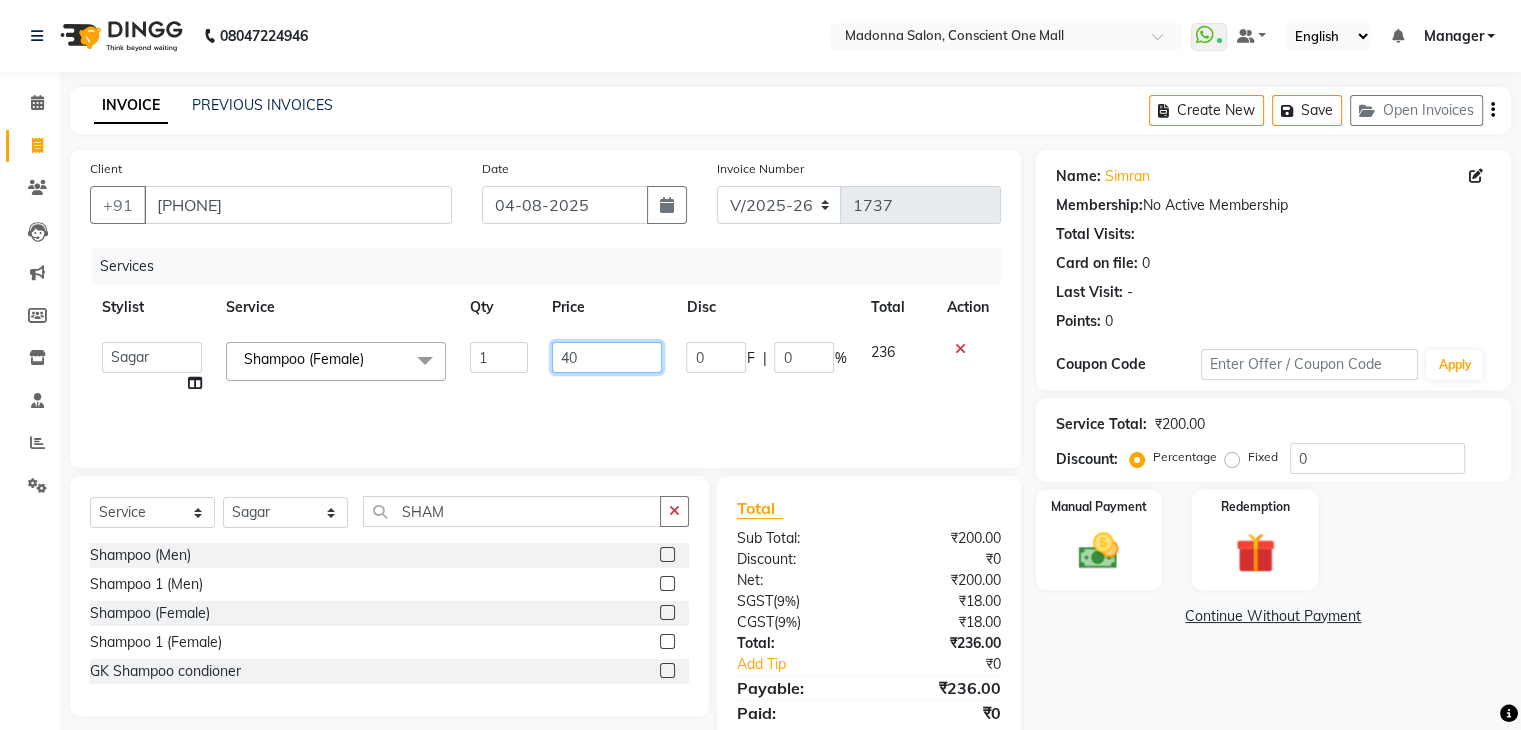 type on "400" 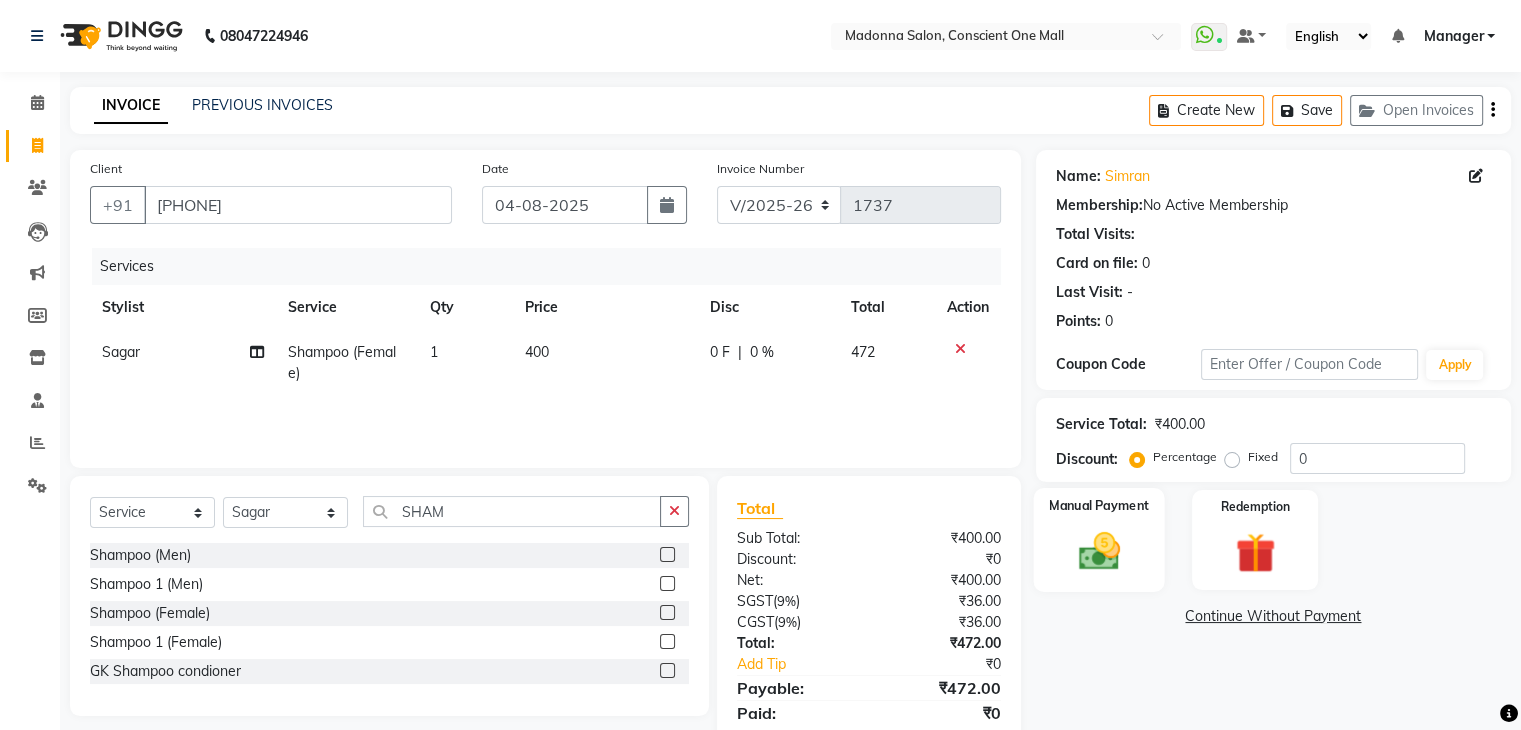 click 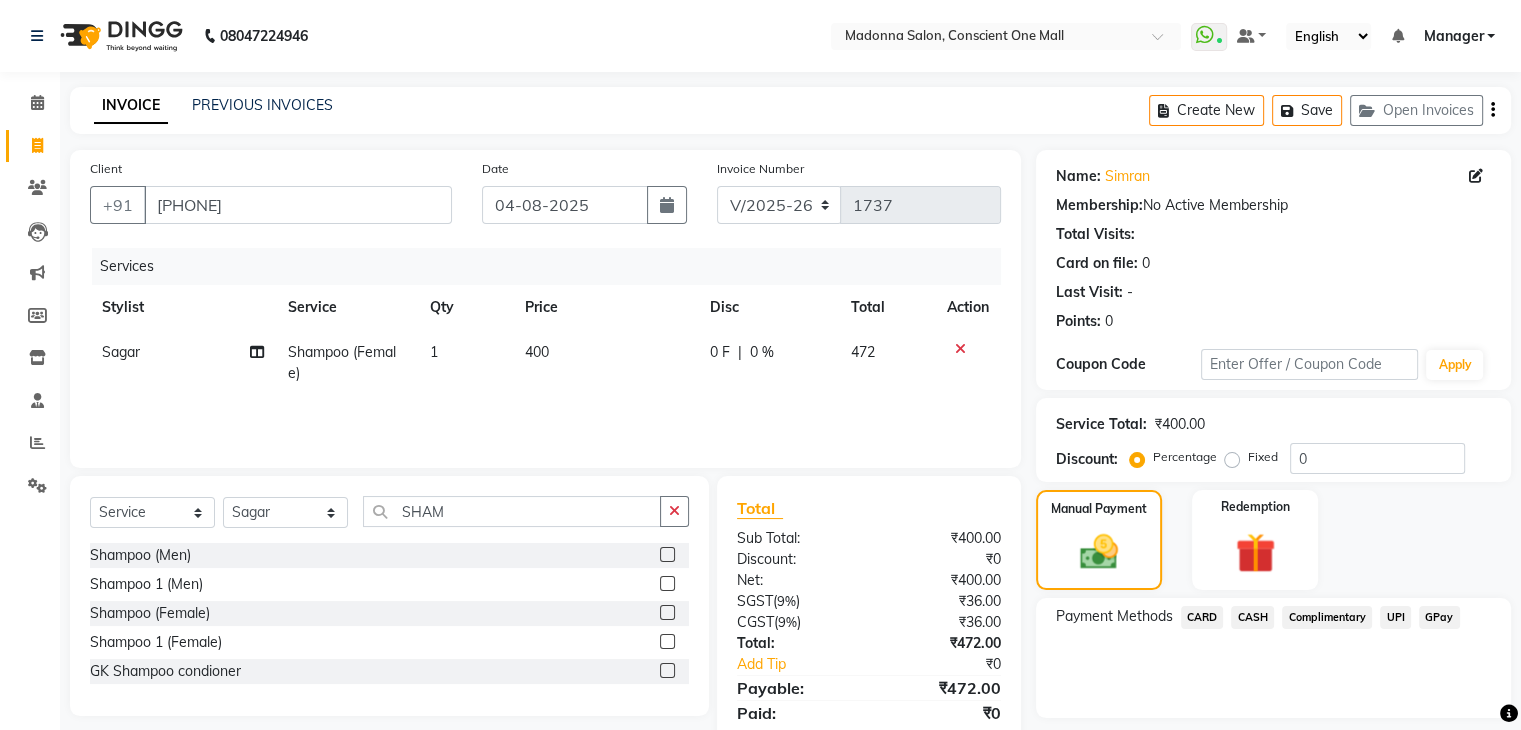 click on "CARD" 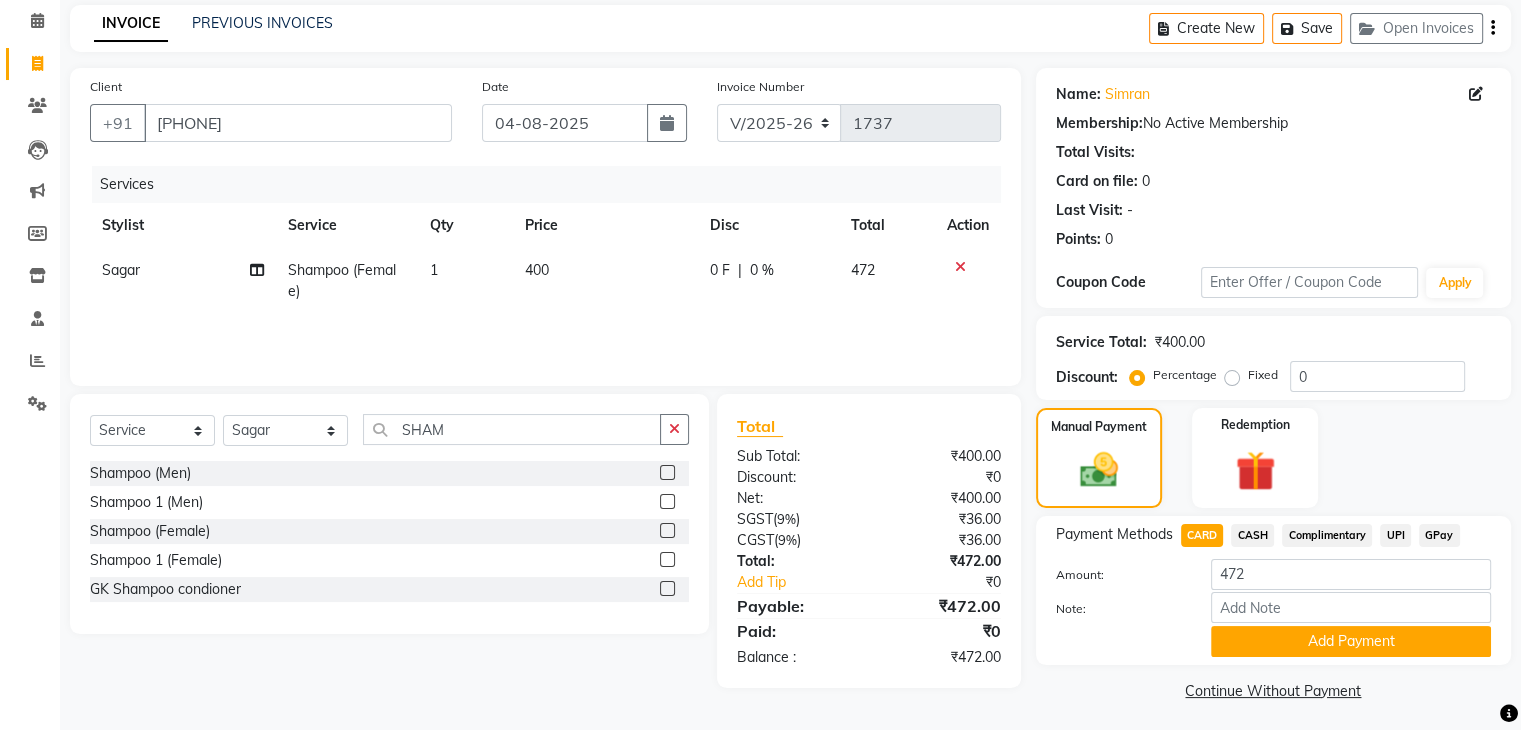 scroll, scrollTop: 89, scrollLeft: 0, axis: vertical 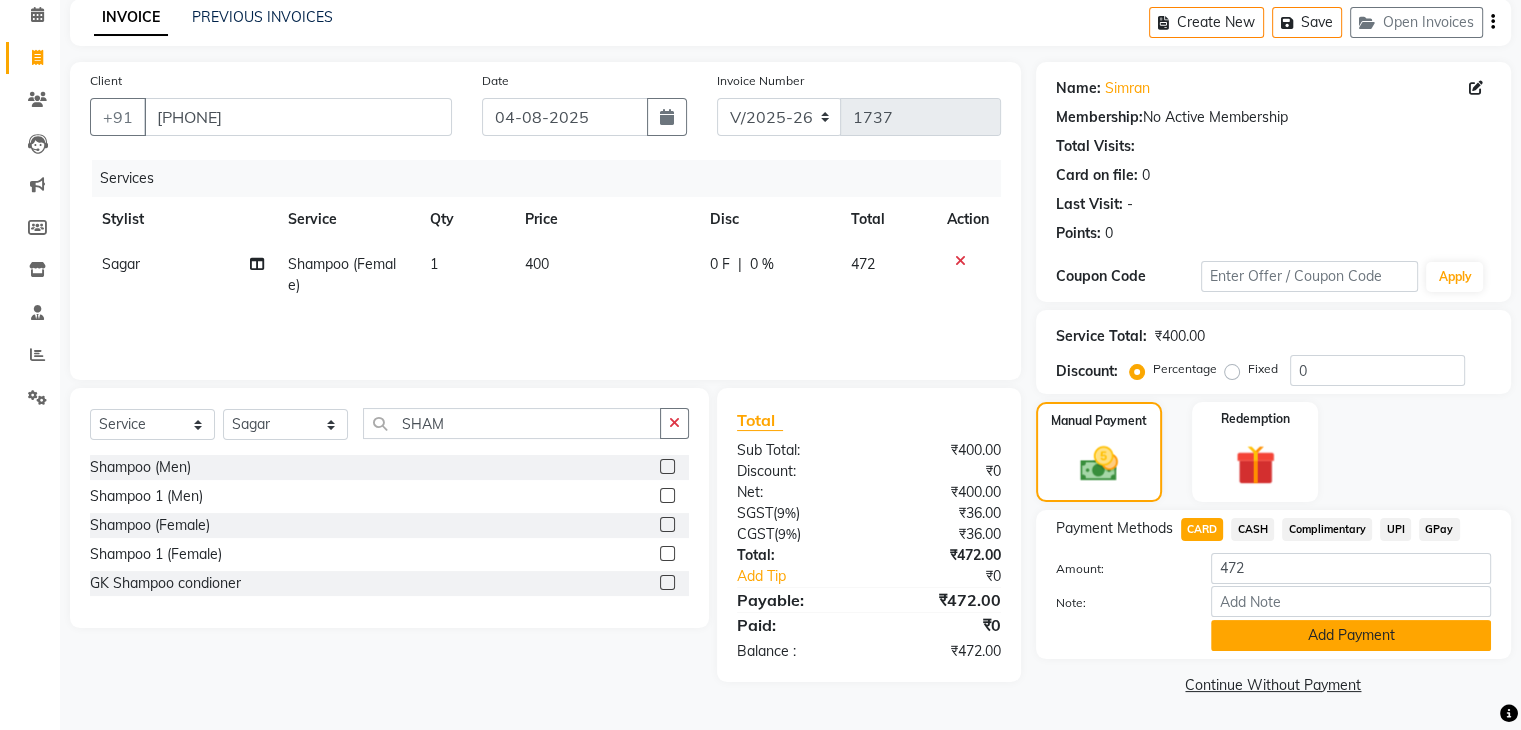click on "Add Payment" 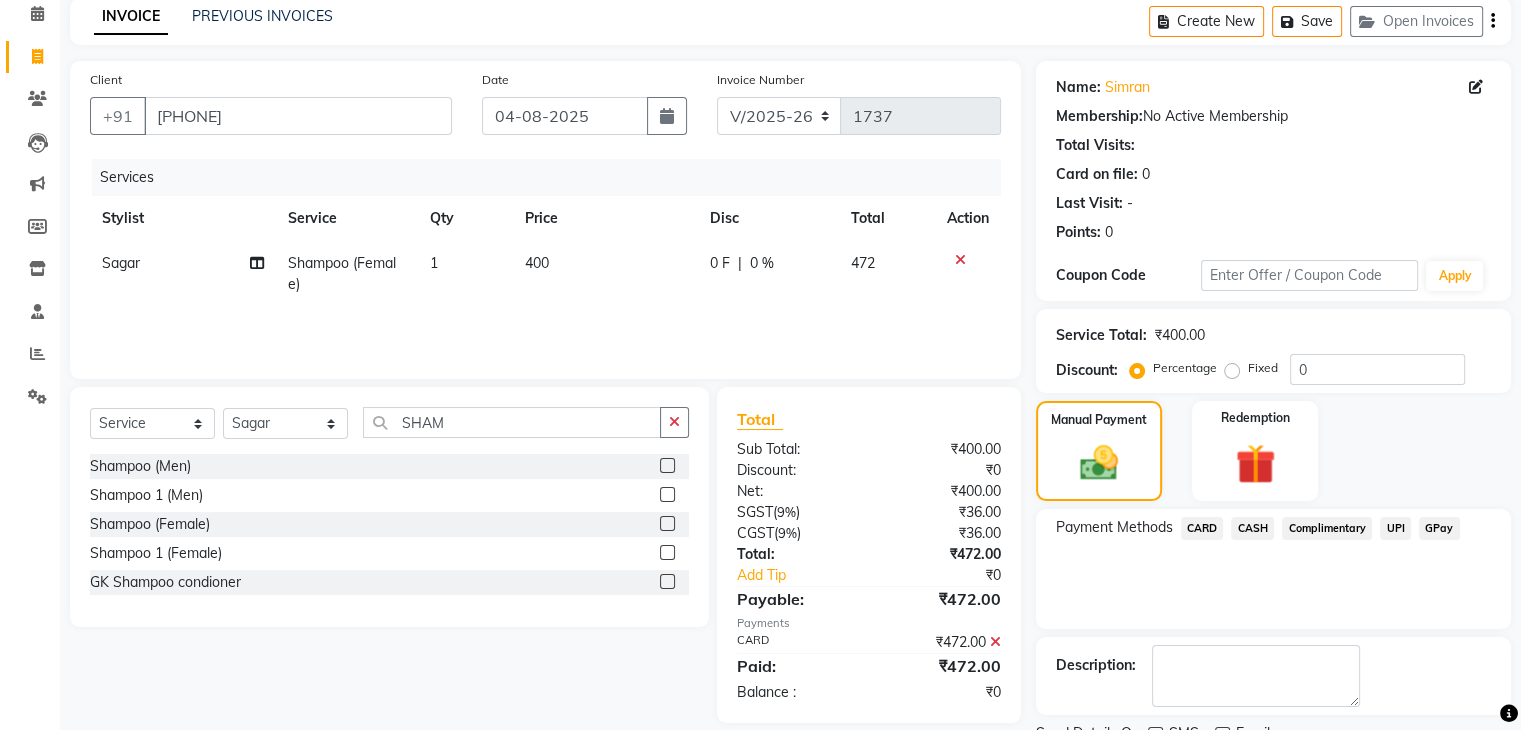 scroll, scrollTop: 171, scrollLeft: 0, axis: vertical 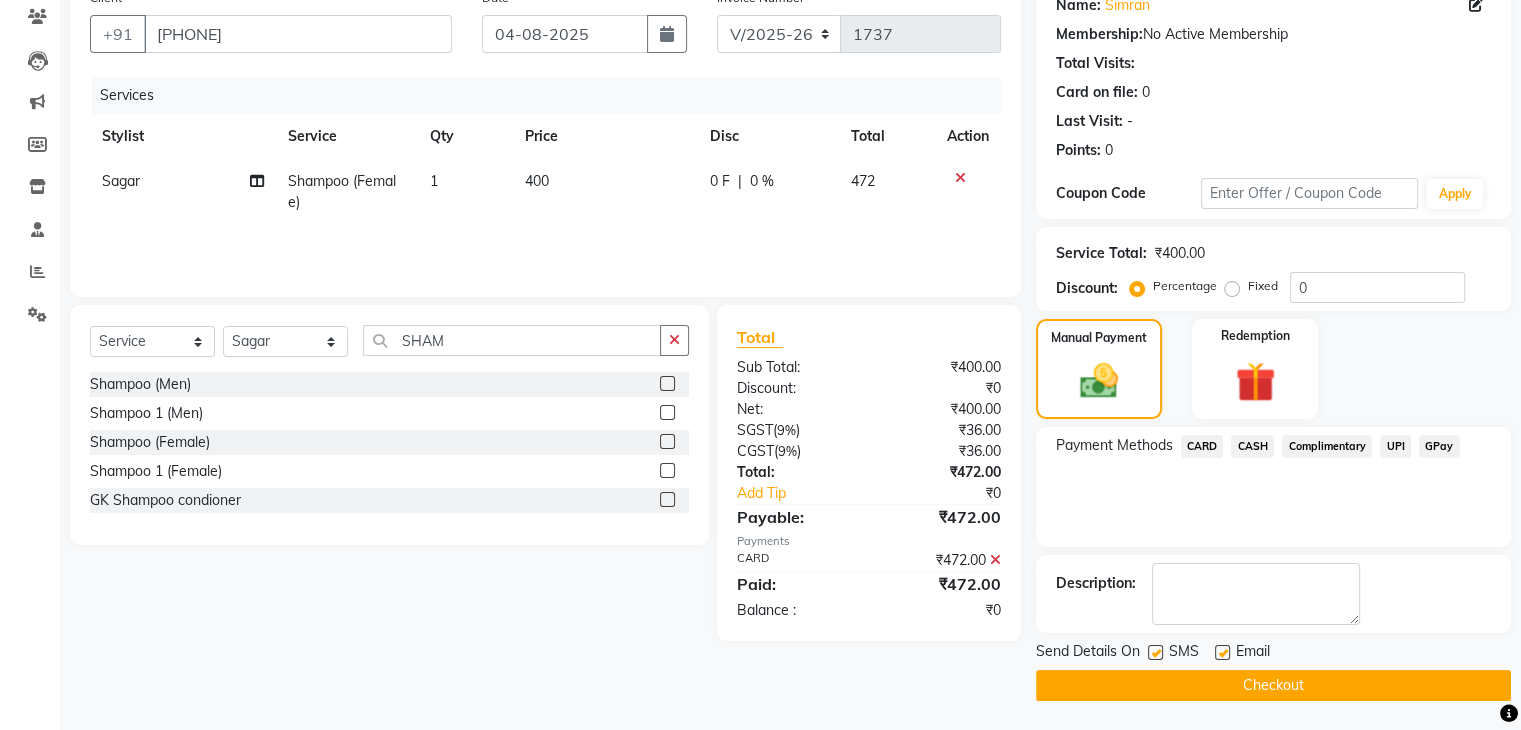 click on "Checkout" 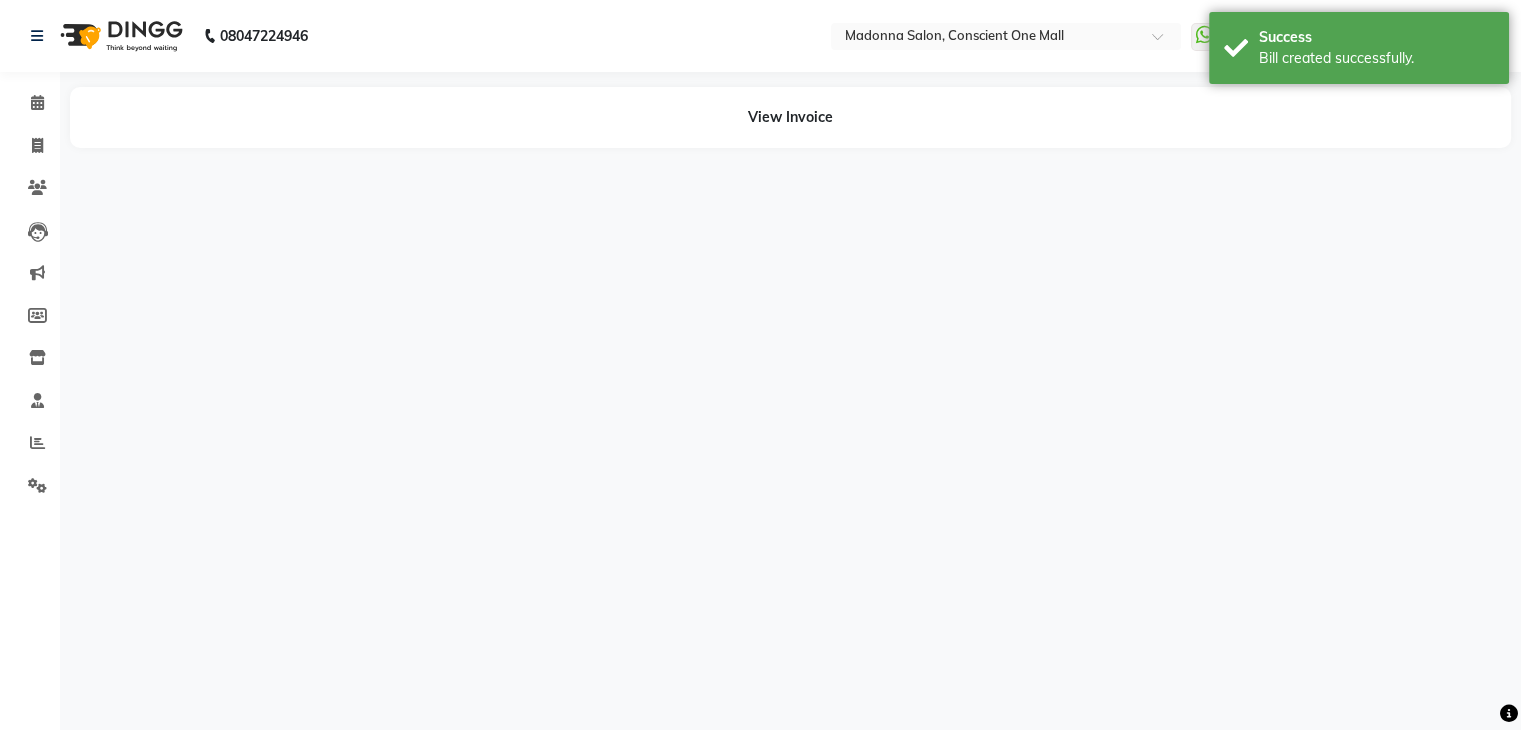 scroll, scrollTop: 0, scrollLeft: 0, axis: both 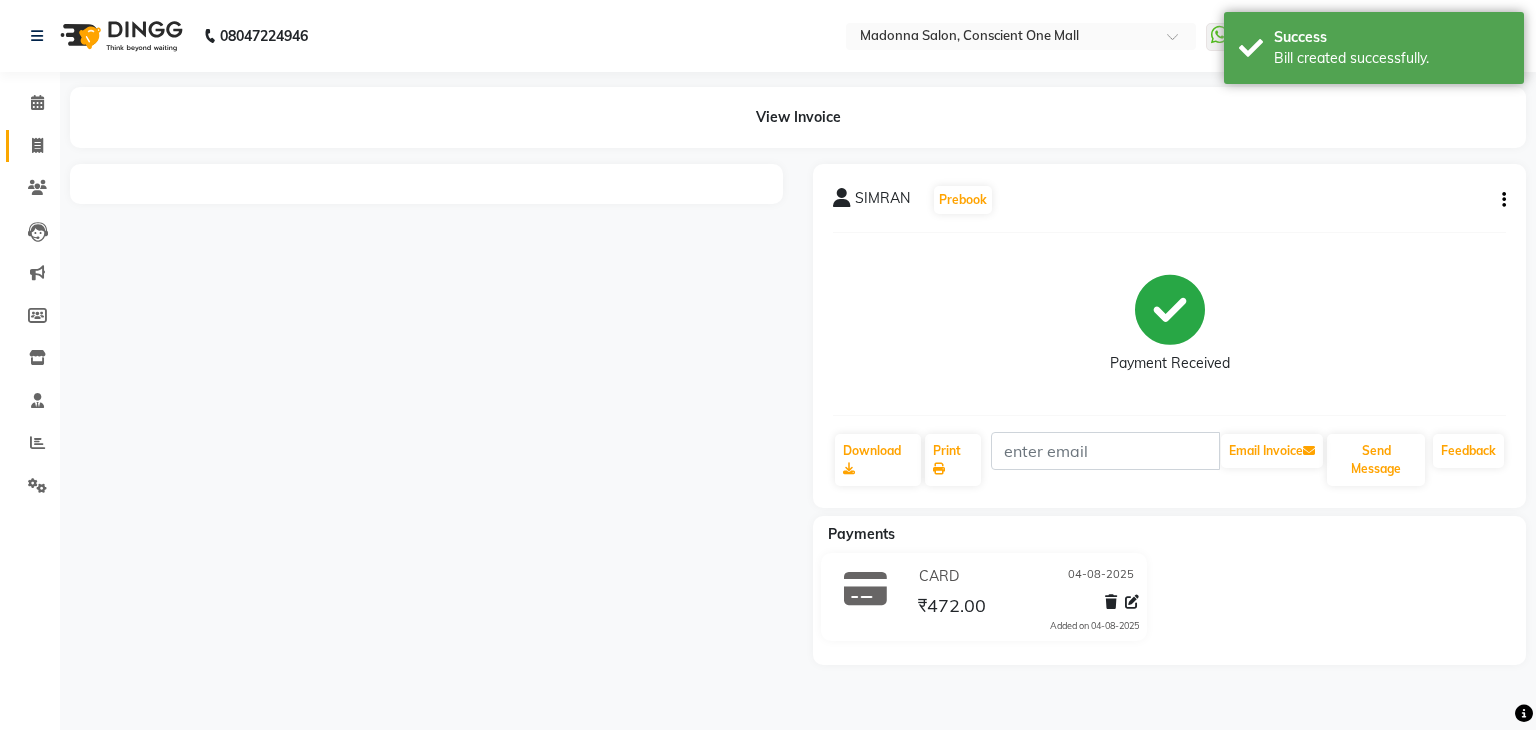 click 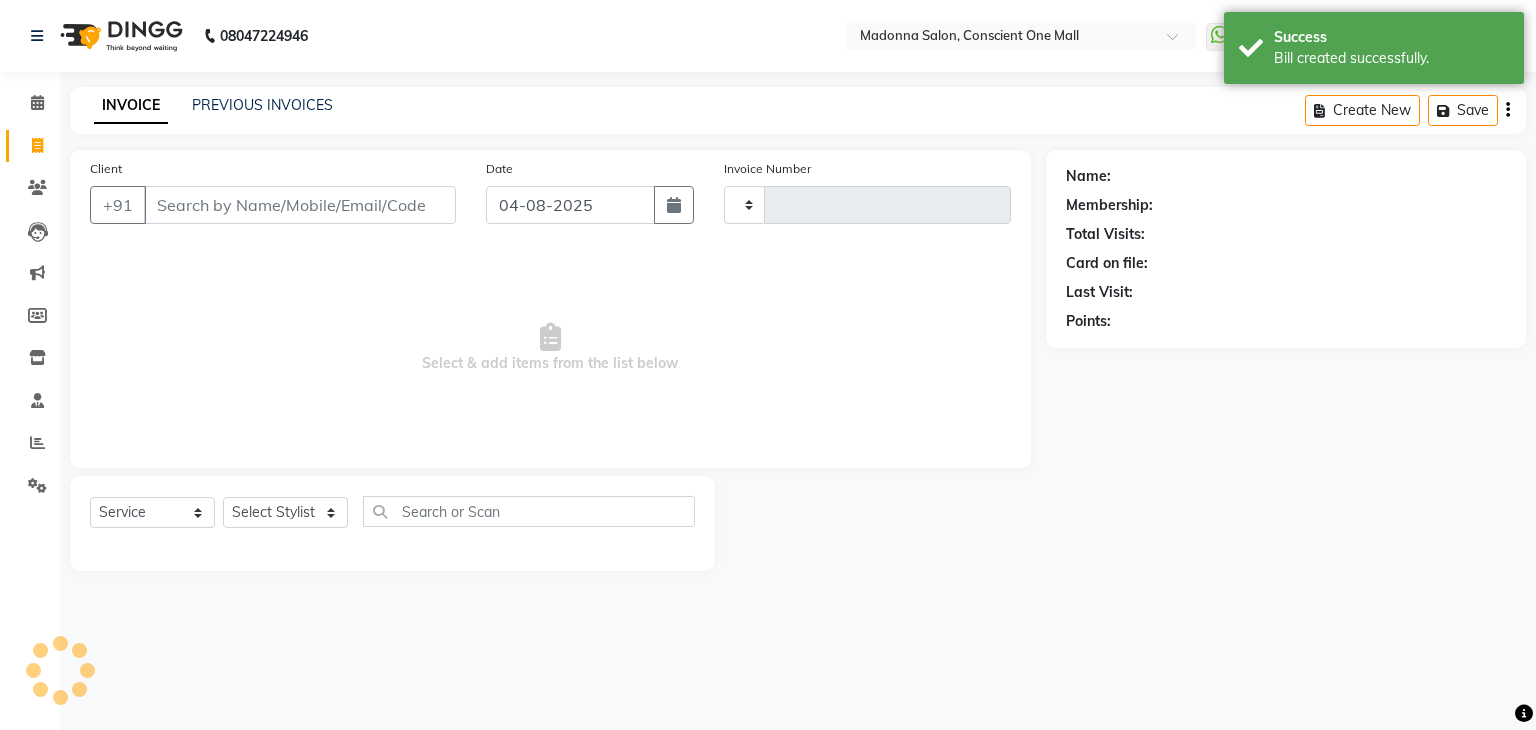 type on "1738" 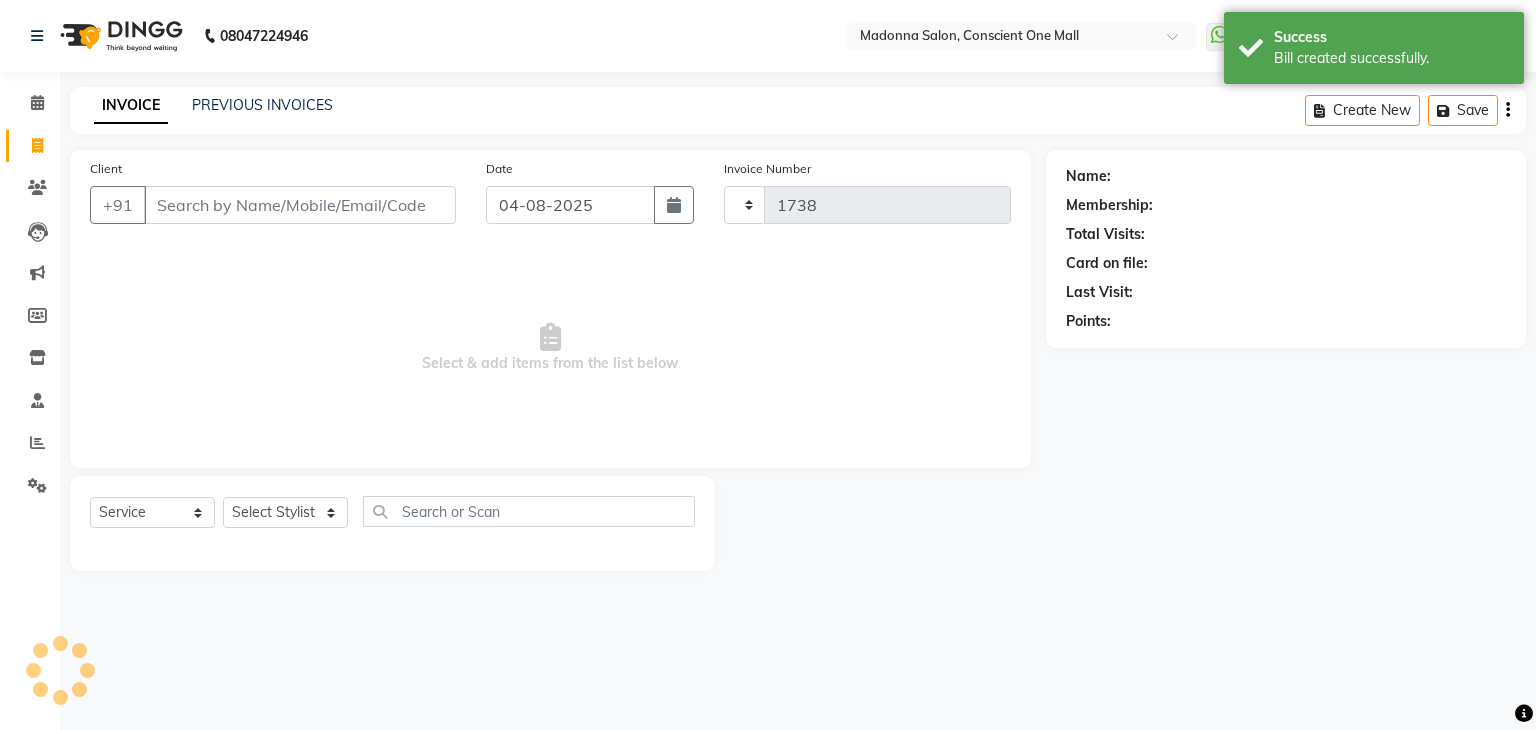 select on "7575" 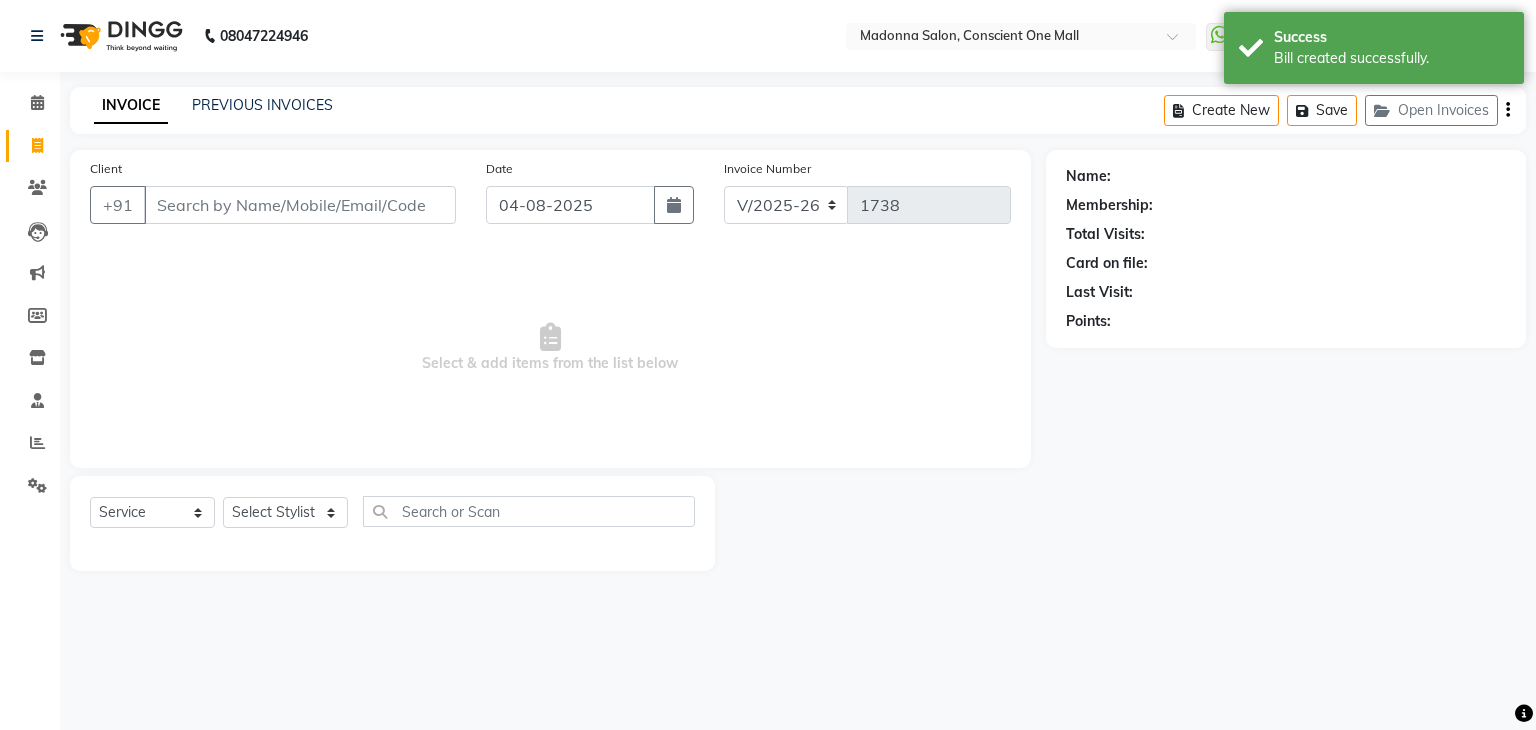 click on "Select & add items from the list below" at bounding box center [550, 348] 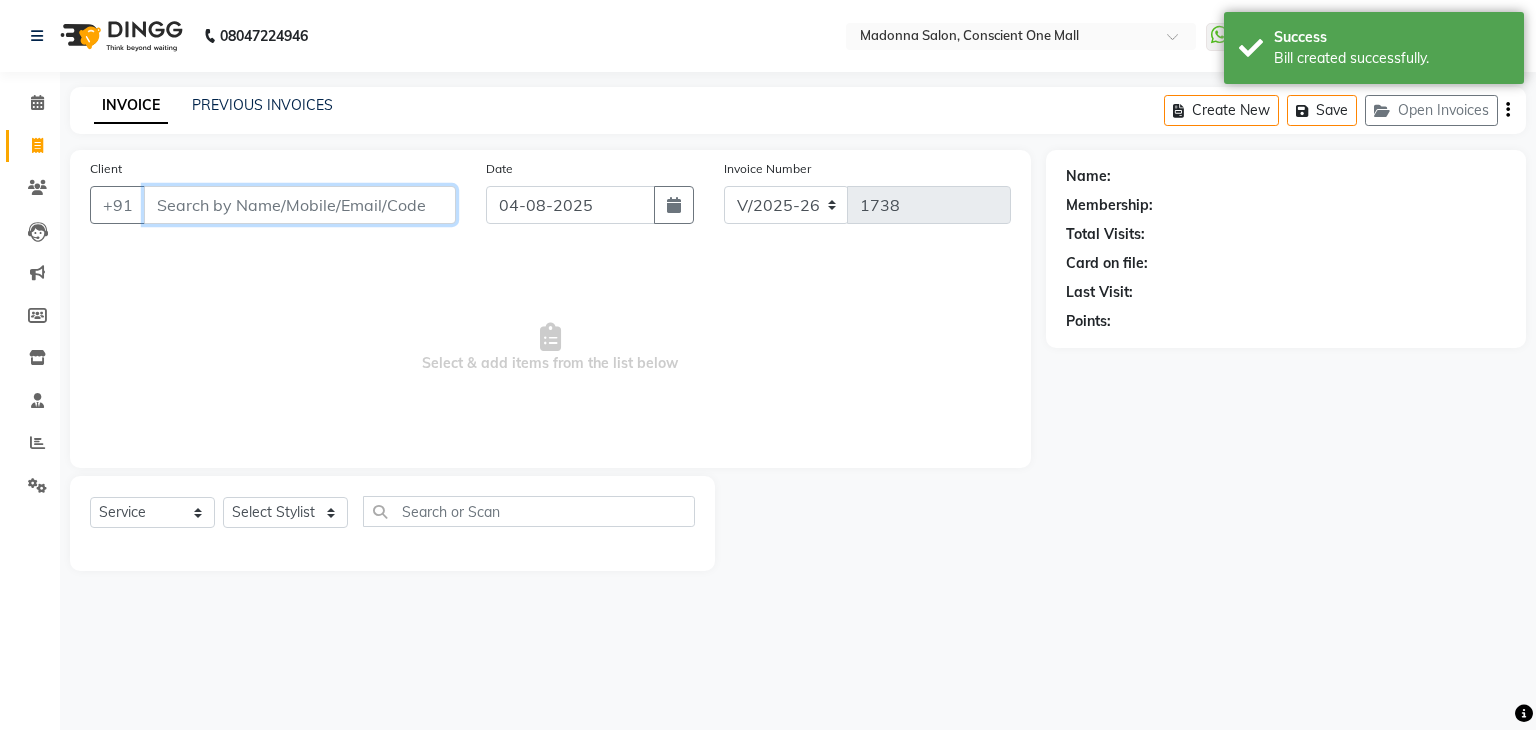 click on "Client" at bounding box center (300, 205) 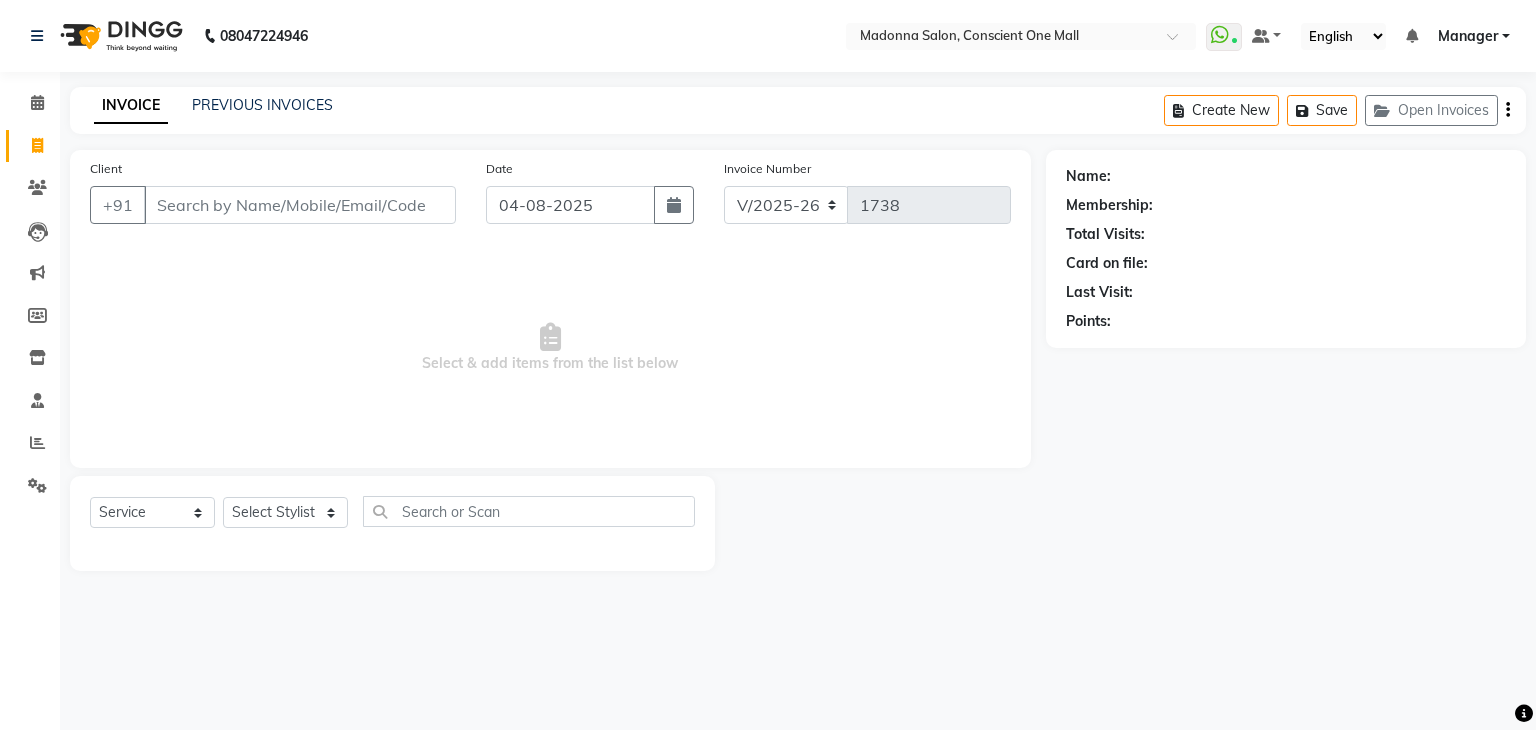 click on "INVOICE PREVIOUS INVOICES Create New Save Open Invoices Client +[COUNTRYCODE] Date [DATE] Invoice Number V/2025 V/2025-26 [NUMBER] Select & add items from the list below Select Service Product Membership Package Voucher Prepaid Gift Card Select Stylist AJAD AMIT ANSHU Bilal Harry himanshi HIMANSHU Janvi JAY Khusboo Manager misty Mukesh Naeem Navjot Kaur neha Pawan RAKHI Ripa Sachin Sagar SAMEER Sanjeev Saurabh Name: Membership: Total Visits: Card on file: Last Visit: Points:" 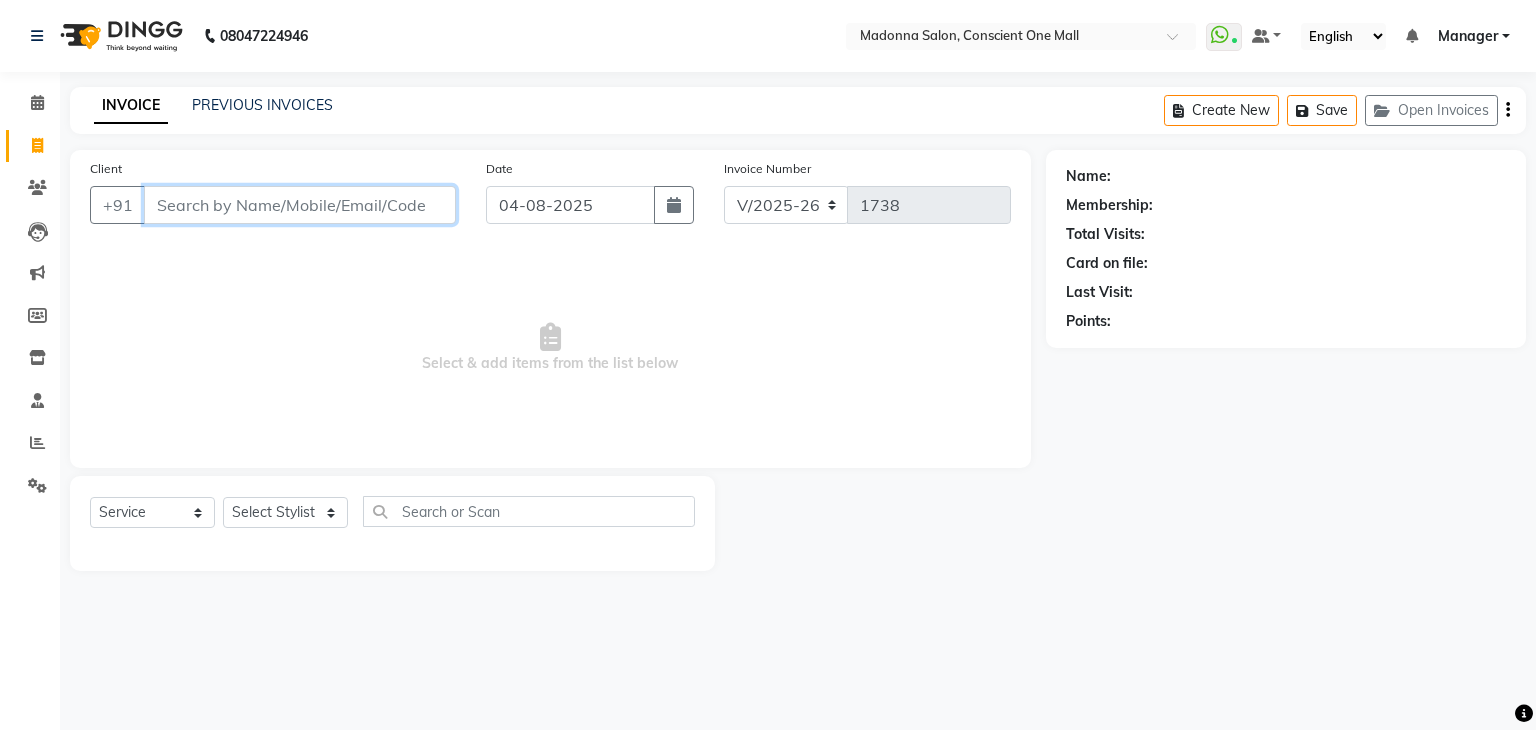 click on "Client" at bounding box center [300, 205] 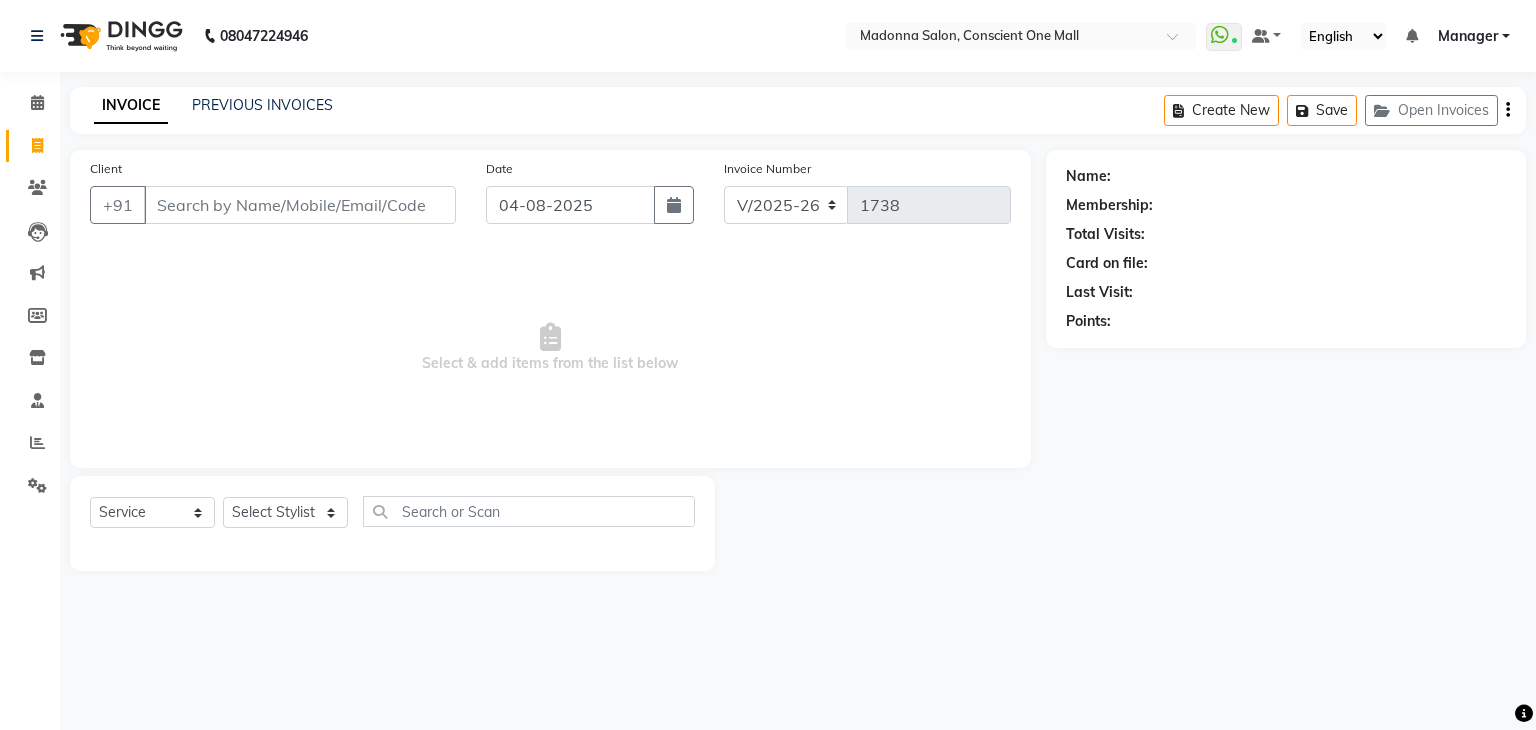 click on "Select & add items from the list below" at bounding box center (550, 348) 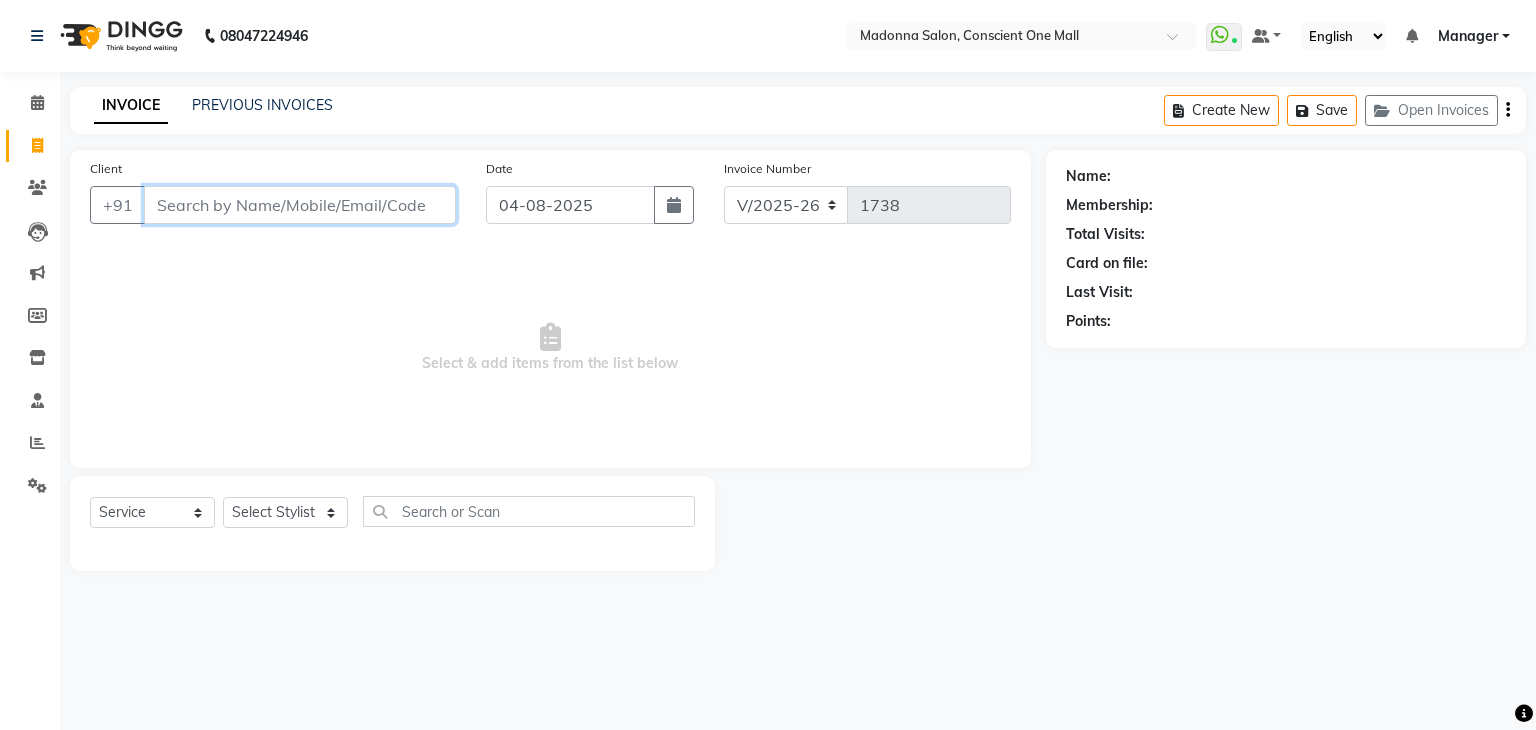 click on "Client" at bounding box center [300, 205] 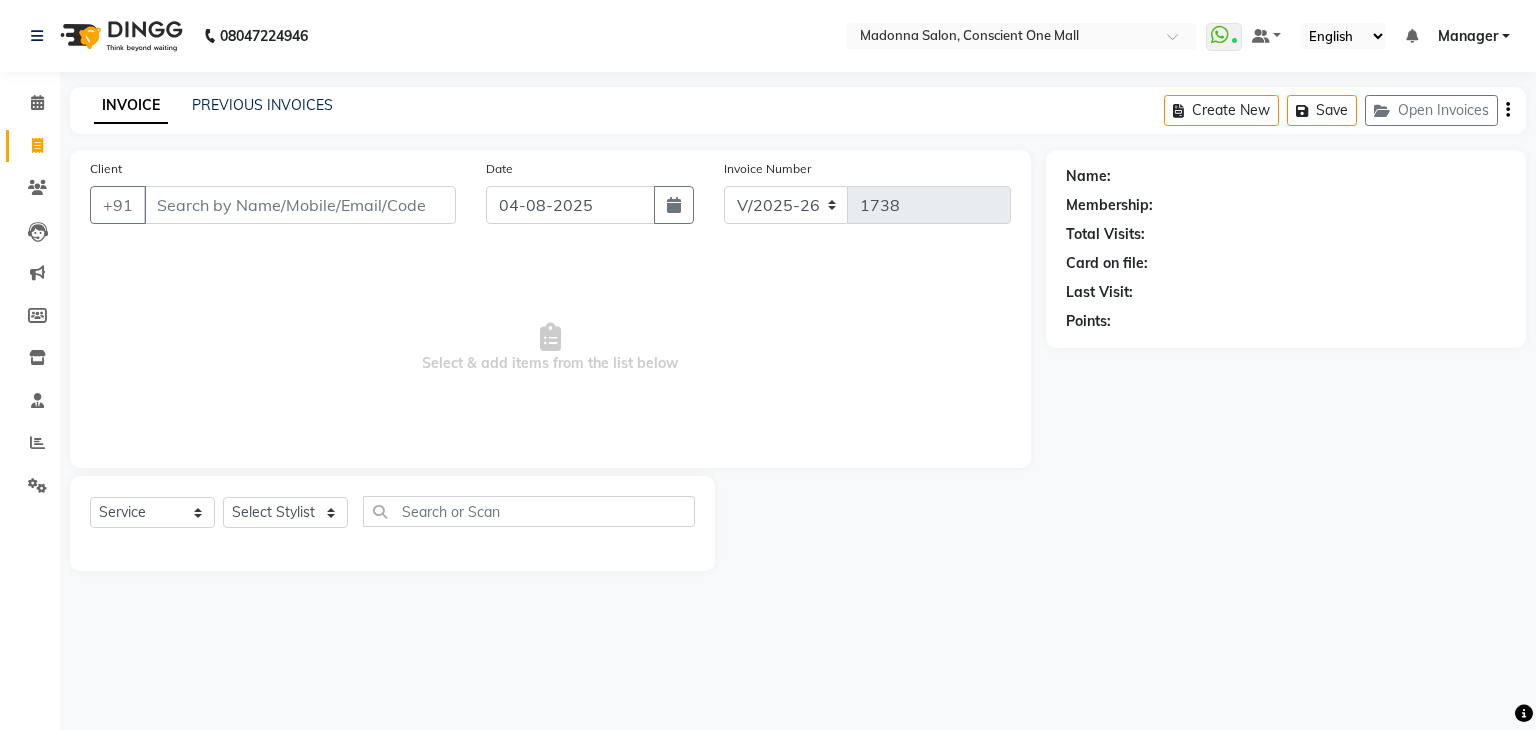 click on "Select & add items from the list below" at bounding box center [550, 348] 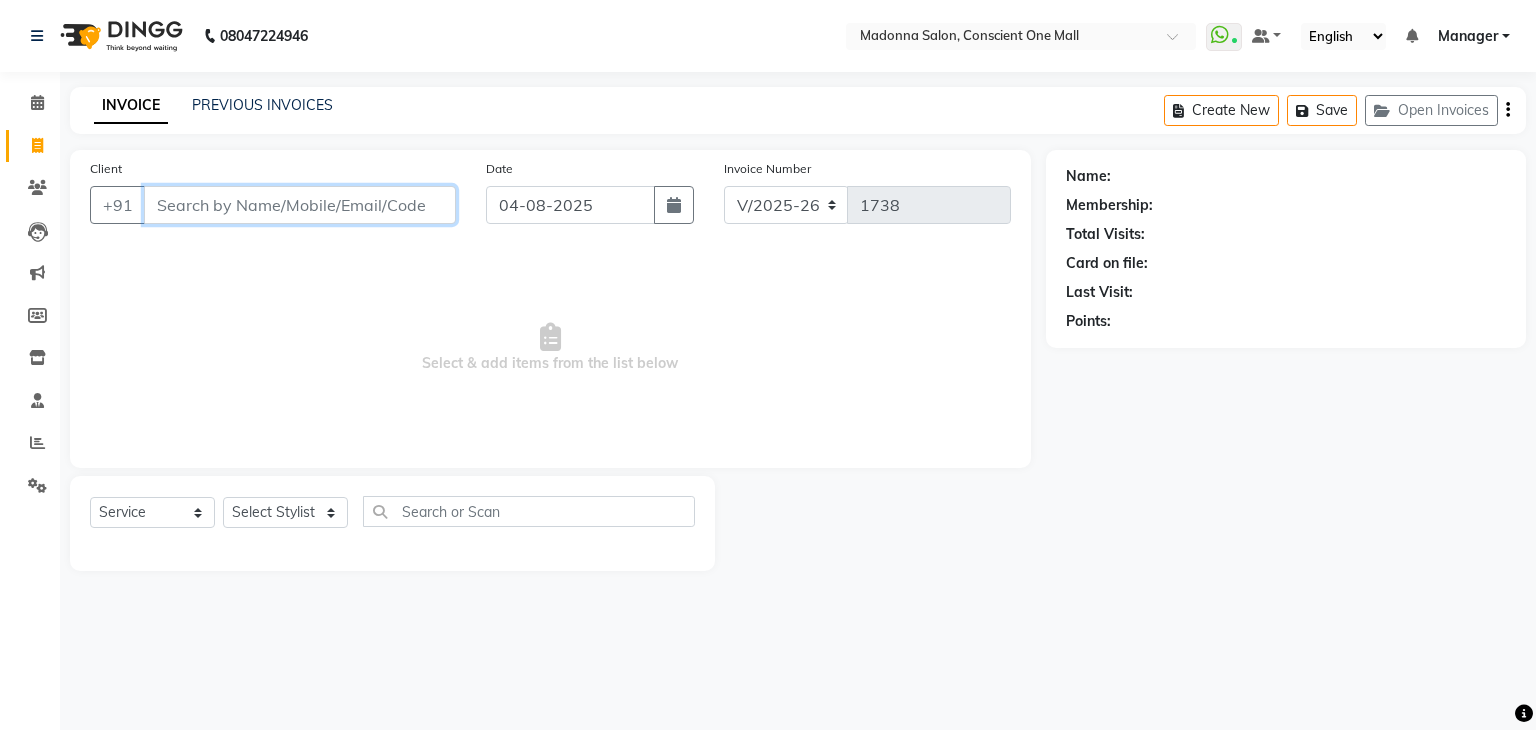 drag, startPoint x: 285, startPoint y: 201, endPoint x: 289, endPoint y: 341, distance: 140.05713 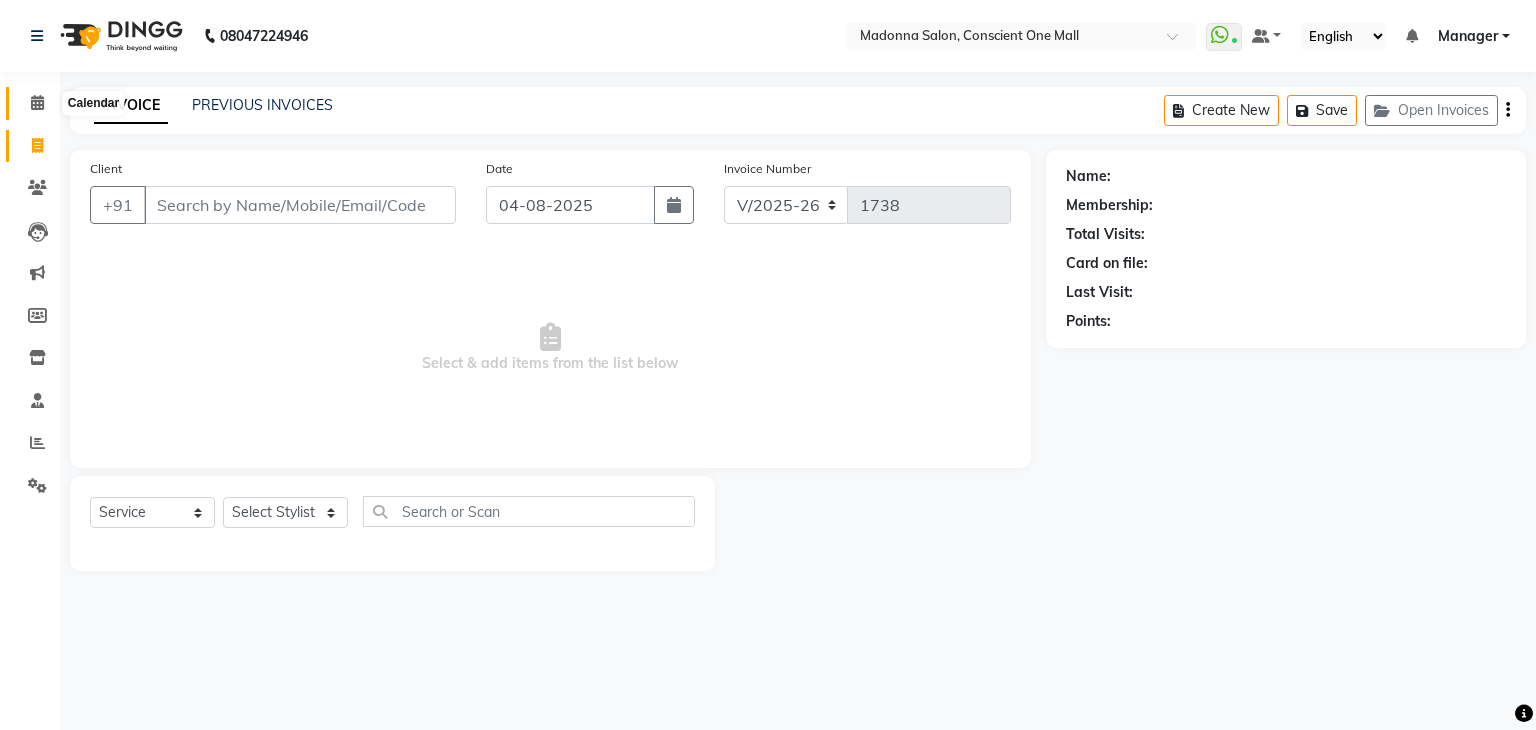 click 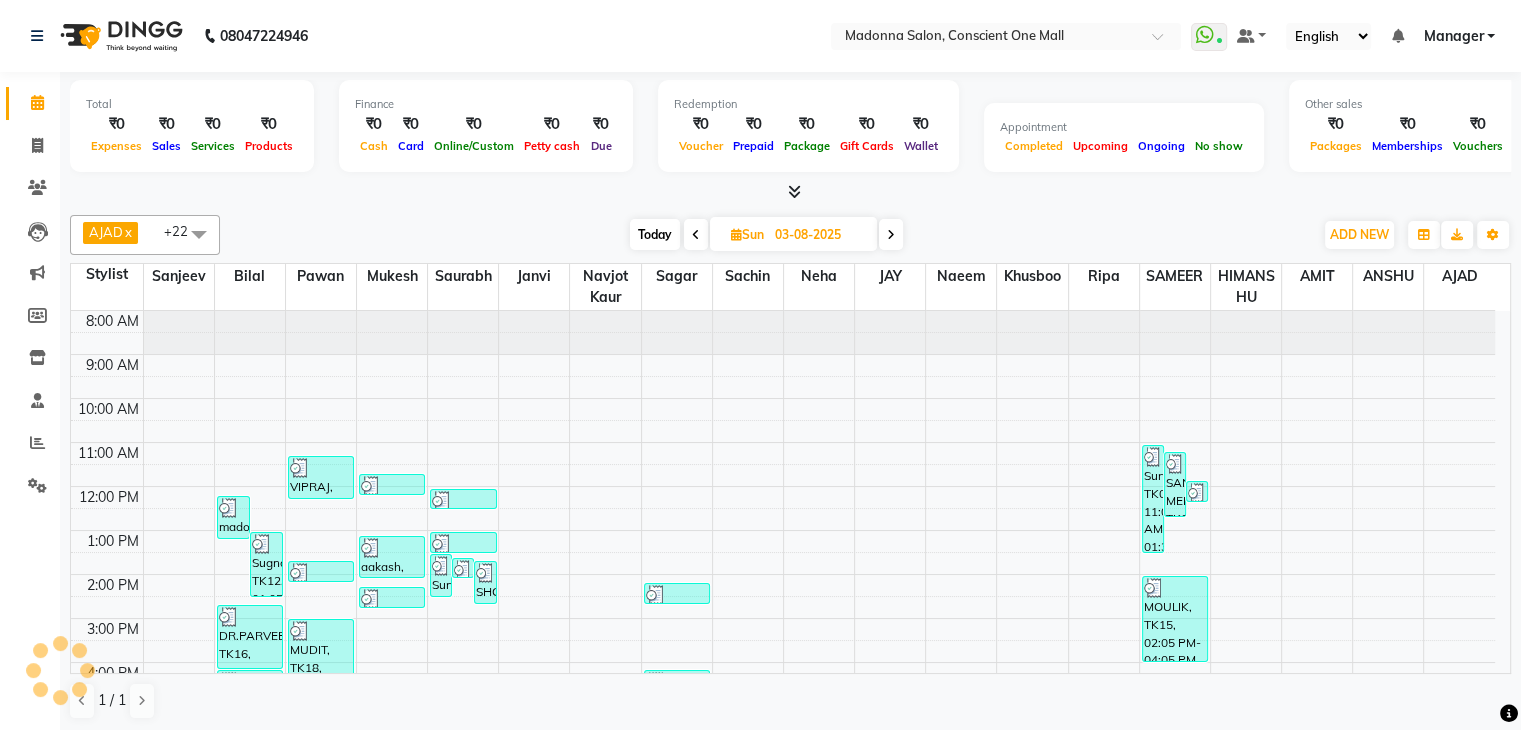 scroll, scrollTop: 0, scrollLeft: 0, axis: both 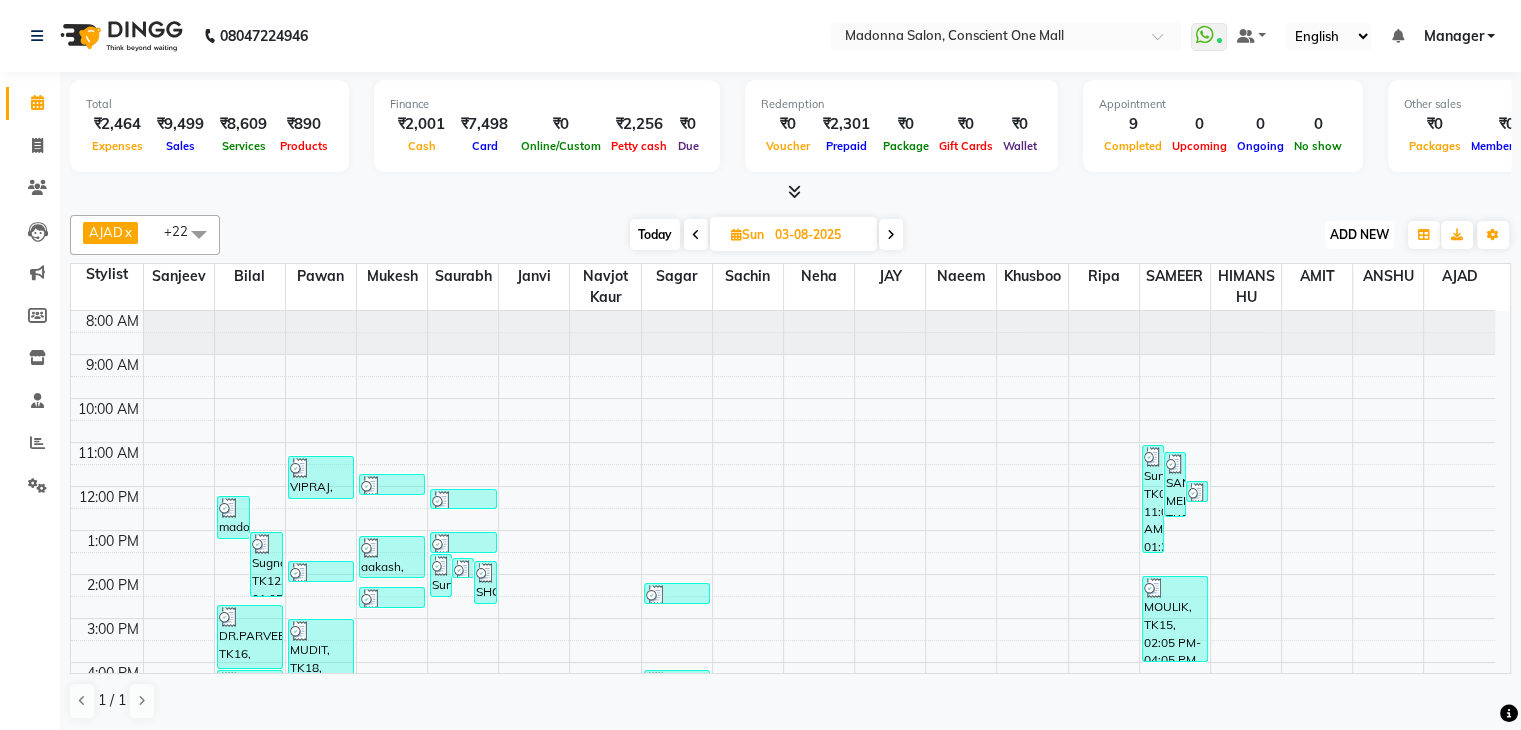 click on "ADD NEW" at bounding box center [1359, 234] 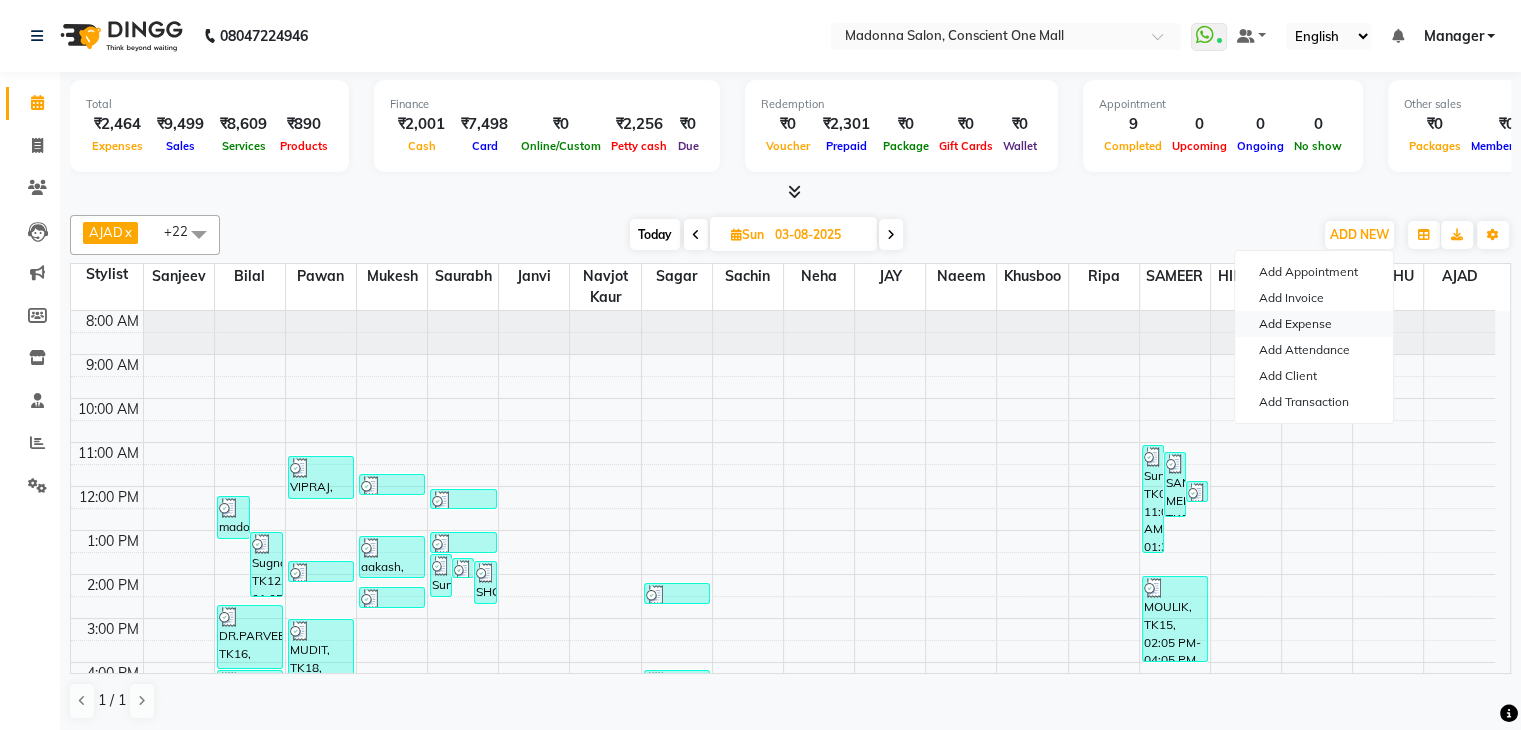 click on "Add Expense" at bounding box center [1314, 324] 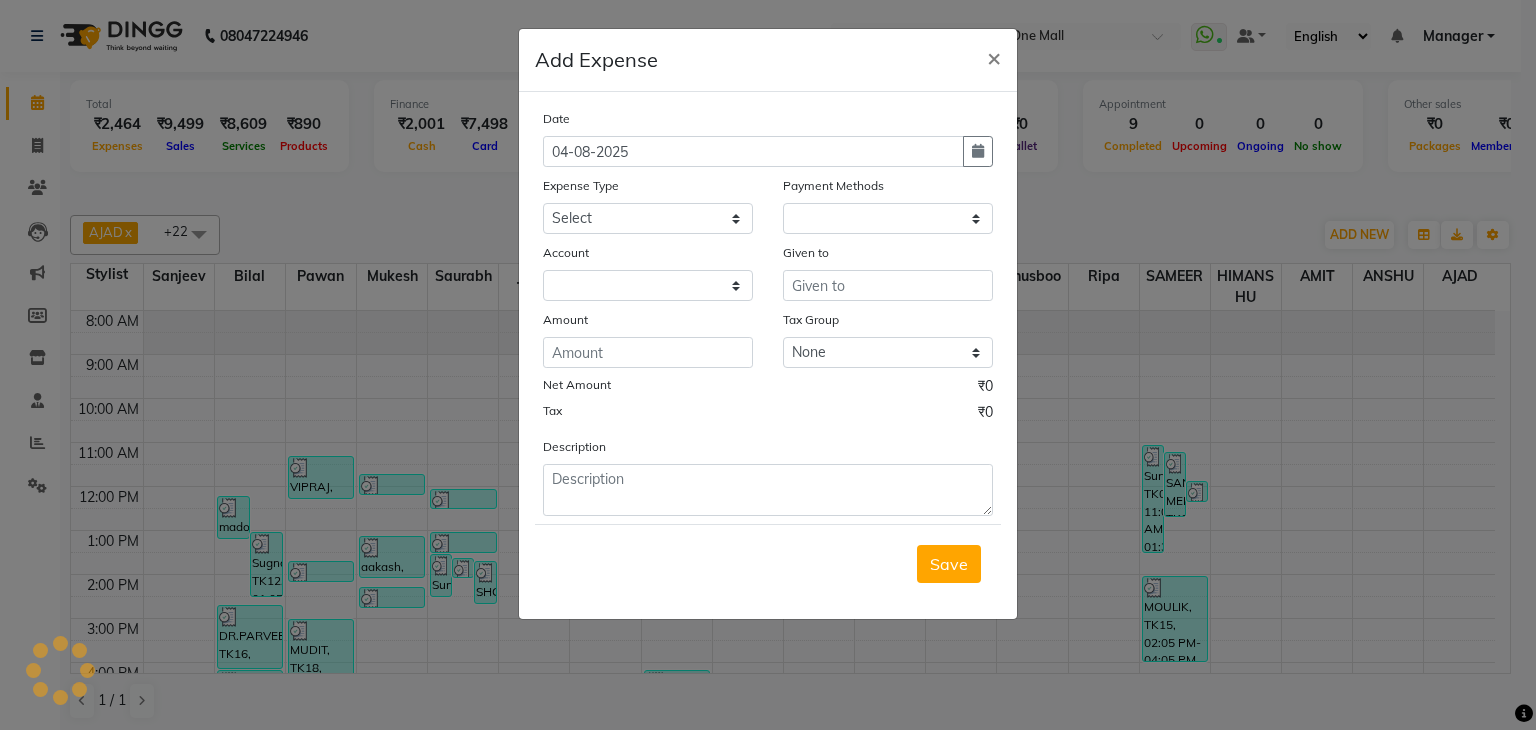 select on "1" 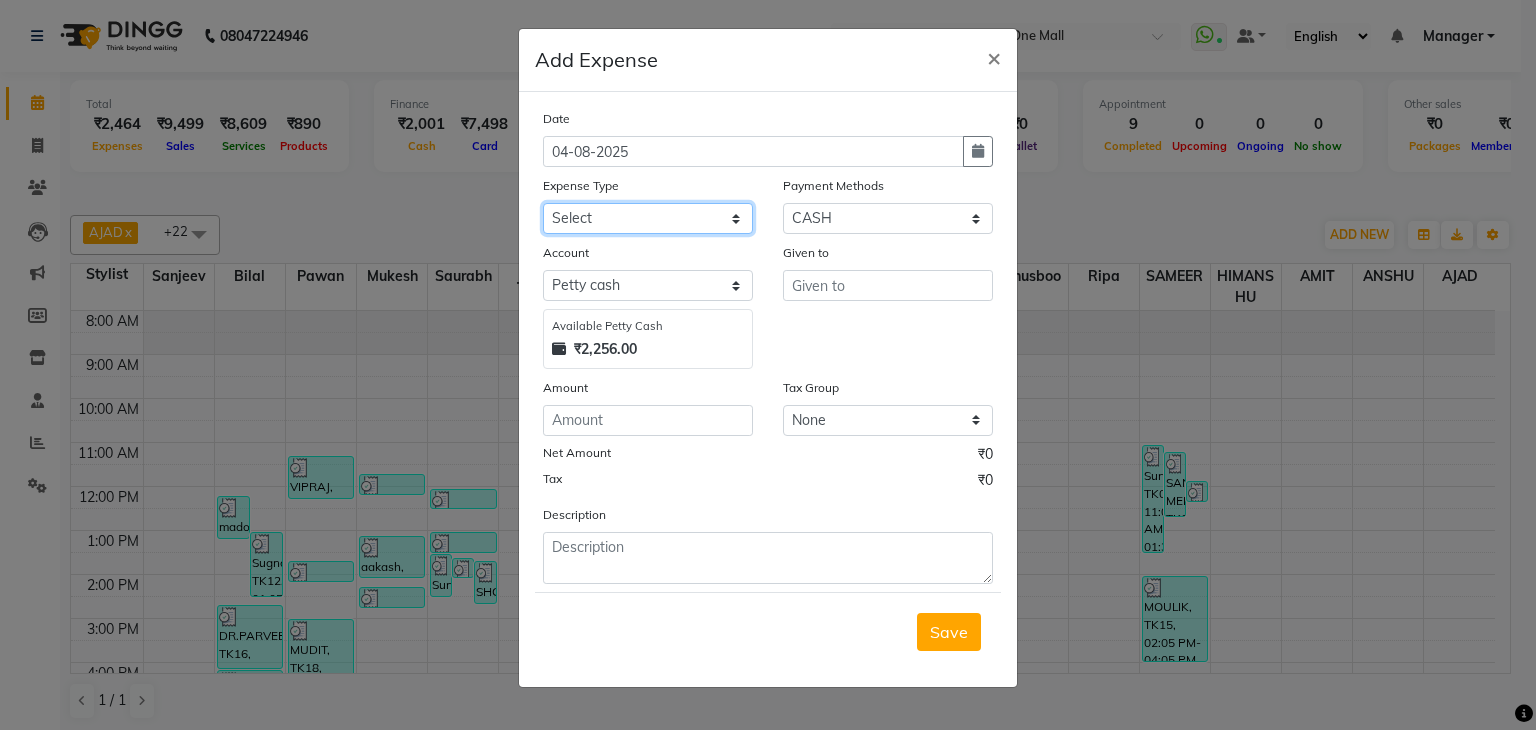 click on "Select 99 STORE Advance Salary BILLS CARDAMOM client change paytm Client Snacks Coffee CONVEYANCE cookies Day book Donation ELECTRICIAN Electricity Bill FARE FOOD EXPENSE Garbage Monthly Expense Ginger Hit Incentive INSTAMART JALJIRA POWDER JEERA POWDER LAUNDARY Lemon Marketing Medical MEMBERSHIP COMISSON milk Misc MOBILE RECHARGE MONEY CHANGE M S COMI Nimbu Payment Other Pantry PAYMENT paytm Tip PLUMBER PRINT ROLL Product PRODUCT iNCENTIVE PURCHASING Recive cash SAFAIWALA Salary salon use SALT staff incentive Staff Snacks SUGAR Tea TIP VISHAL MART WATER ZEPTO" 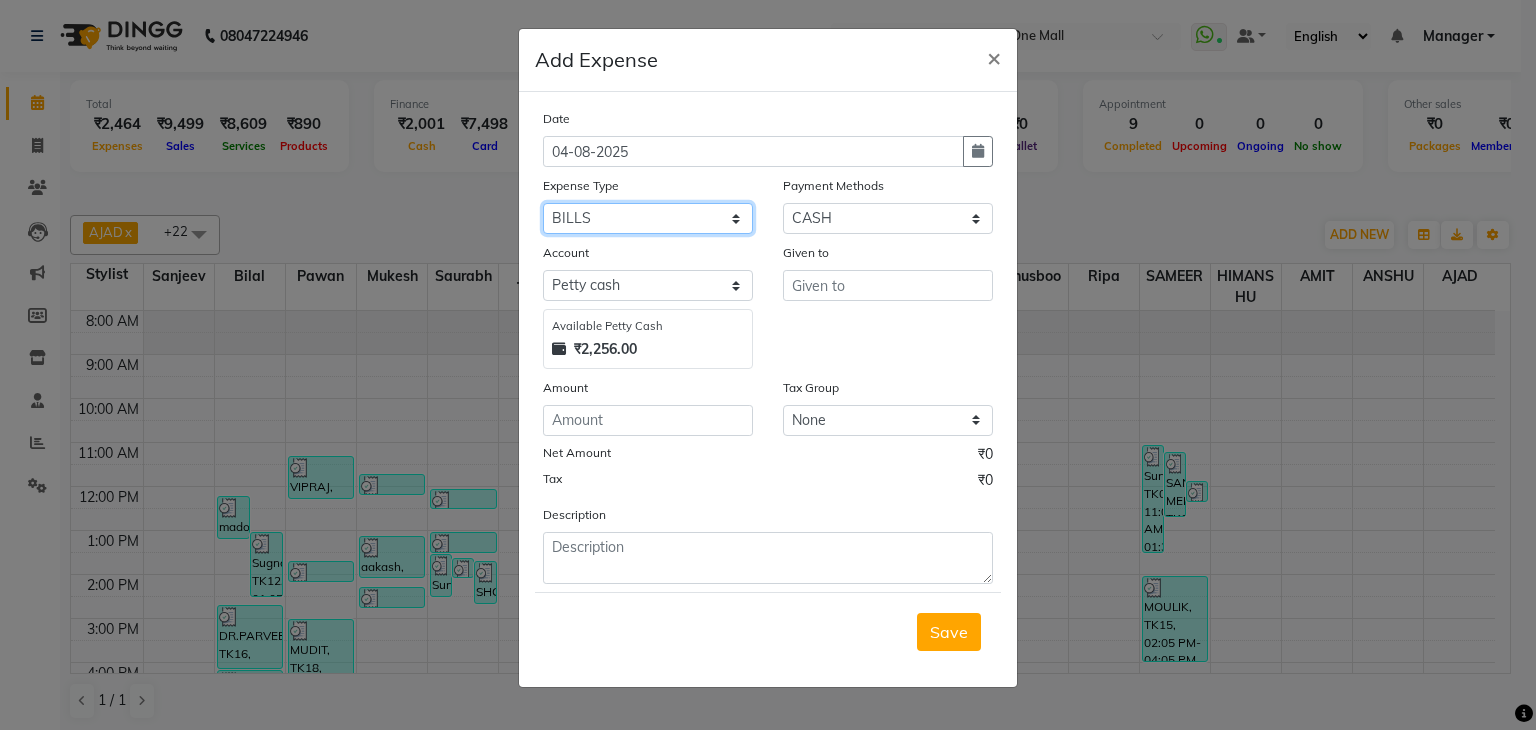 click on "Select 99 STORE Advance Salary BILLS CARDAMOM client change paytm Client Snacks Coffee CONVEYANCE cookies Day book Donation ELECTRICIAN Electricity Bill FARE FOOD EXPENSE Garbage Monthly Expense Ginger Hit Incentive INSTAMART JALJIRA POWDER JEERA POWDER LAUNDARY Lemon Marketing Medical MEMBERSHIP COMISSON milk Misc MOBILE RECHARGE MONEY CHANGE M S COMI Nimbu Payment Other Pantry PAYMENT paytm Tip PLUMBER PRINT ROLL Product PRODUCT iNCENTIVE PURCHASING Recive cash SAFAIWALA Salary salon use SALT staff incentive Staff Snacks SUGAR Tea TIP VISHAL MART WATER ZEPTO" 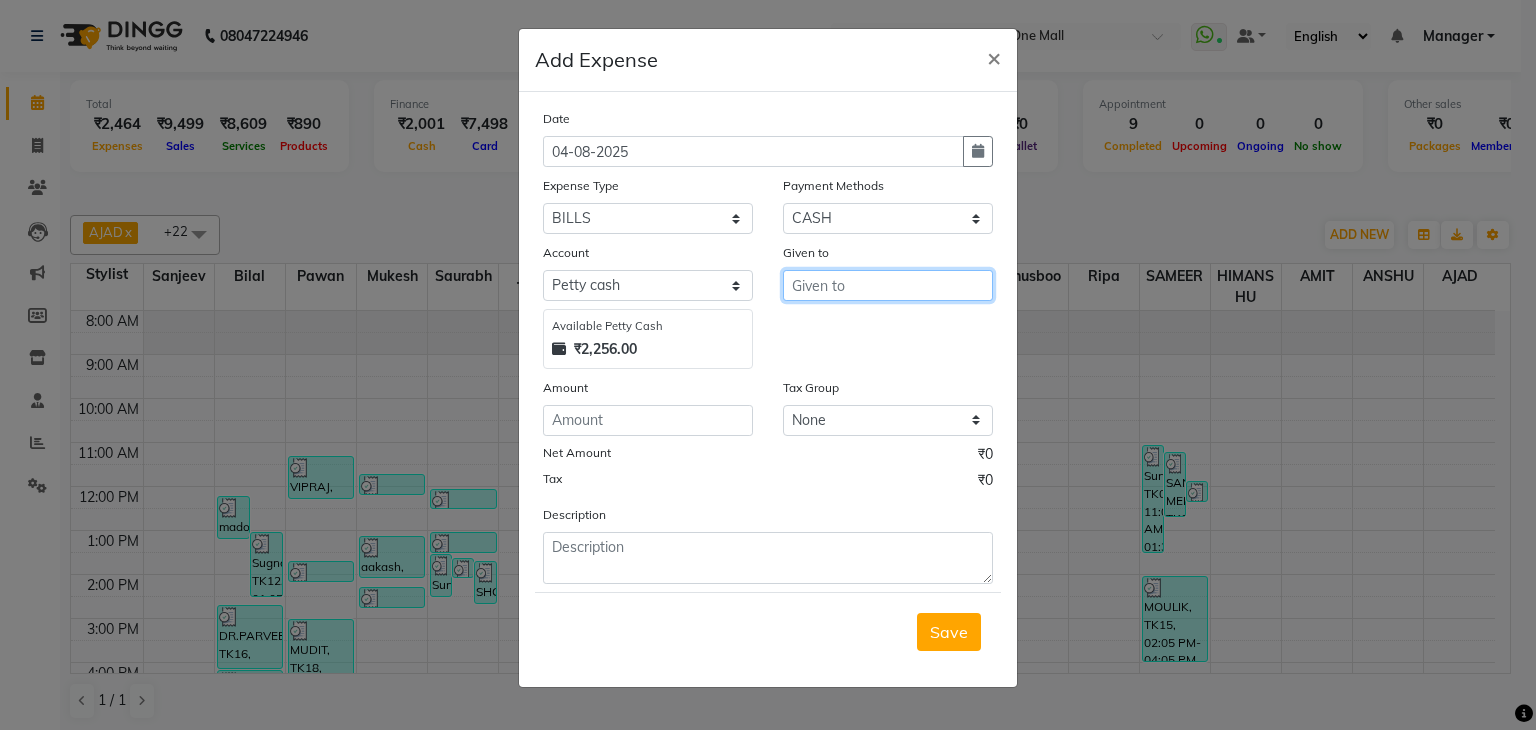 click at bounding box center [888, 285] 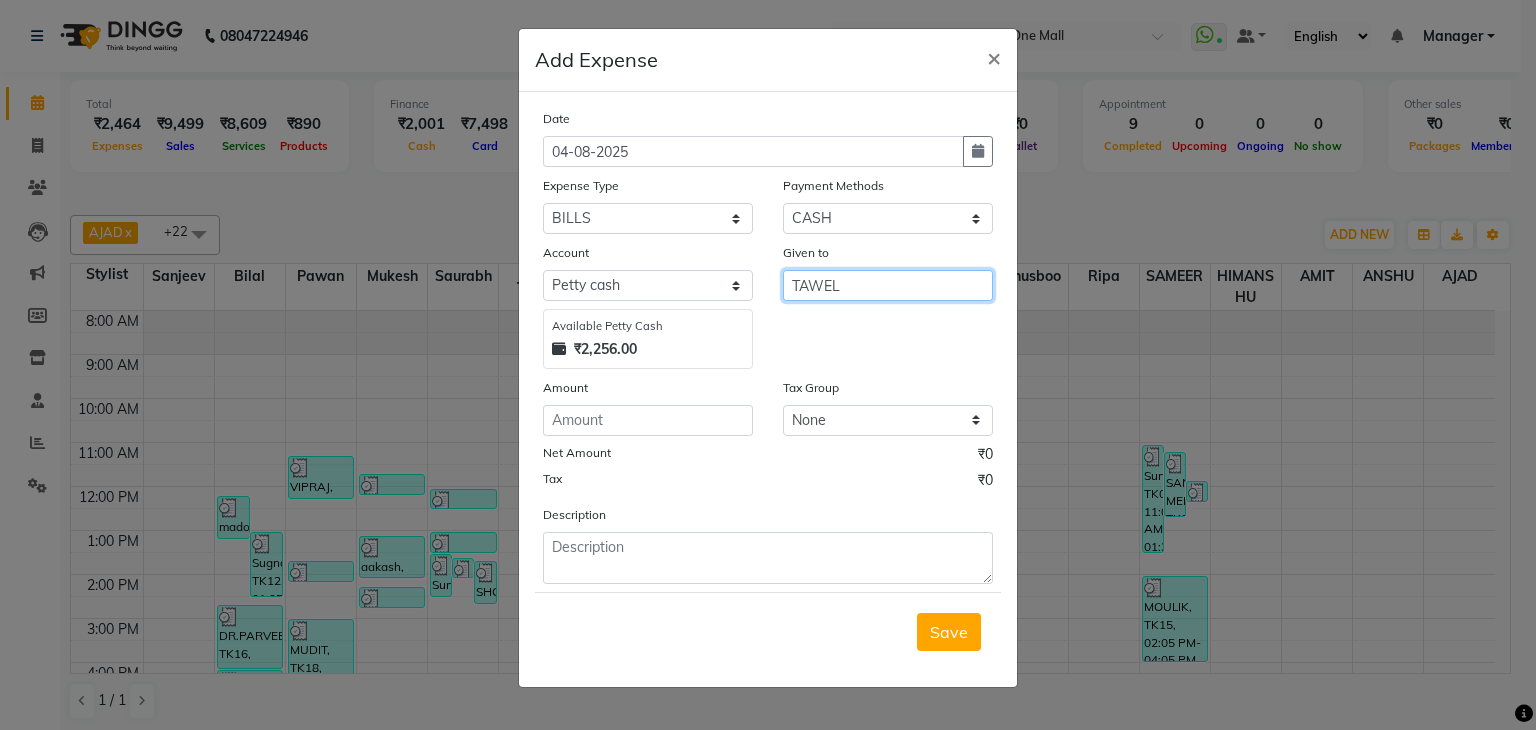 type on "TAWEL" 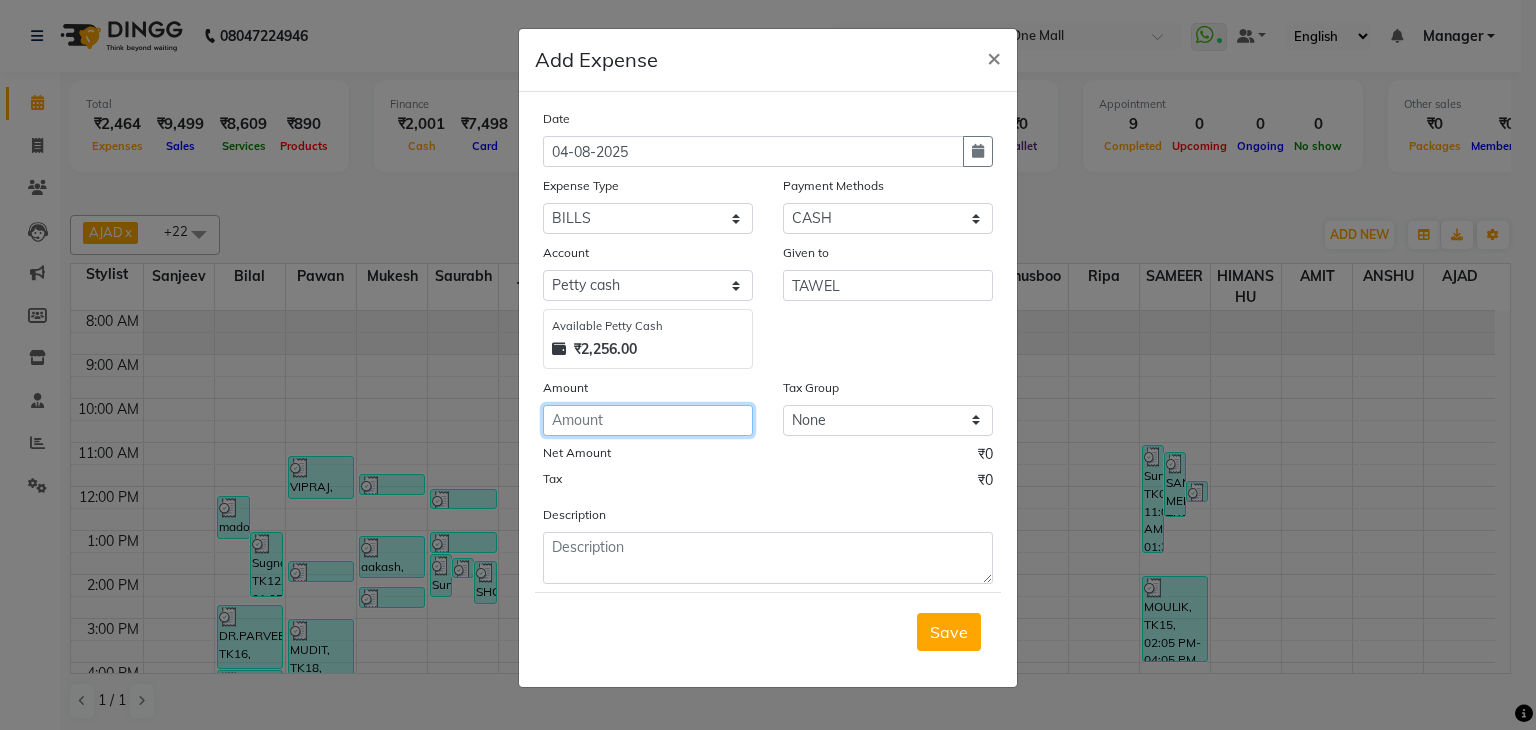 click 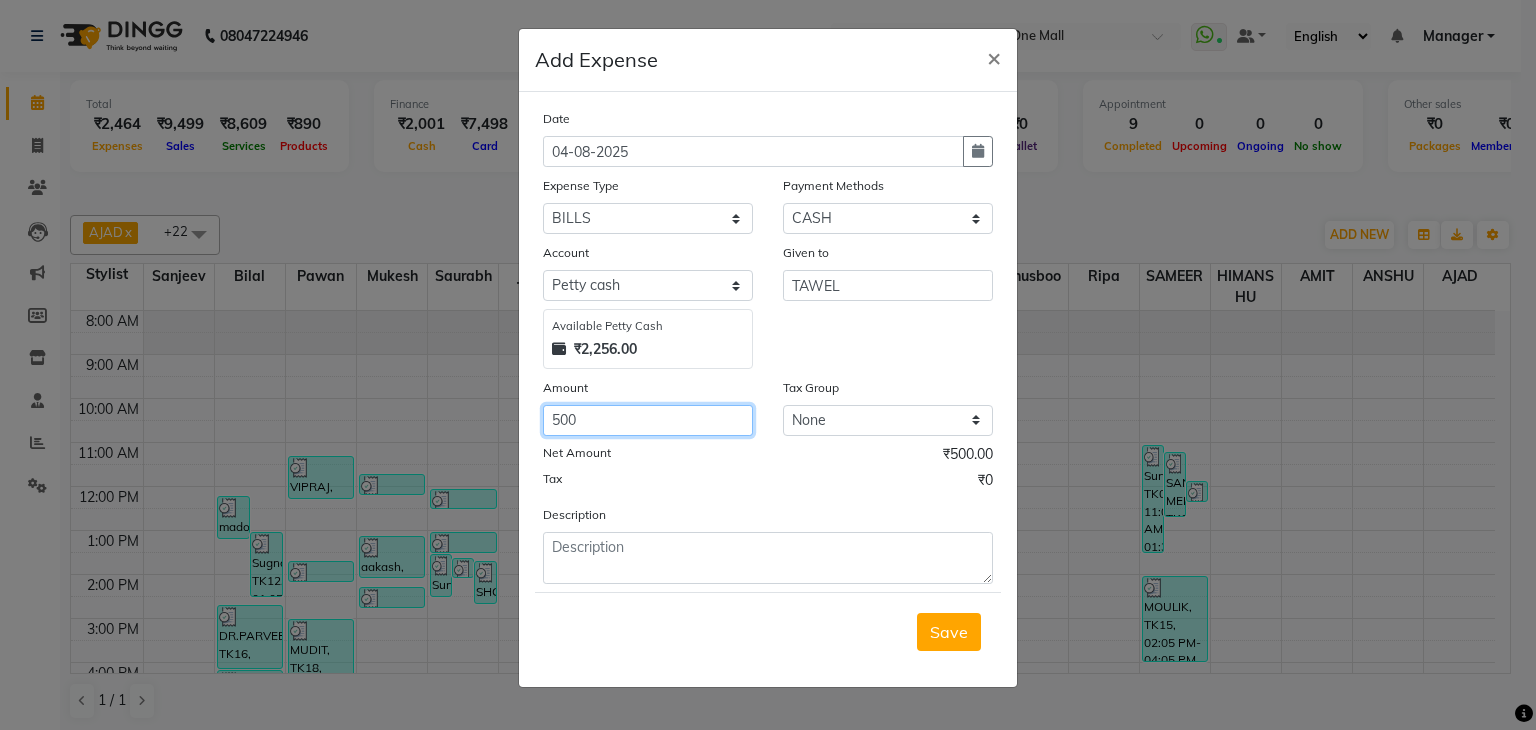 type on "500" 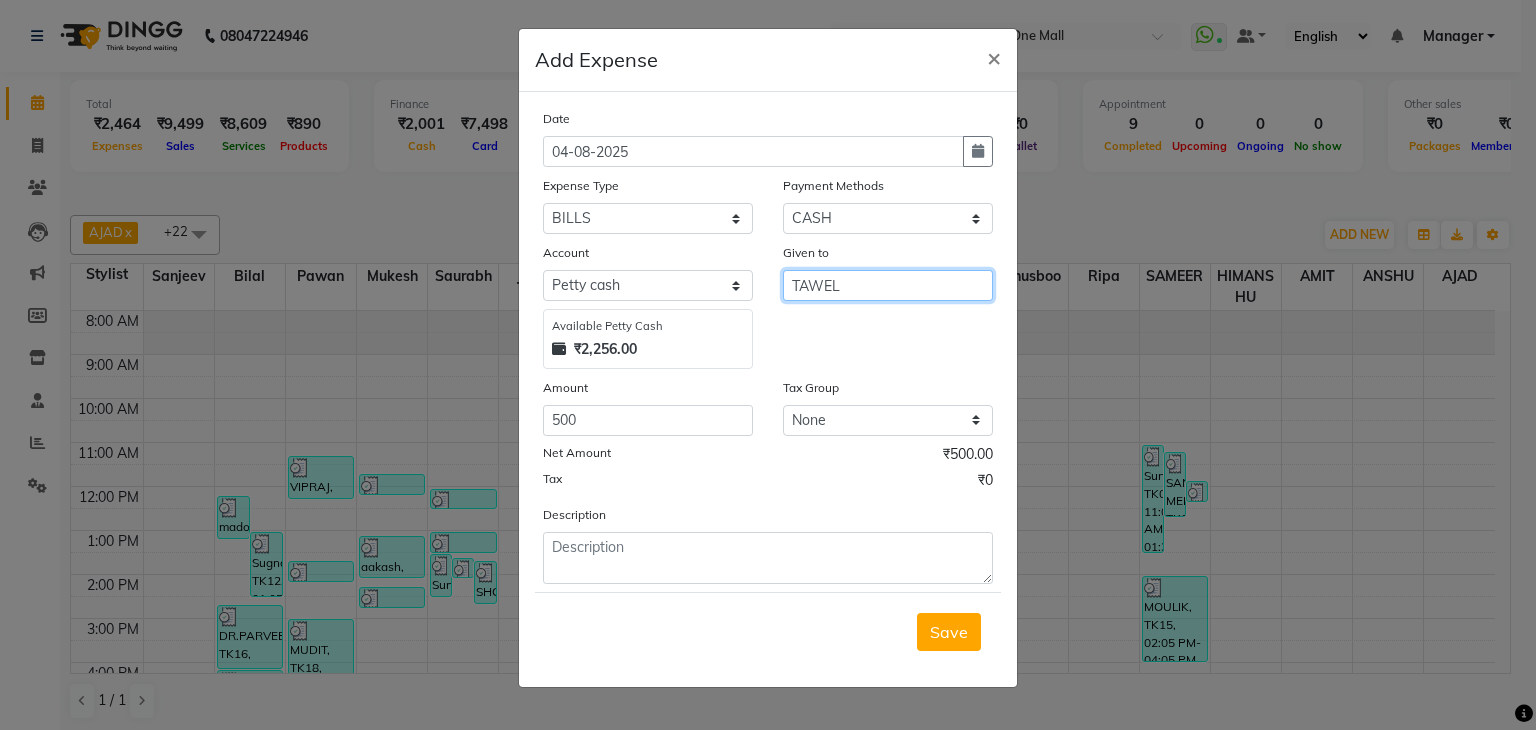 click on "TAWEL" at bounding box center [888, 285] 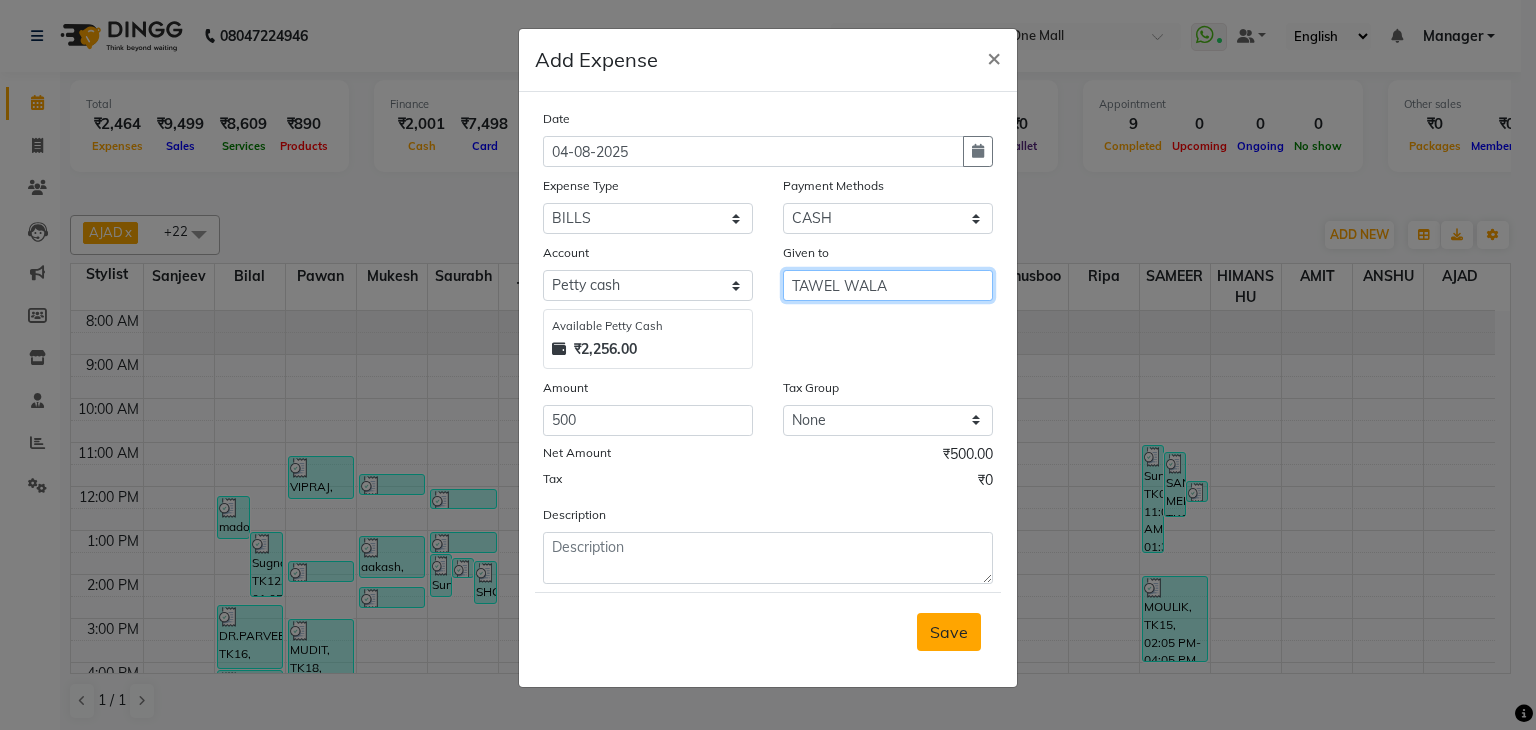 type on "TAWEL WALA" 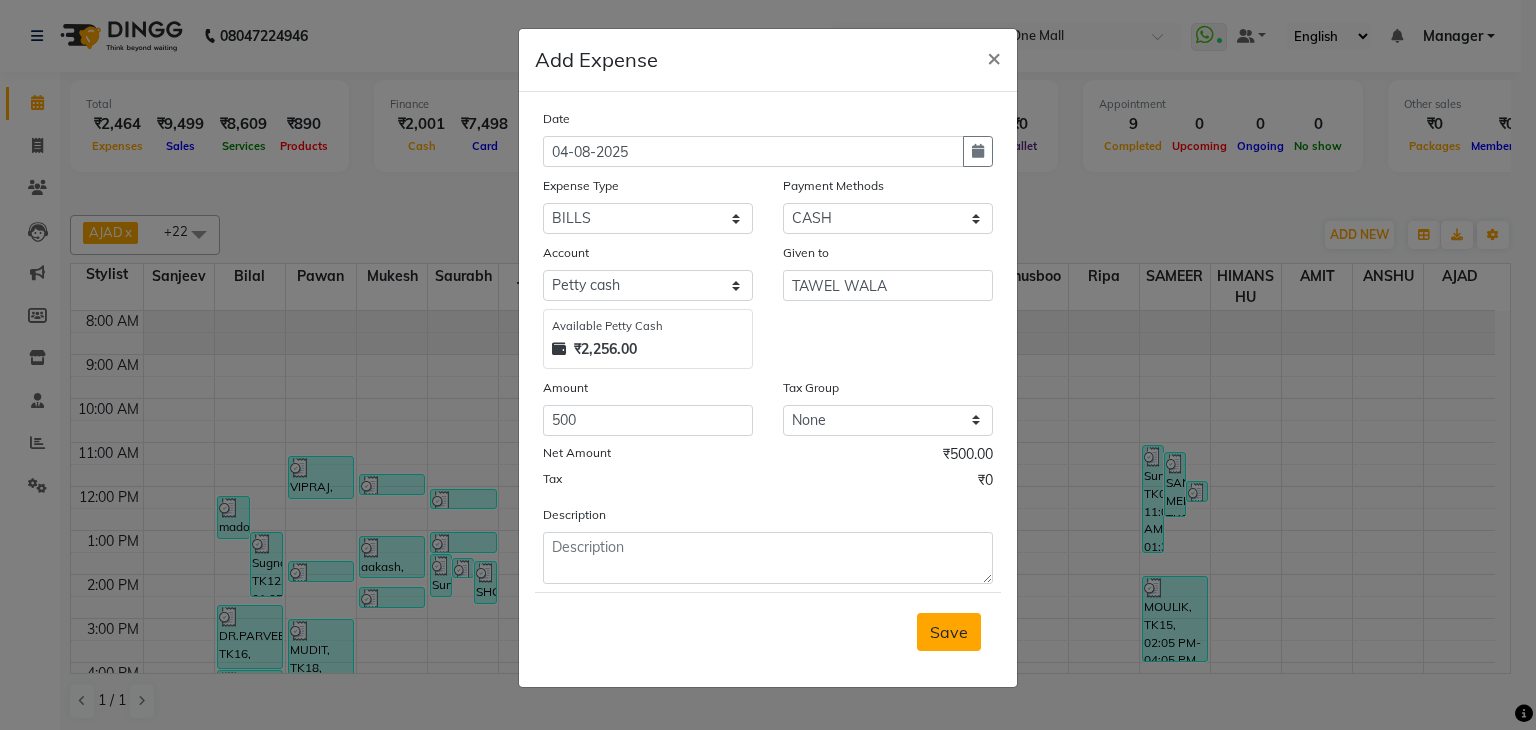 click on "Save" at bounding box center (949, 632) 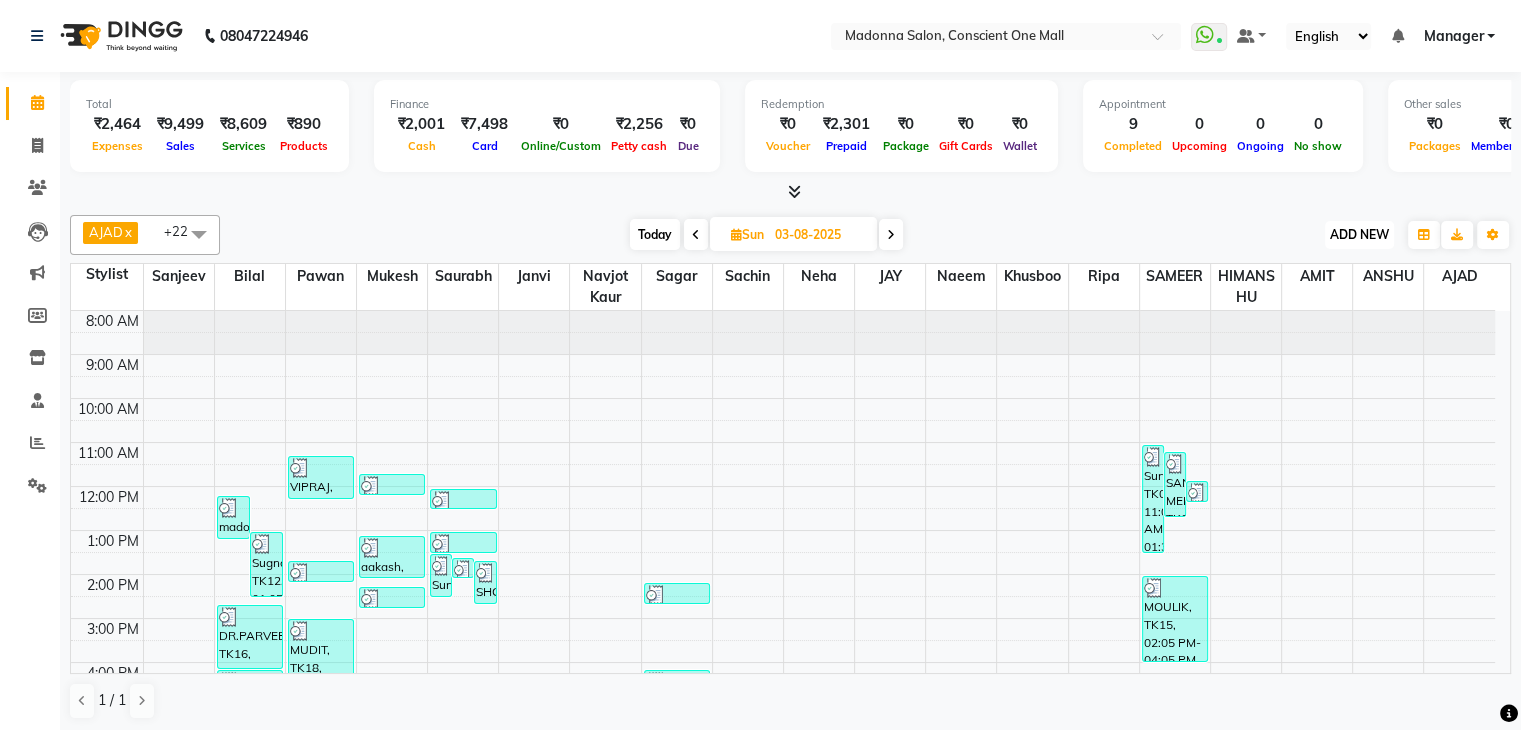 click on "ADD NEW" at bounding box center [1359, 234] 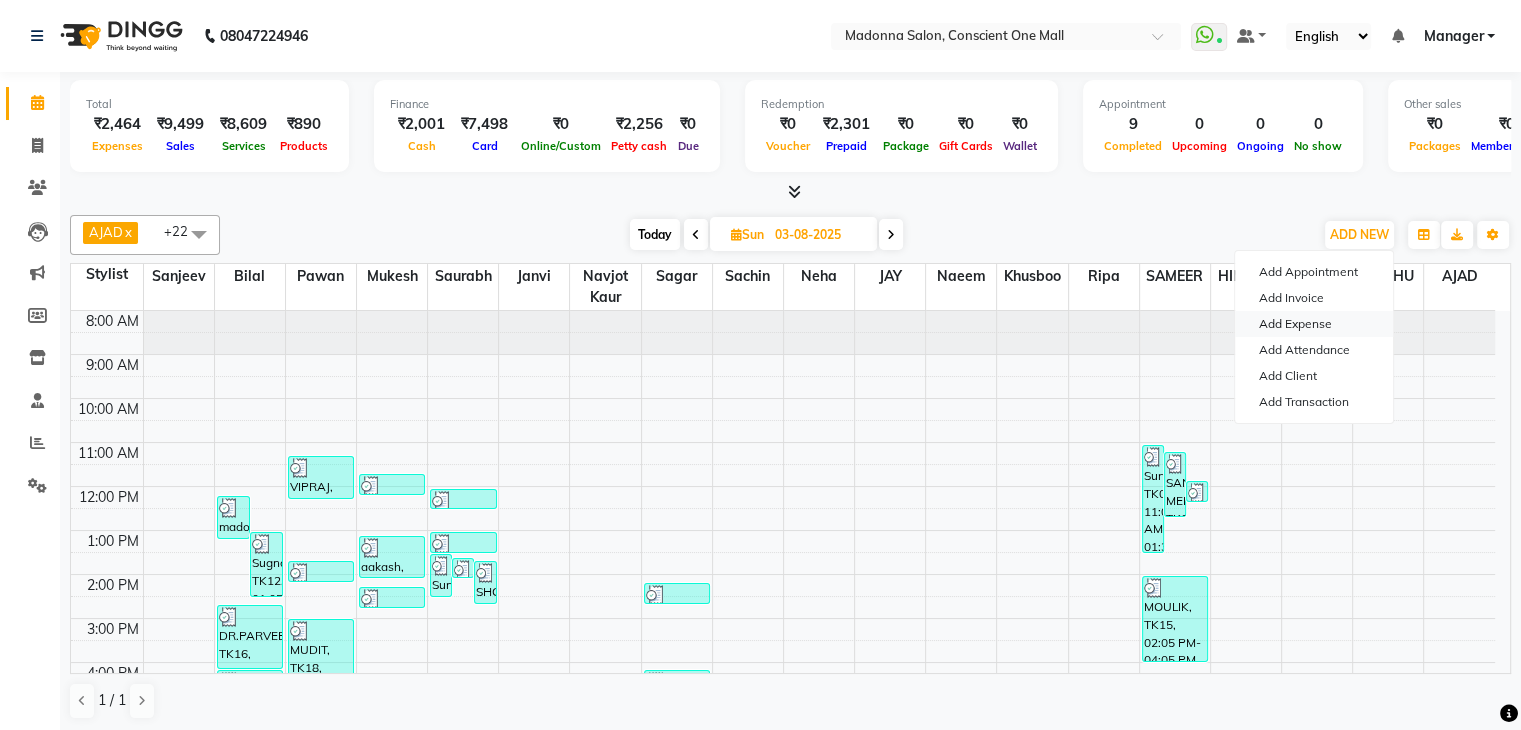 click on "Add Expense" at bounding box center [1314, 324] 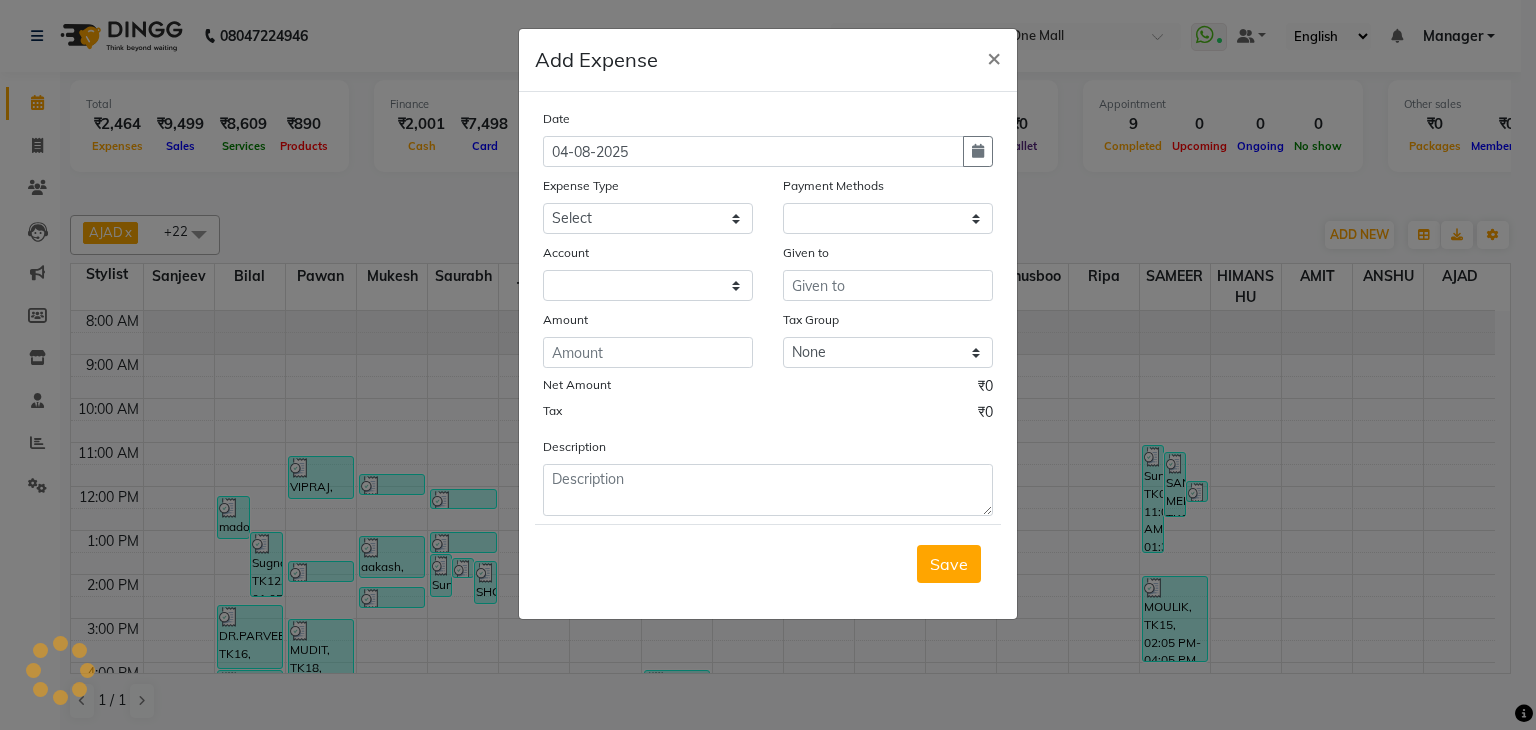 select on "1" 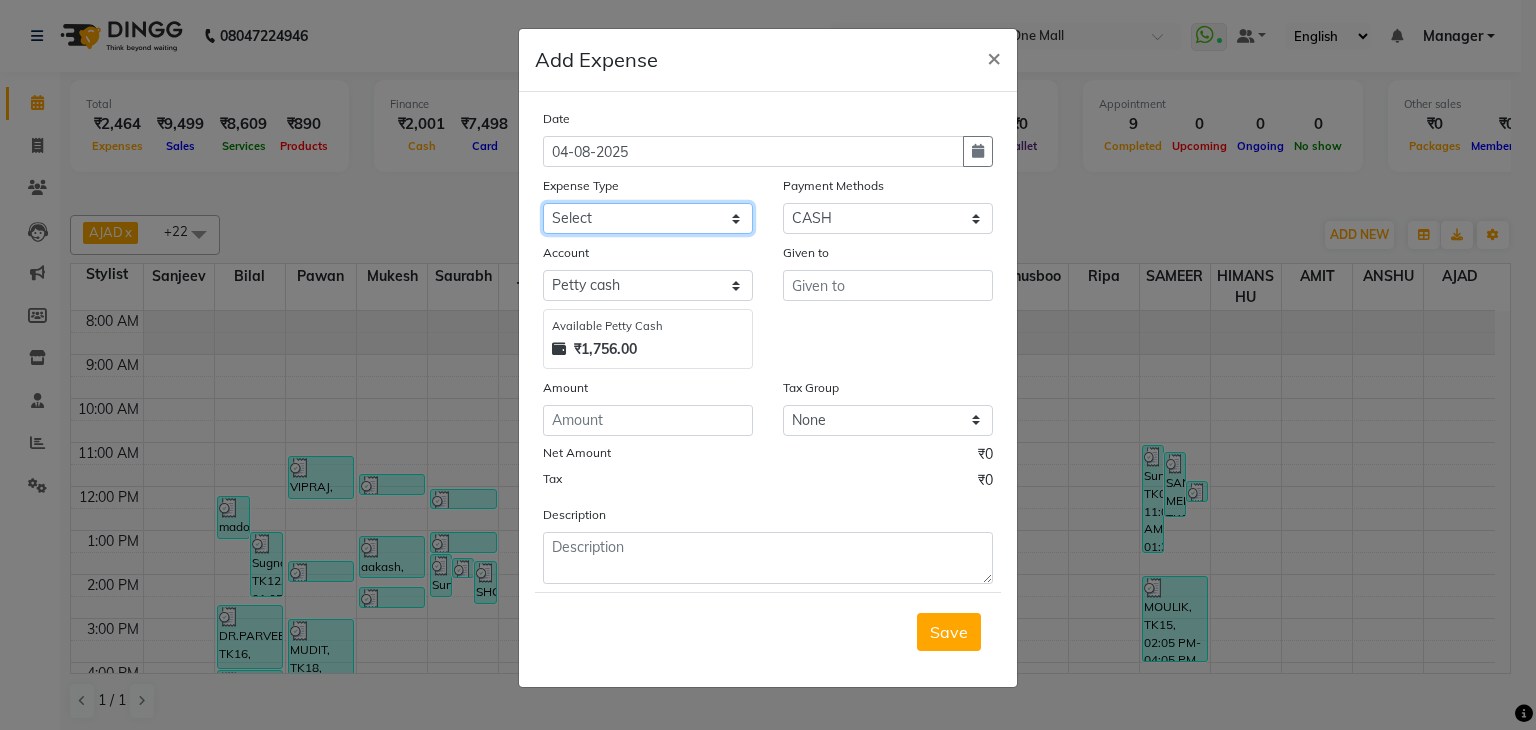 click on "Select 99 STORE Advance Salary BILLS CARDAMOM client change paytm Client Snacks Coffee CONVEYANCE cookies Day book Donation ELECTRICIAN Electricity Bill FARE FOOD EXPENSE Garbage Monthly Expense Ginger Hit Incentive INSTAMART JALJIRA POWDER JEERA POWDER LAUNDARY Lemon Marketing Medical MEMBERSHIP COMISSON milk Misc MOBILE RECHARGE MONEY CHANGE M S COMI Nimbu Payment Other Pantry PAYMENT paytm Tip PLUMBER PRINT ROLL Product PRODUCT iNCENTIVE PURCHASING Recive cash SAFAIWALA Salary salon use SALT staff incentive Staff Snacks SUGAR Tea TIP VISHAL MART WATER ZEPTO" 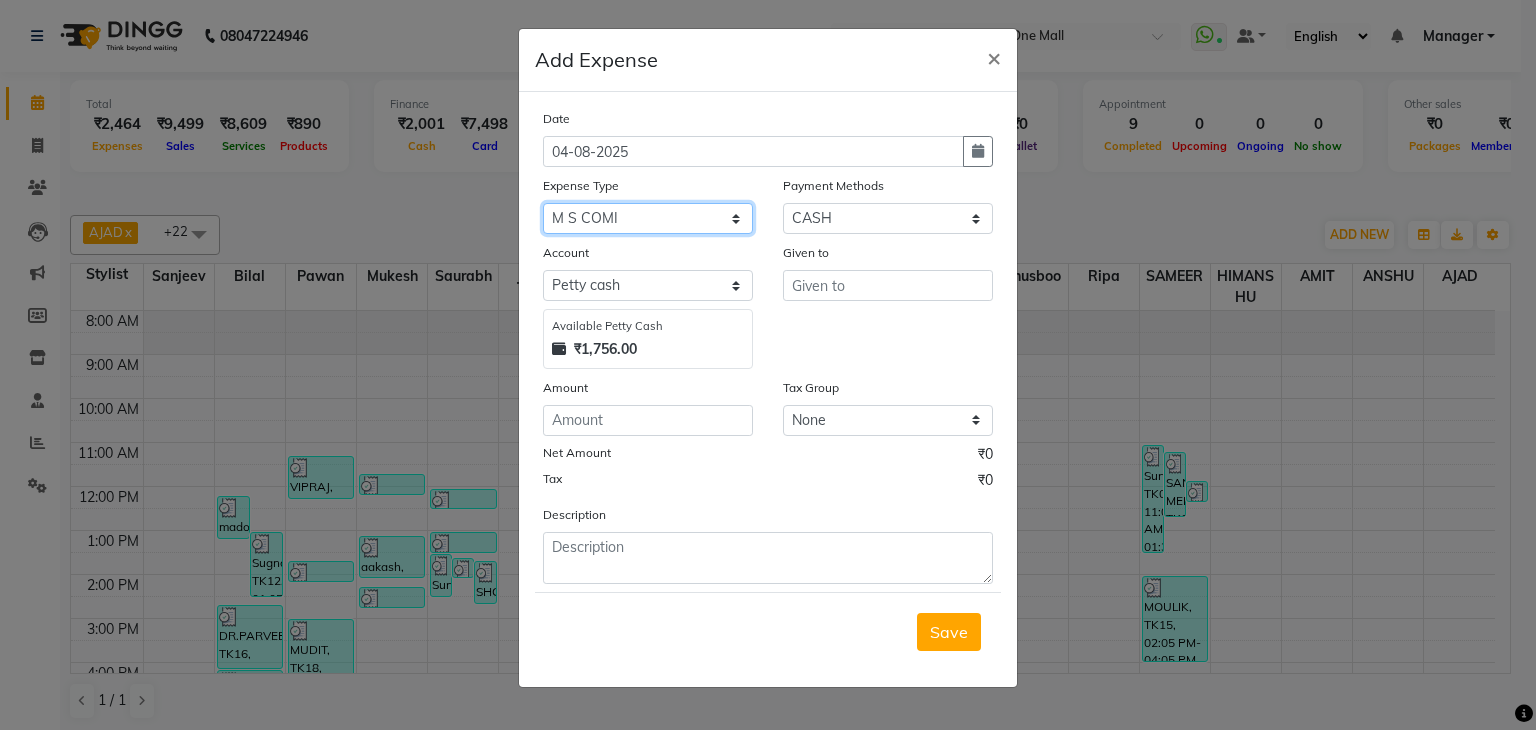 click on "Select 99 STORE Advance Salary BILLS CARDAMOM client change paytm Client Snacks Coffee CONVEYANCE cookies Day book Donation ELECTRICIAN Electricity Bill FARE FOOD EXPENSE Garbage Monthly Expense Ginger Hit Incentive INSTAMART JALJIRA POWDER JEERA POWDER LAUNDARY Lemon Marketing Medical MEMBERSHIP COMISSON milk Misc MOBILE RECHARGE MONEY CHANGE M S COMI Nimbu Payment Other Pantry PAYMENT paytm Tip PLUMBER PRINT ROLL Product PRODUCT iNCENTIVE PURCHASING Recive cash SAFAIWALA Salary salon use SALT staff incentive Staff Snacks SUGAR Tea TIP VISHAL MART WATER ZEPTO" 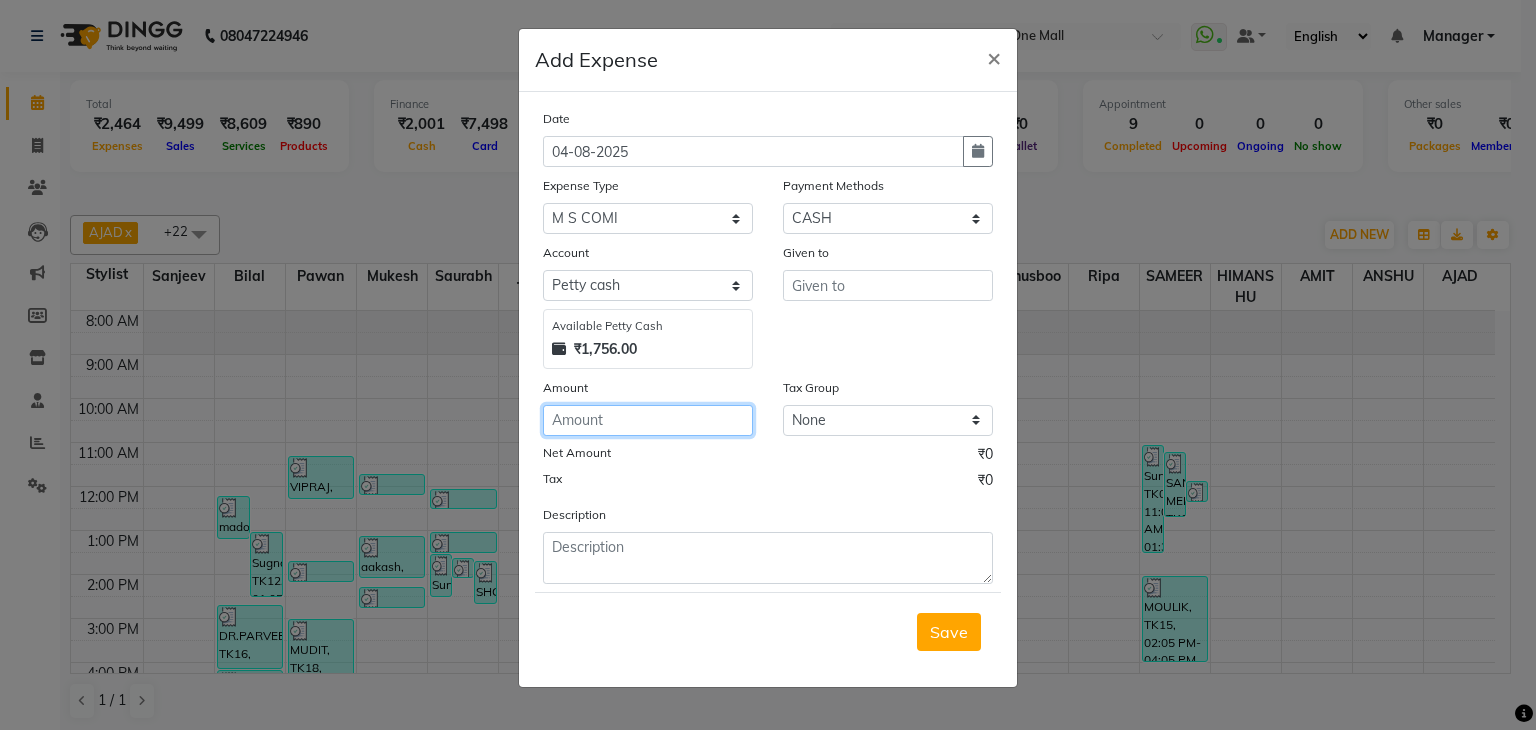 click 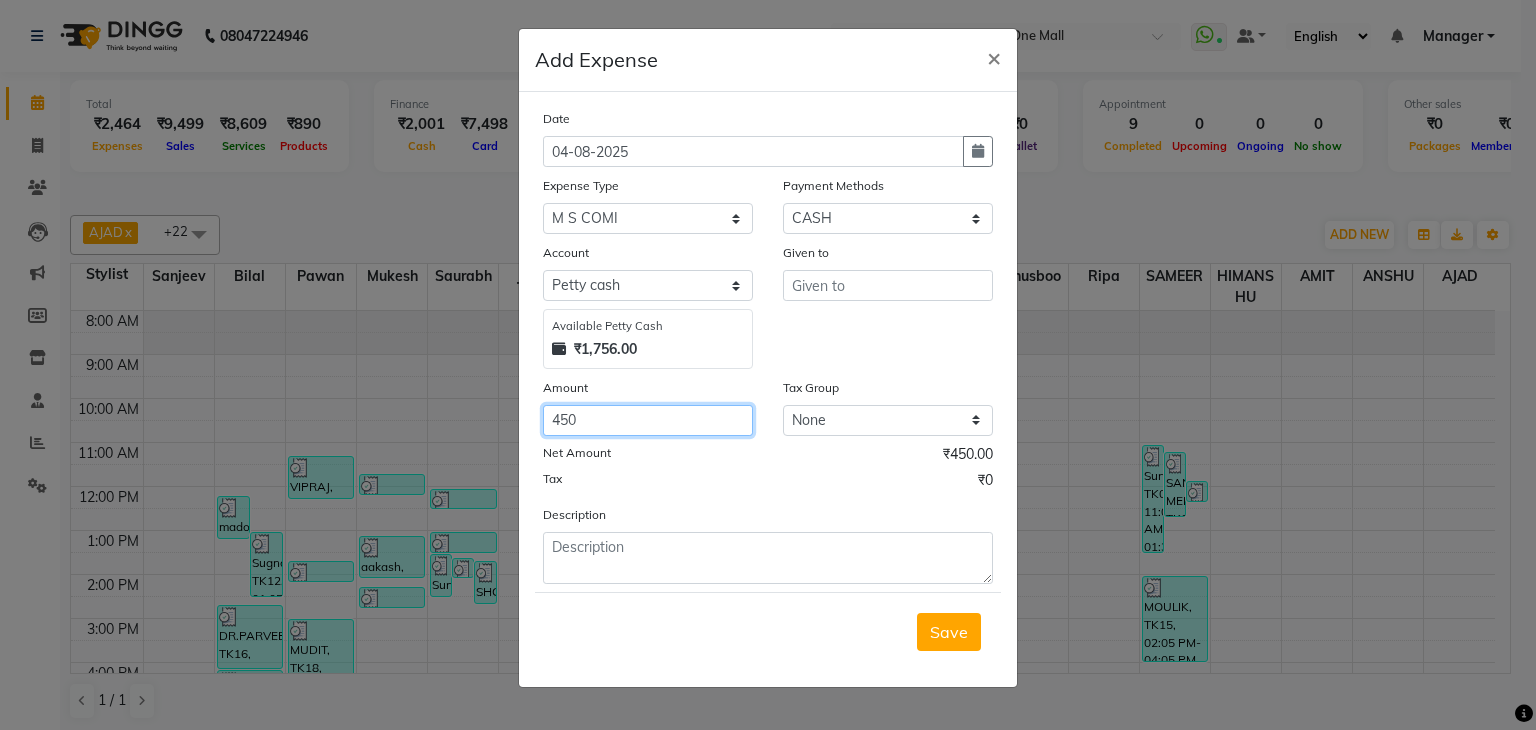 type on "450" 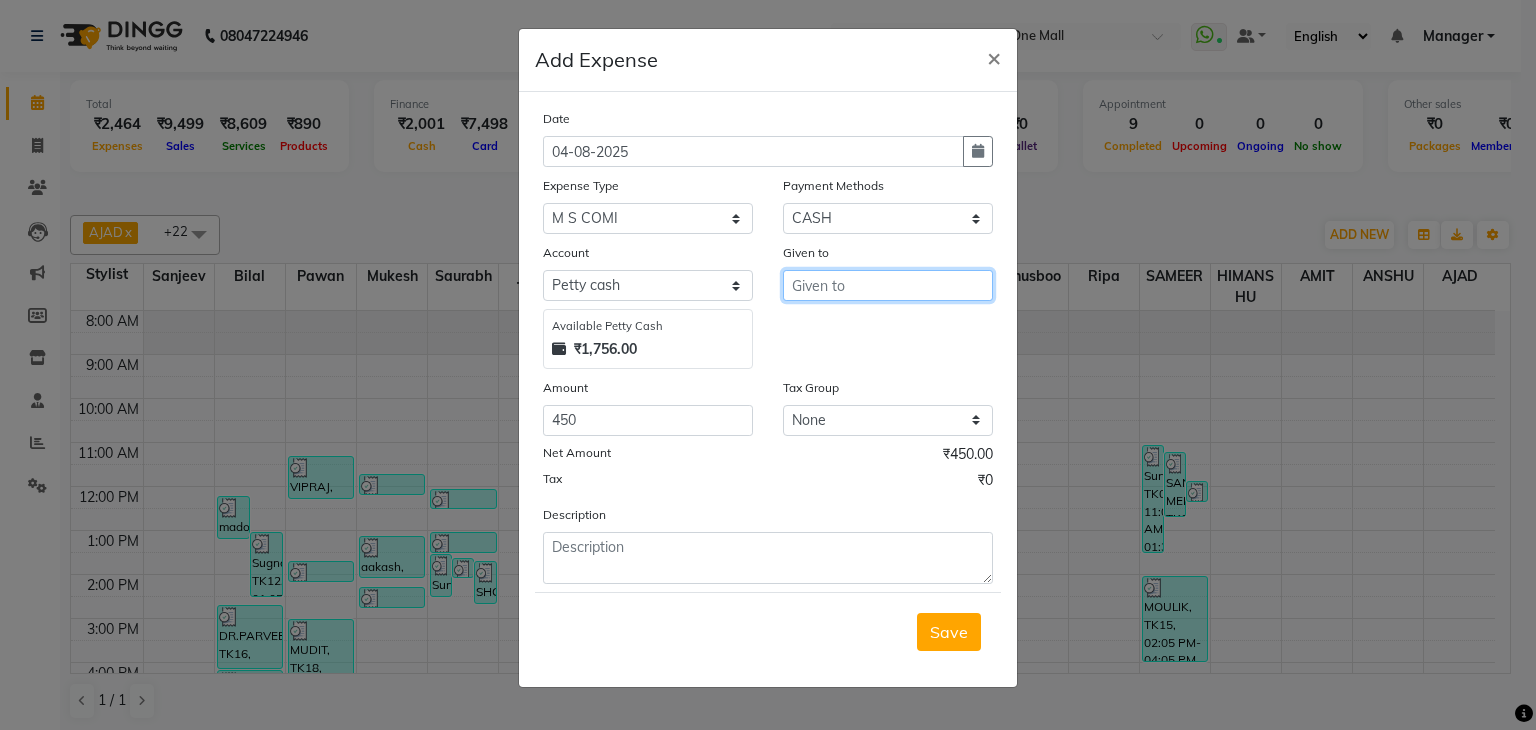 click at bounding box center [888, 285] 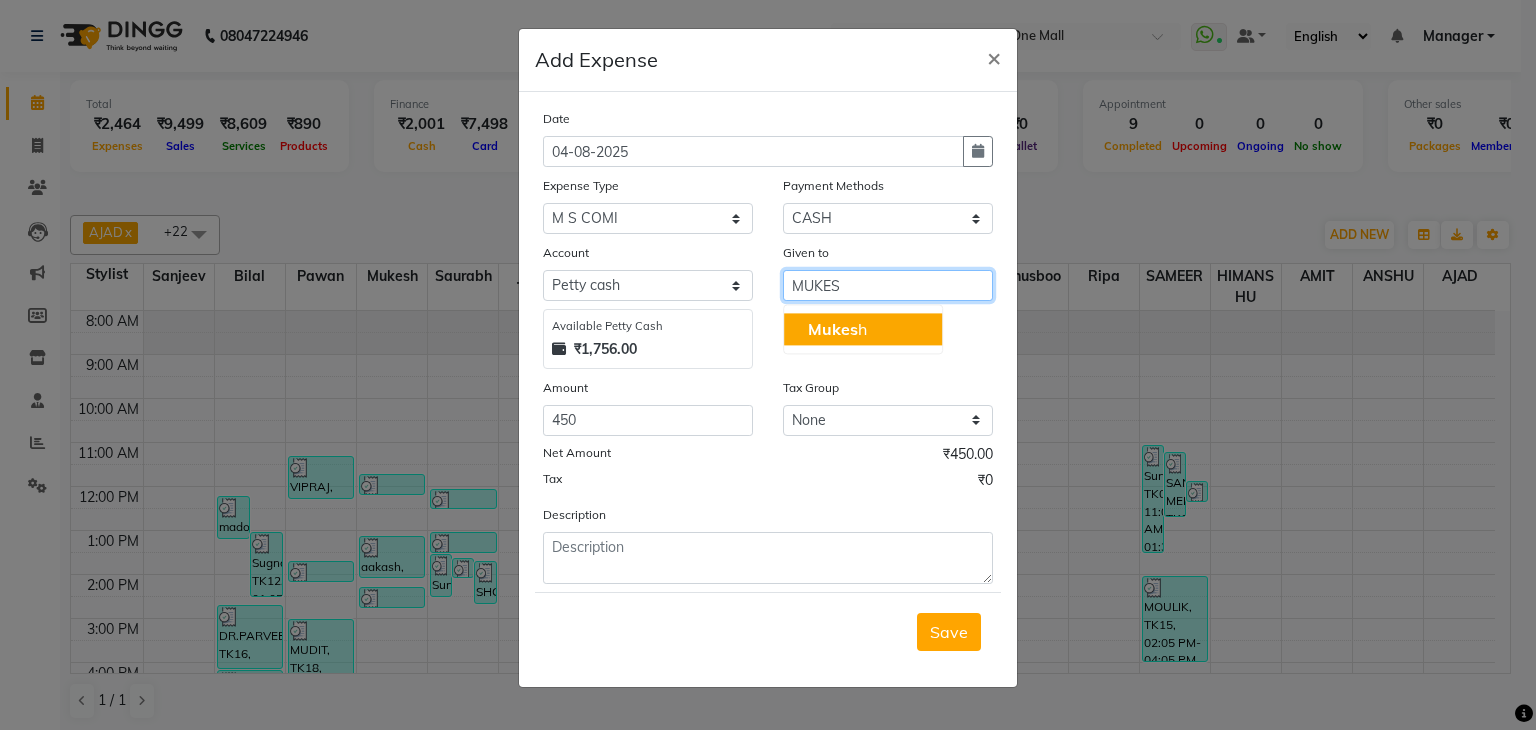 click on "[FIRST]" at bounding box center (863, 329) 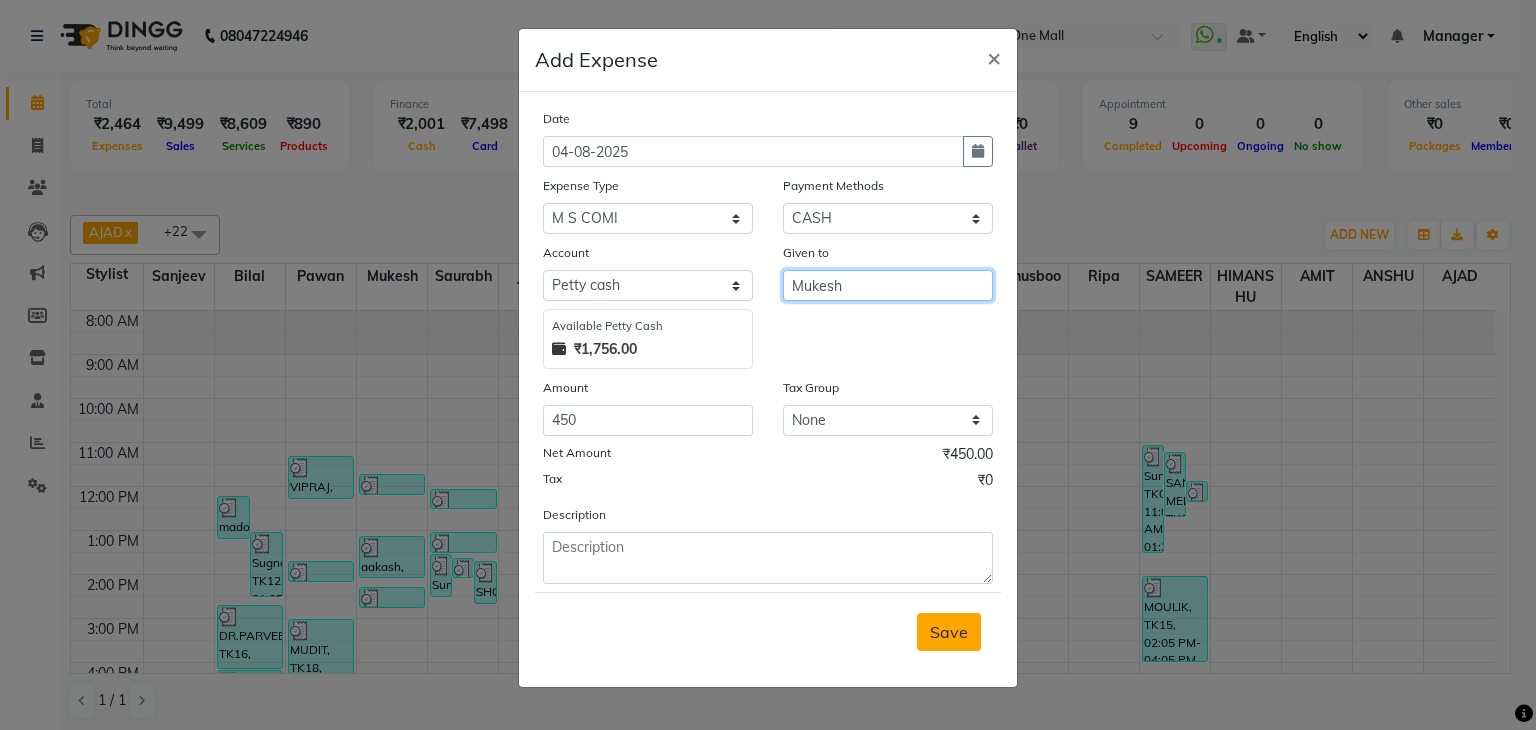 type on "Mukesh" 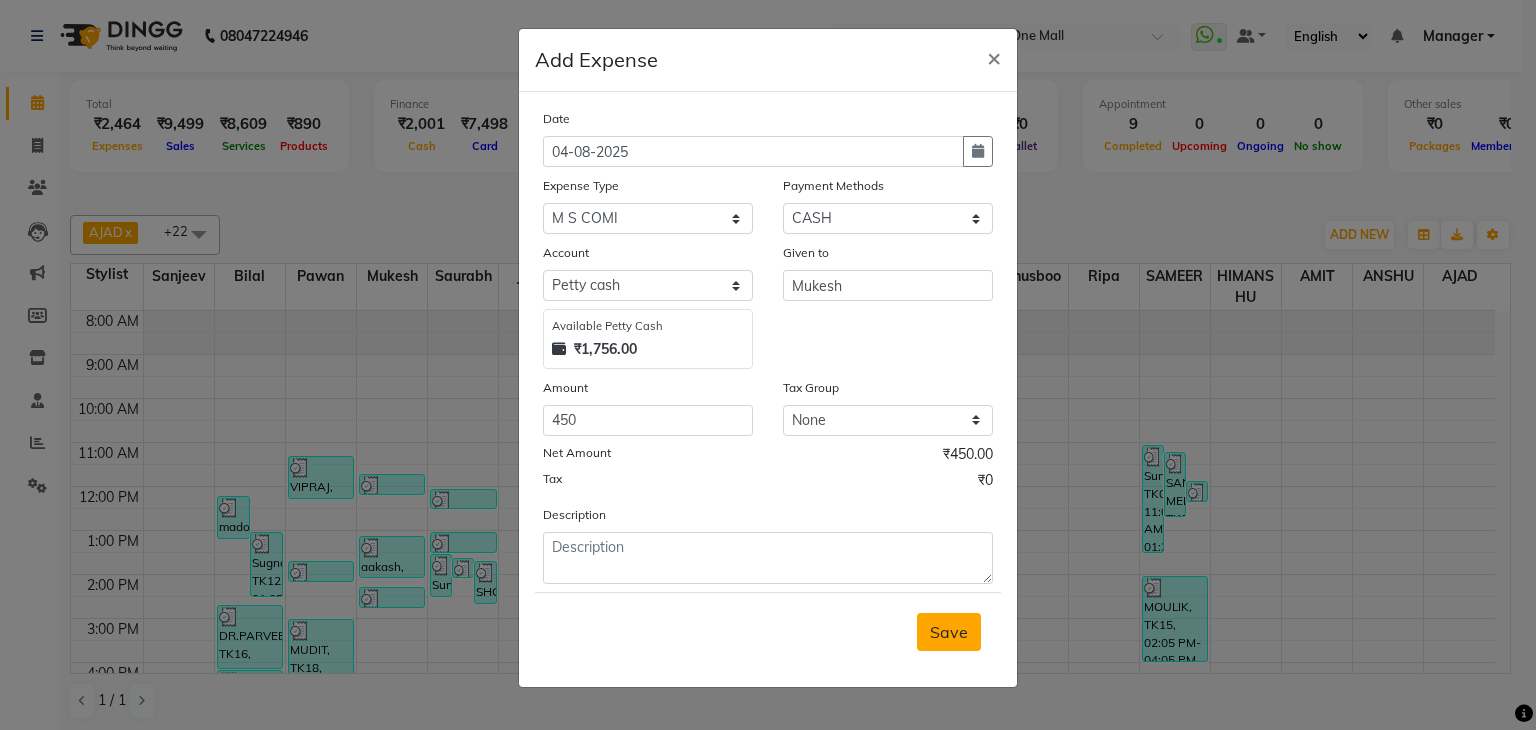 click on "Save" at bounding box center [949, 632] 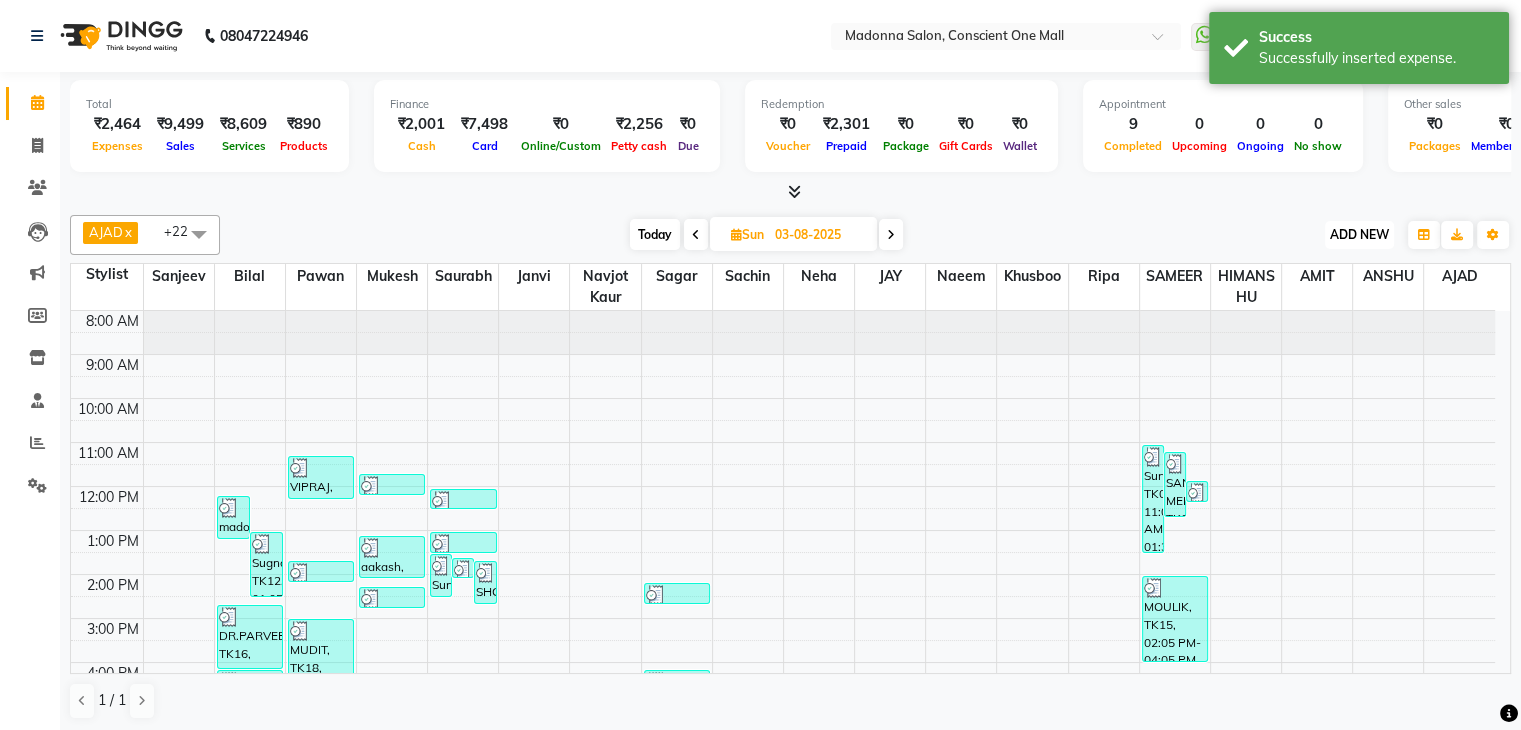 click on "ADD NEW" at bounding box center (1359, 234) 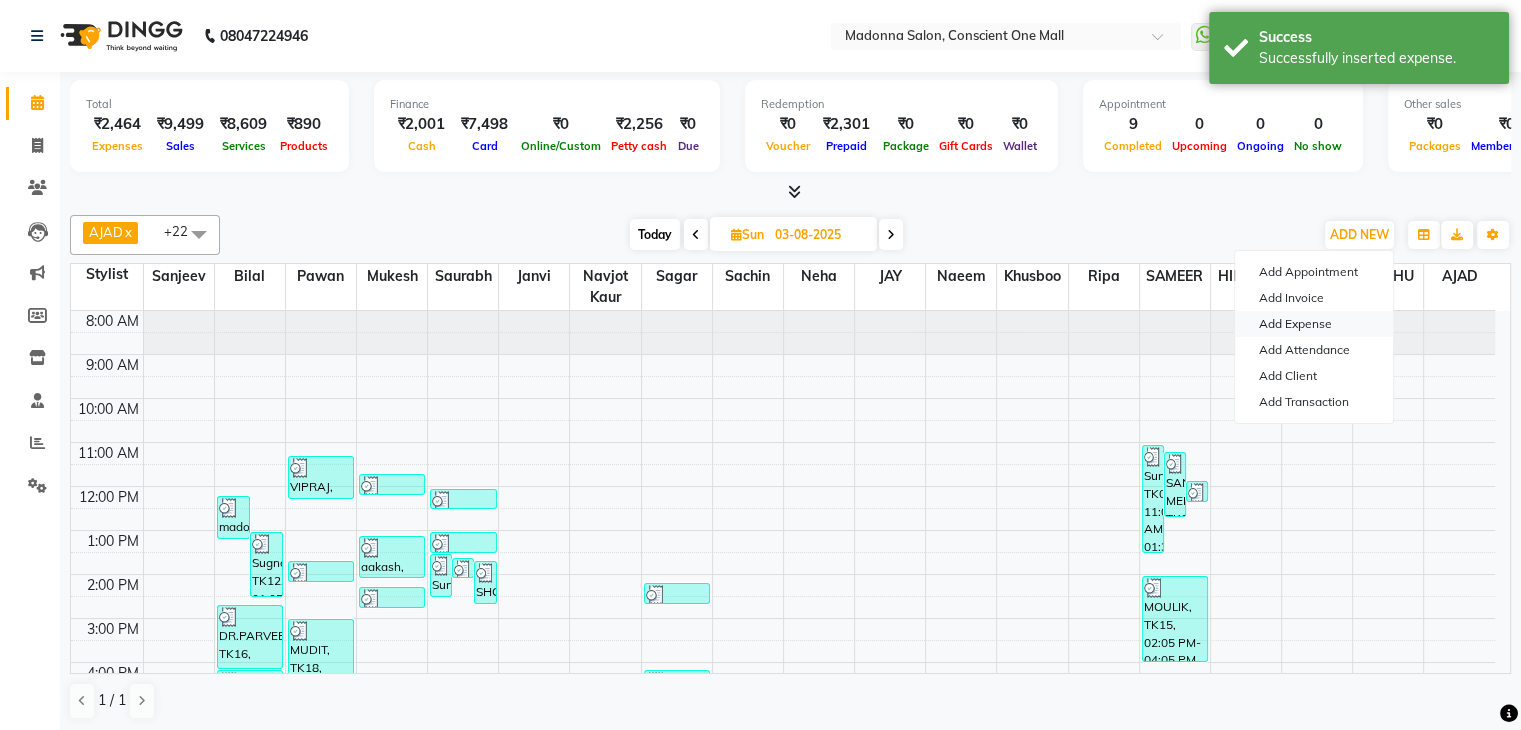 click on "Add Expense" at bounding box center (1314, 324) 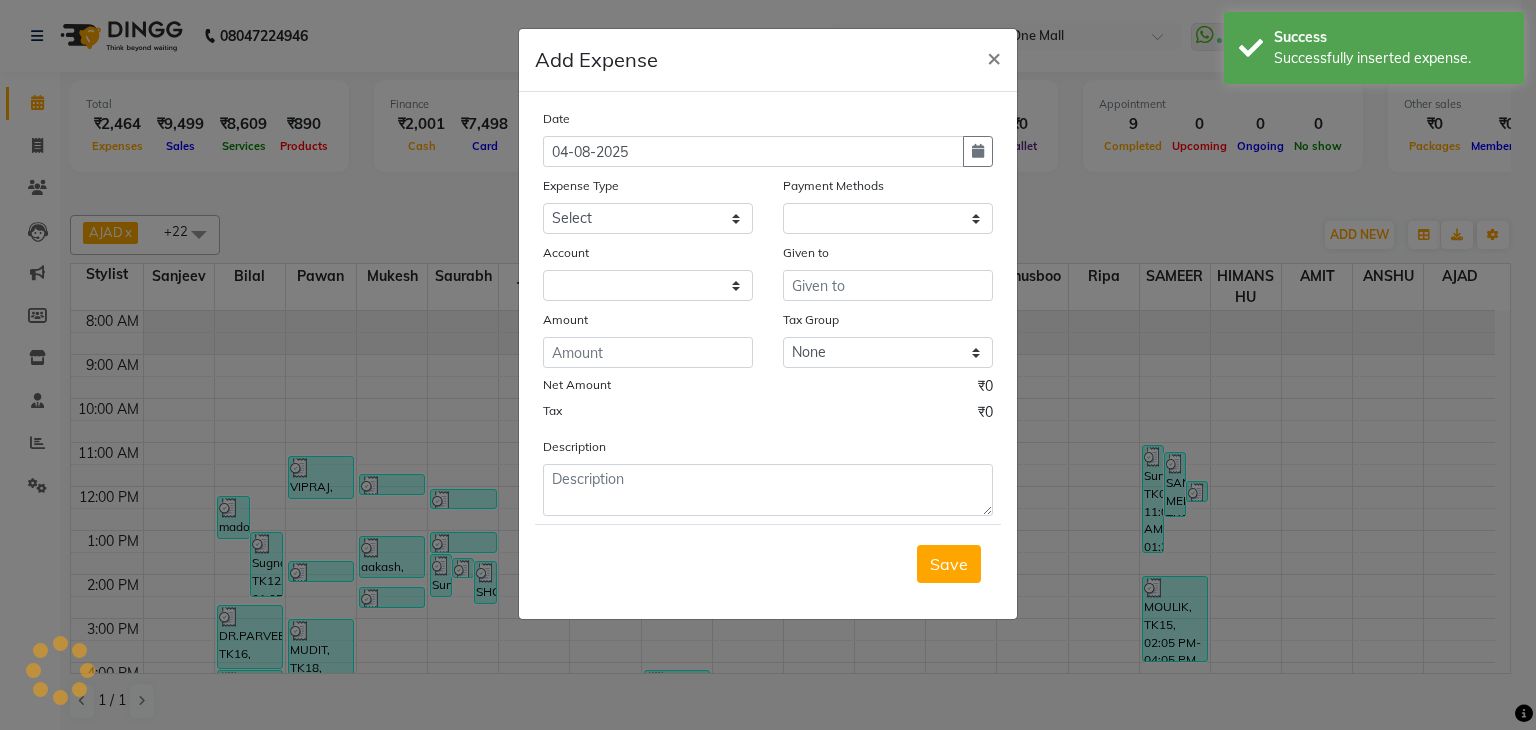 select on "1" 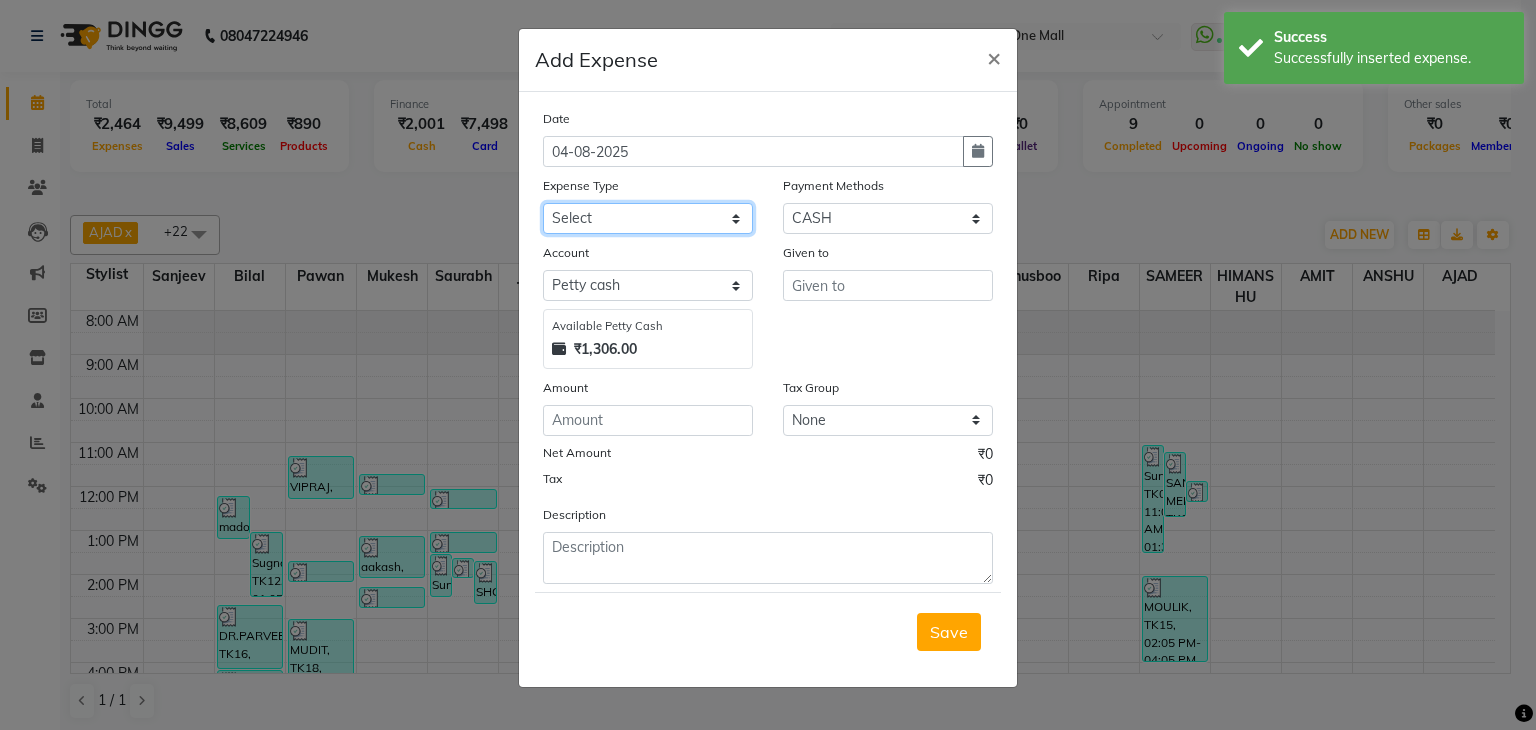click on "Select 99 STORE Advance Salary BILLS CARDAMOM client change paytm Client Snacks Coffee CONVEYANCE cookies Day book Donation ELECTRICIAN Electricity Bill FARE FOOD EXPENSE Garbage Monthly Expense Ginger Hit Incentive INSTAMART JALJIRA POWDER JEERA POWDER LAUNDARY Lemon Marketing Medical MEMBERSHIP COMISSON milk Misc MOBILE RECHARGE MONEY CHANGE M S COMI Nimbu Payment Other Pantry PAYMENT paytm Tip PLUMBER PRINT ROLL Product PRODUCT iNCENTIVE PURCHASING Recive cash SAFAIWALA Salary salon use SALT staff incentive Staff Snacks SUGAR Tea TIP VISHAL MART WATER ZEPTO" 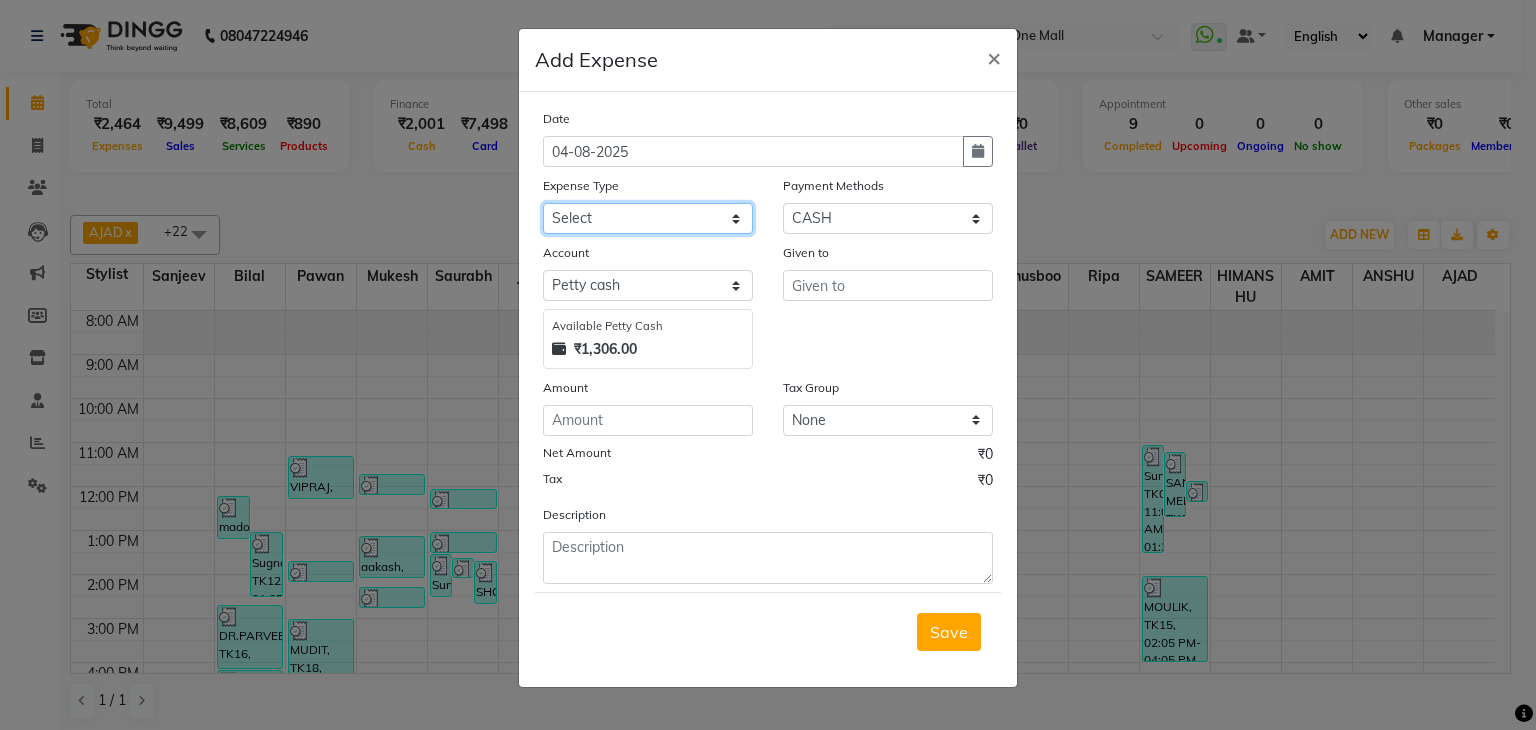 select on "12170" 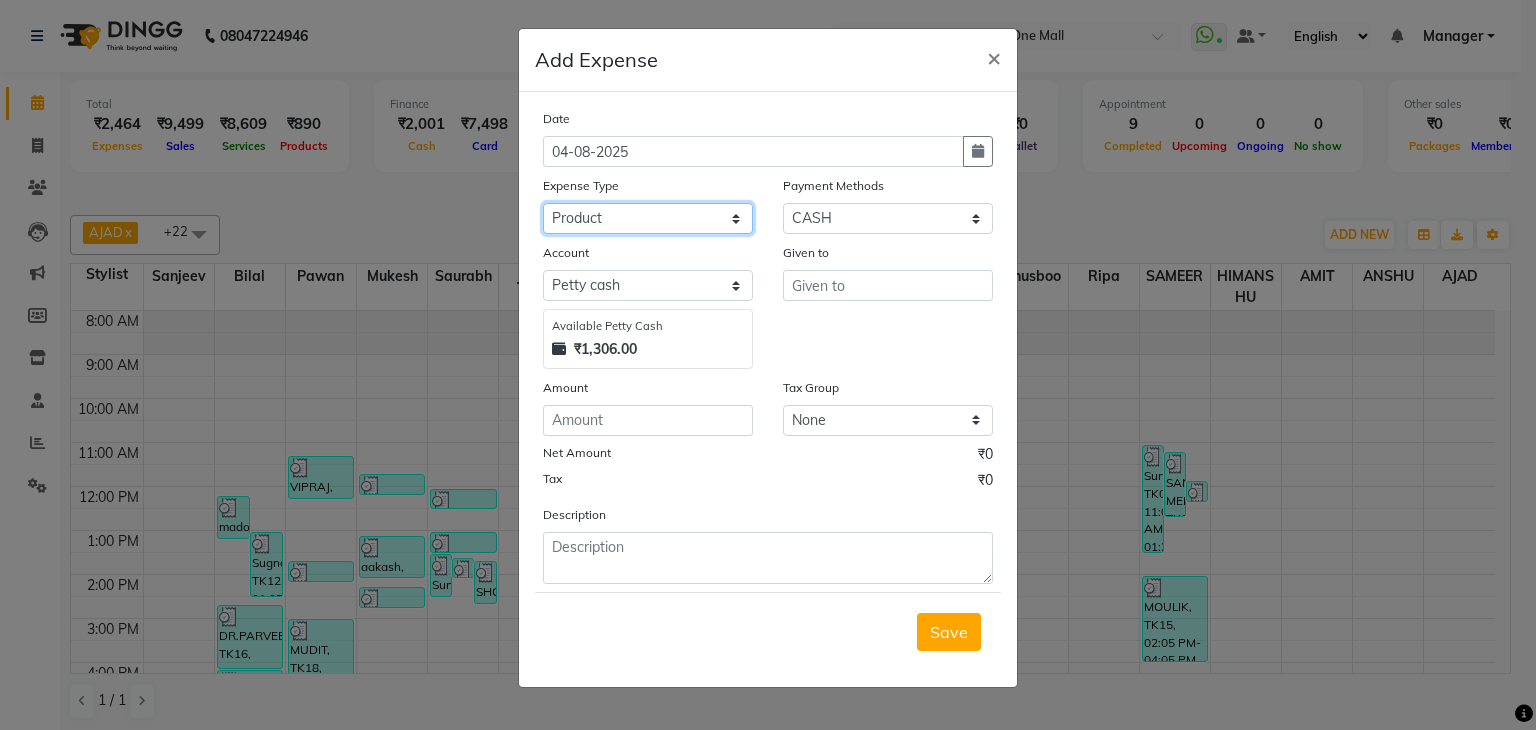click on "Select 99 STORE Advance Salary BILLS CARDAMOM client change paytm Client Snacks Coffee CONVEYANCE cookies Day book Donation ELECTRICIAN Electricity Bill FARE FOOD EXPENSE Garbage Monthly Expense Ginger Hit Incentive INSTAMART JALJIRA POWDER JEERA POWDER LAUNDARY Lemon Marketing Medical MEMBERSHIP COMISSON milk Misc MOBILE RECHARGE MONEY CHANGE M S COMI Nimbu Payment Other Pantry PAYMENT paytm Tip PLUMBER PRINT ROLL Product PRODUCT iNCENTIVE PURCHASING Recive cash SAFAIWALA Salary salon use SALT staff incentive Staff Snacks SUGAR Tea TIP VISHAL MART WATER ZEPTO" 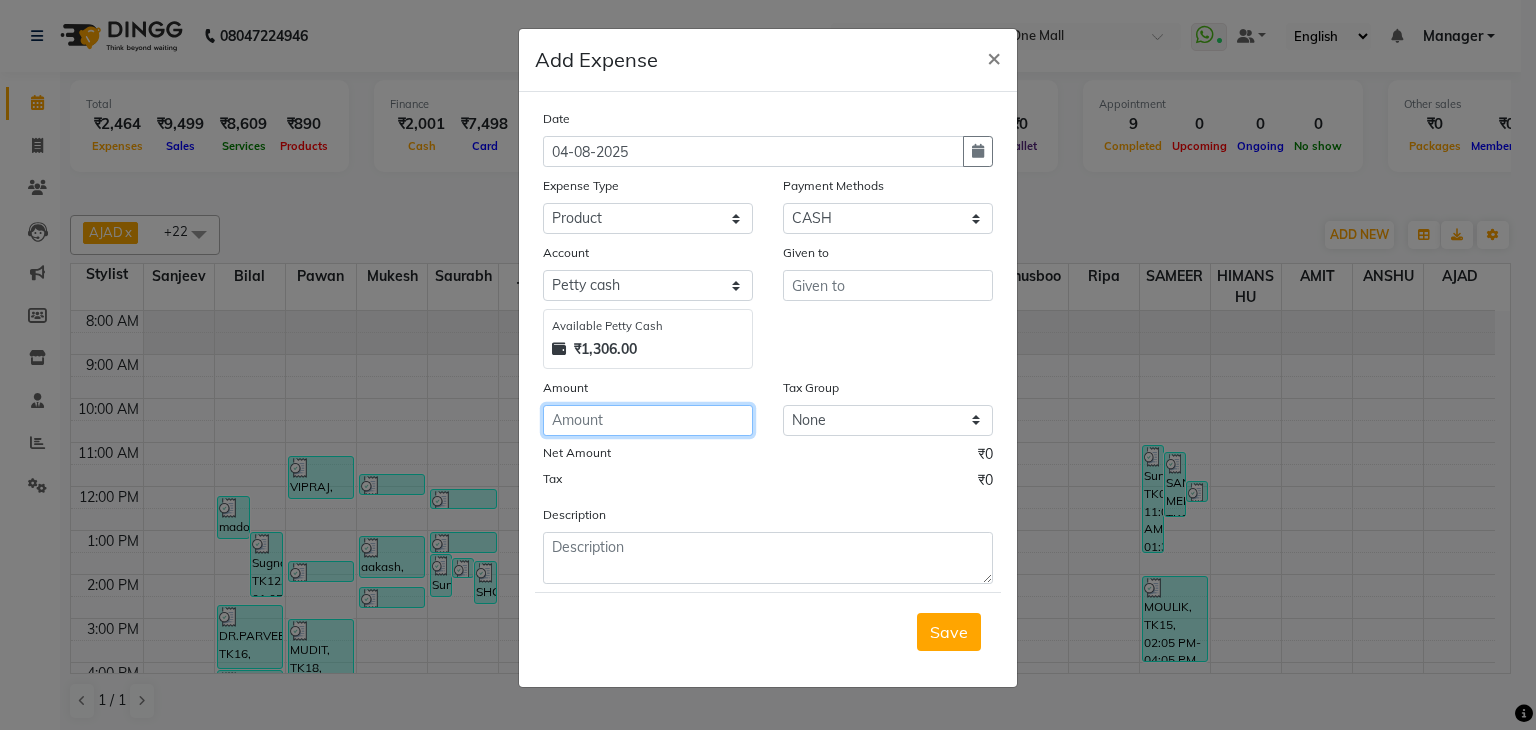 click 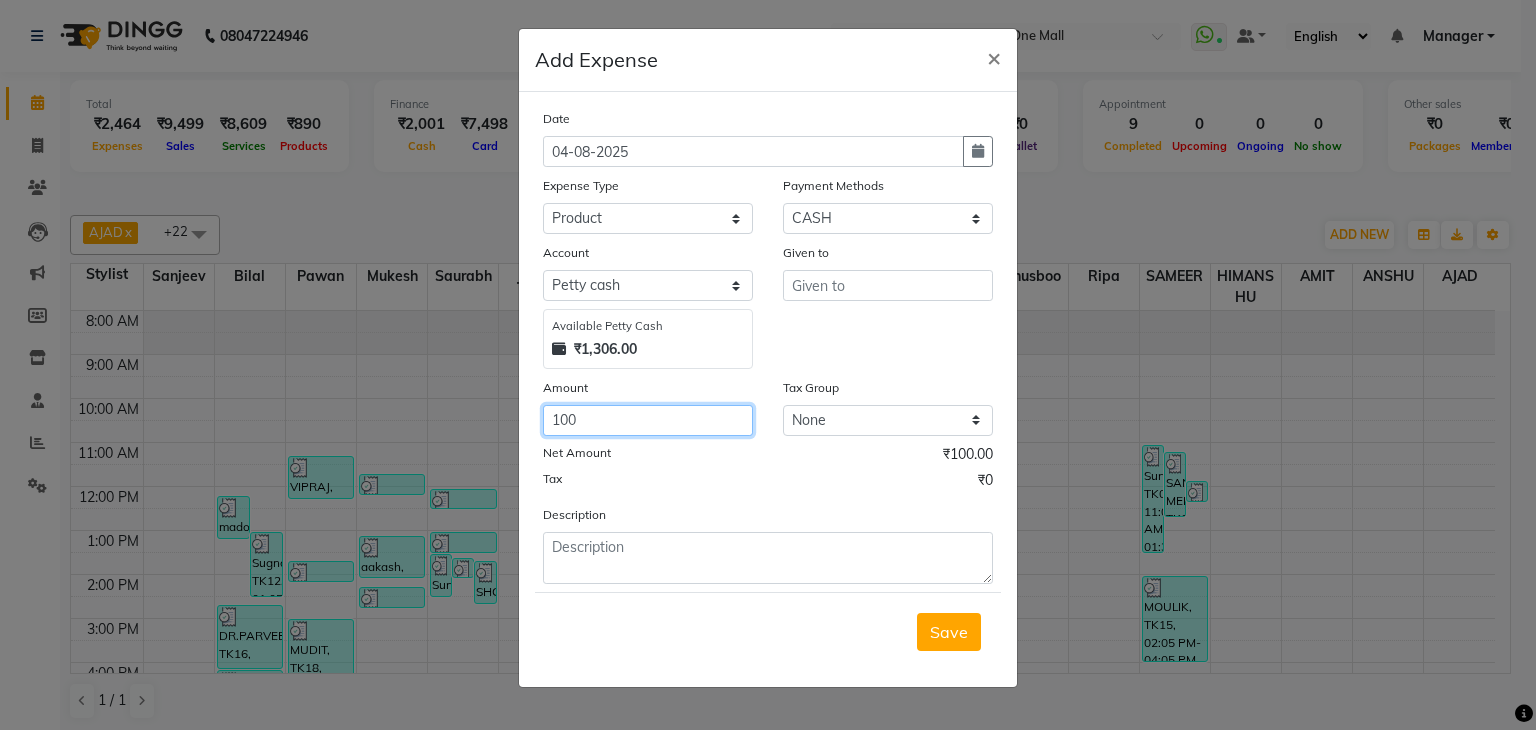 type on "100" 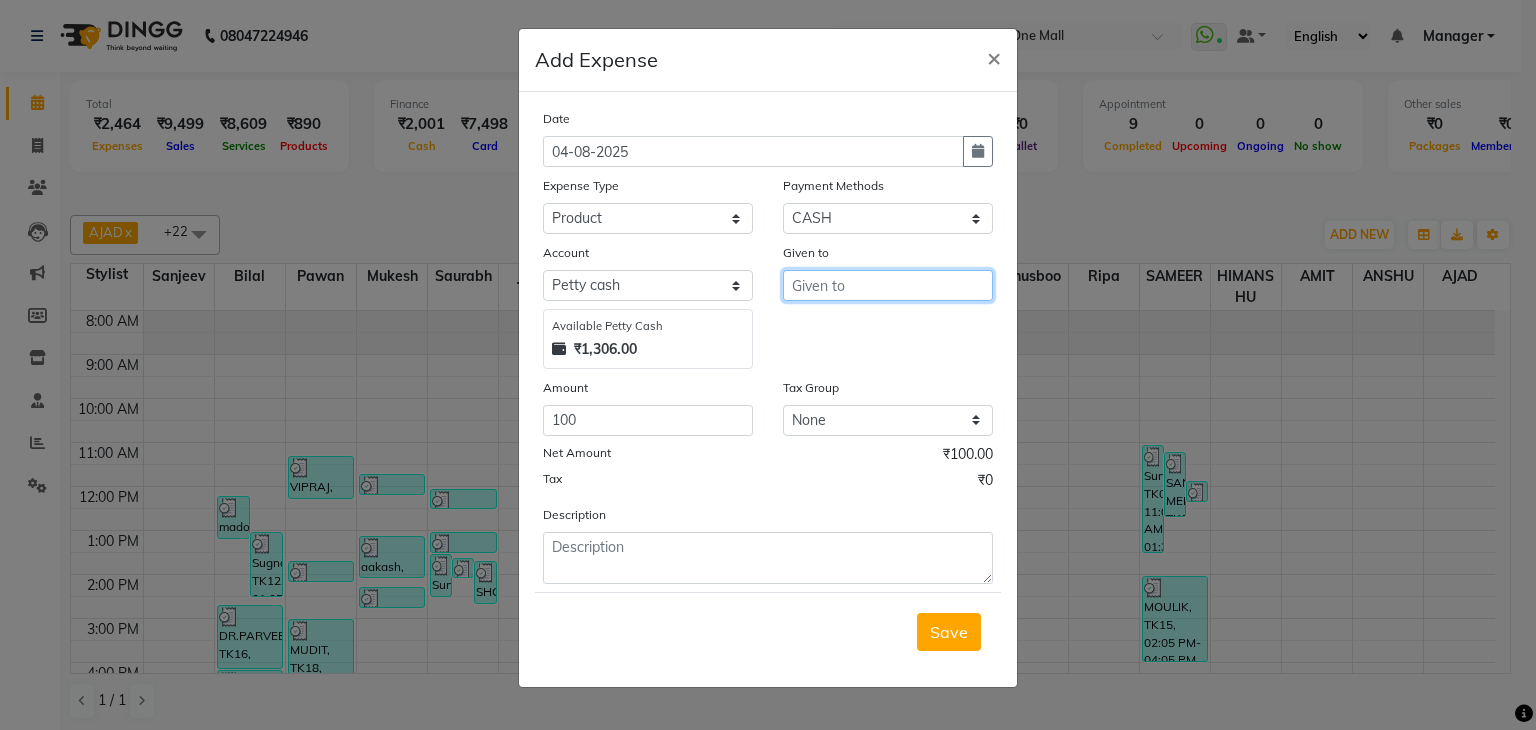 click at bounding box center (888, 285) 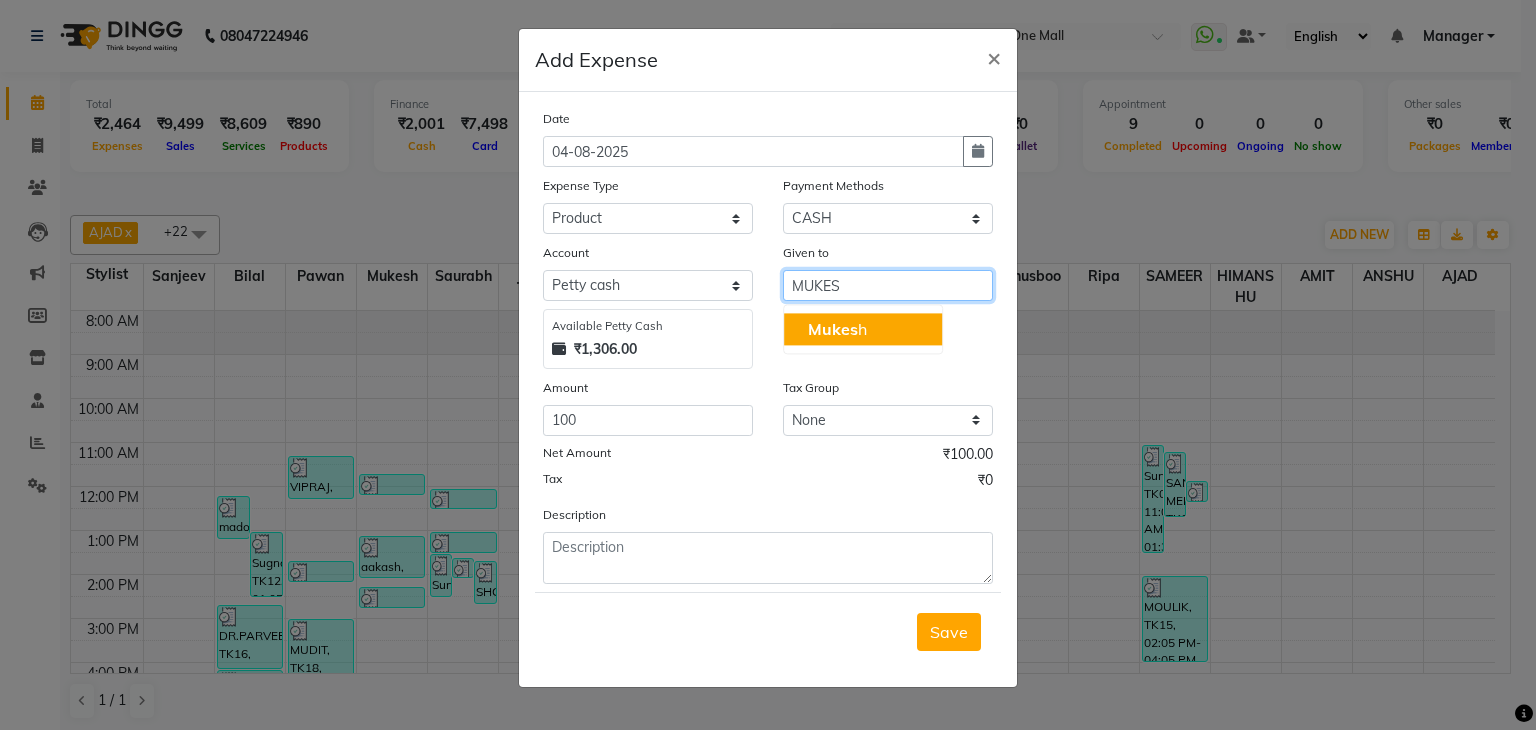 click on "Mukes" 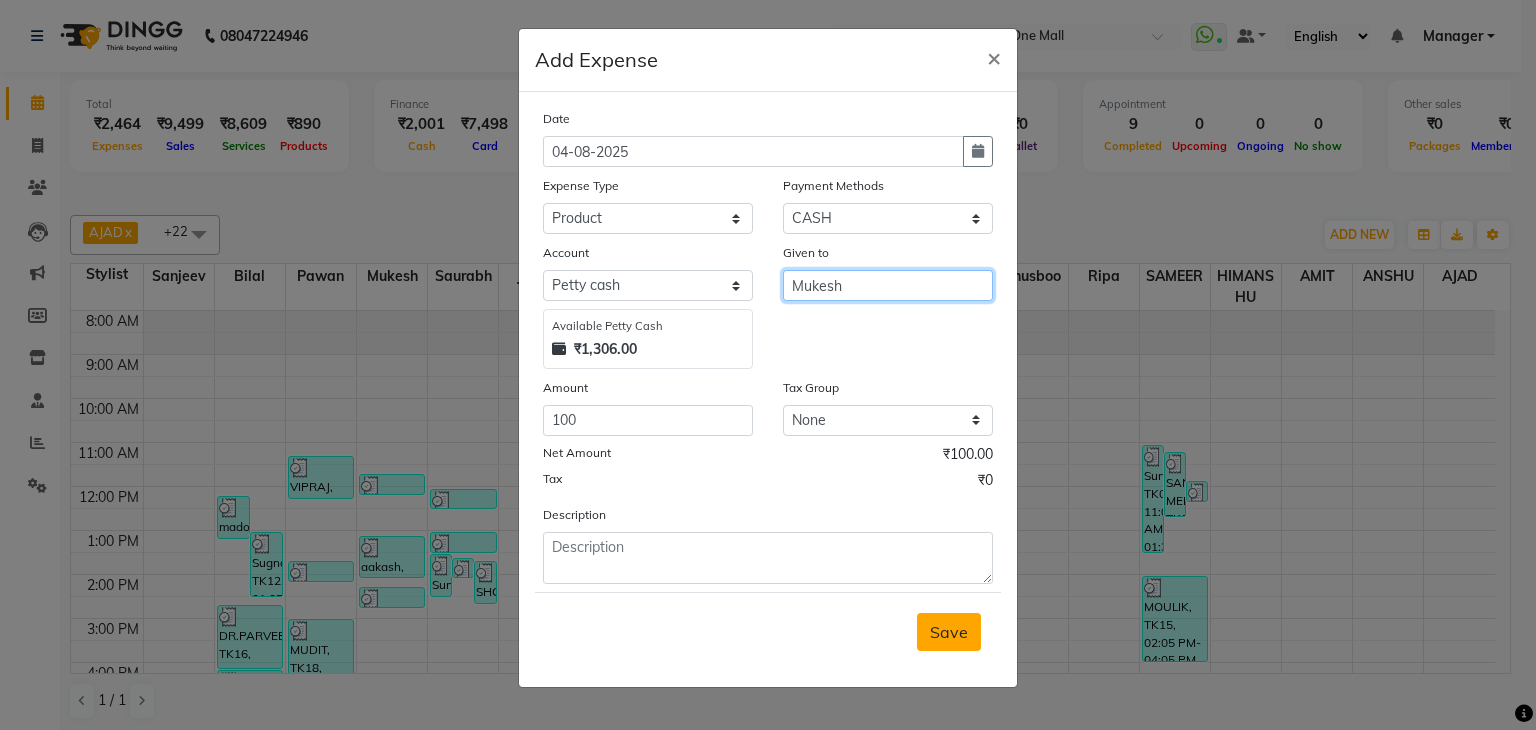 type on "Mukesh" 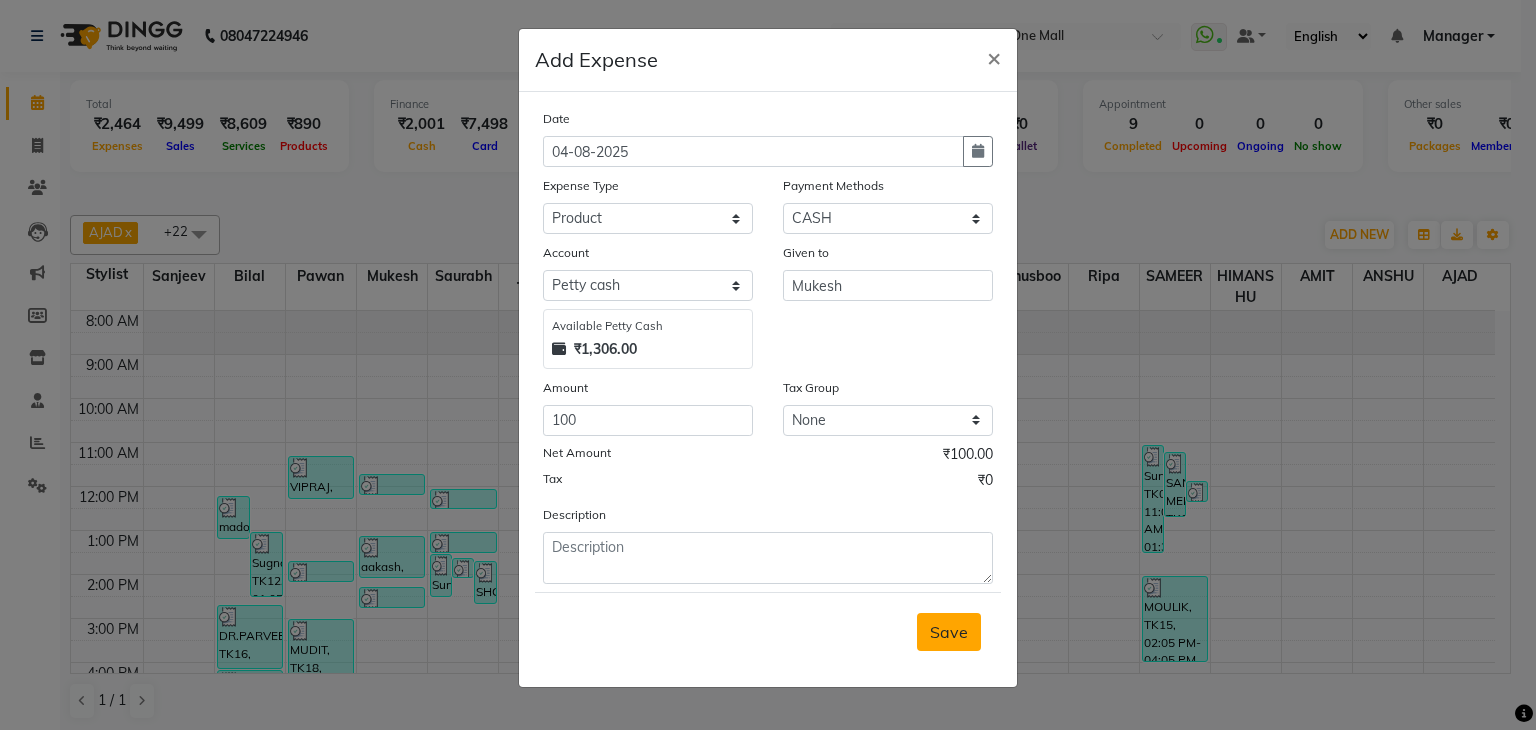 click on "Save" at bounding box center (949, 632) 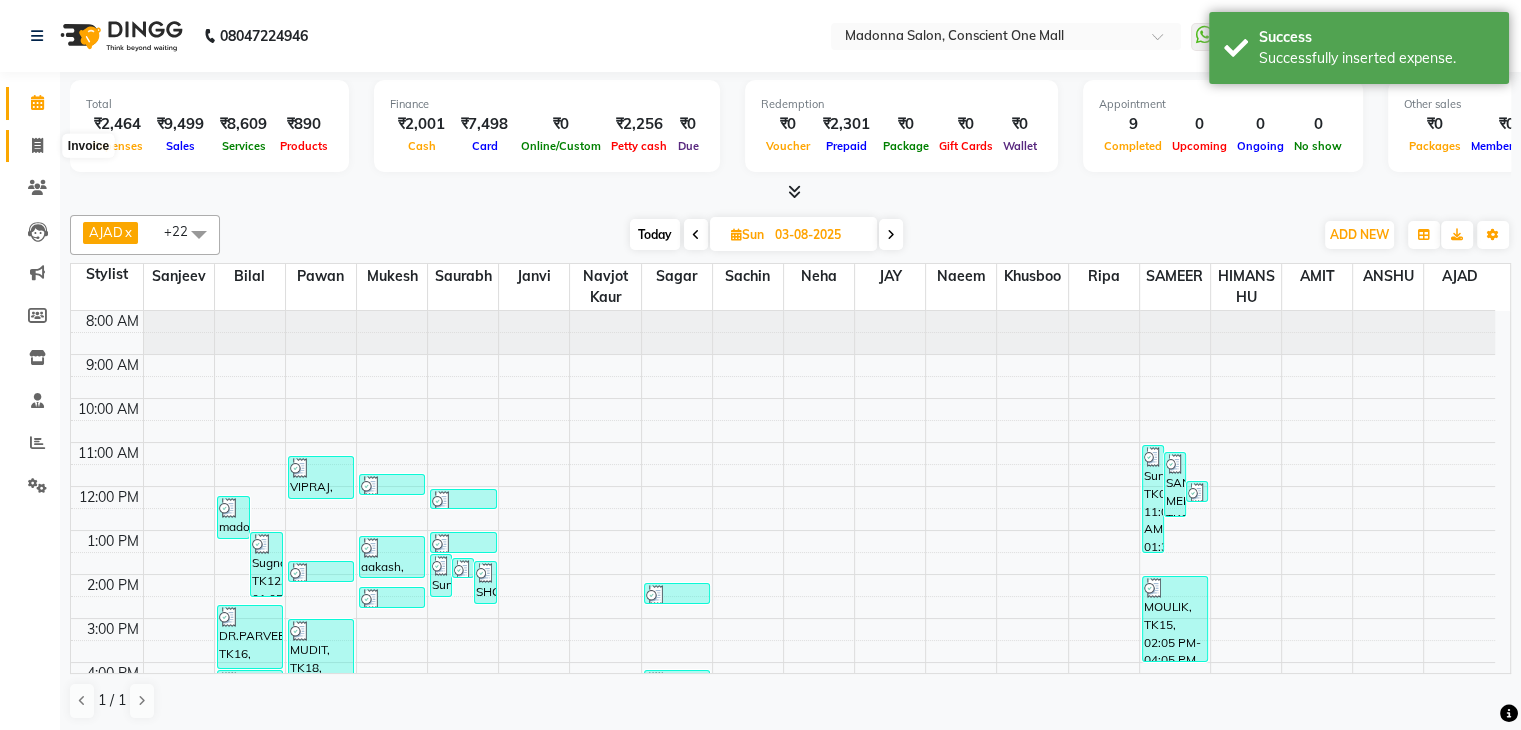 click 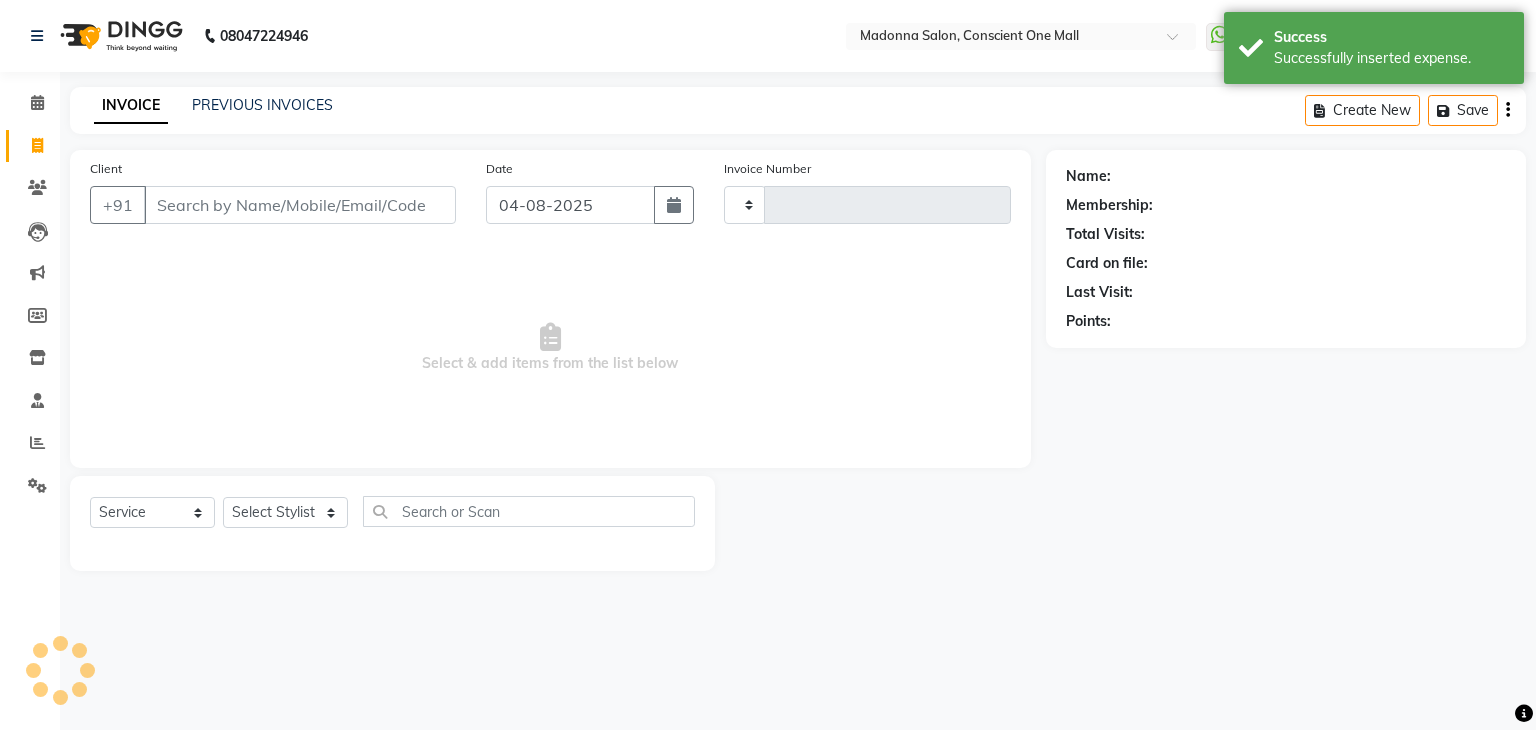 type on "1738" 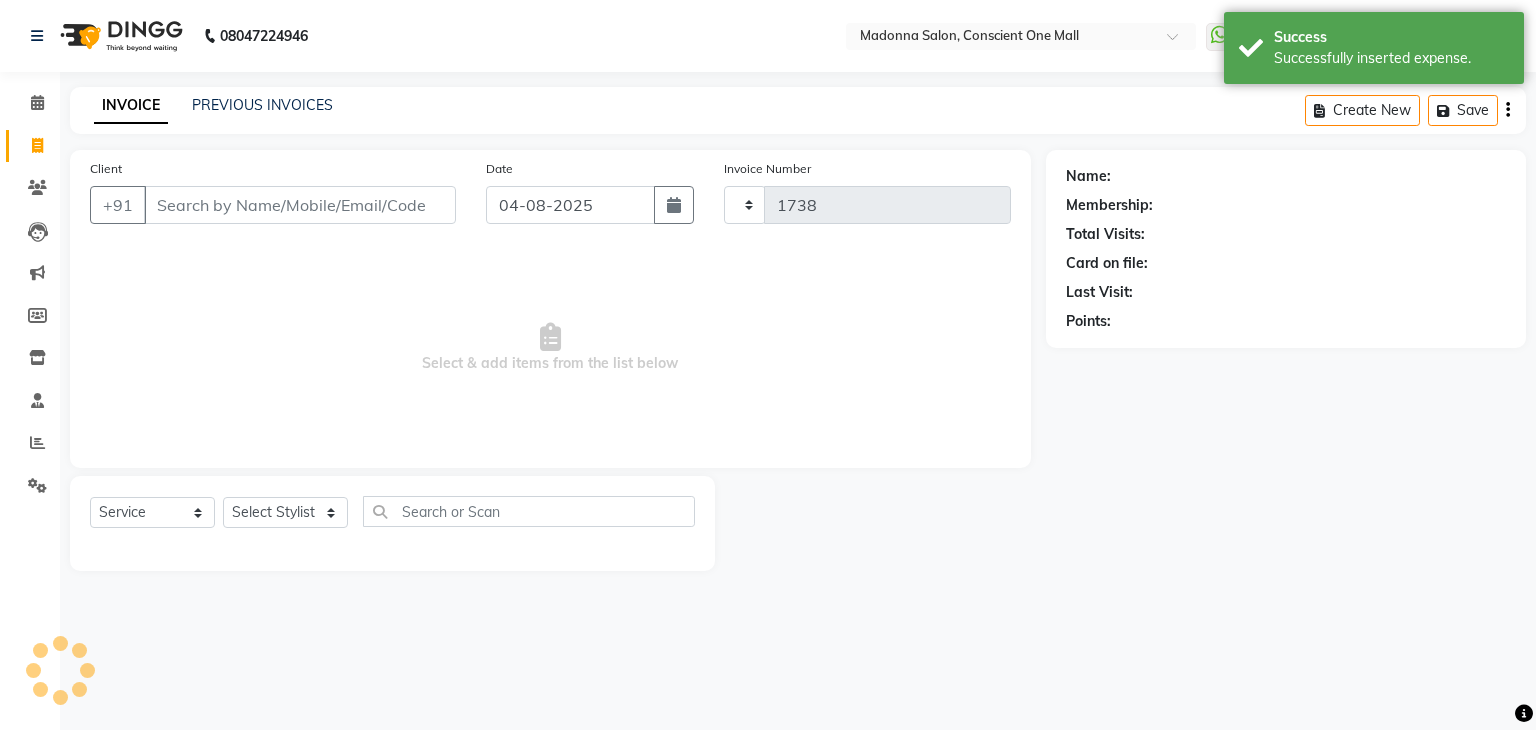 select on "7575" 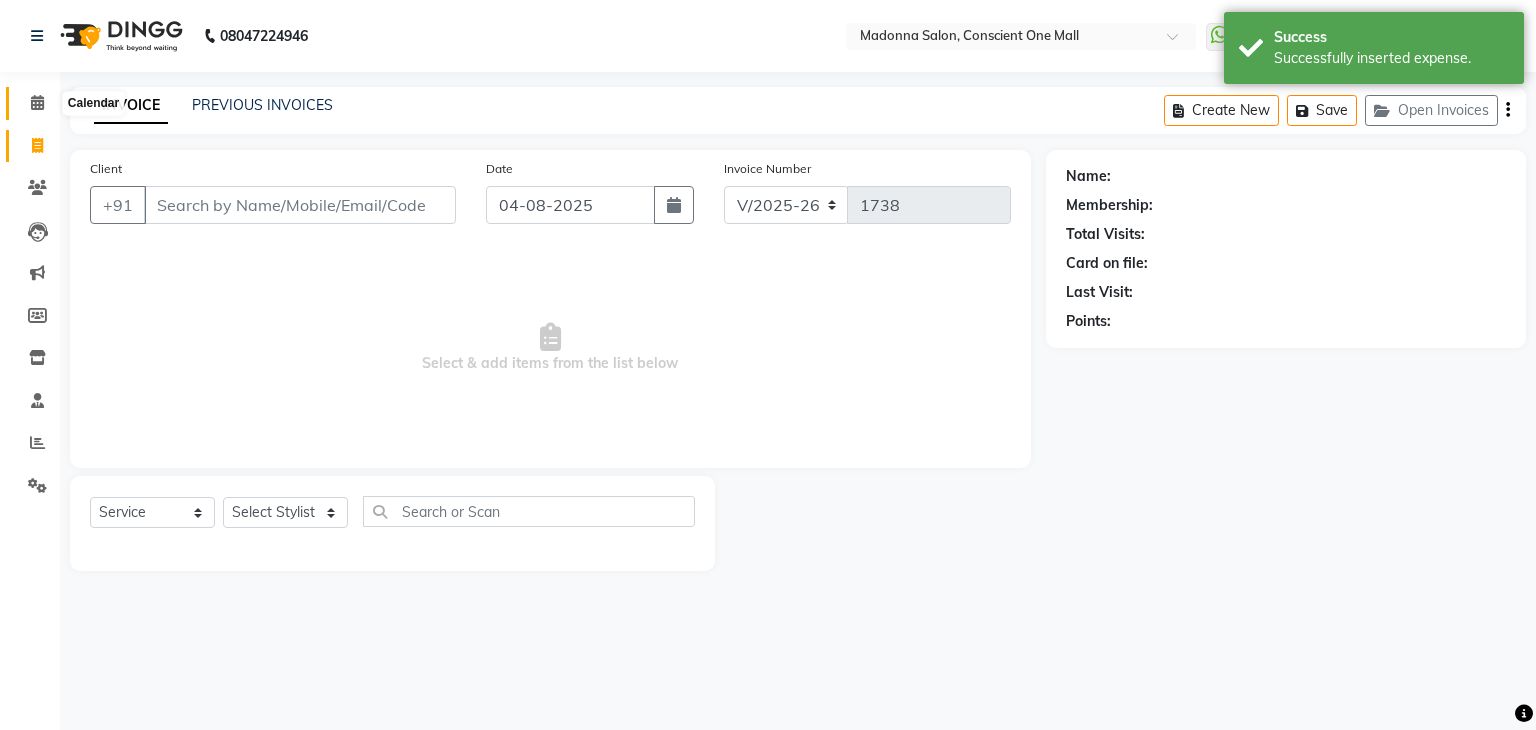 click 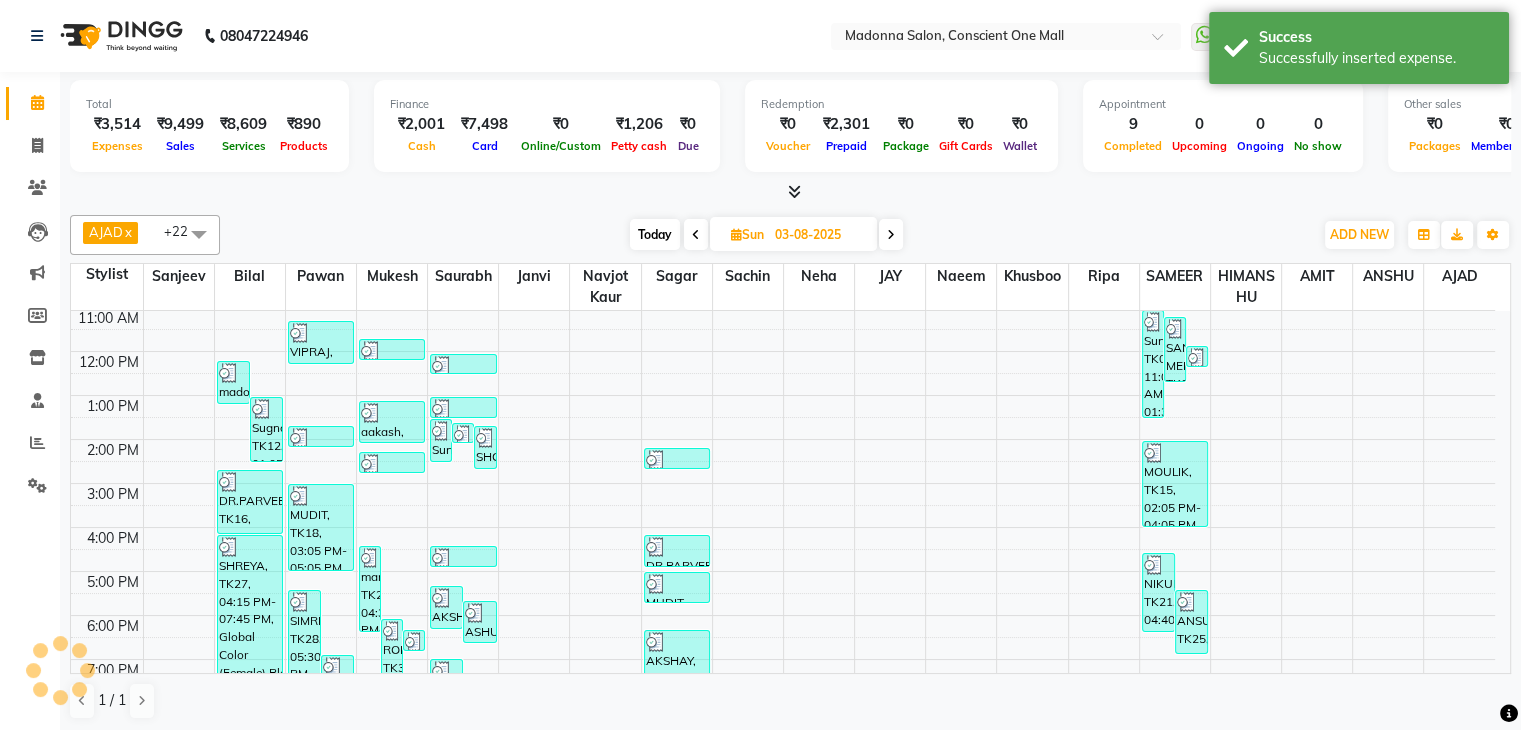 scroll, scrollTop: 0, scrollLeft: 0, axis: both 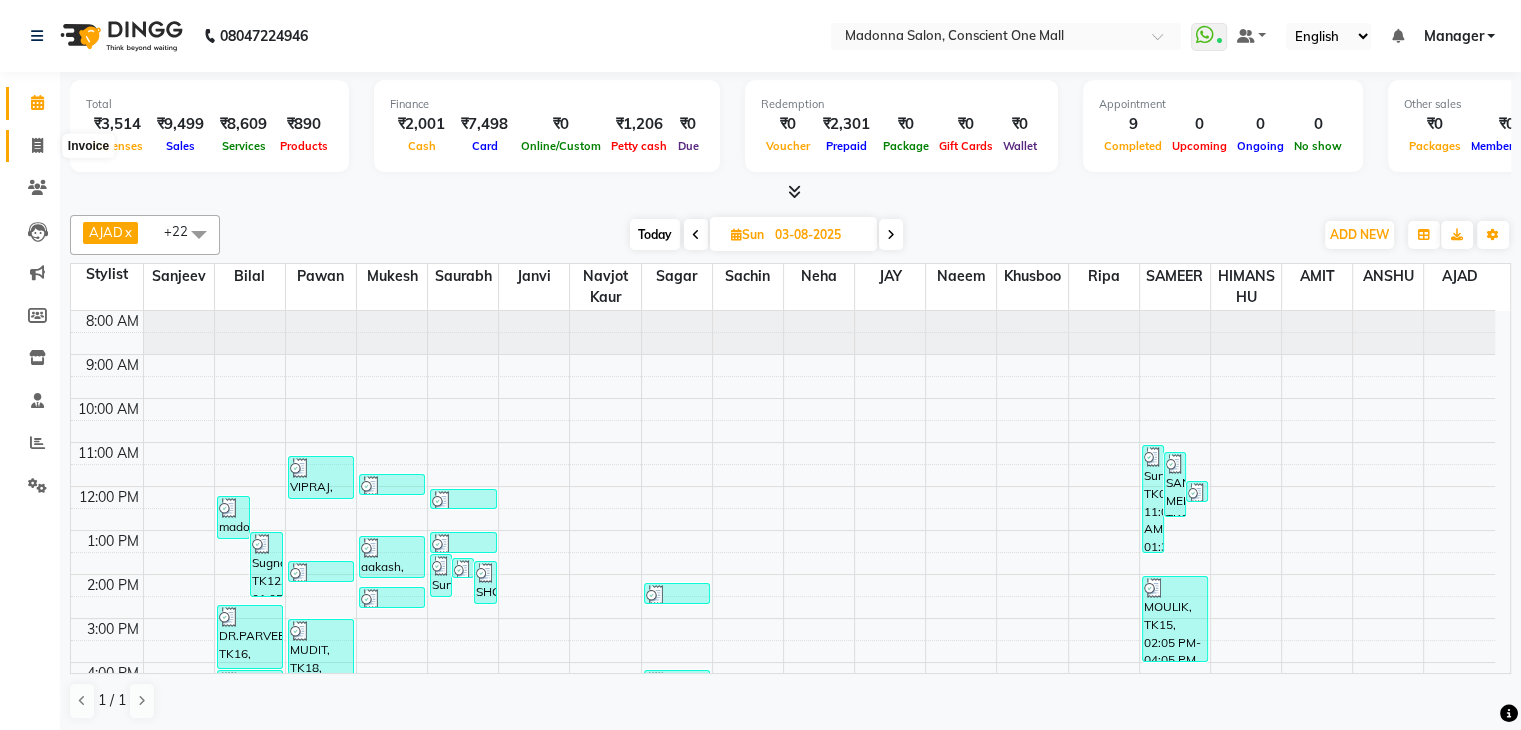 click 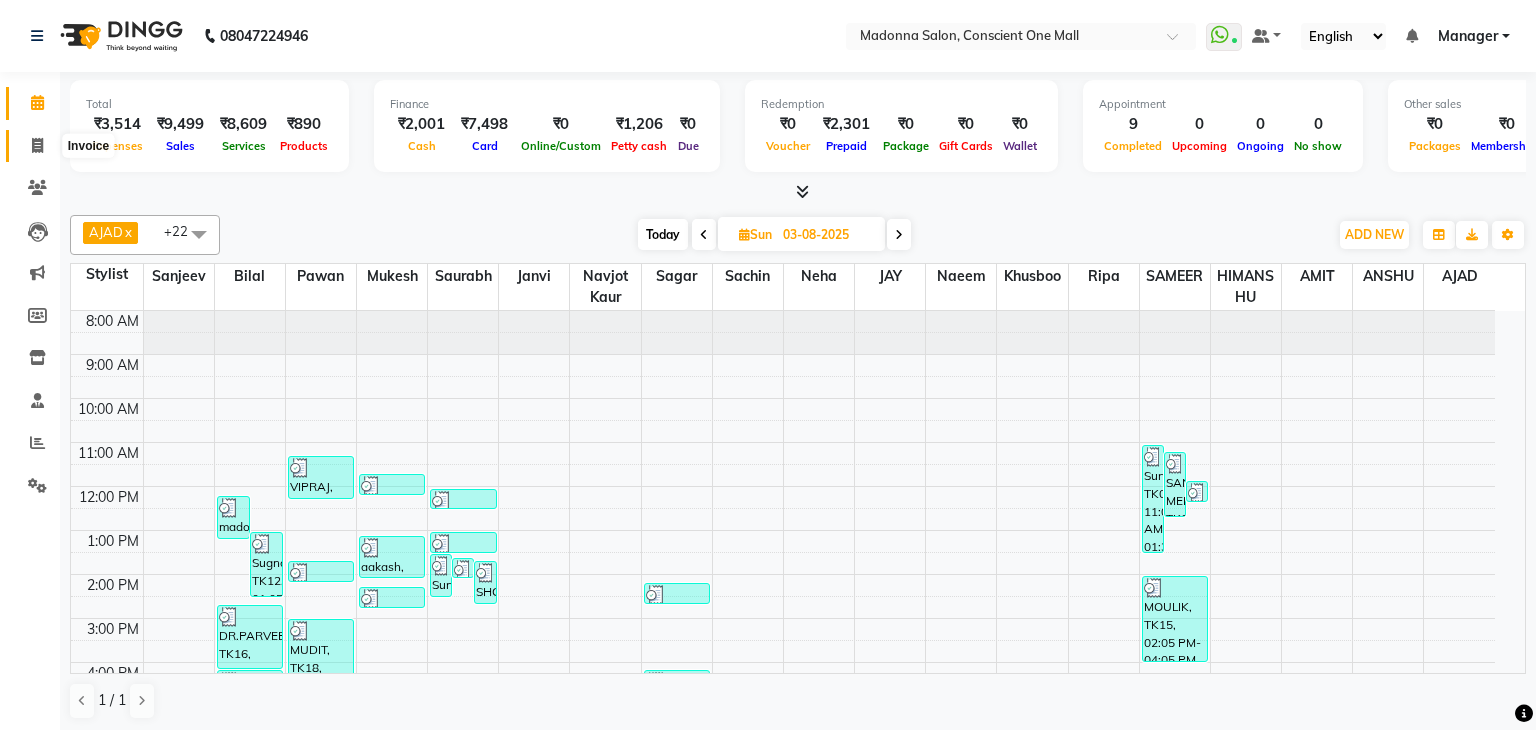 select on "service" 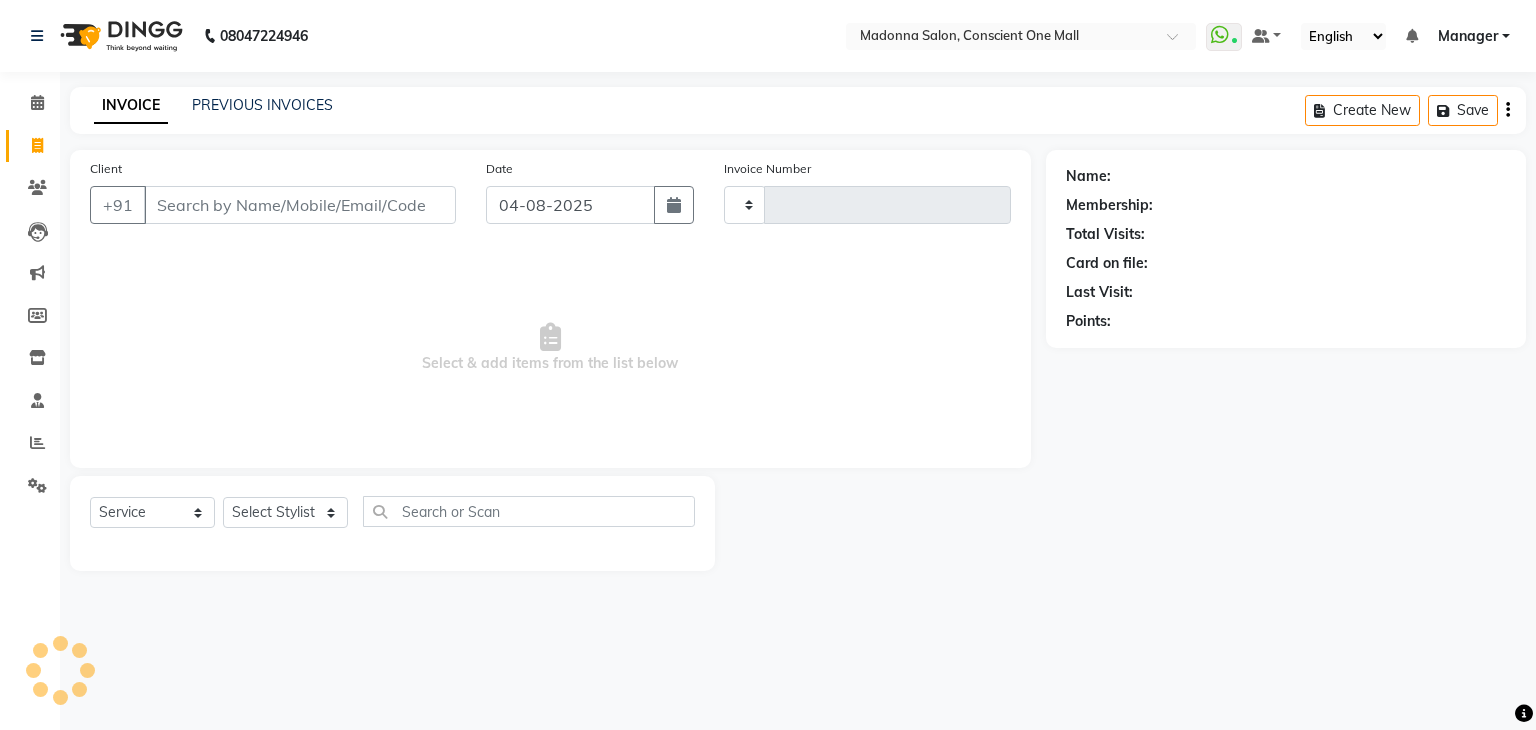 type on "1738" 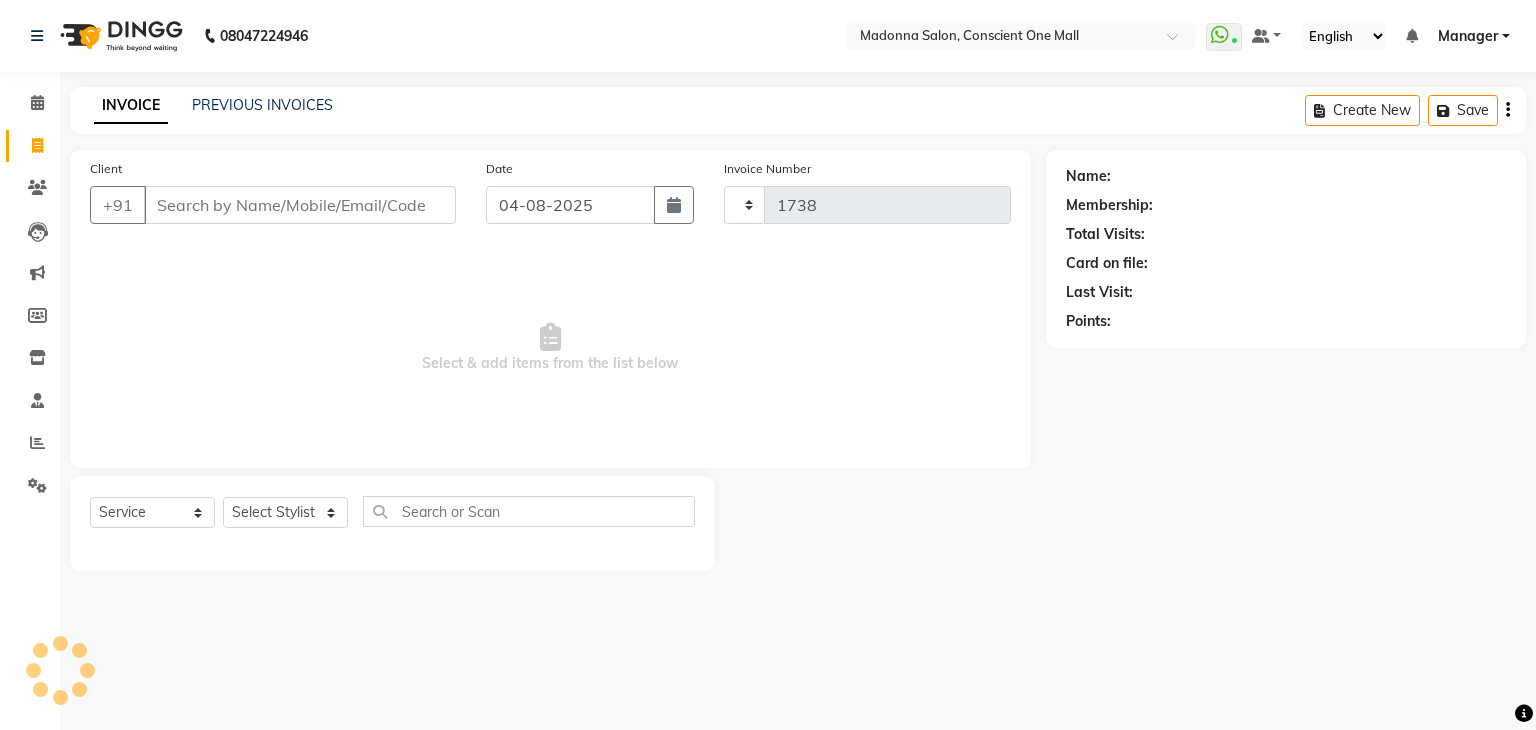 select on "7575" 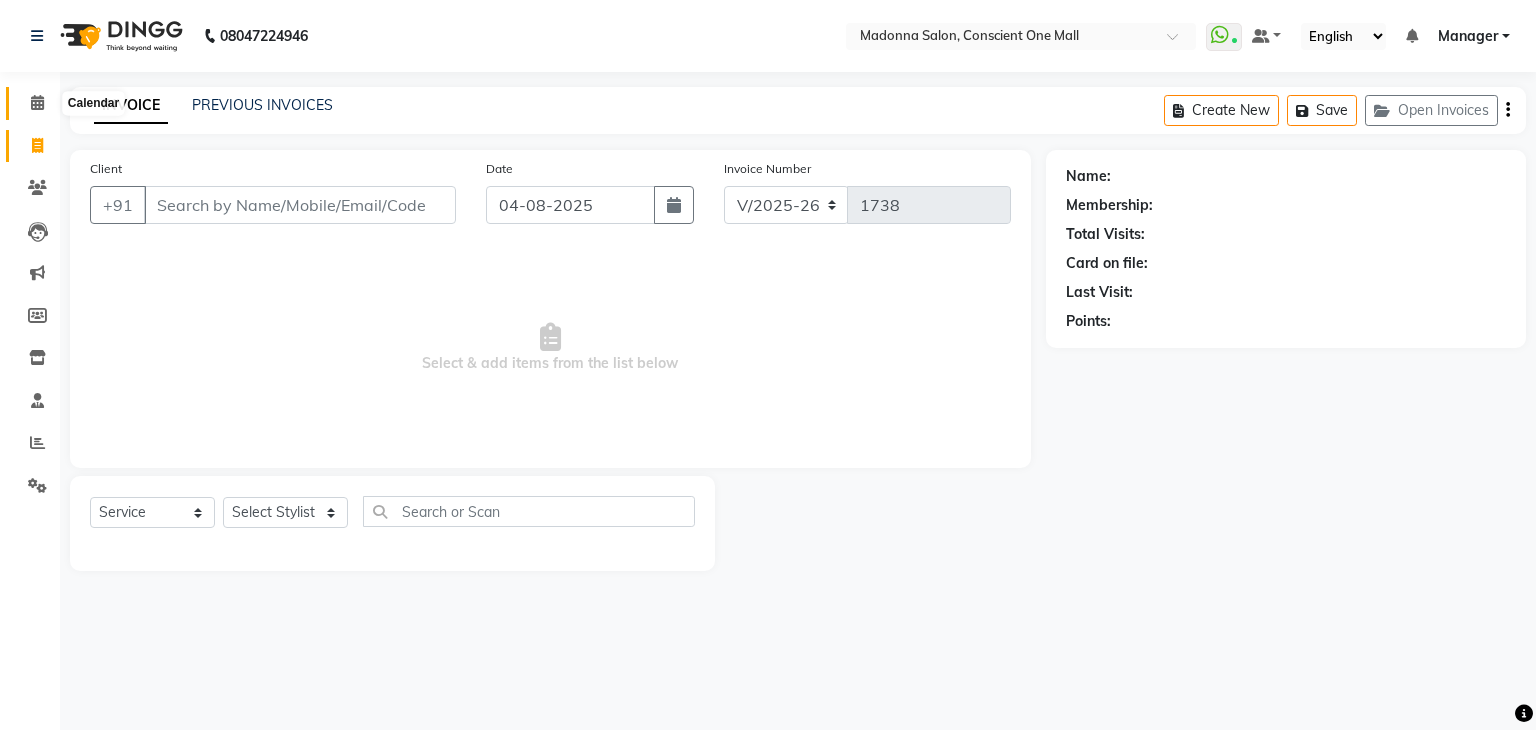 click 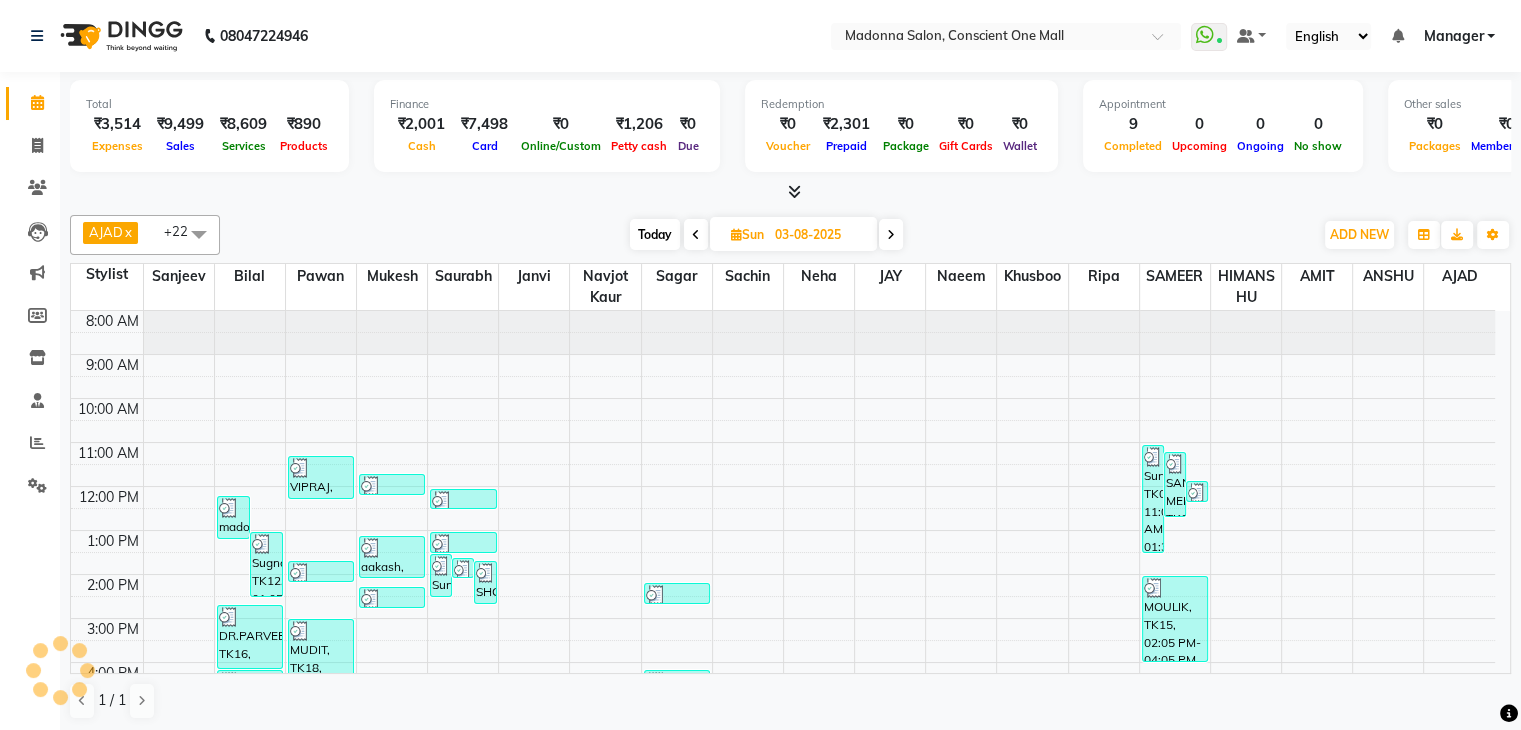 scroll, scrollTop: 0, scrollLeft: 0, axis: both 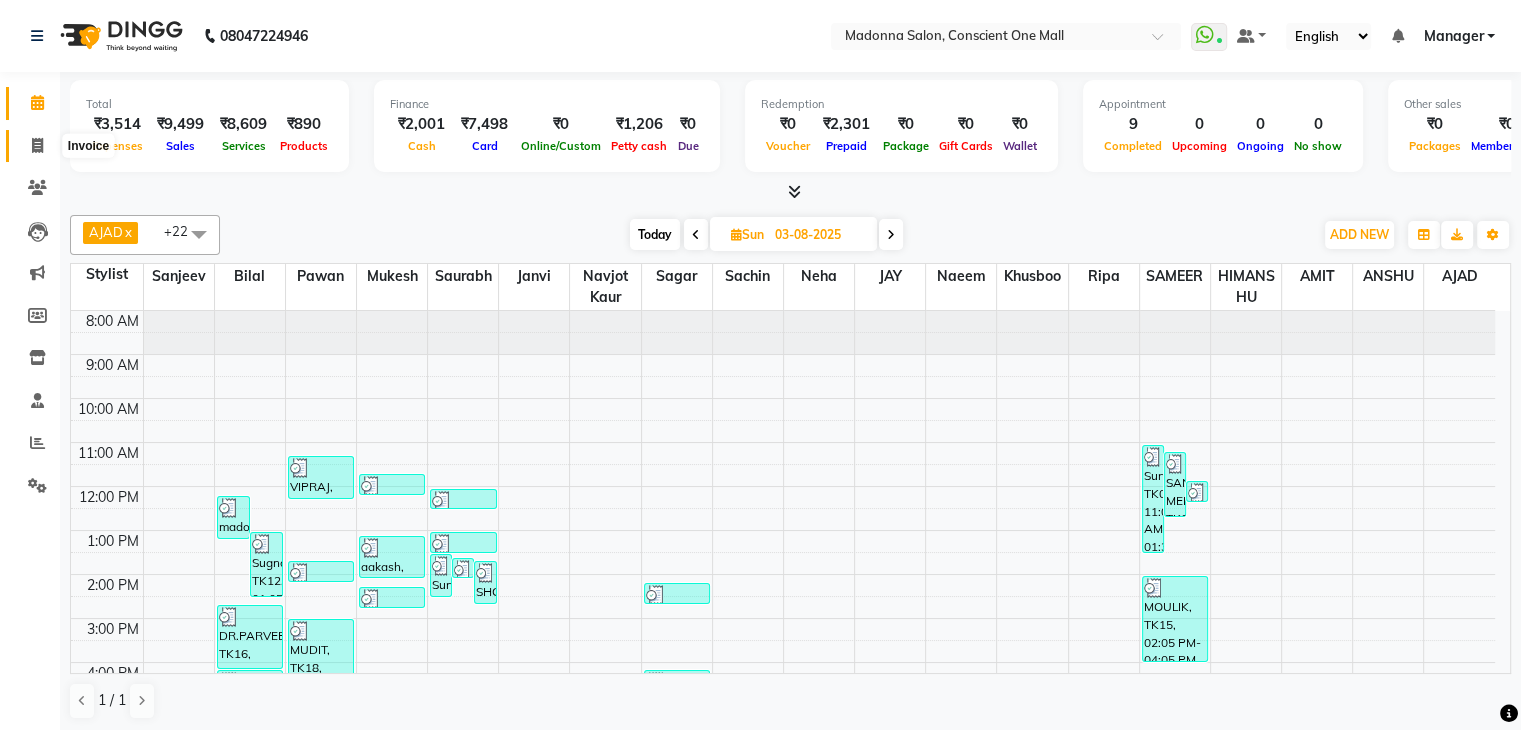 click 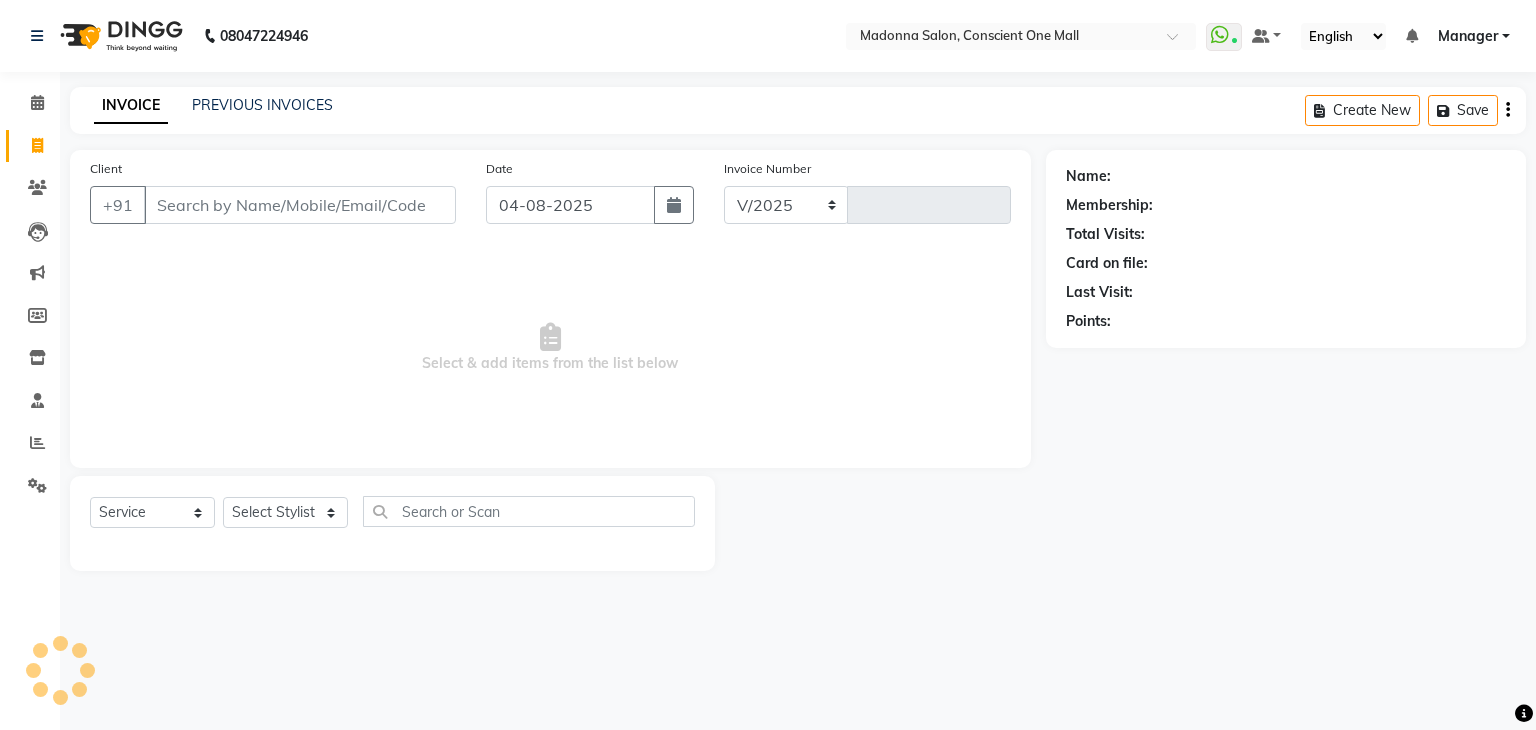 select on "7575" 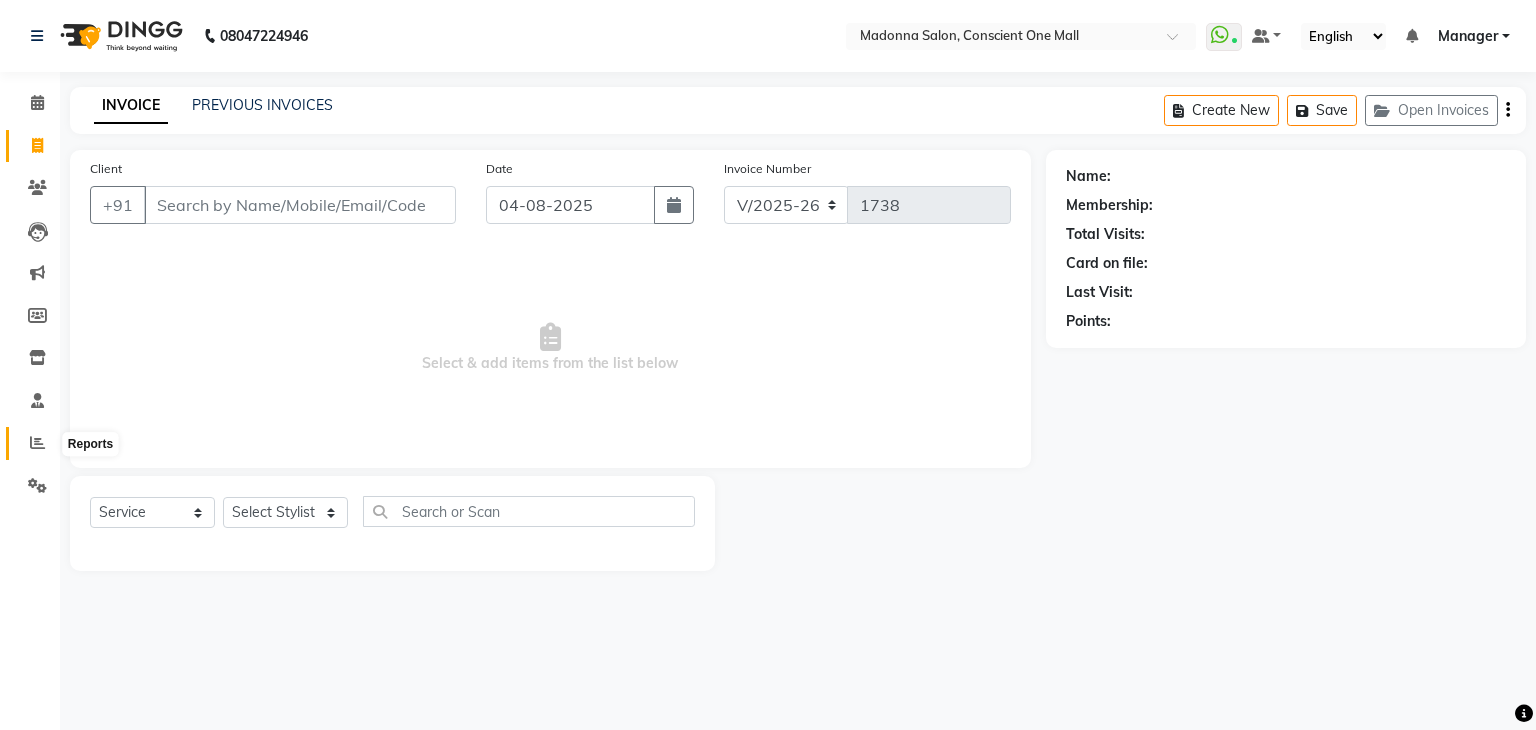 click 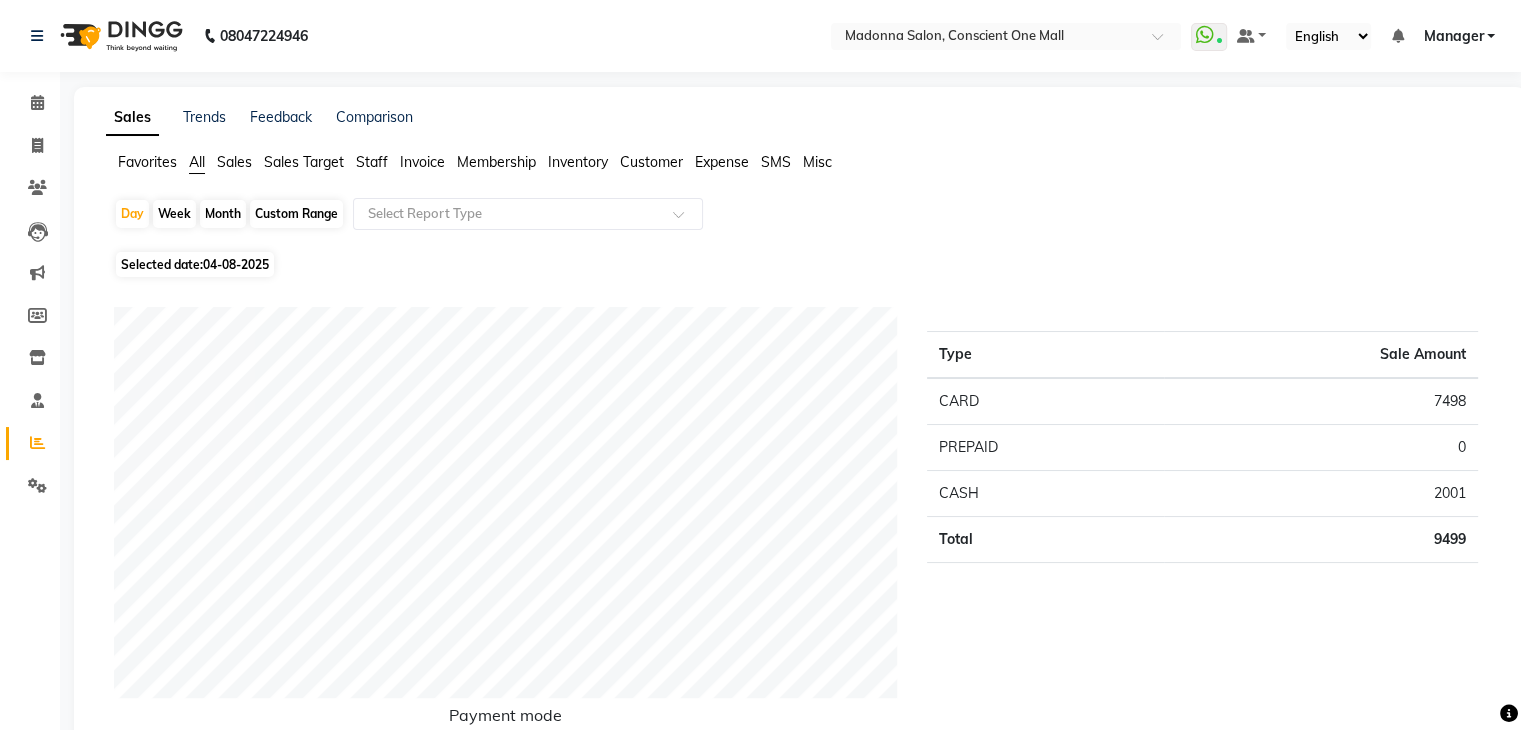 click on "Staff" 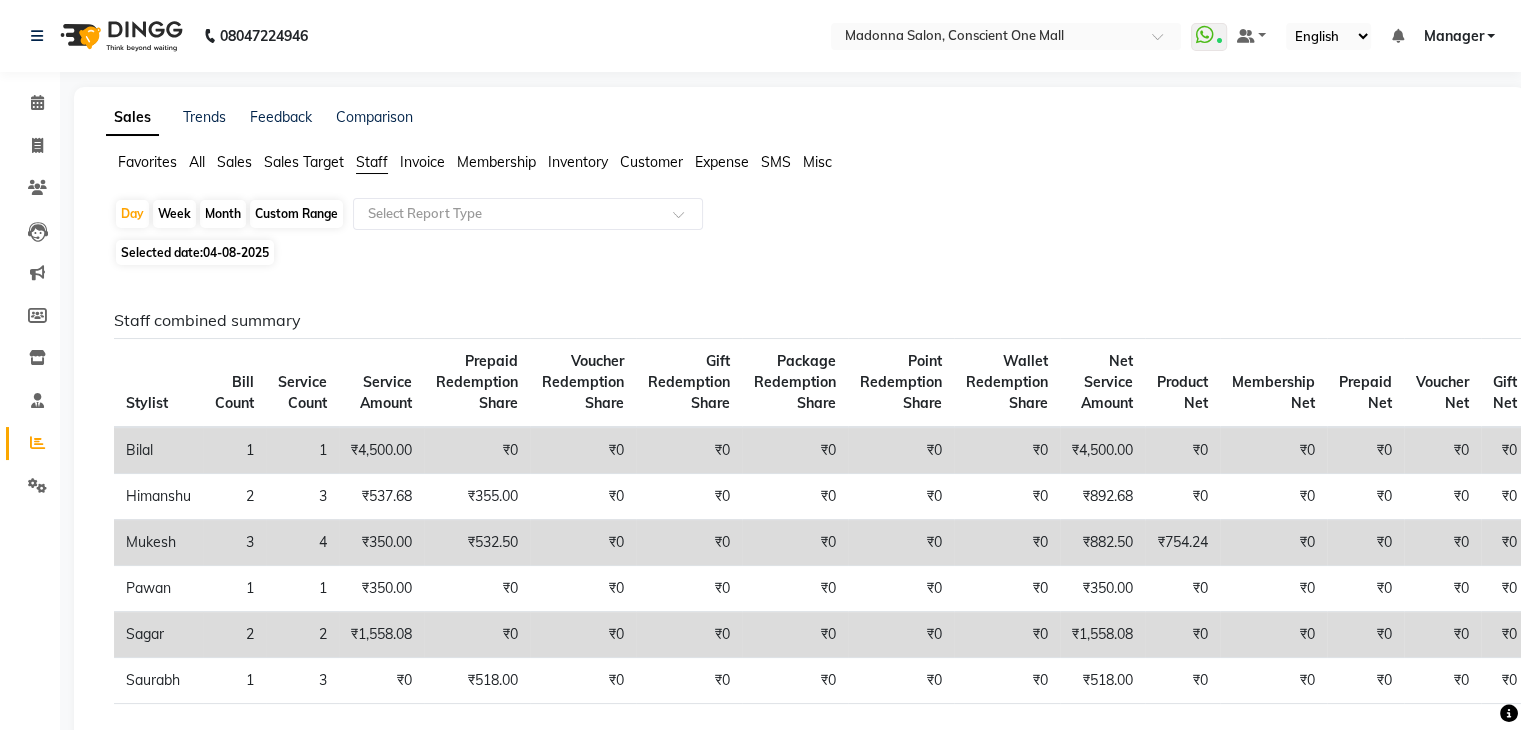 click on "Month" 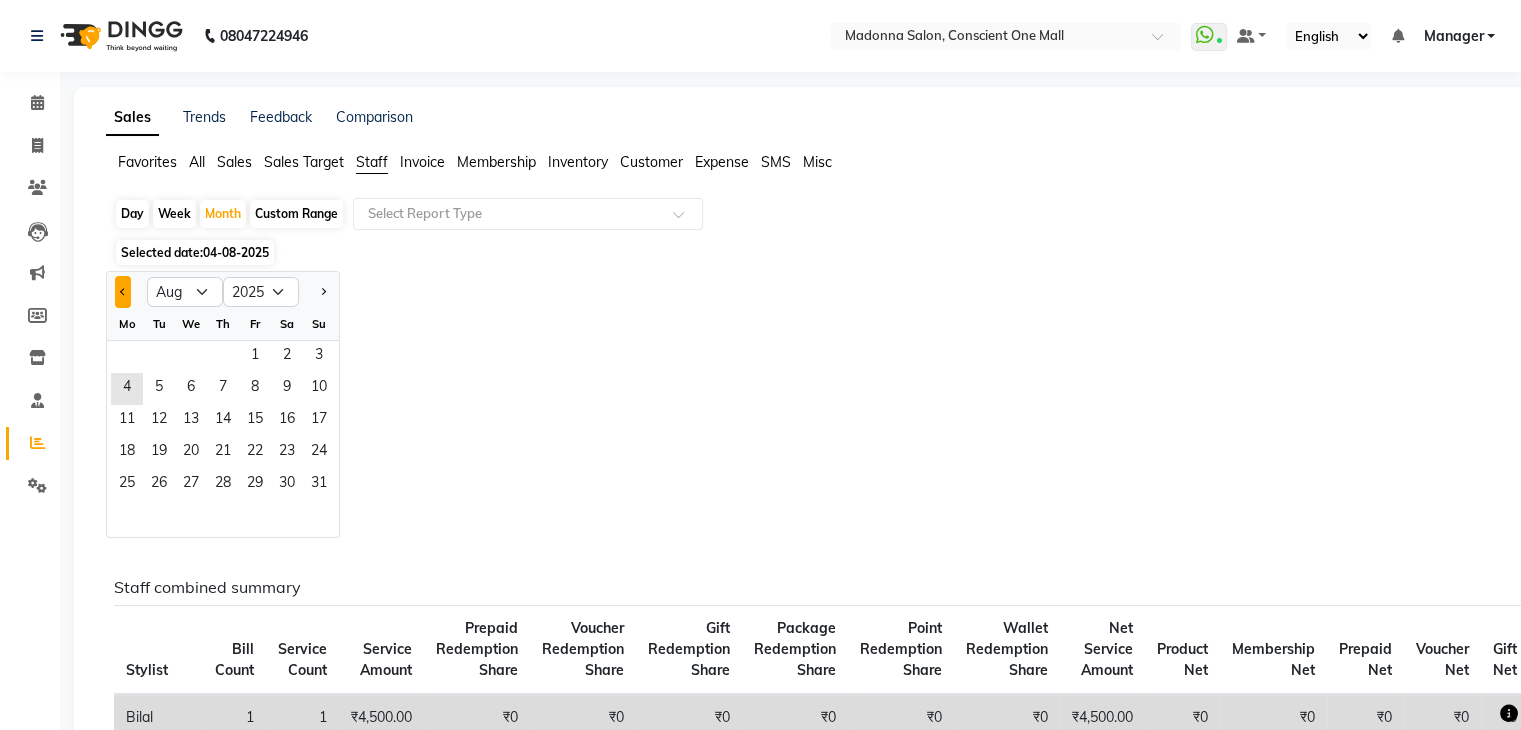 click 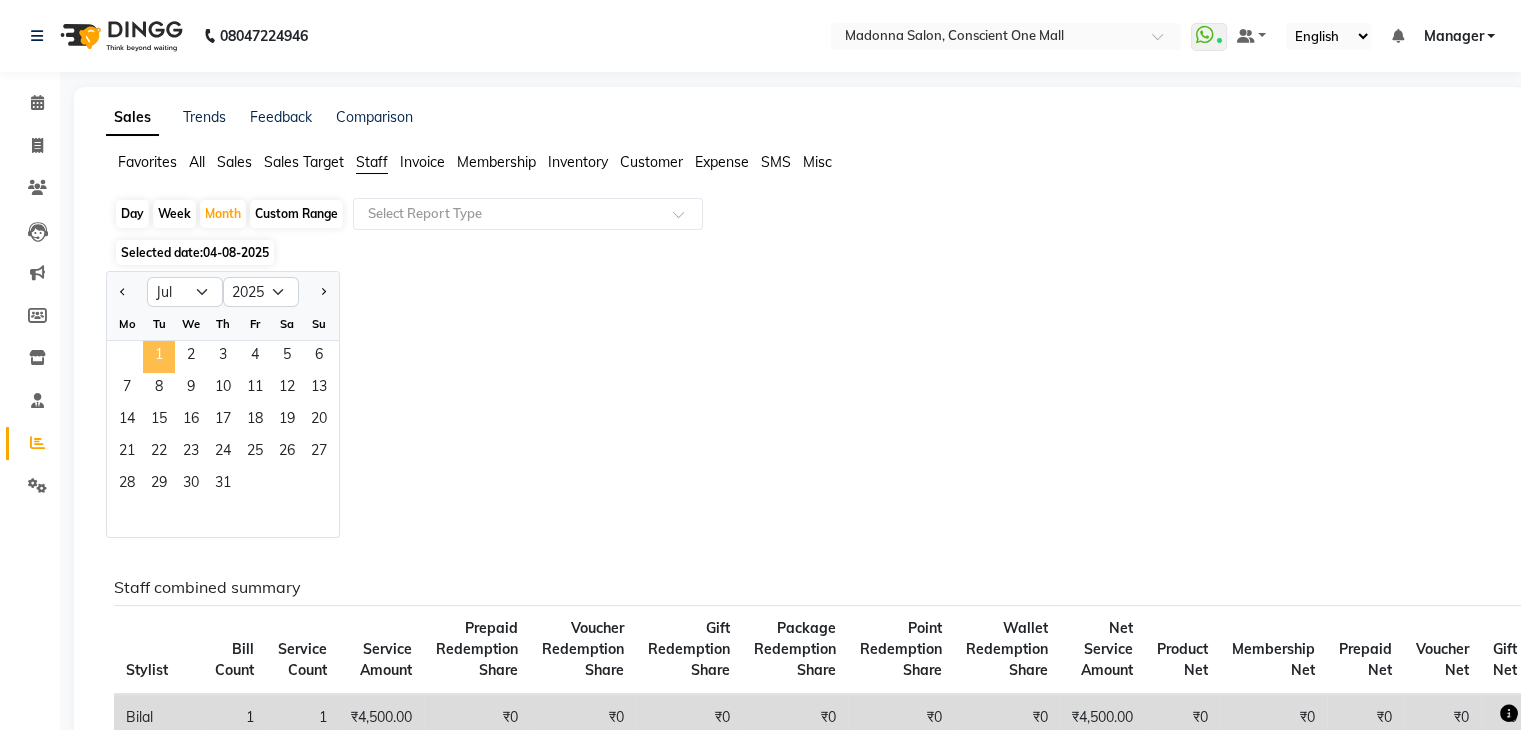 click on "1" 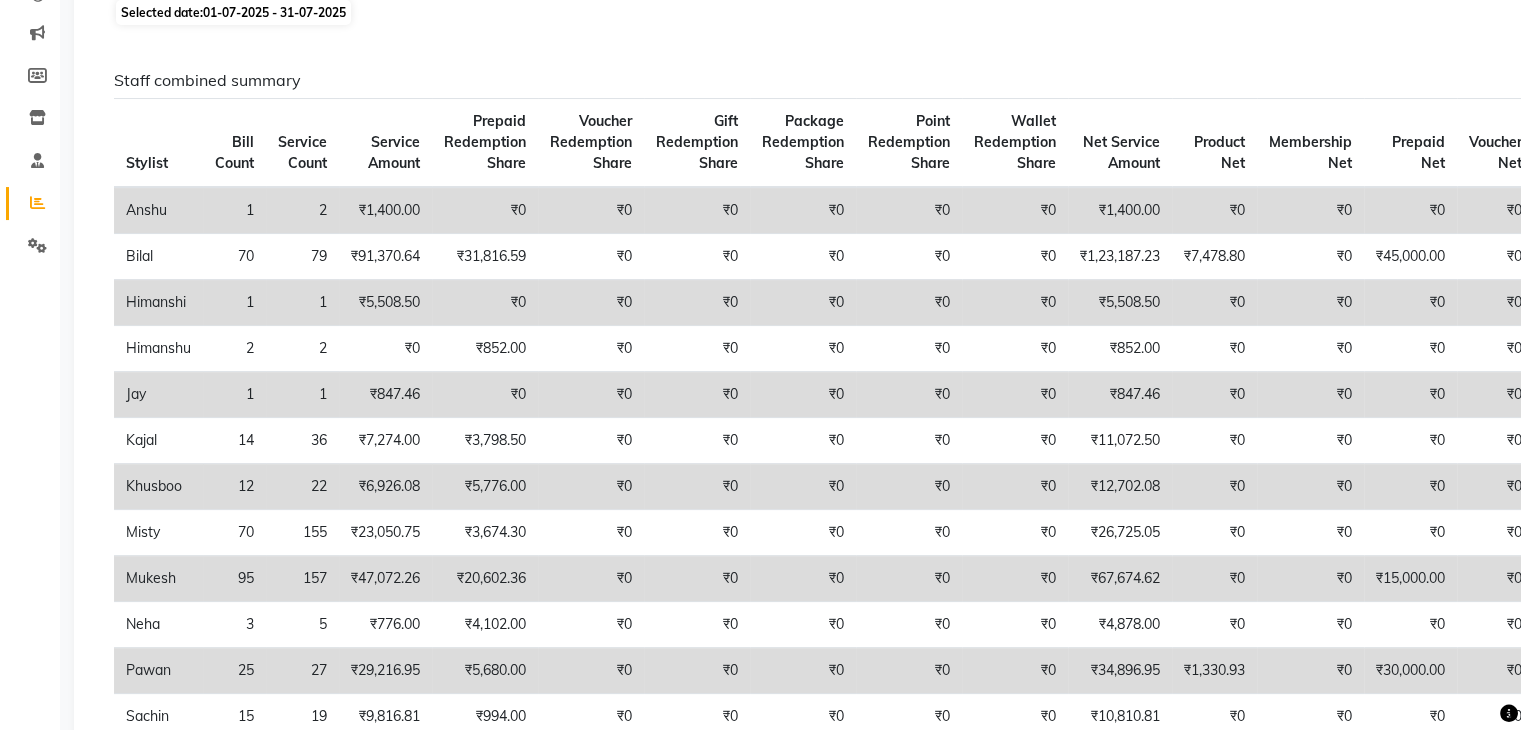 scroll, scrollTop: 320, scrollLeft: 0, axis: vertical 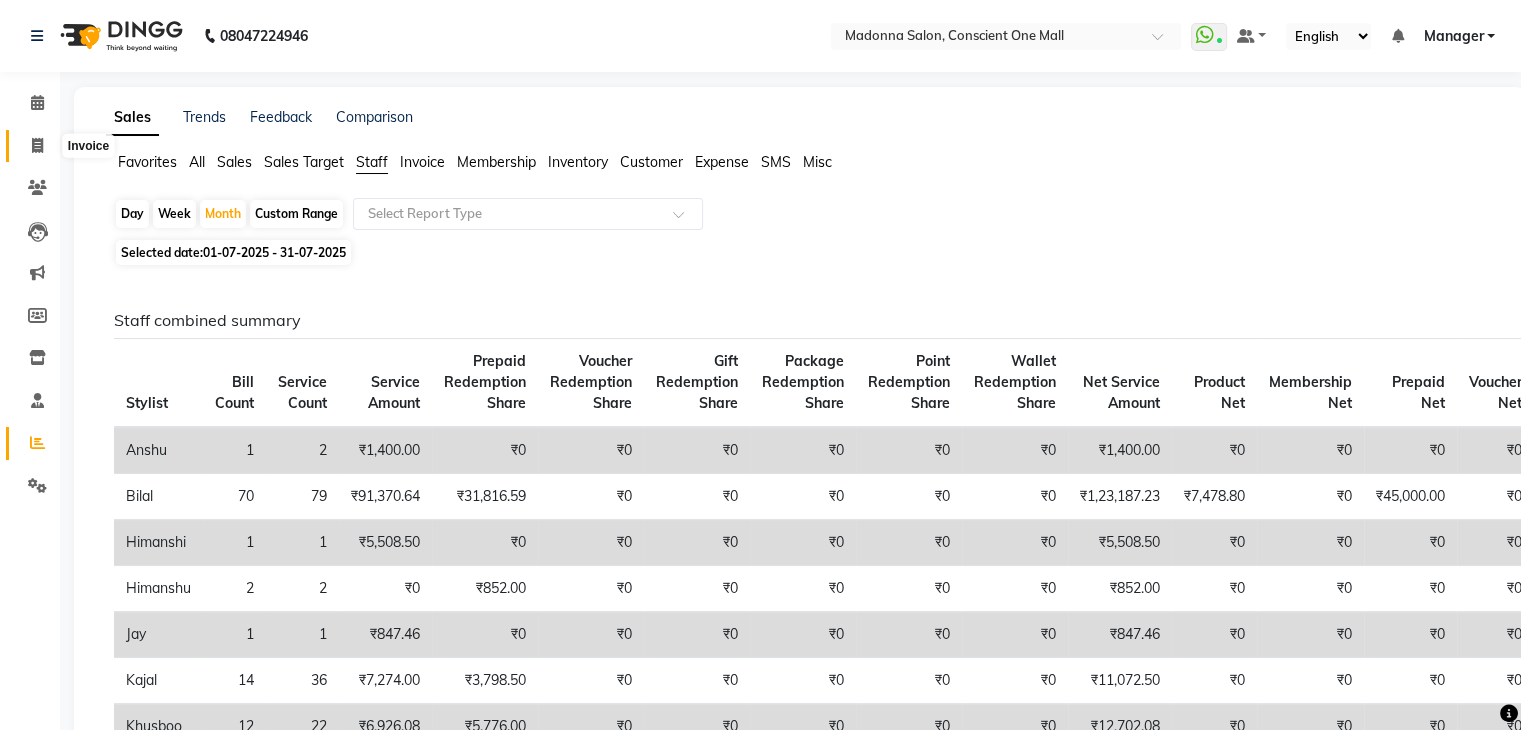 click 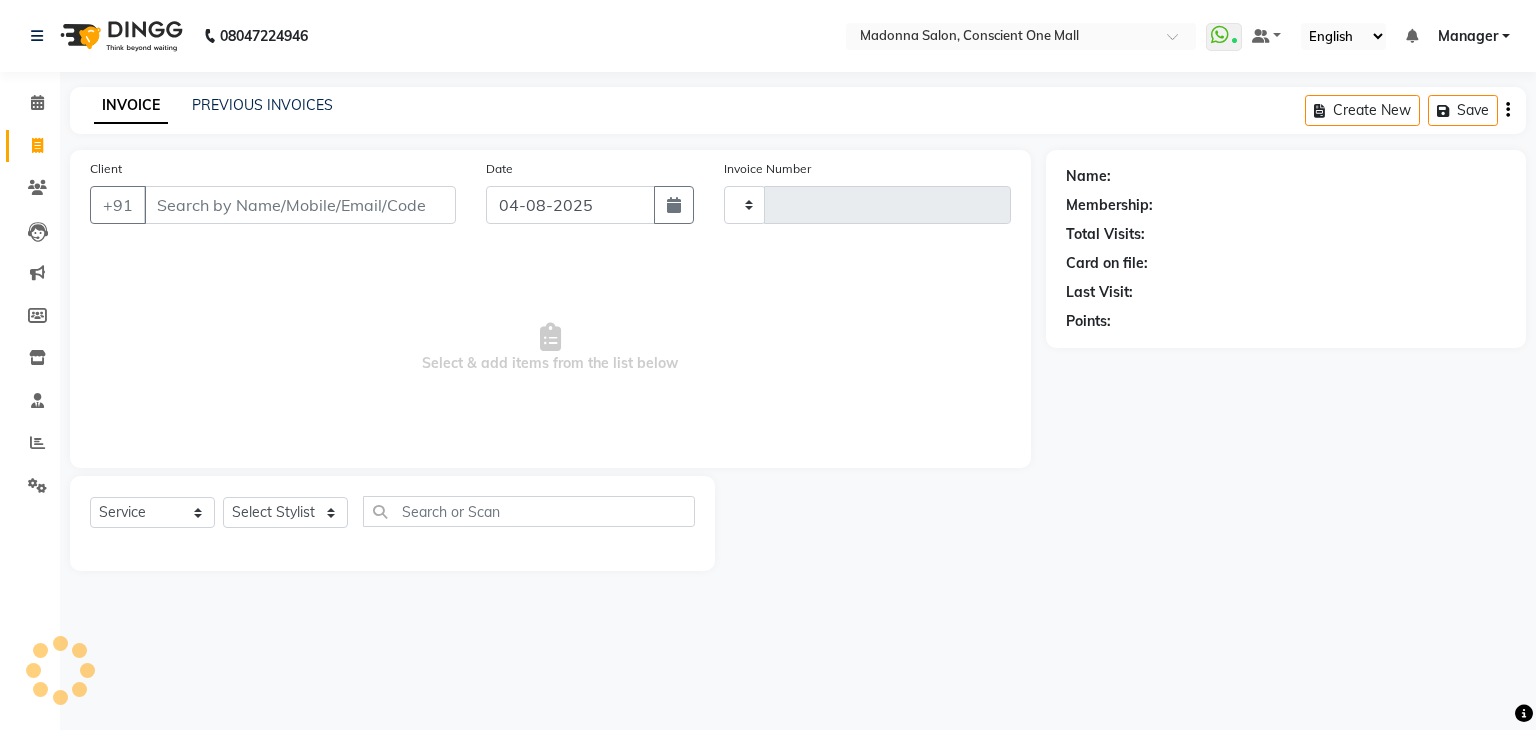 type on "1738" 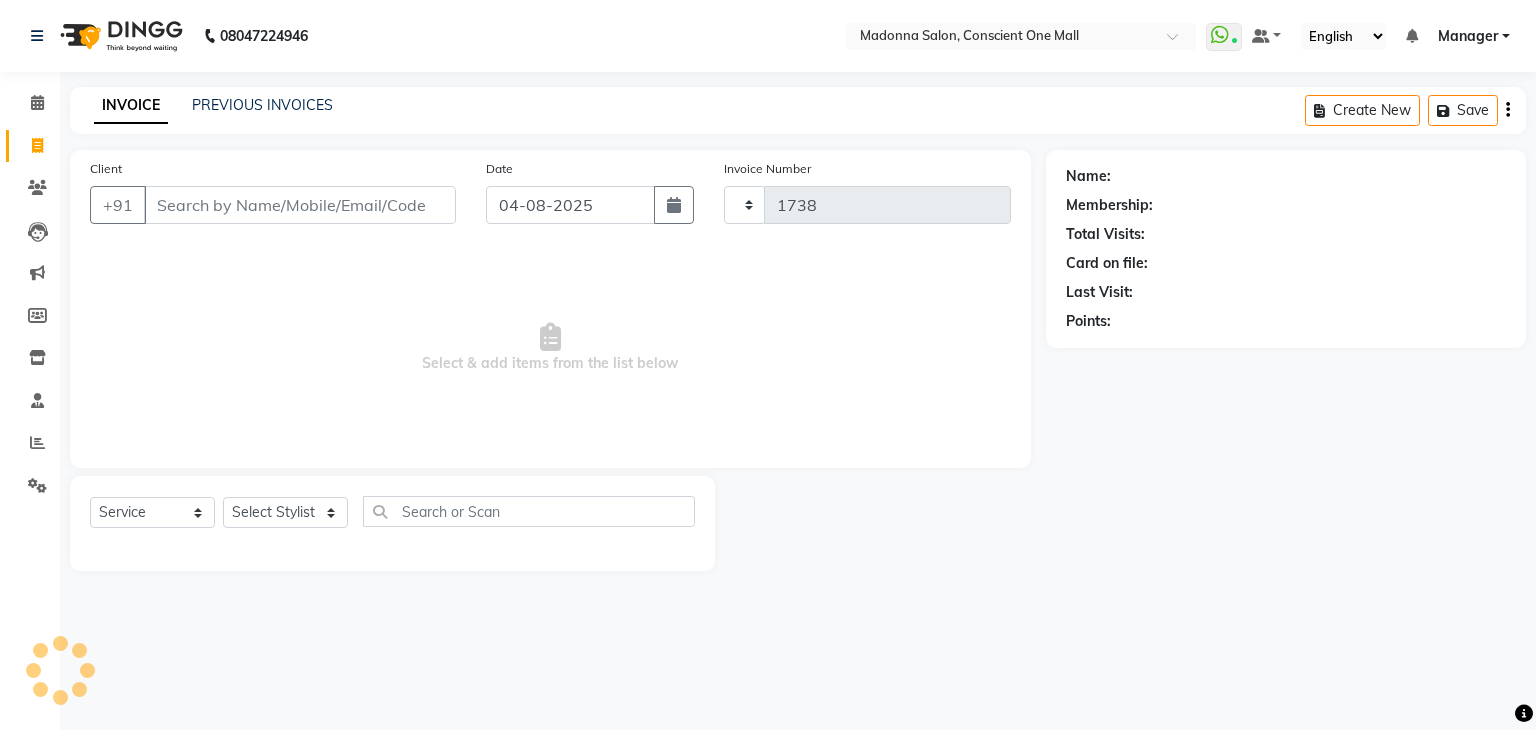 select on "7575" 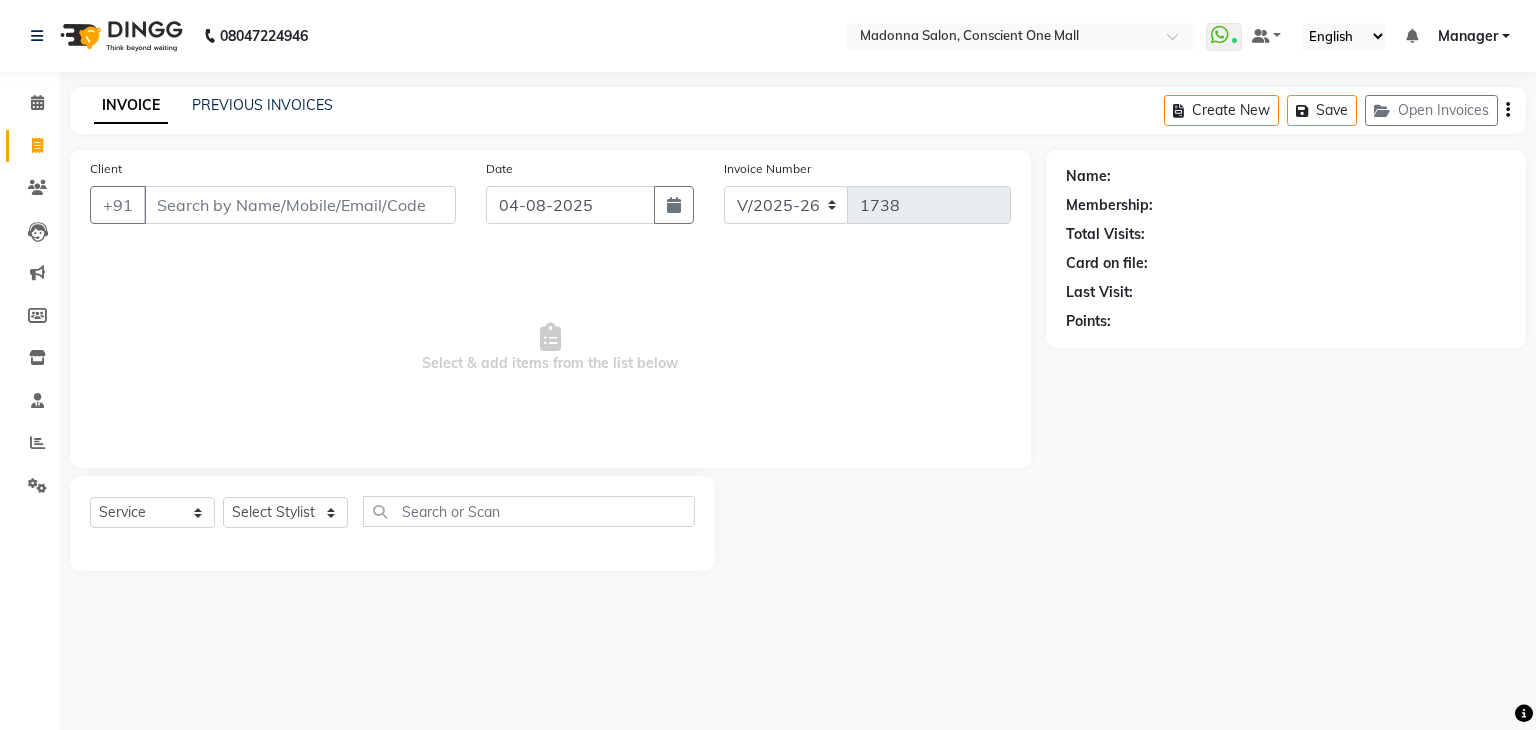 click on "Select & add items from the list below" at bounding box center (550, 348) 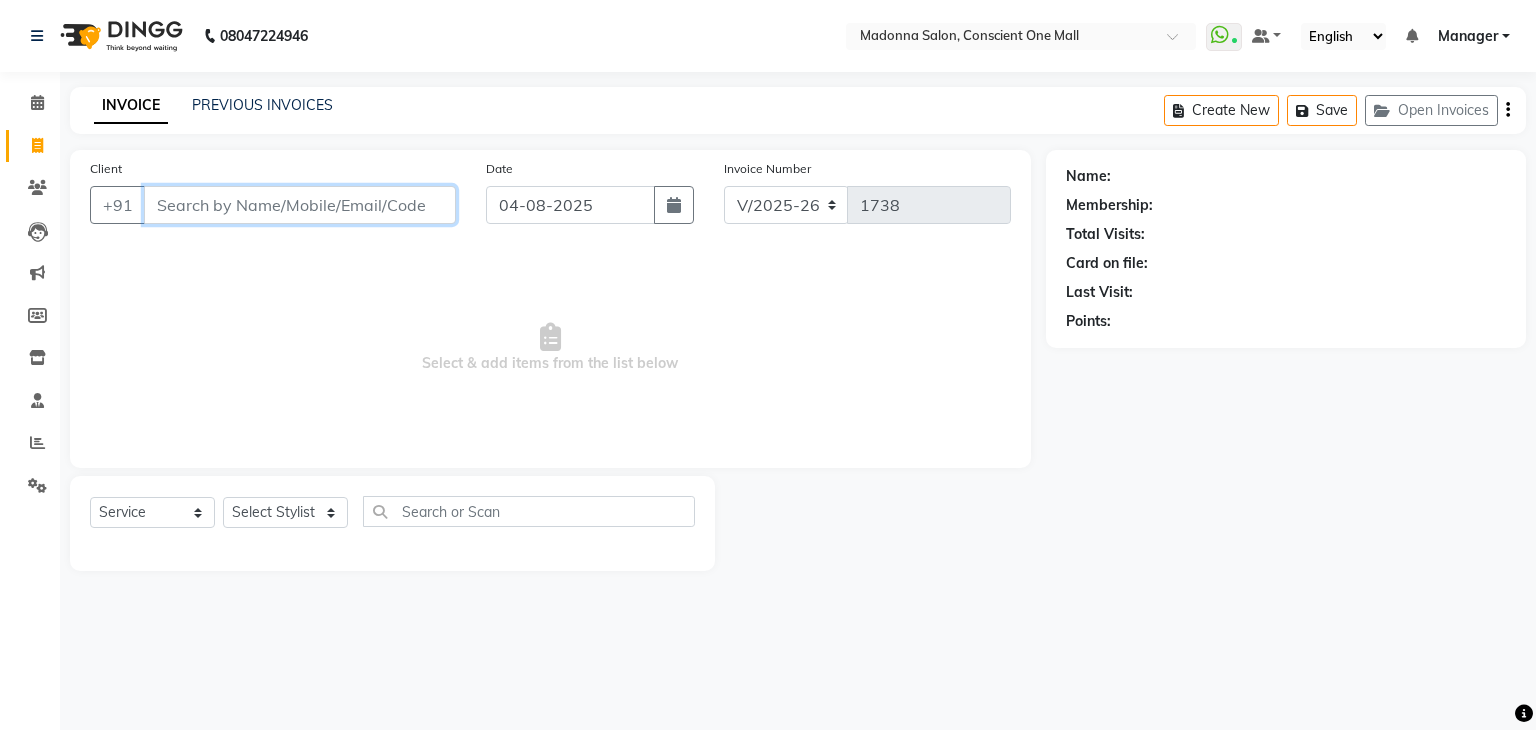 click on "Client" at bounding box center [300, 205] 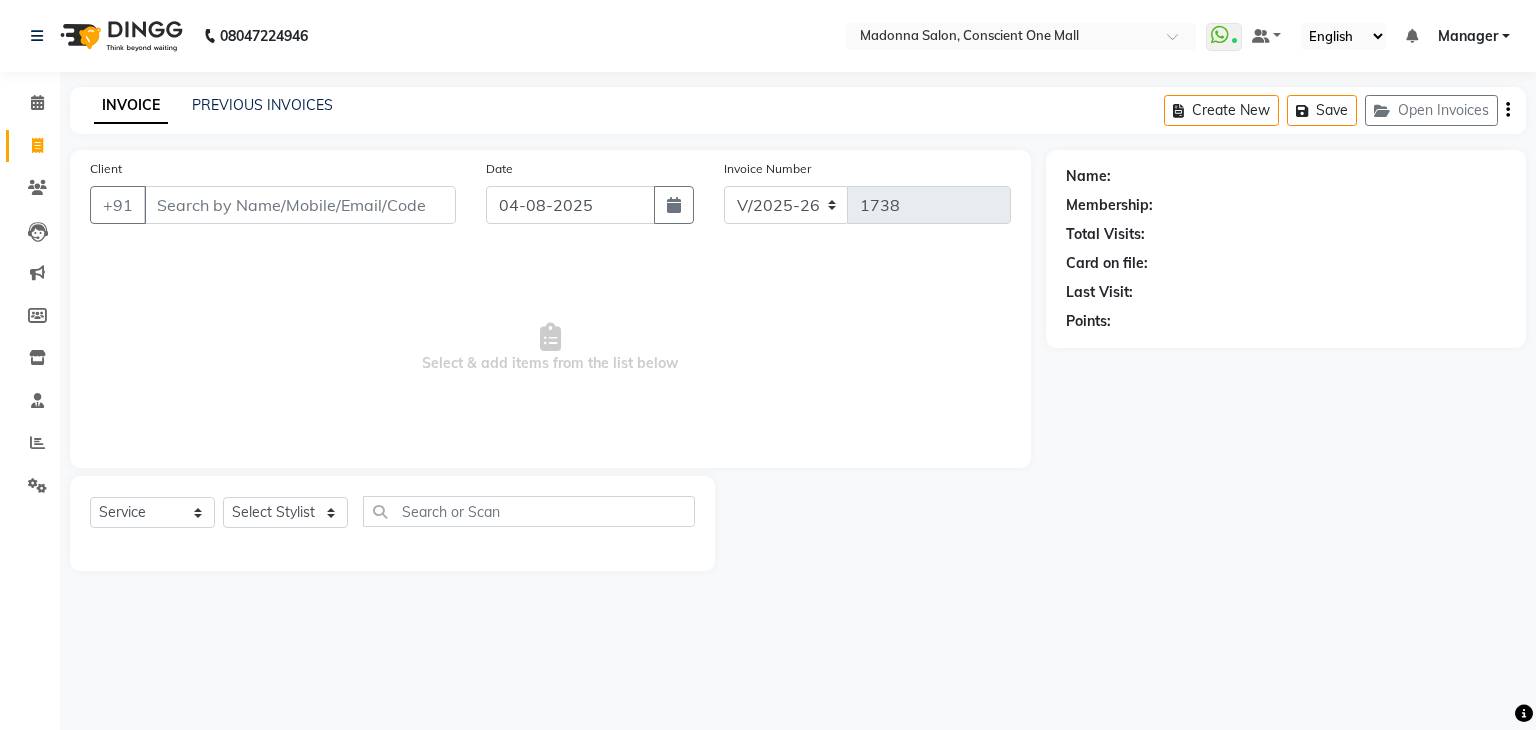 click on "Select & add items from the list below" at bounding box center [550, 348] 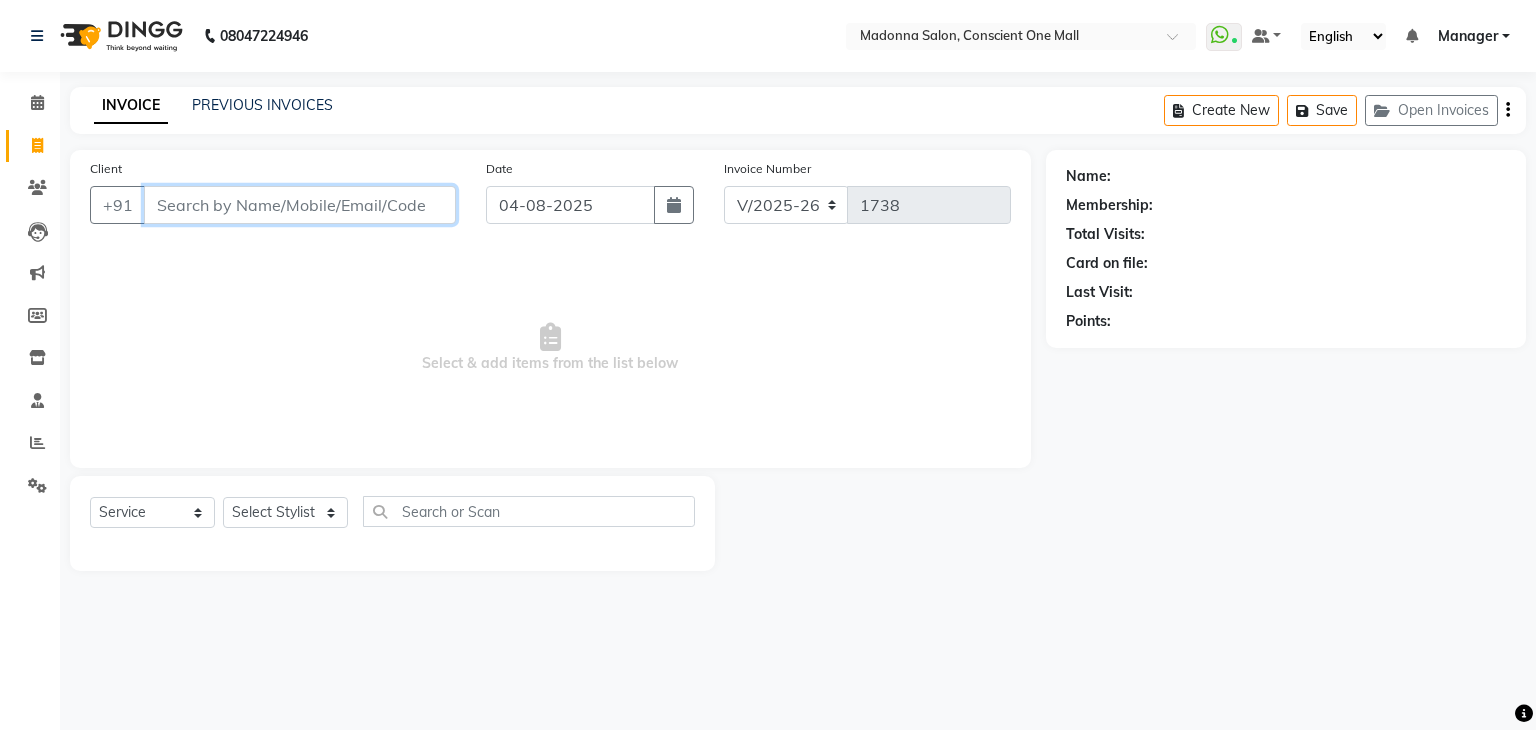 click on "Client" at bounding box center (300, 205) 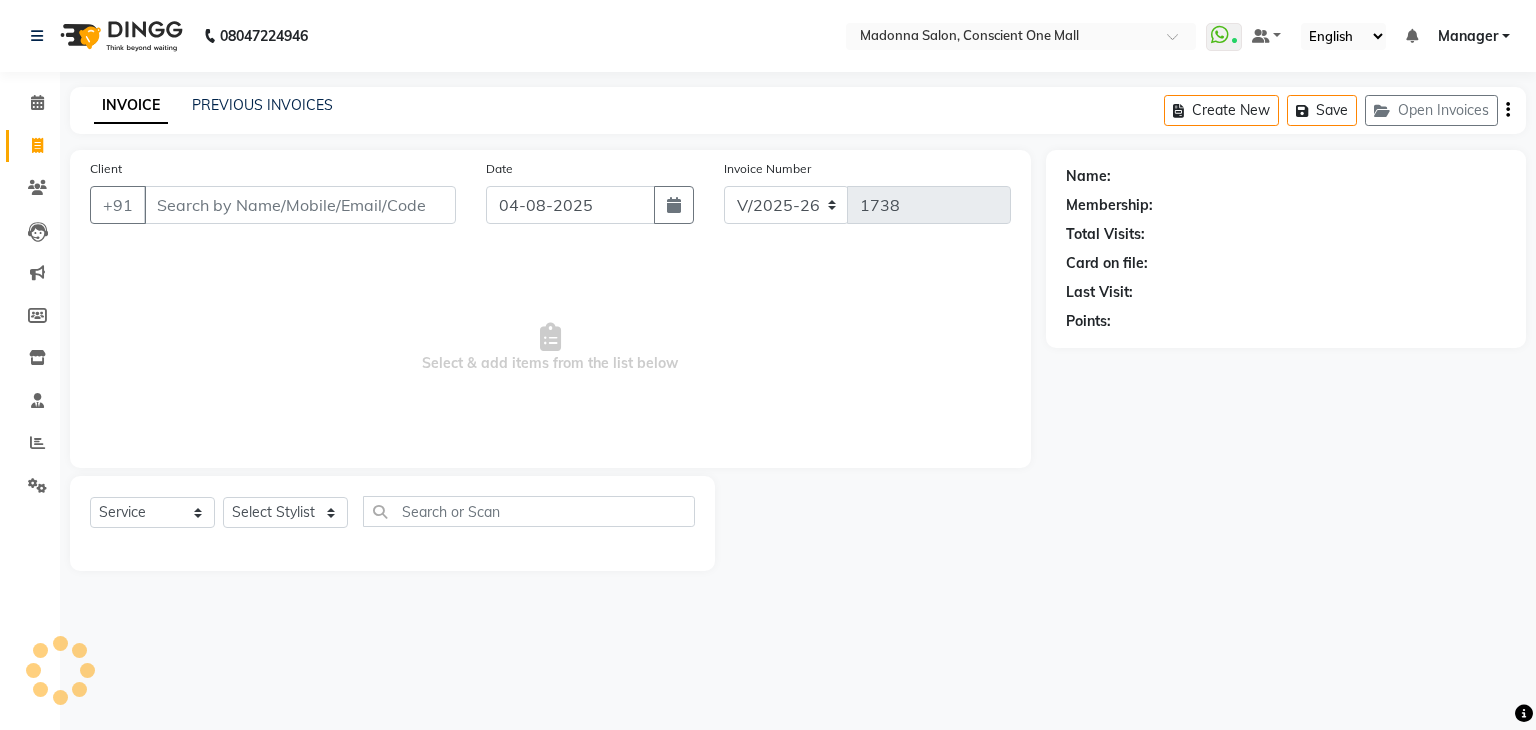 click on "Select & add items from the list below" at bounding box center (550, 348) 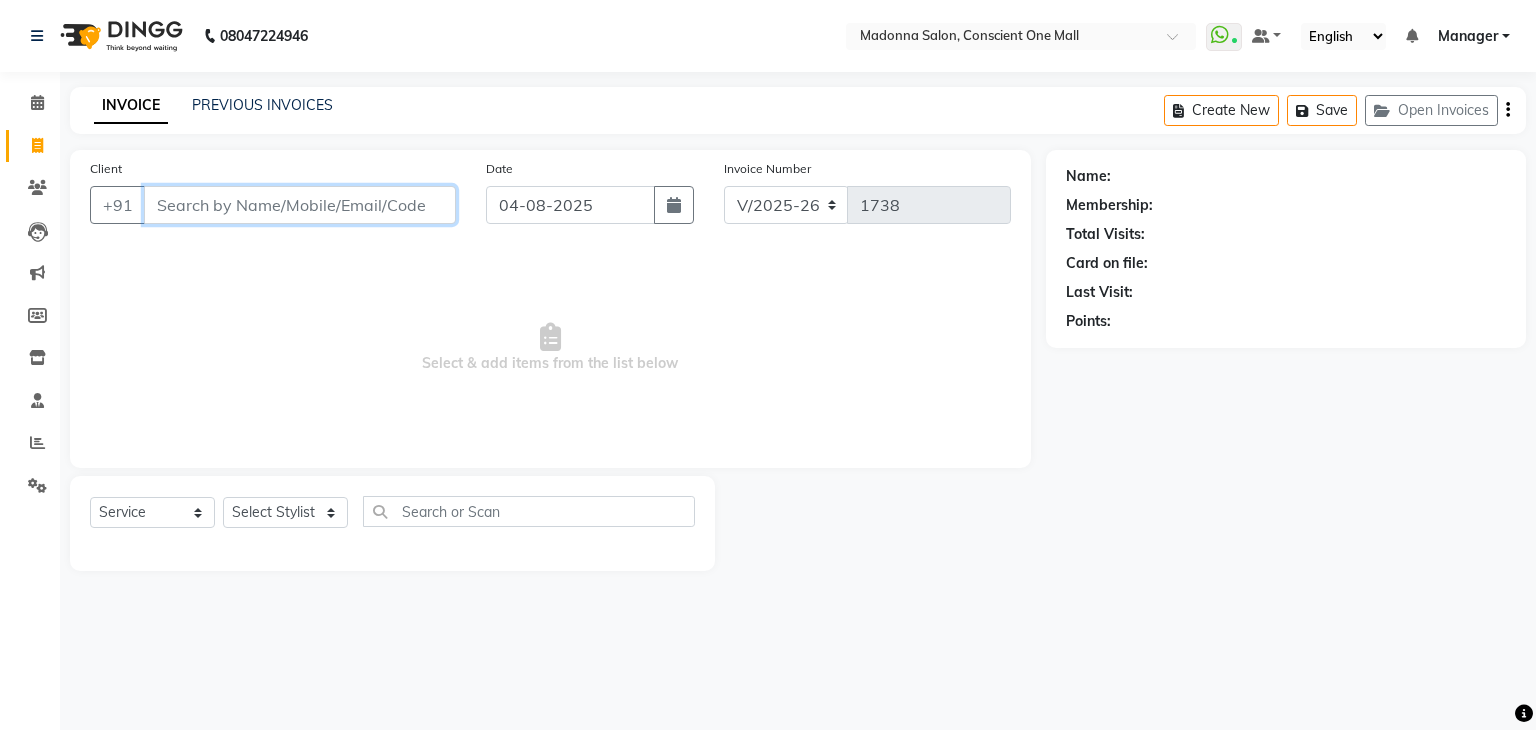 click on "Client" at bounding box center [300, 205] 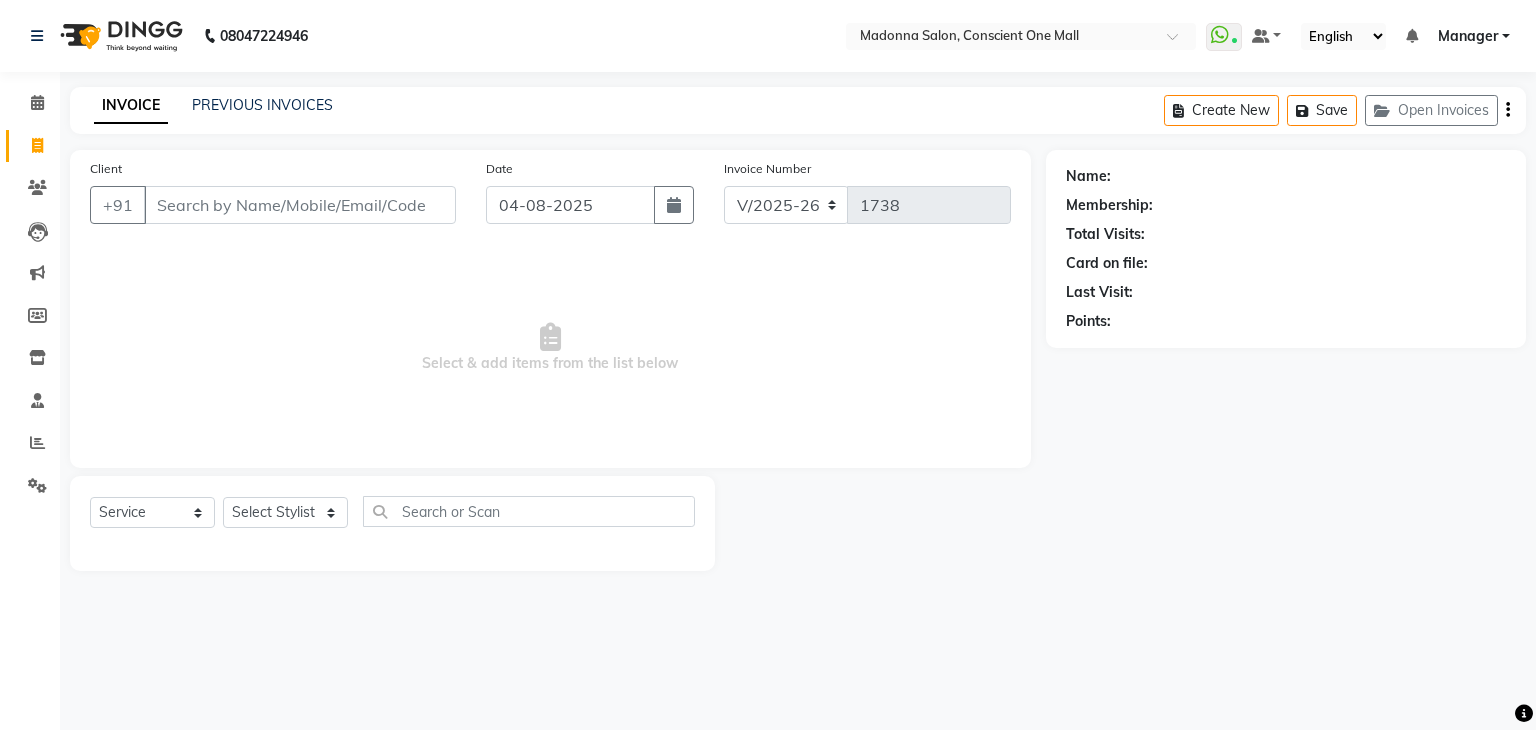 click on "Select & add items from the list below" at bounding box center (550, 348) 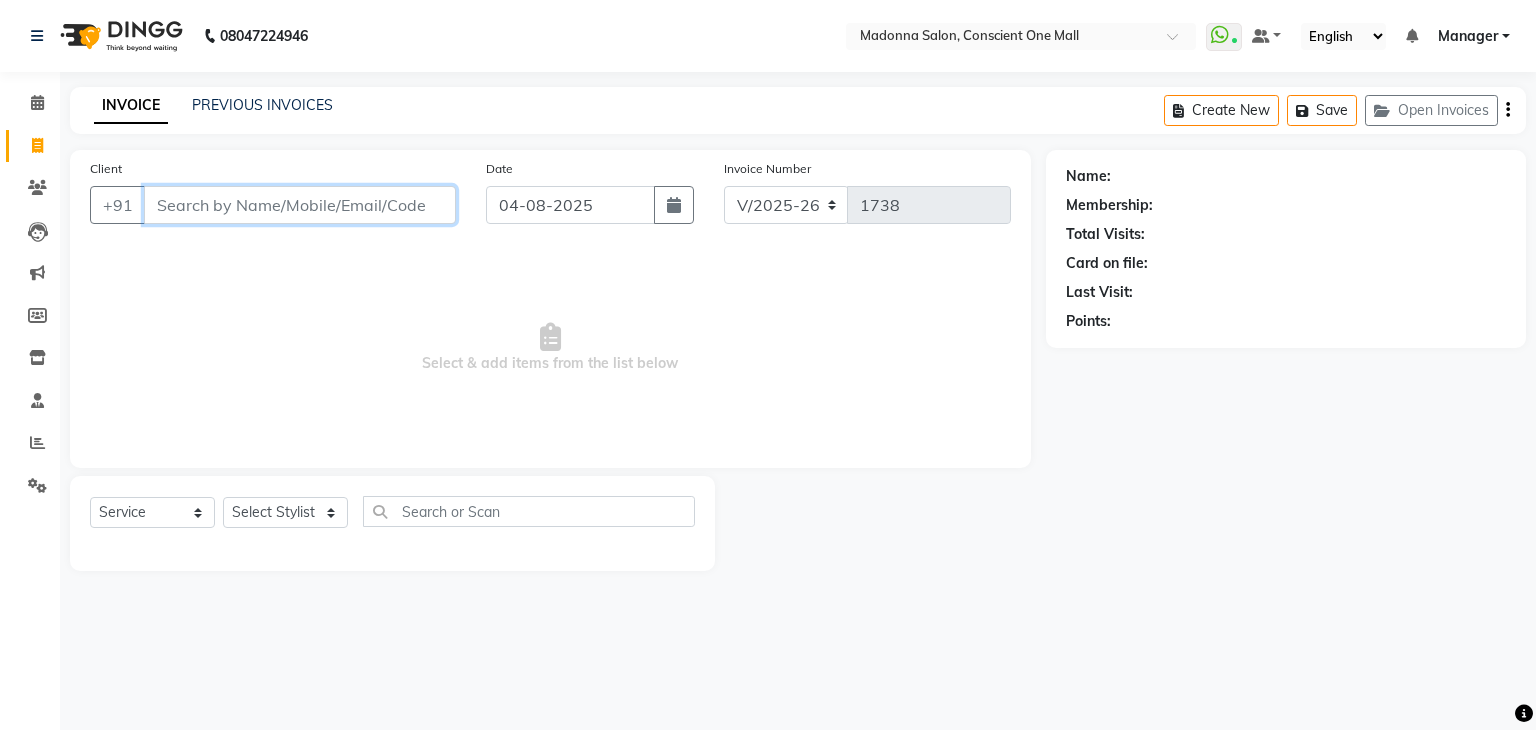 click on "Client" at bounding box center (300, 205) 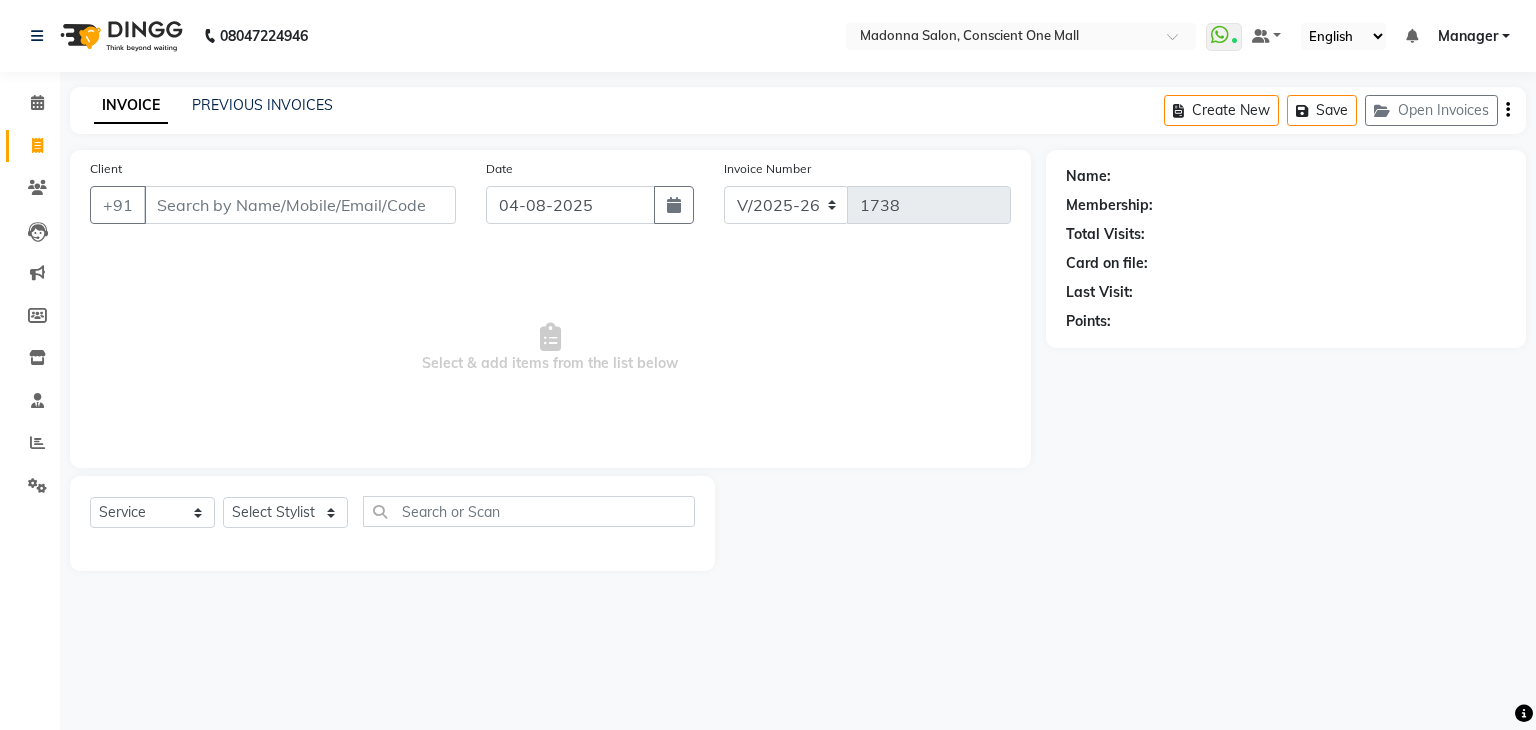 click on "Select & add items from the list below" at bounding box center (550, 348) 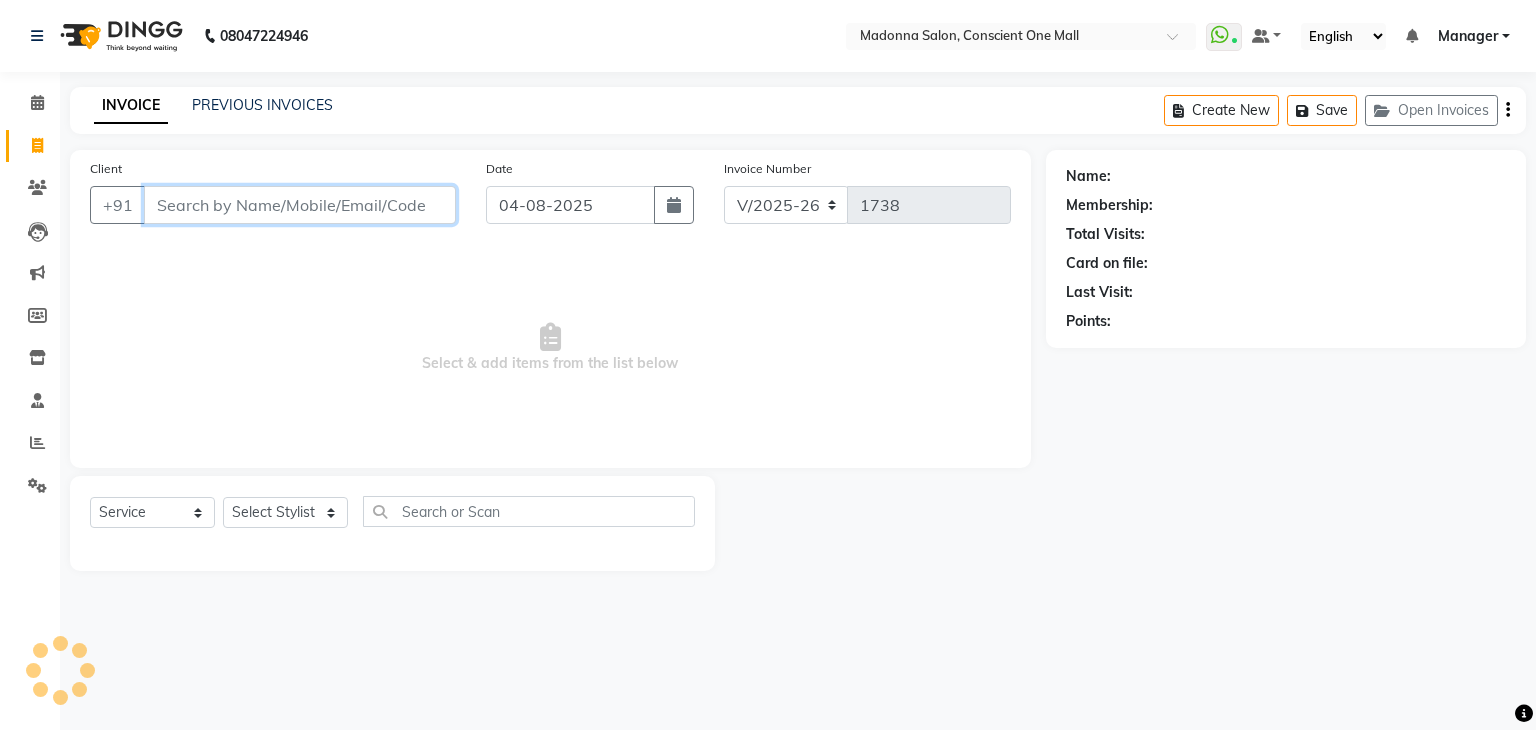 click on "Client" at bounding box center [300, 205] 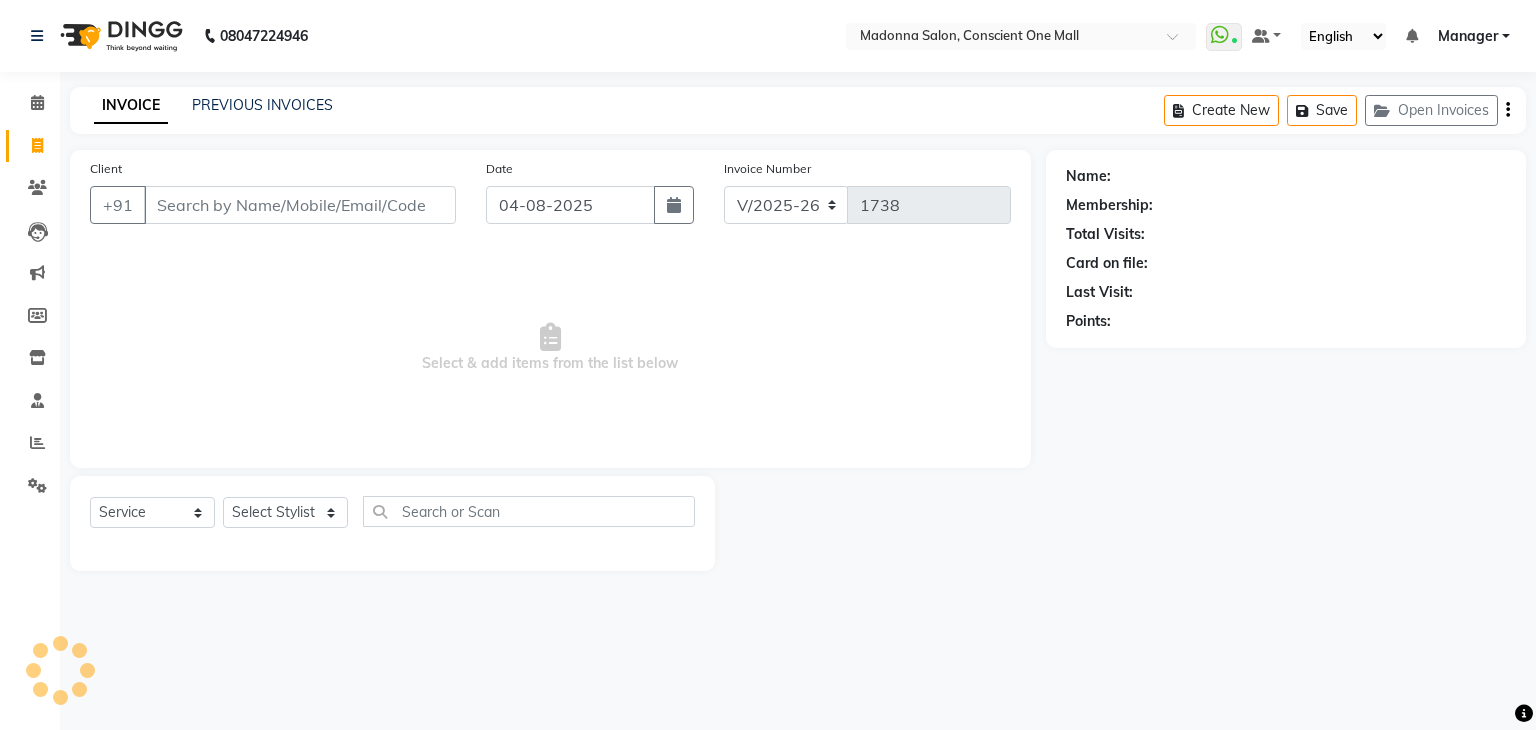 click on "Select & add items from the list below" at bounding box center (550, 348) 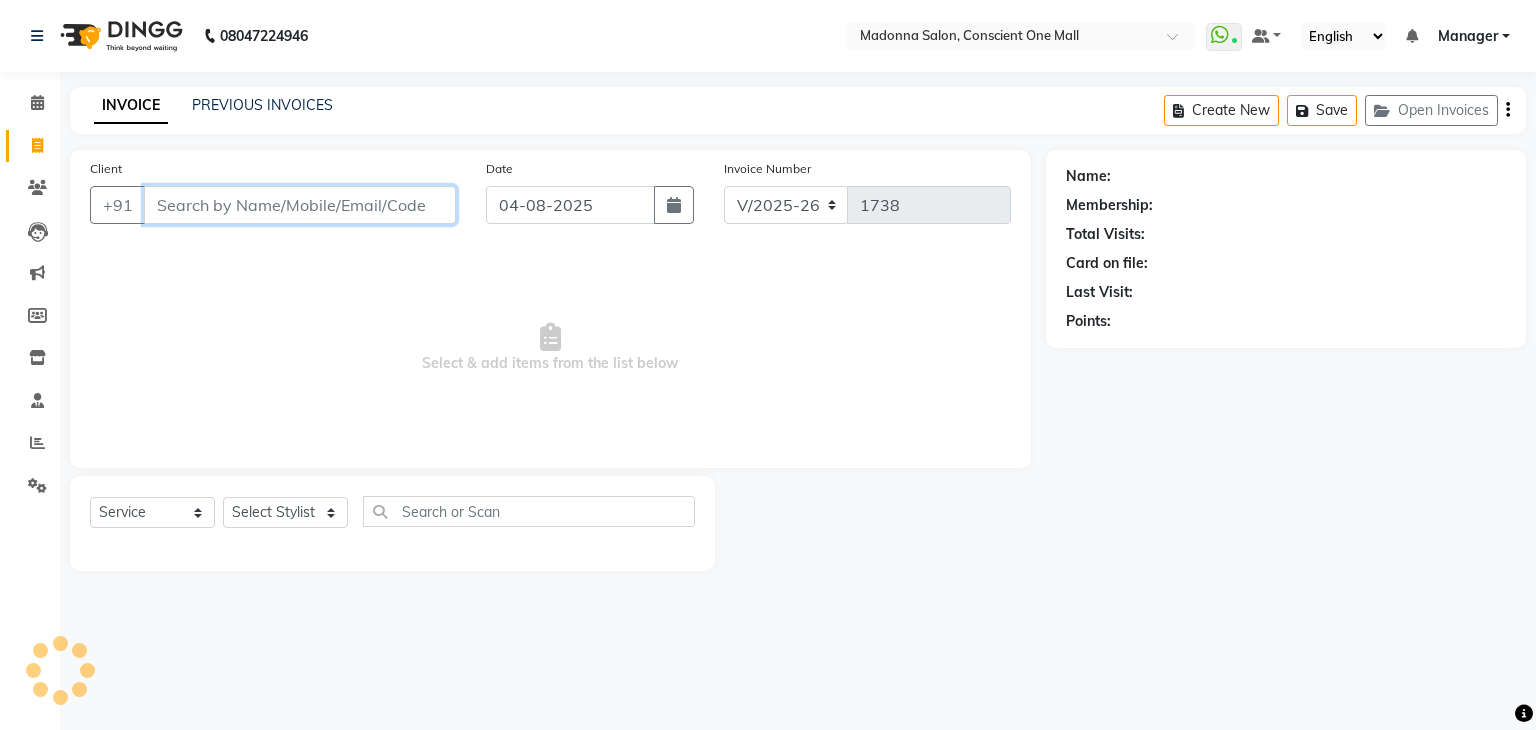 click on "Client" at bounding box center (300, 205) 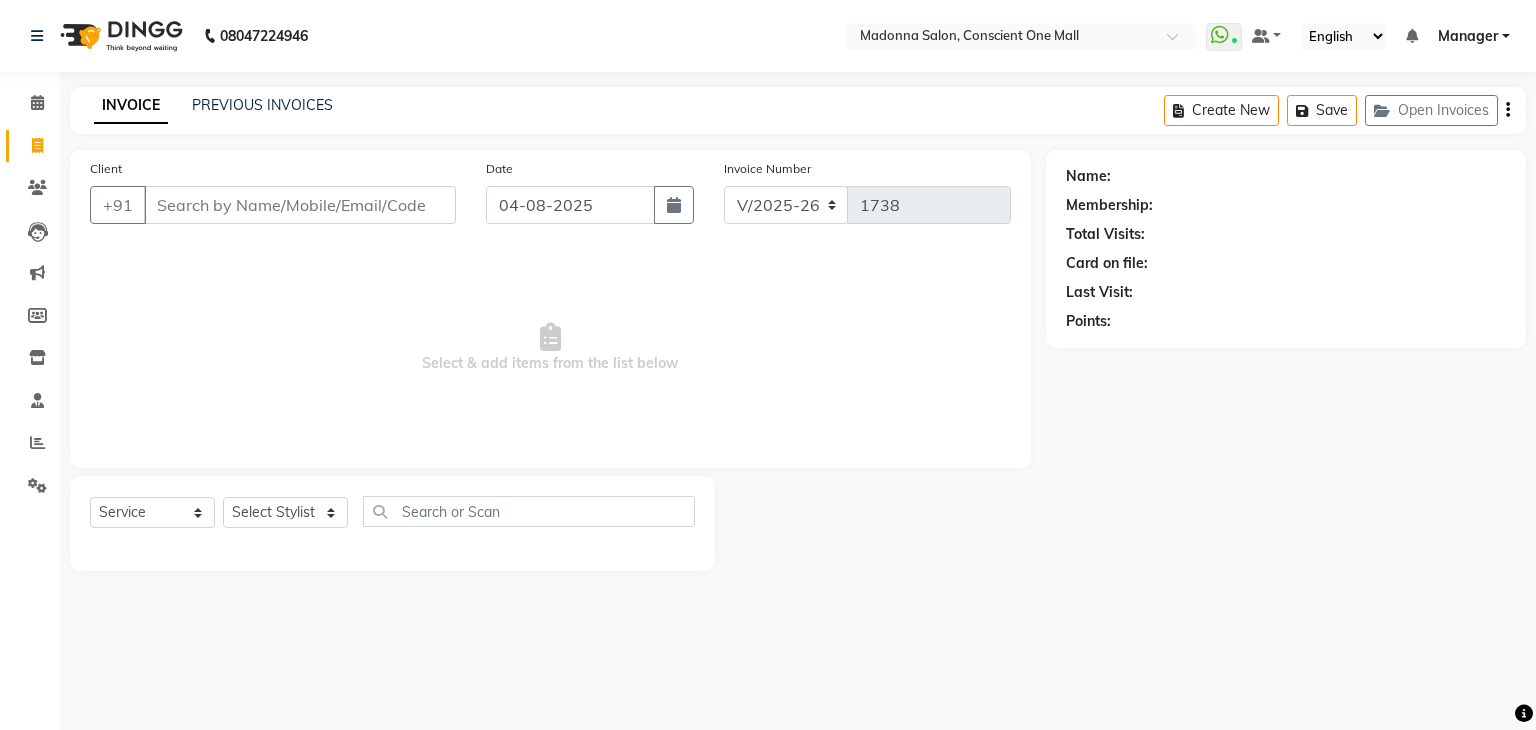 click 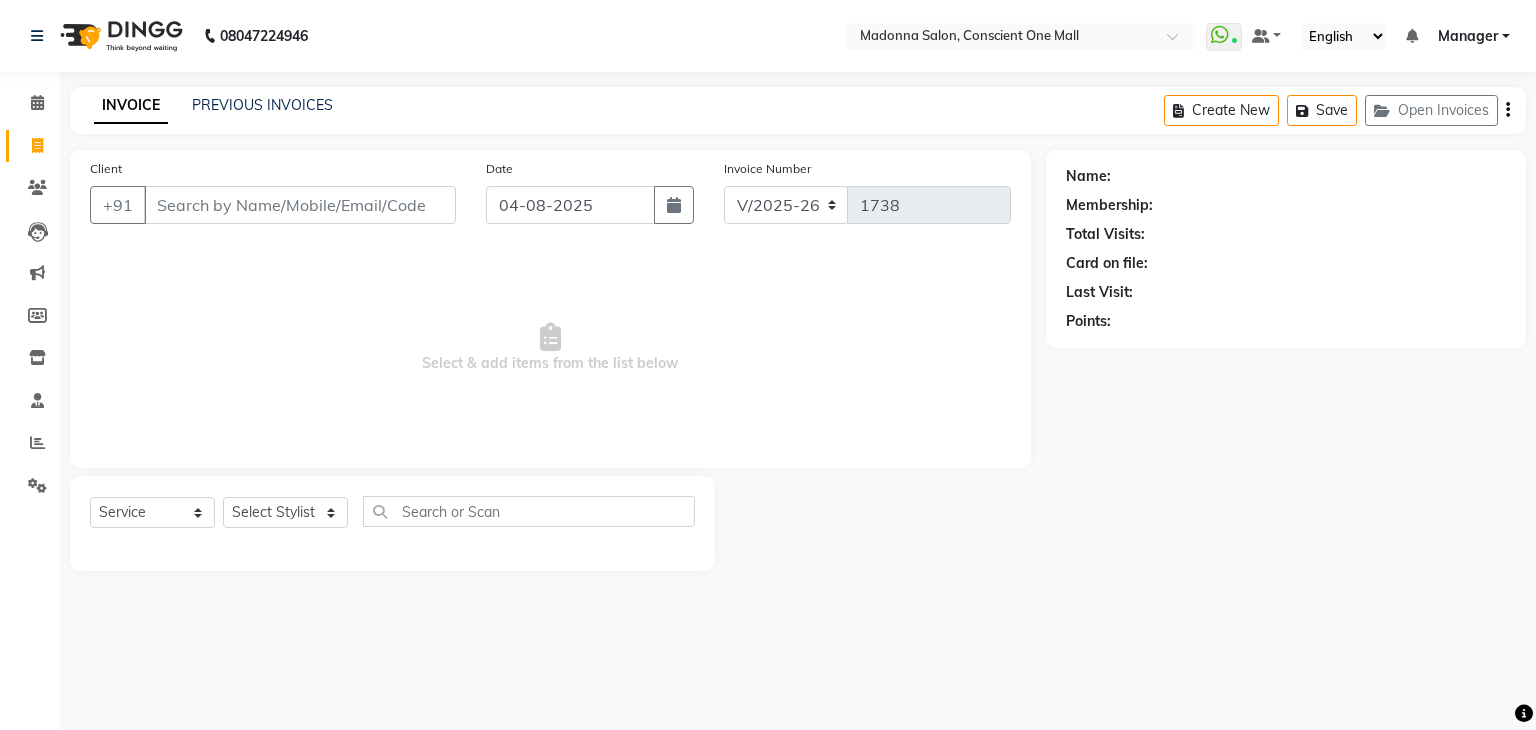 click on "Client +[COUNTRYCODE] Date [DATE] Invoice Number V/2025 V/2025-26 [NUMBER] Select & add items from the list below" 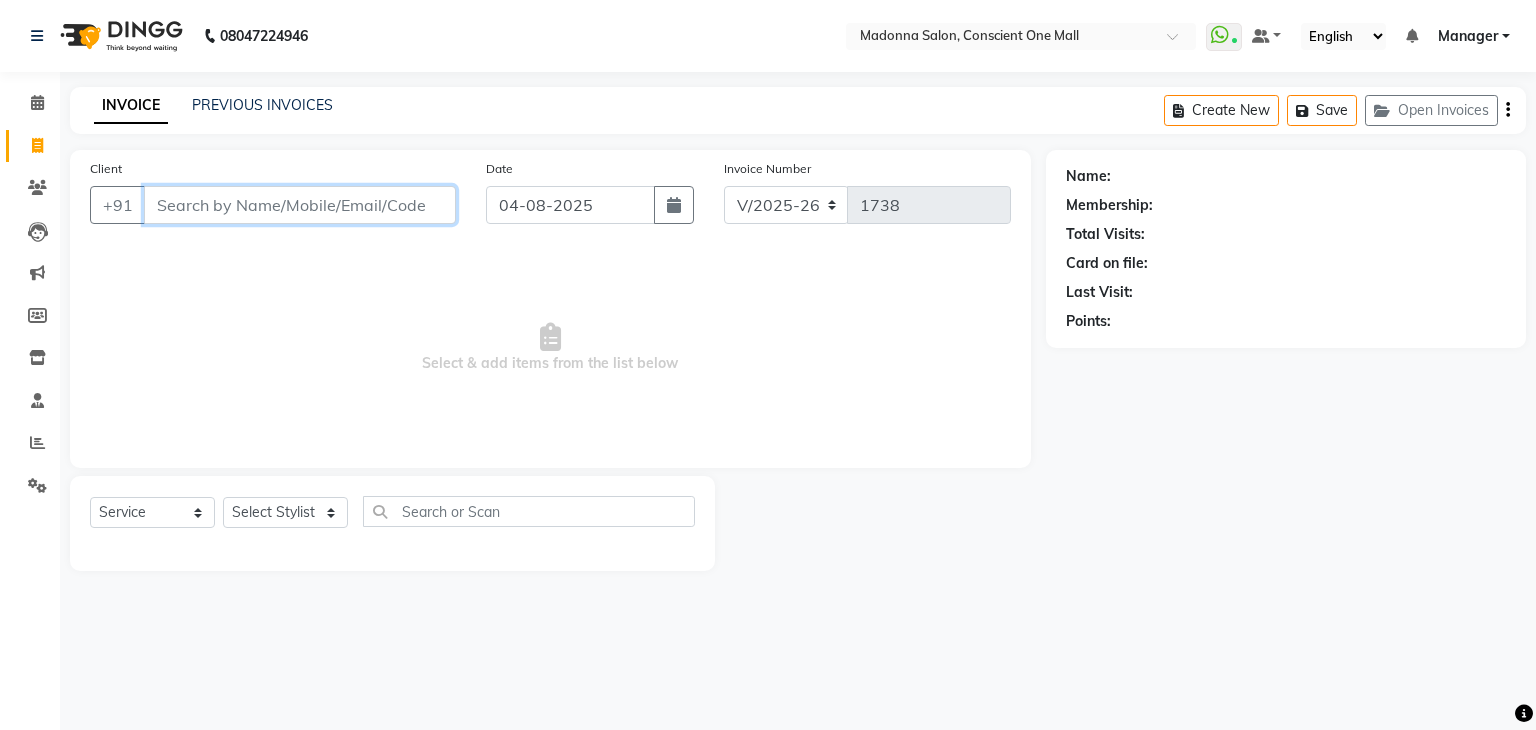 click on "Client" at bounding box center [300, 205] 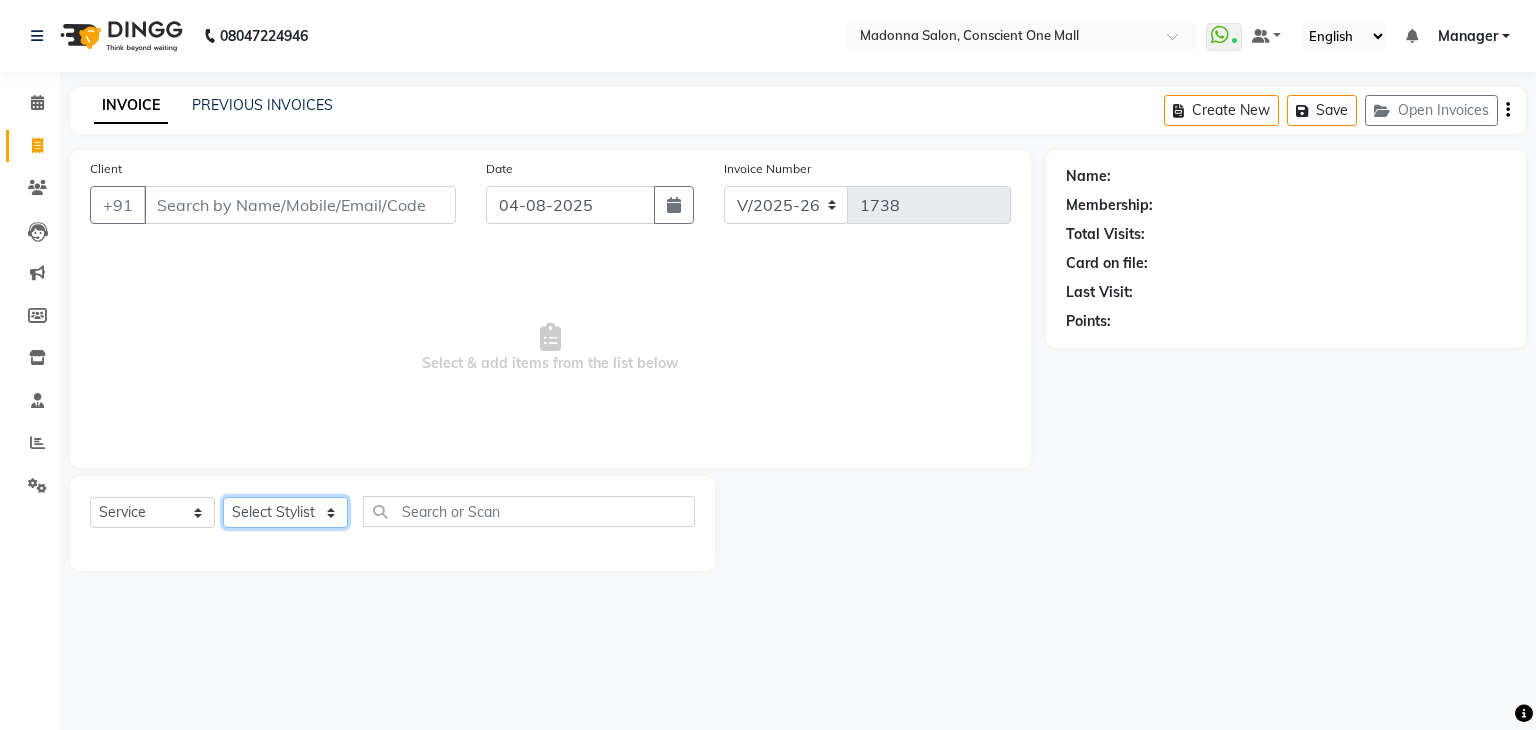 click on "Select Stylist AJAD AMIT ANSHU Bilal Harry himanshi HIMANSHU Janvi JAY Khusboo Manager misty Mukesh Naeem Navjot Kaur neha Pawan RAKHI Ripa Sachin Sagar  SAMEER Sanjeev Saurabh" 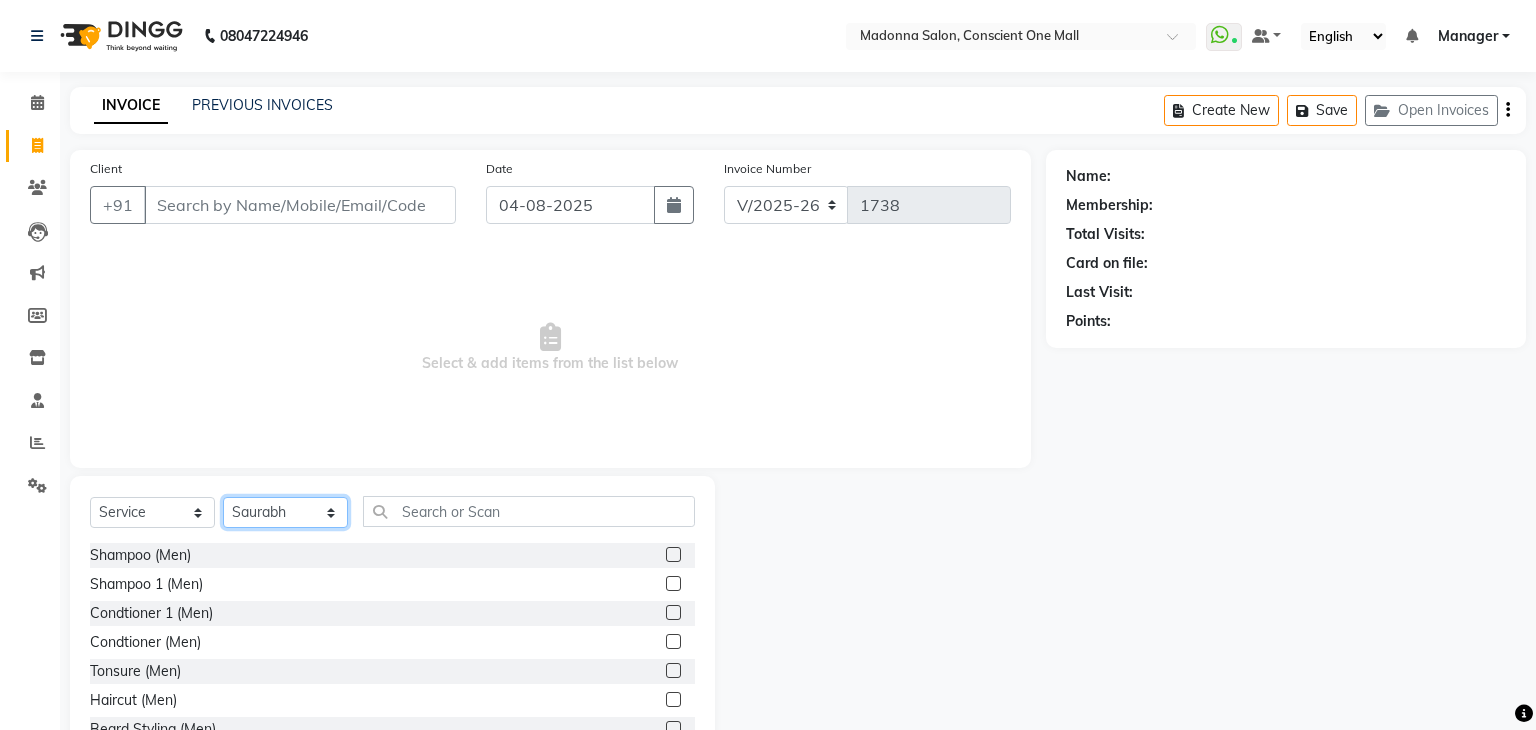 click on "Select Stylist AJAD AMIT ANSHU Bilal Harry himanshi HIMANSHU Janvi JAY Khusboo Manager misty Mukesh Naeem Navjot Kaur neha Pawan RAKHI Ripa Sachin Sagar  SAMEER Sanjeev Saurabh" 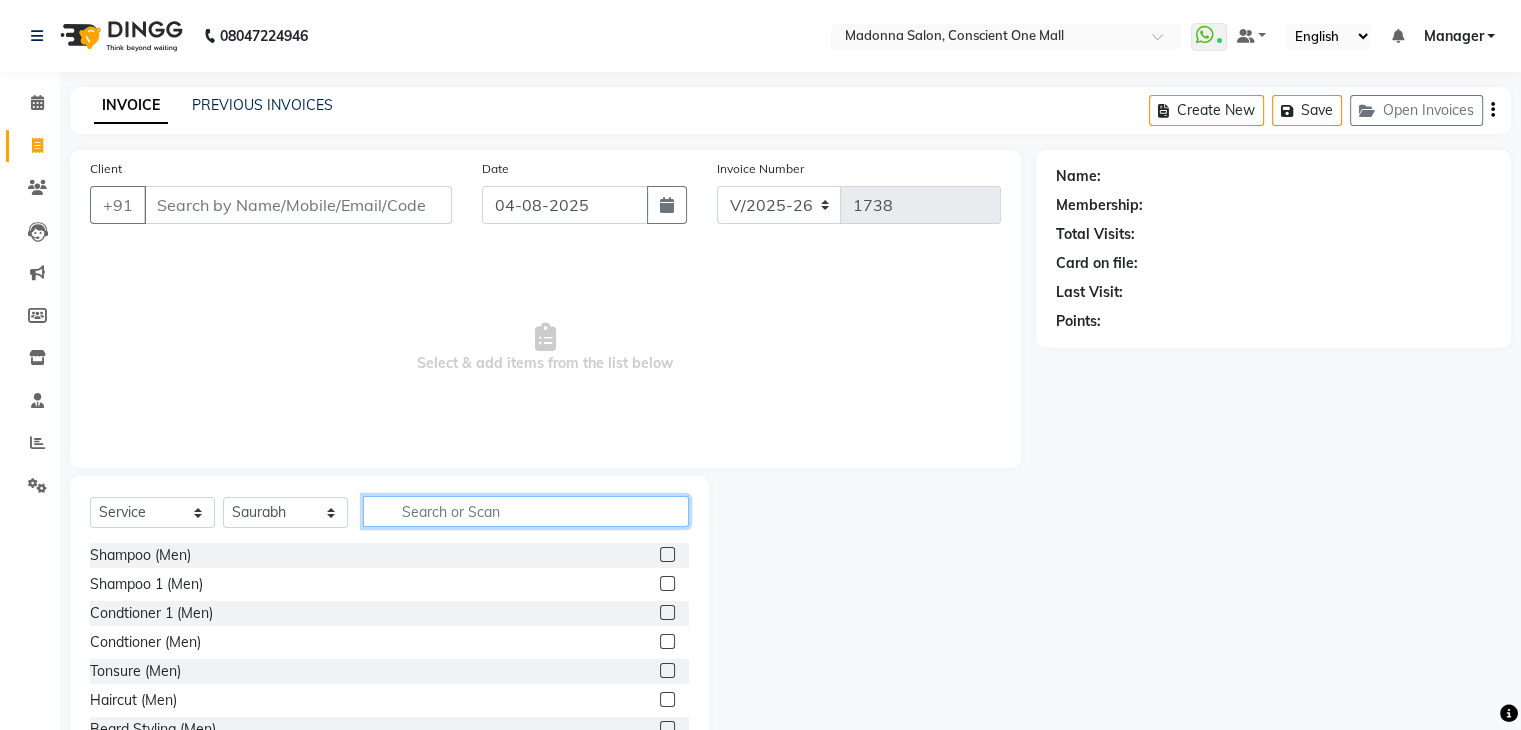click 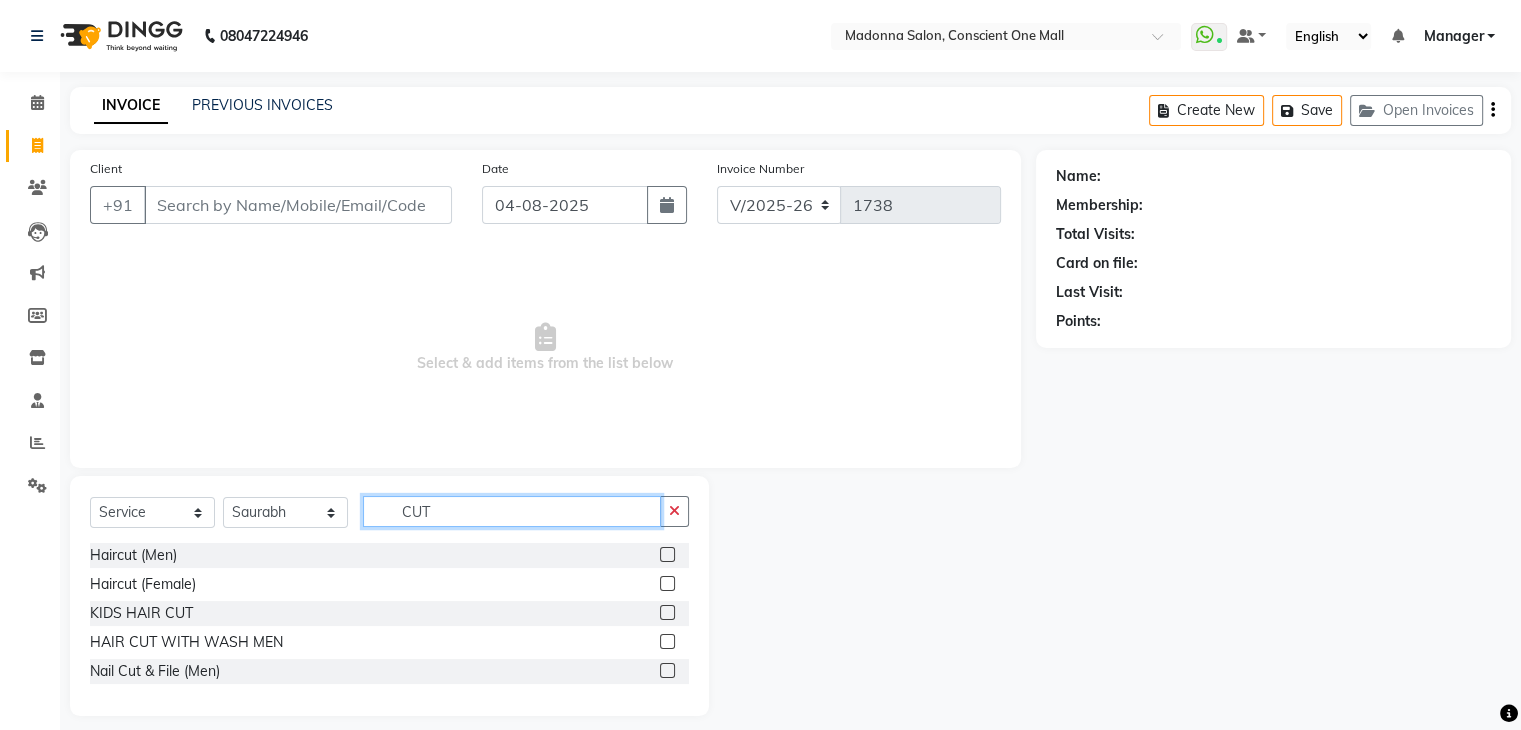 type on "CUT" 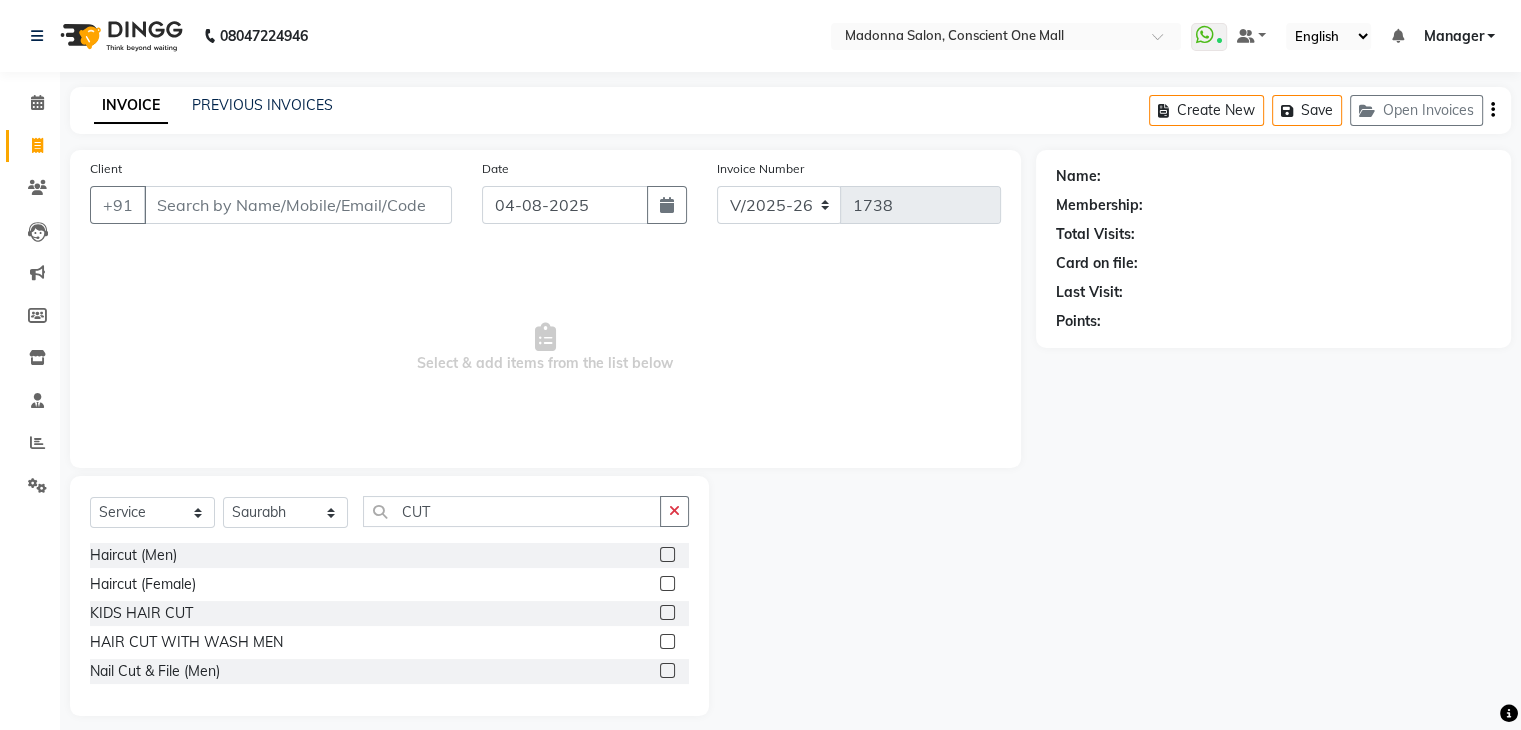 click 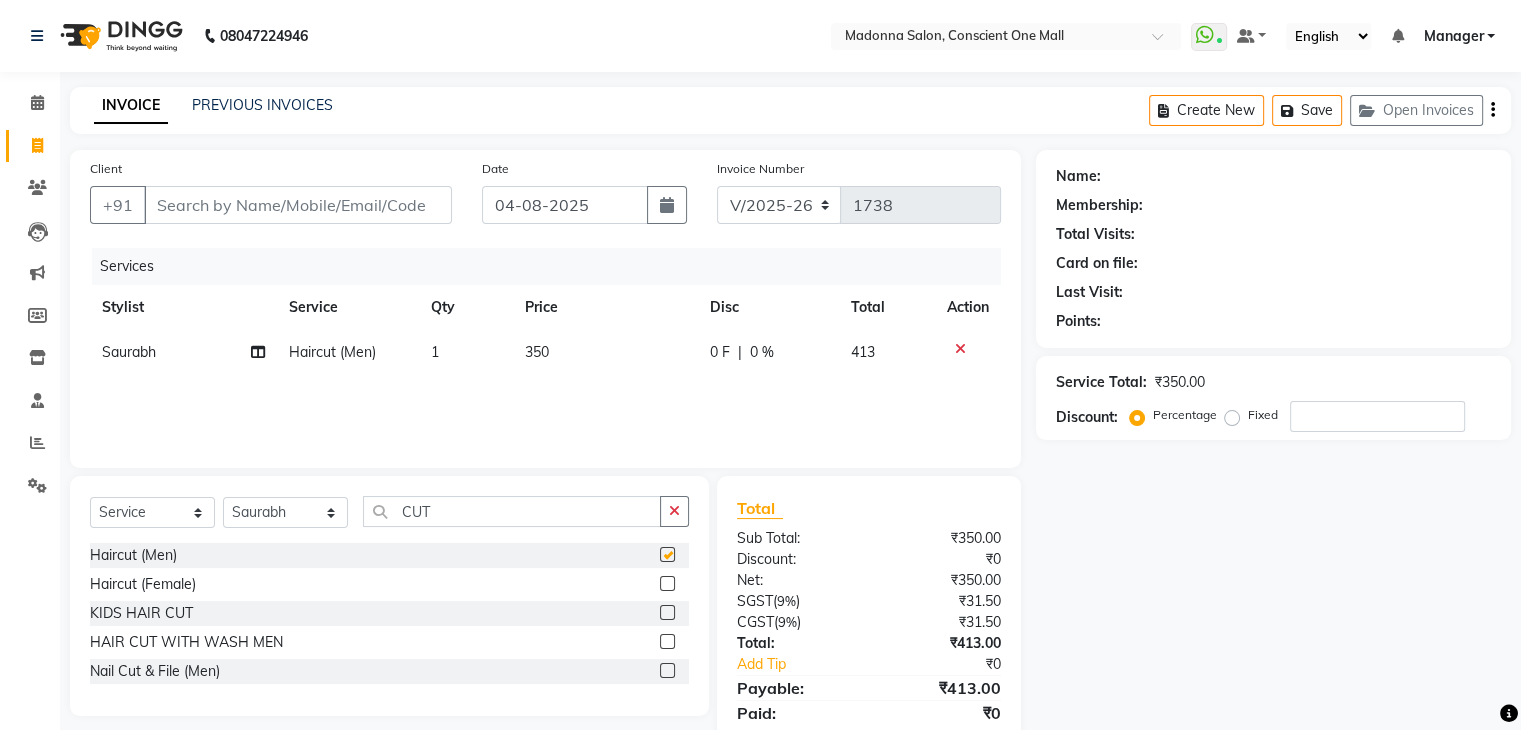 checkbox on "false" 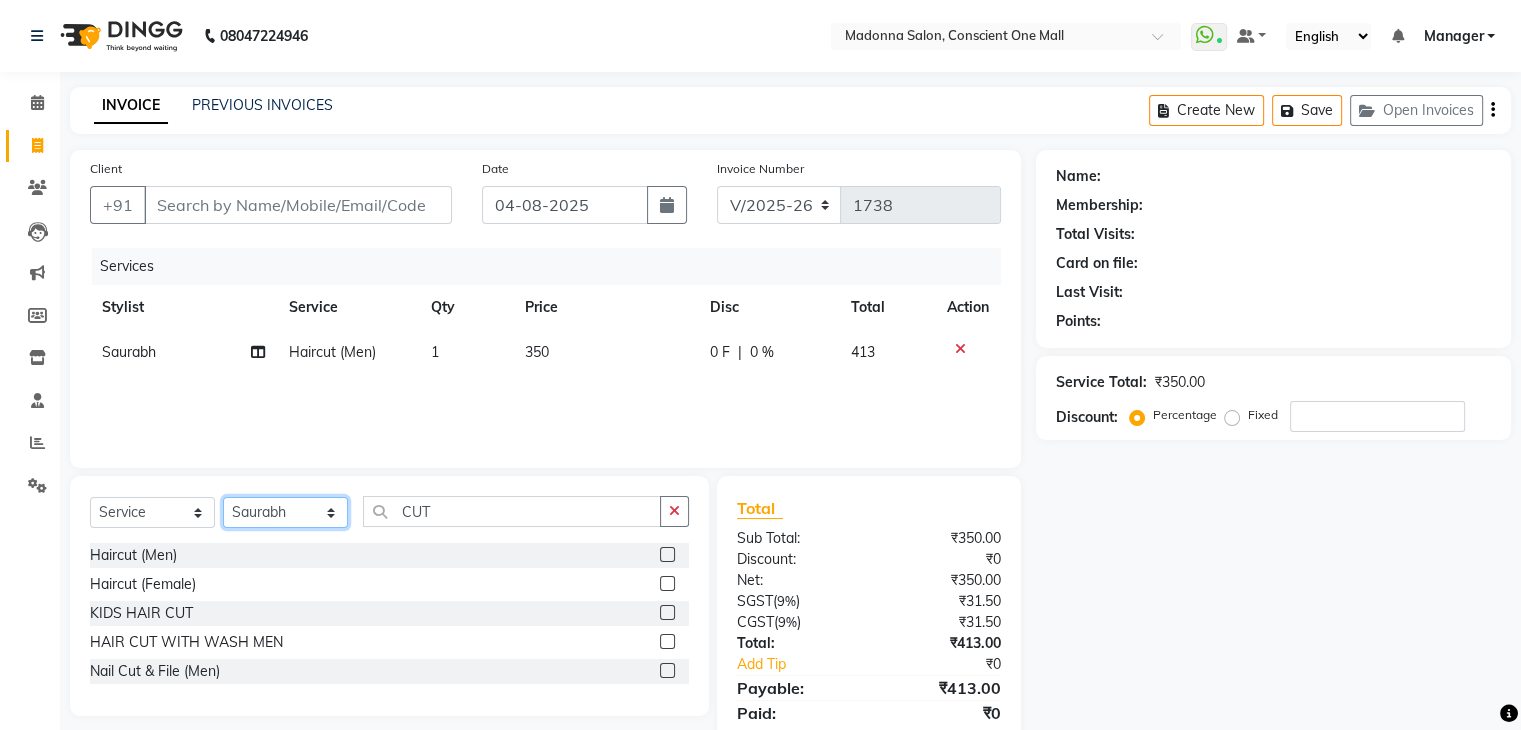 click on "Select Stylist AJAD AMIT ANSHU Bilal Harry himanshi HIMANSHU Janvi JAY Khusboo Manager misty Mukesh Naeem Navjot Kaur neha Pawan RAKHI Ripa Sachin Sagar  SAMEER Sanjeev Saurabh" 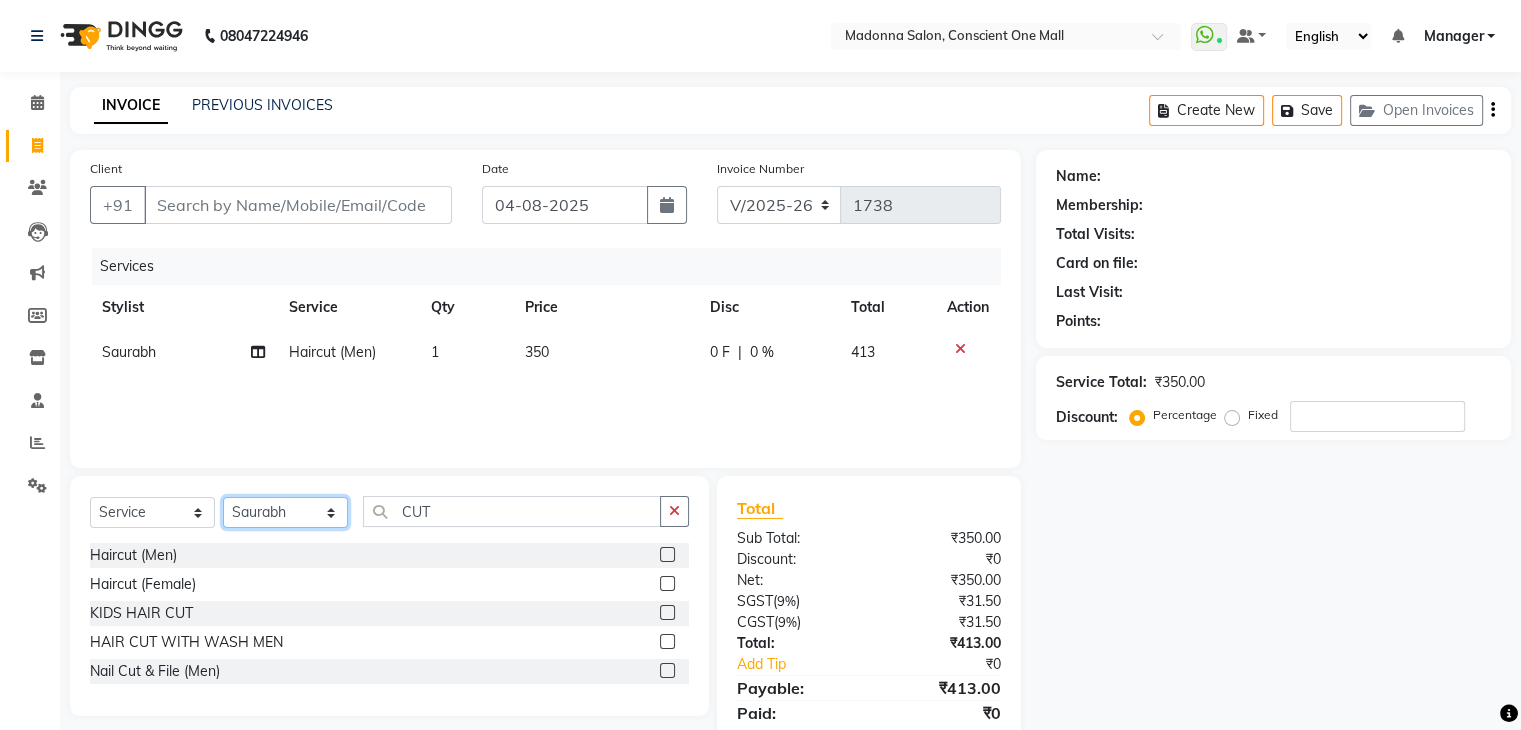 select on "67304" 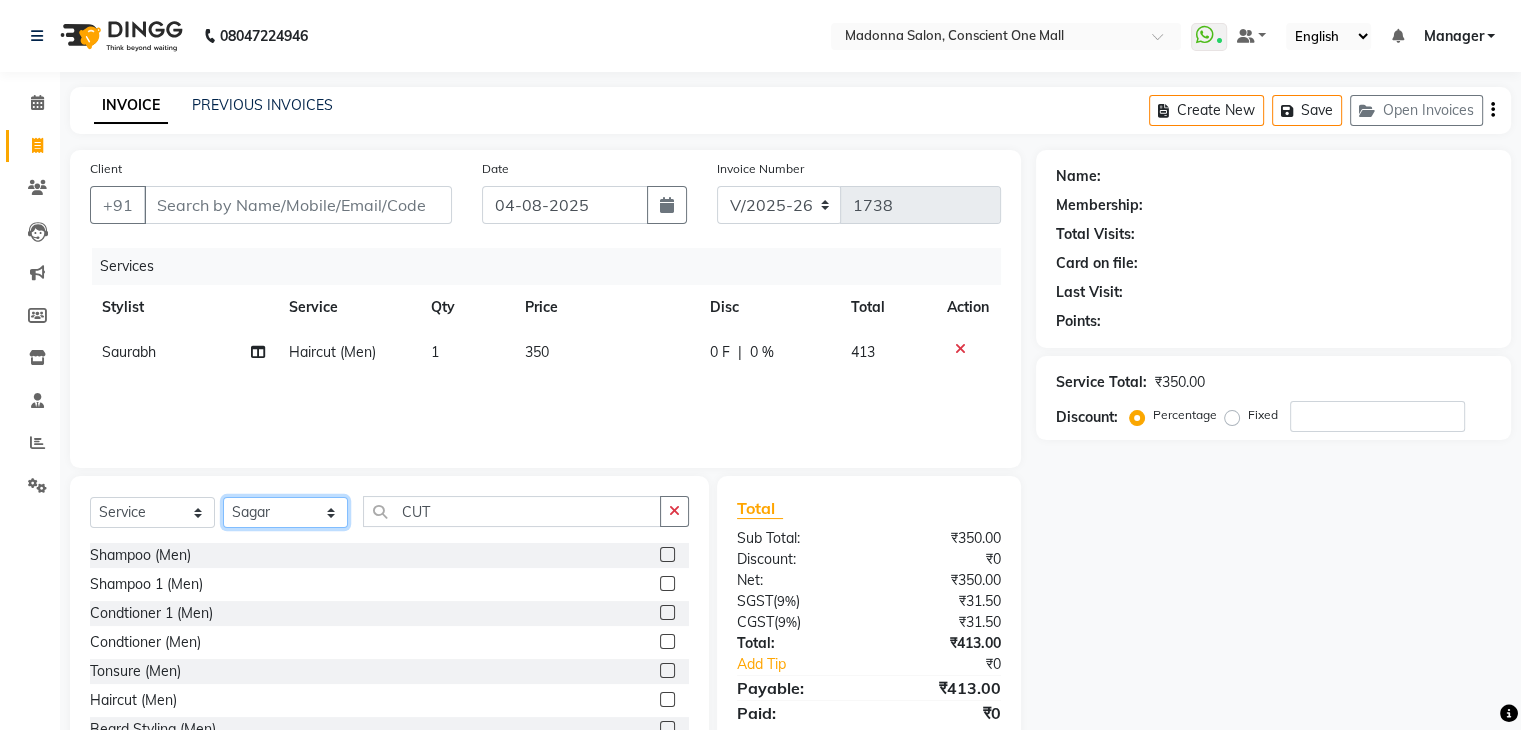 click on "Select Stylist AJAD AMIT ANSHU Bilal Harry himanshi HIMANSHU Janvi JAY Khusboo Manager misty Mukesh Naeem Navjot Kaur neha Pawan RAKHI Ripa Sachin Sagar  SAMEER Sanjeev Saurabh" 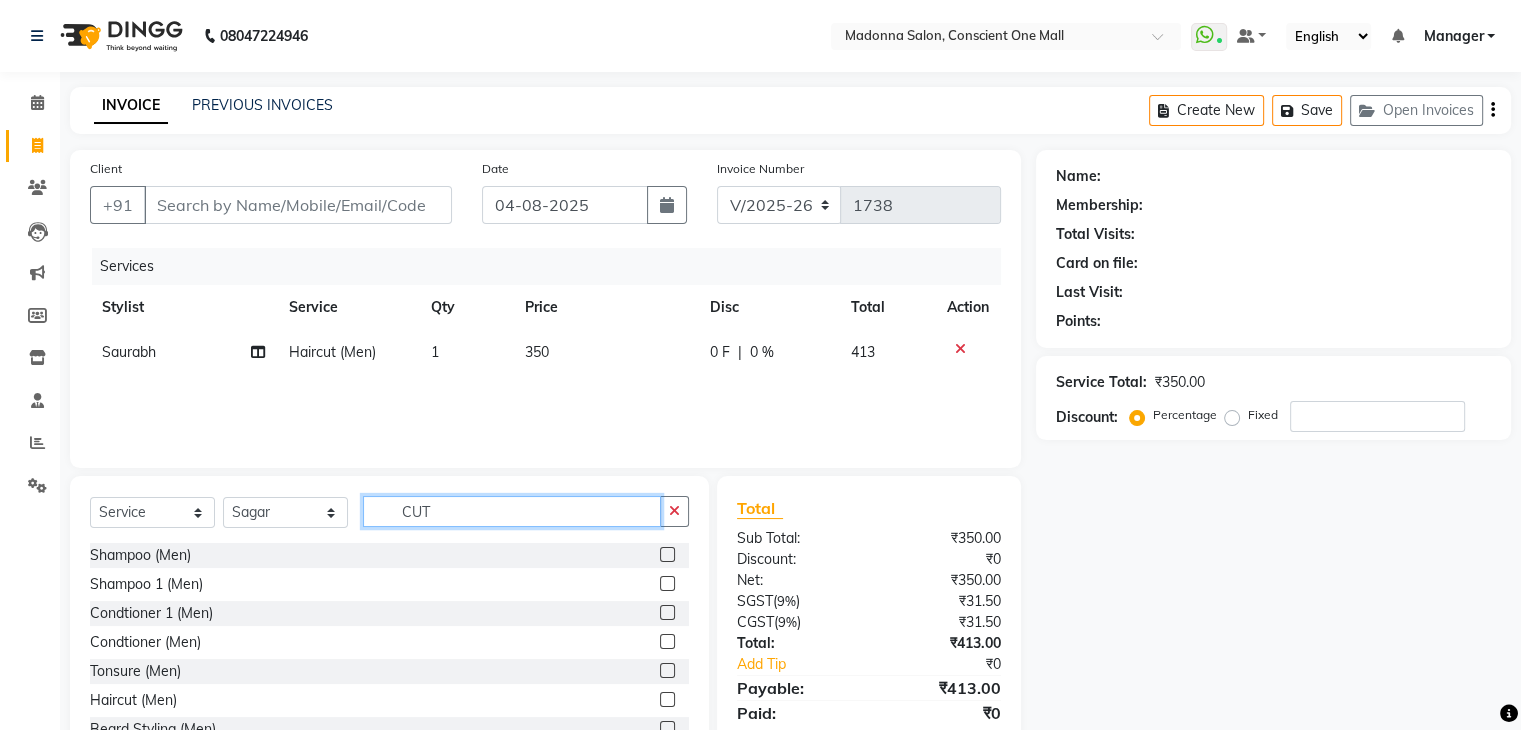 click on "CUT" 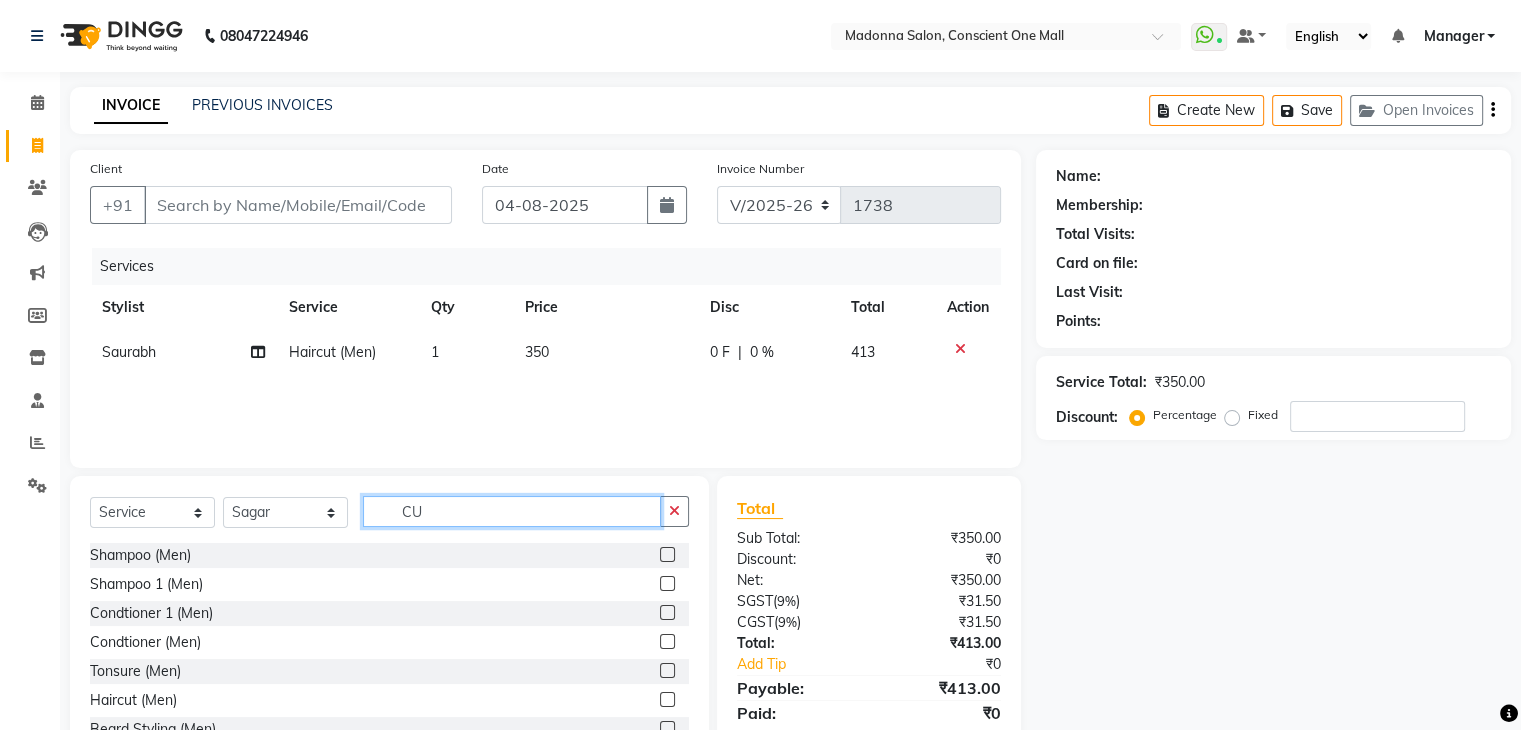 type on "C" 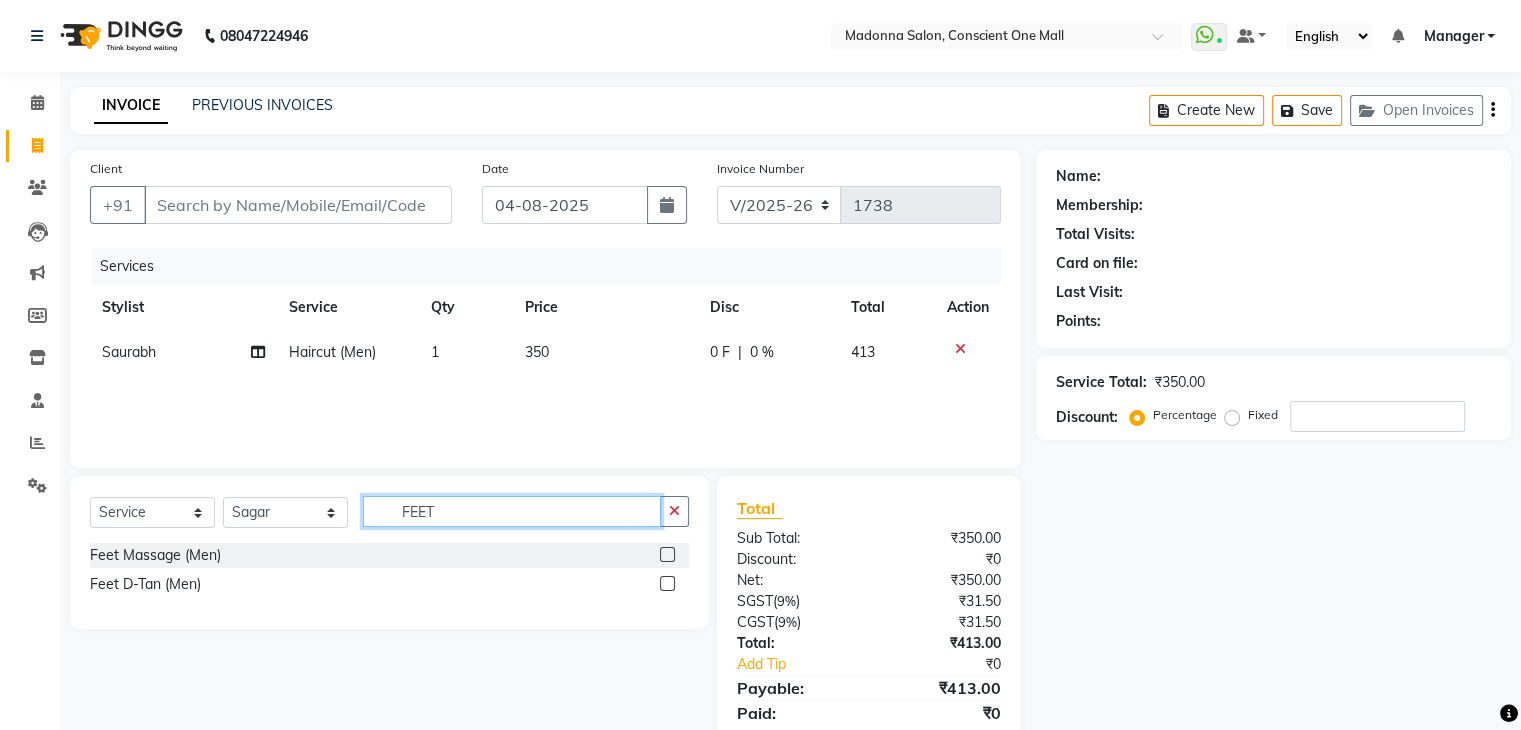 type on "FEET" 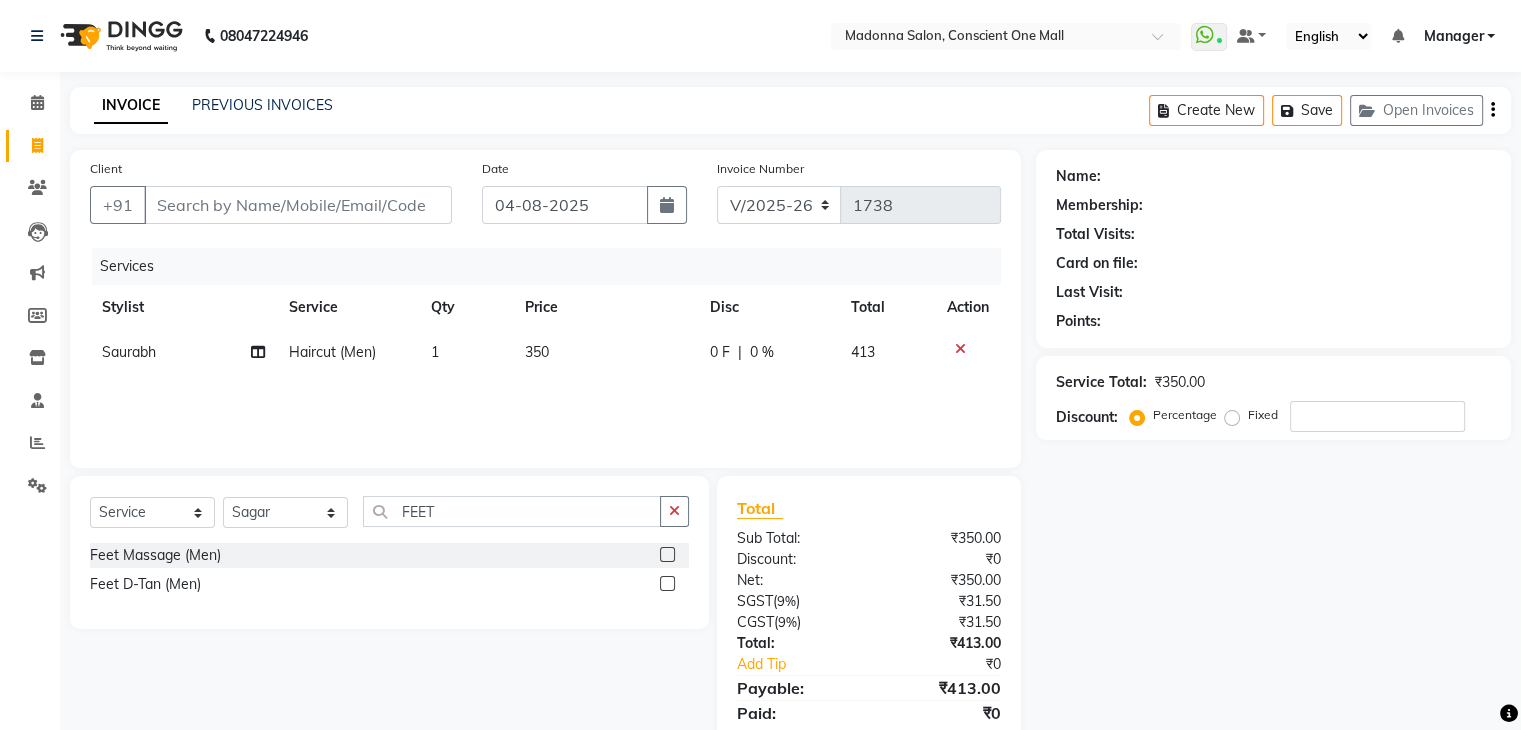 click 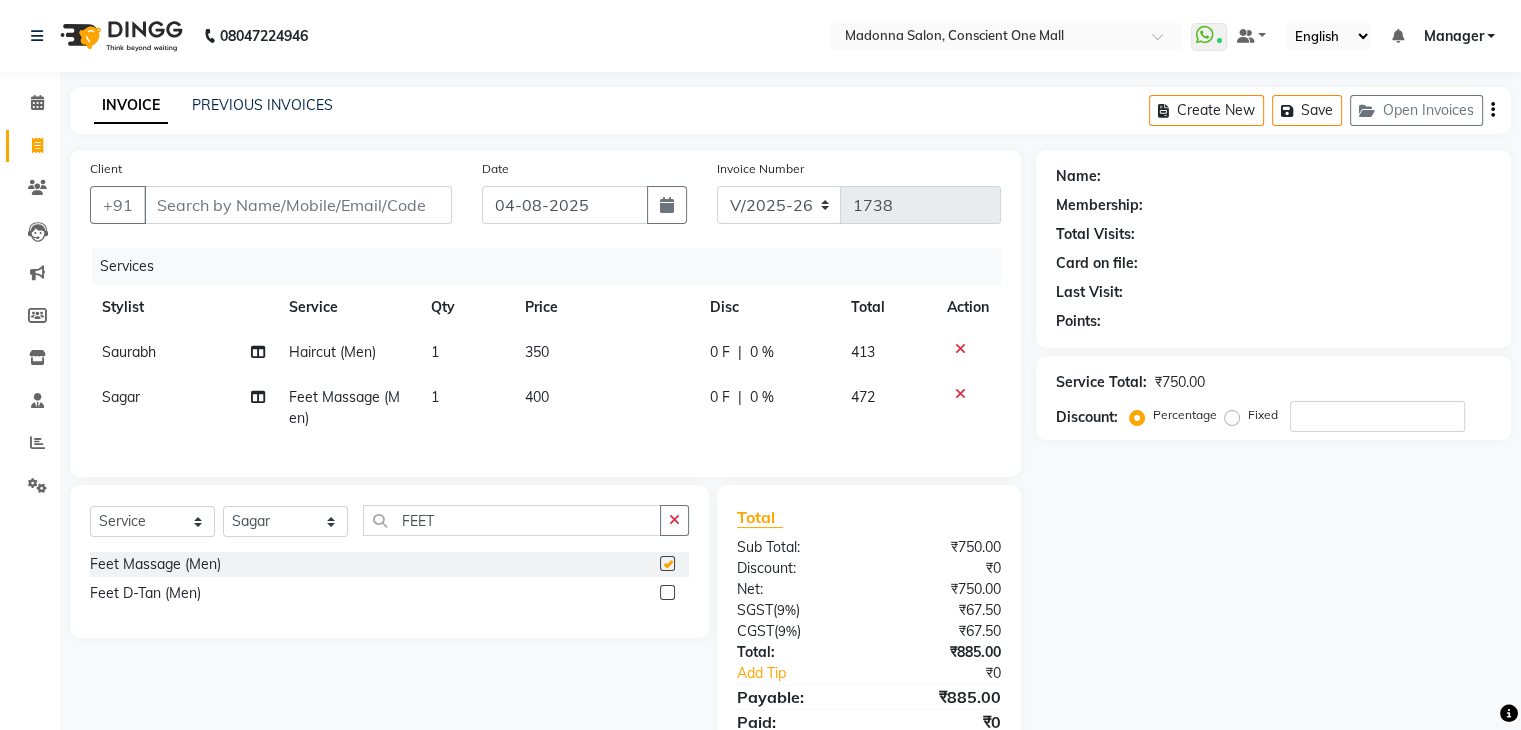 checkbox on "false" 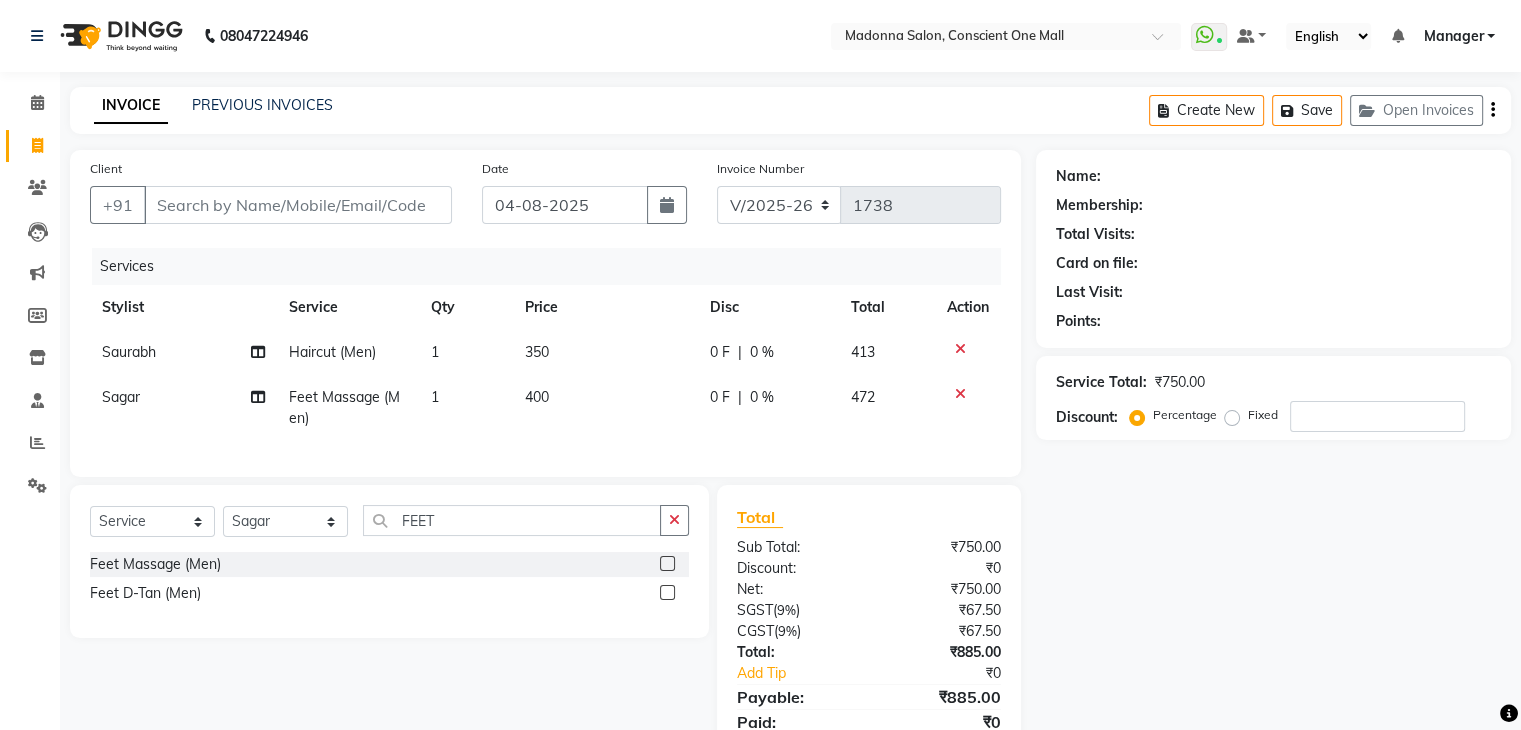 click 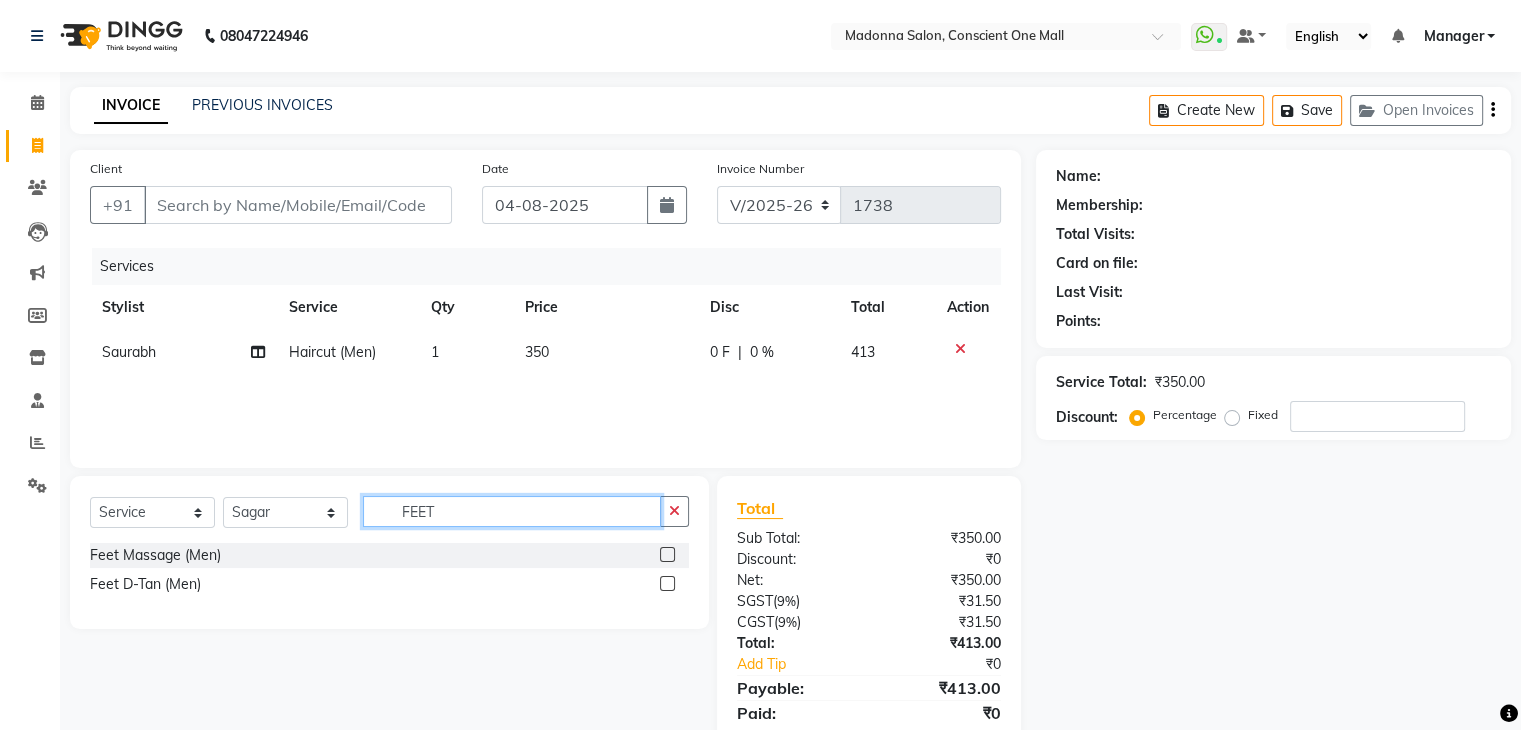 click on "FEET" 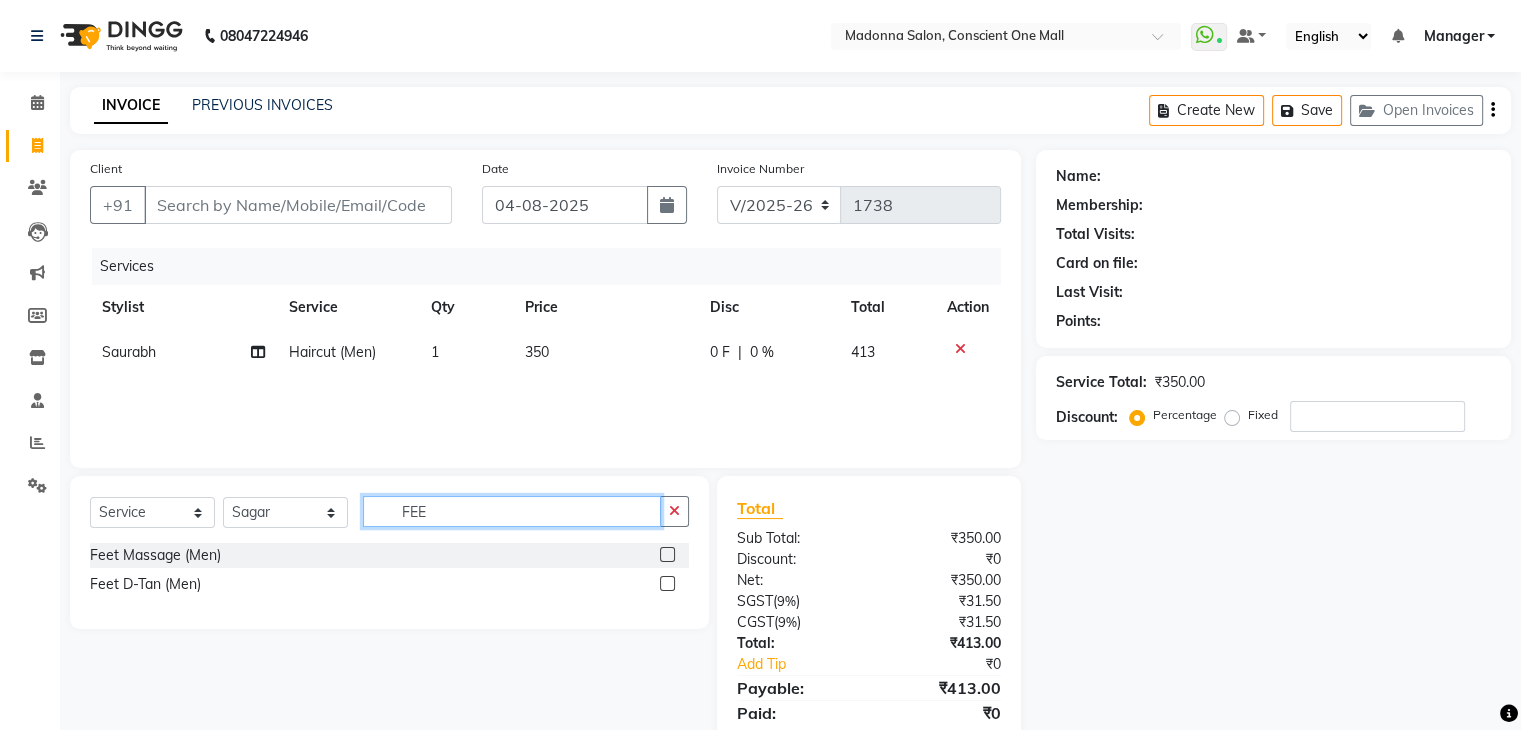 type on "FEET" 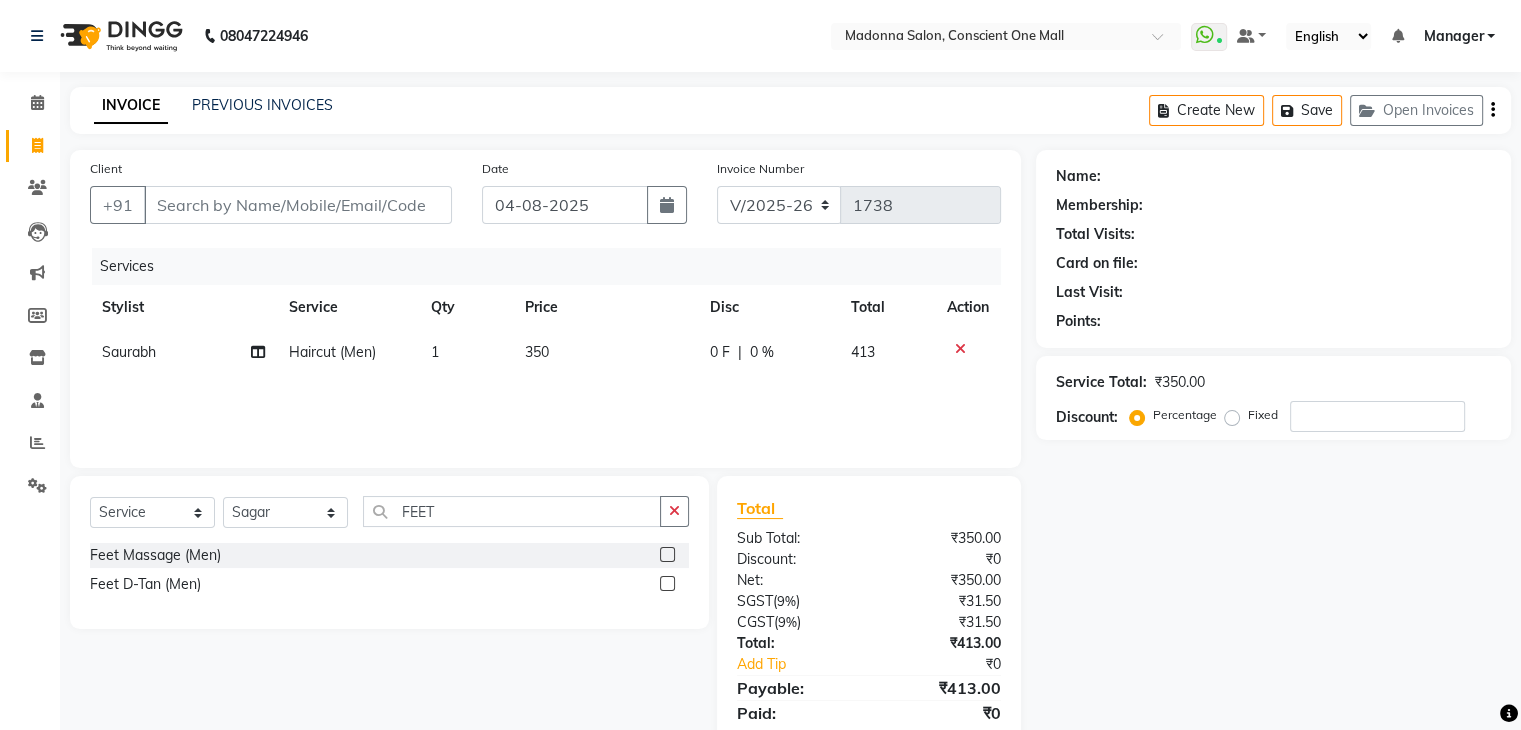 click 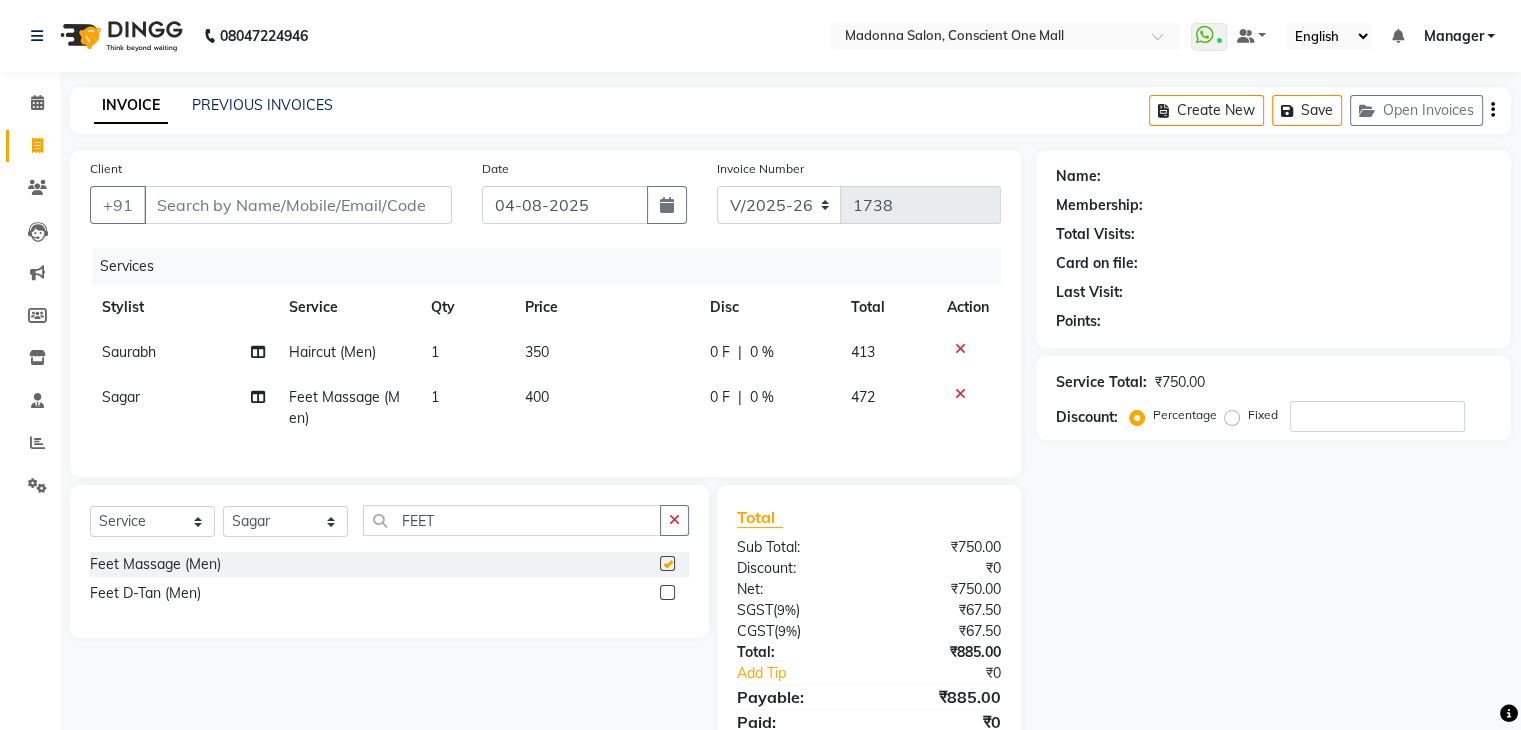checkbox on "false" 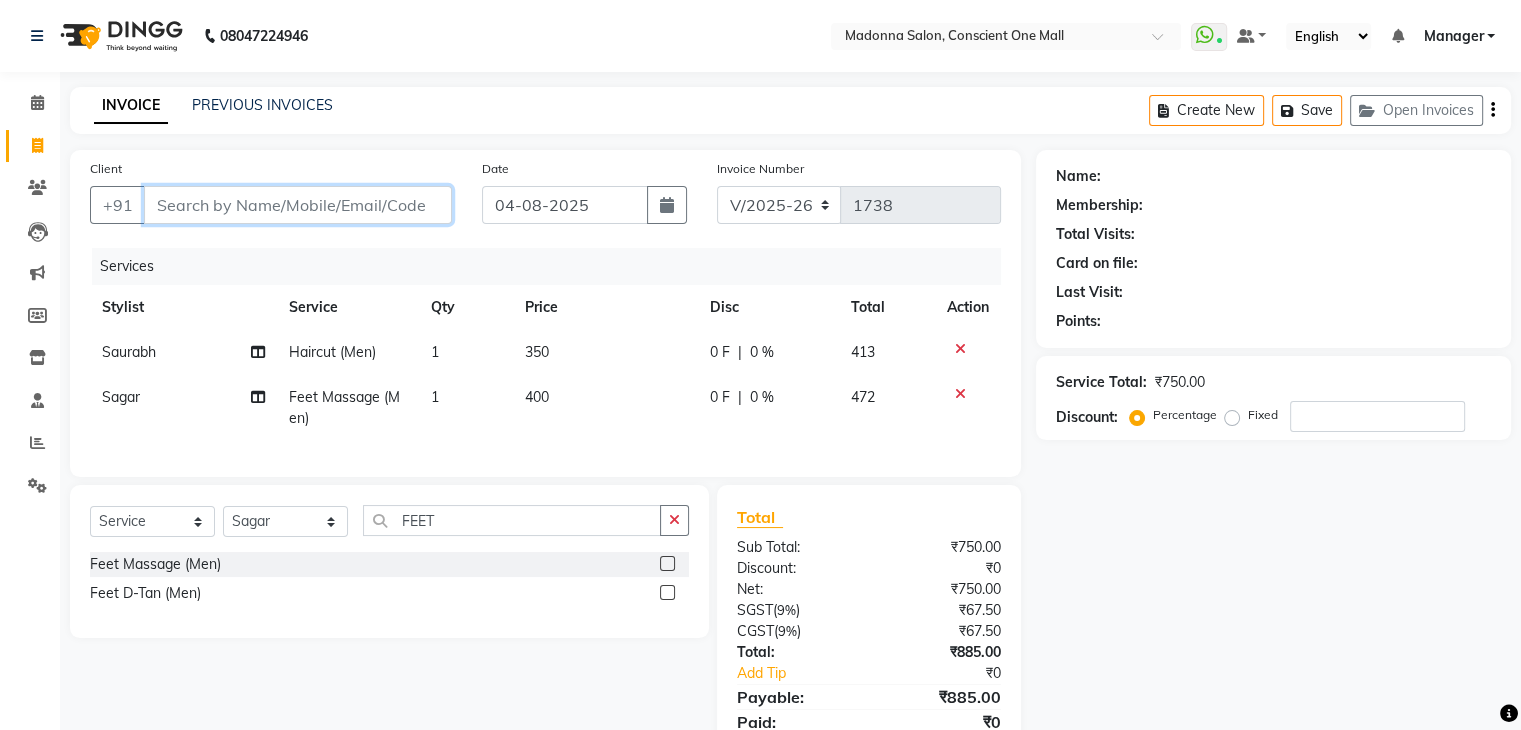 click on "Client" at bounding box center [298, 205] 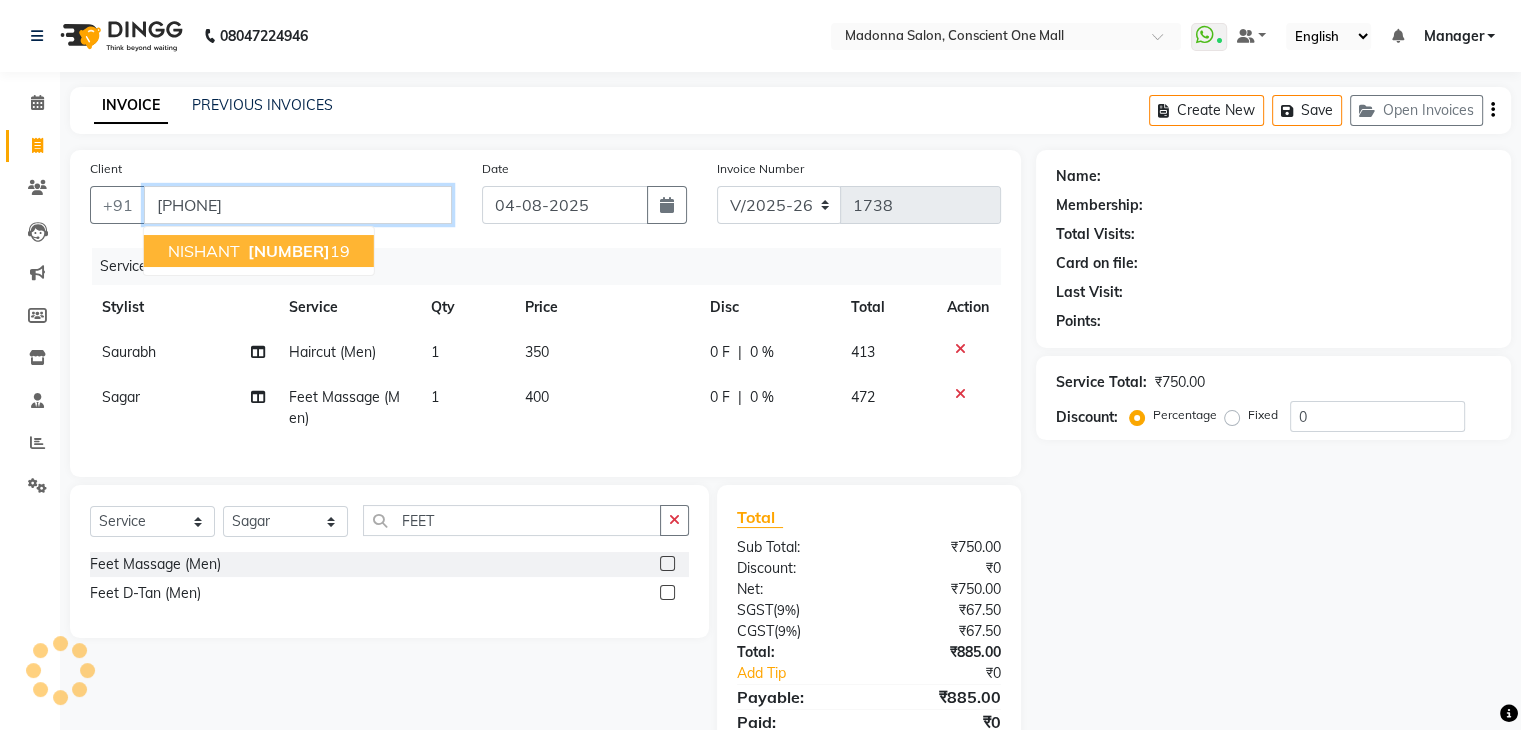 type on "[PHONE]" 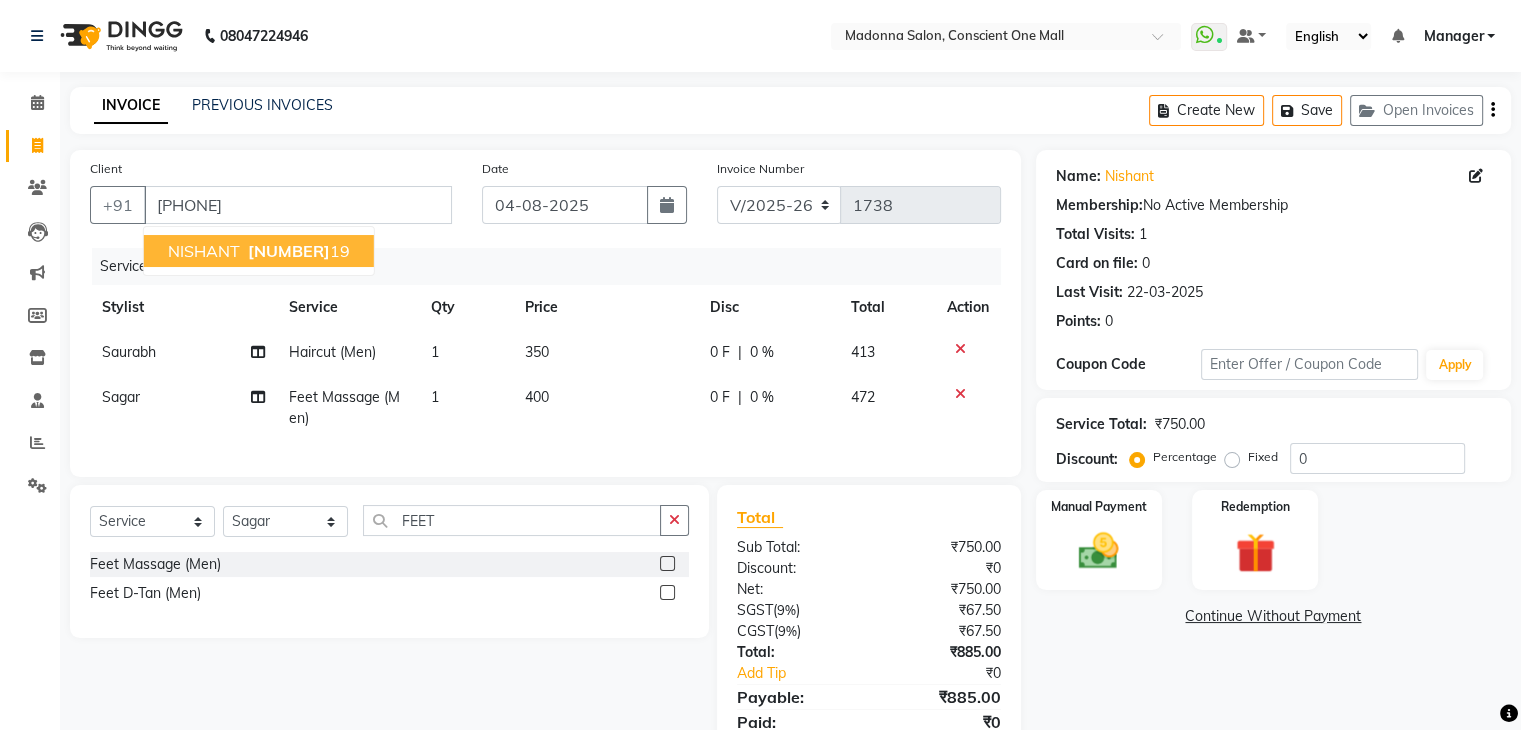 click on "[NUMBER]" at bounding box center (289, 251) 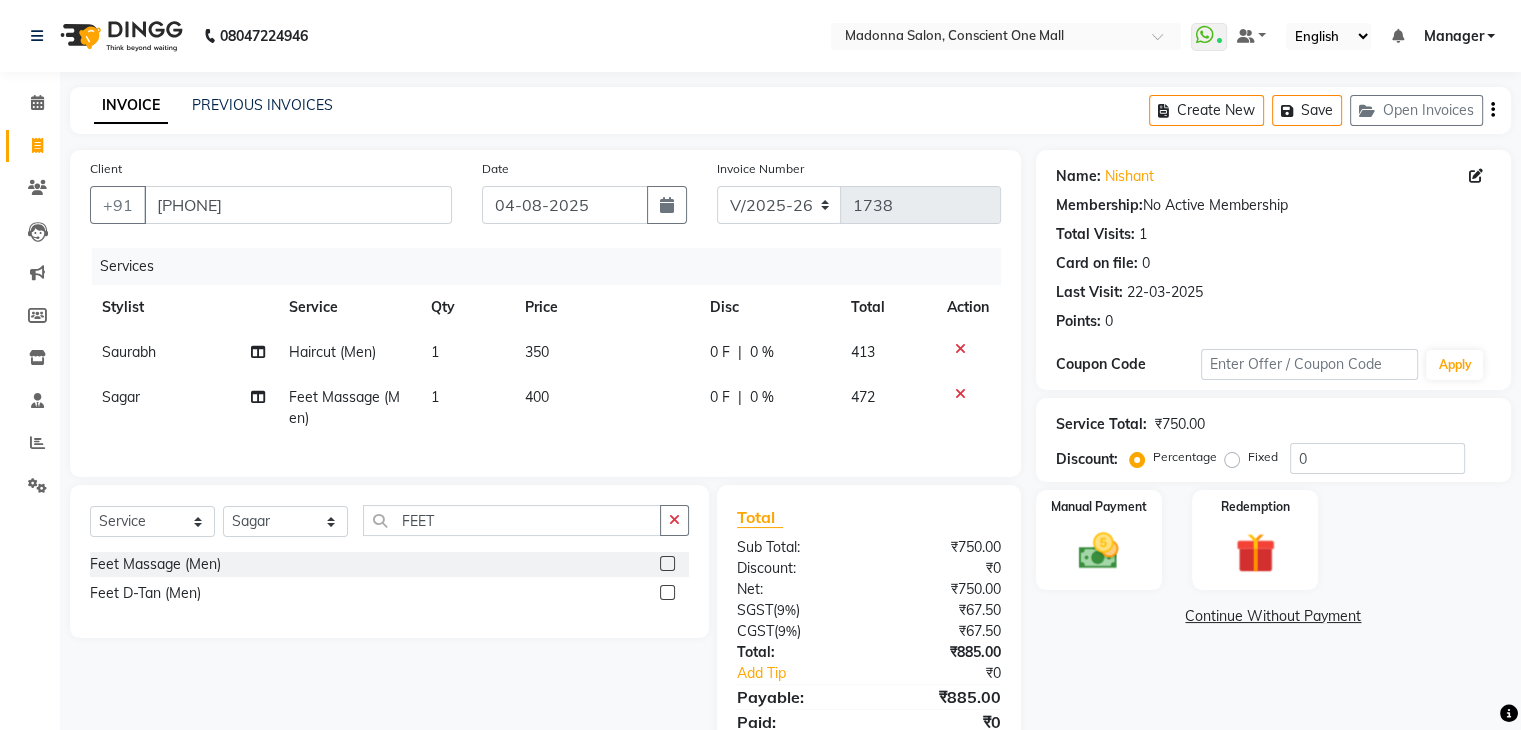 scroll, scrollTop: 95, scrollLeft: 0, axis: vertical 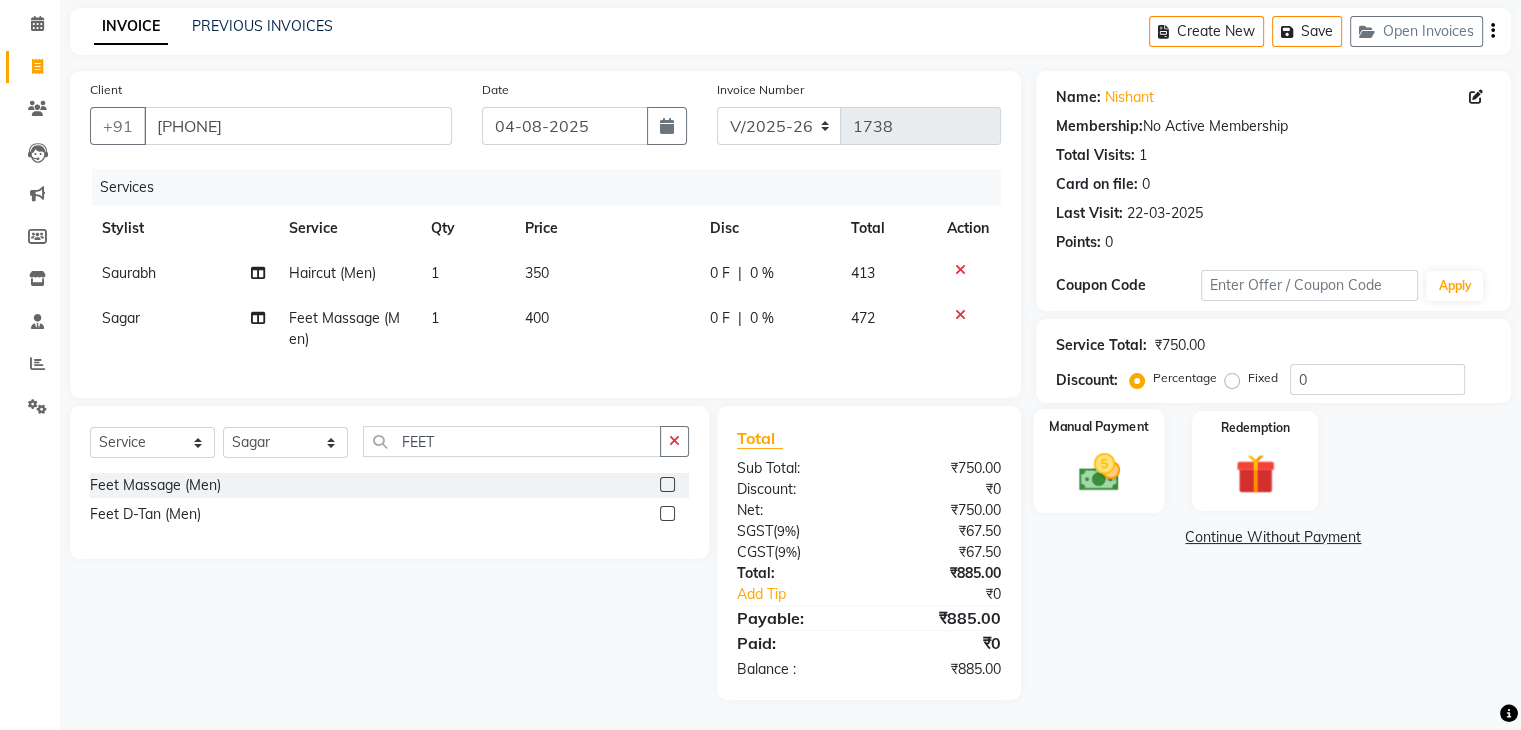 click 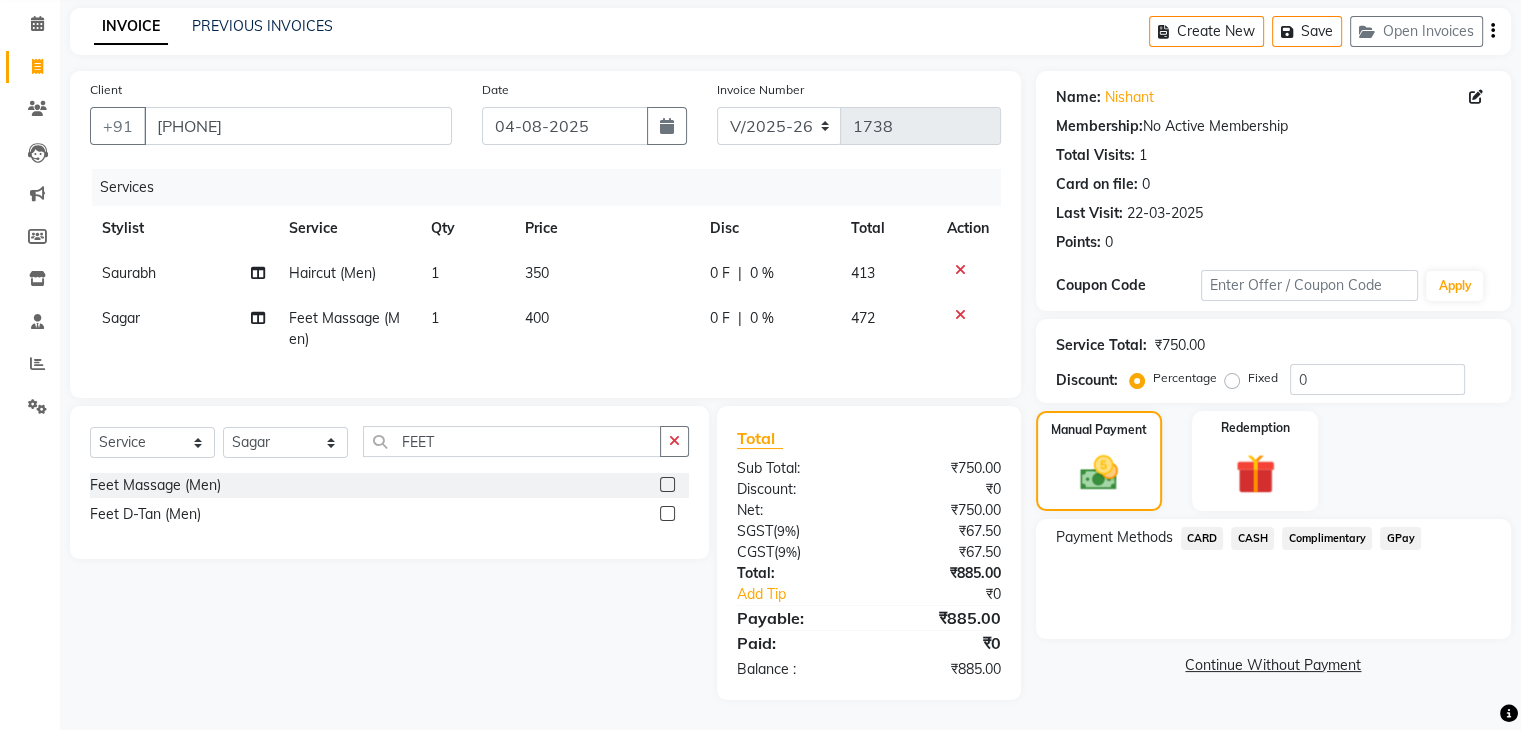 click on "CARD" 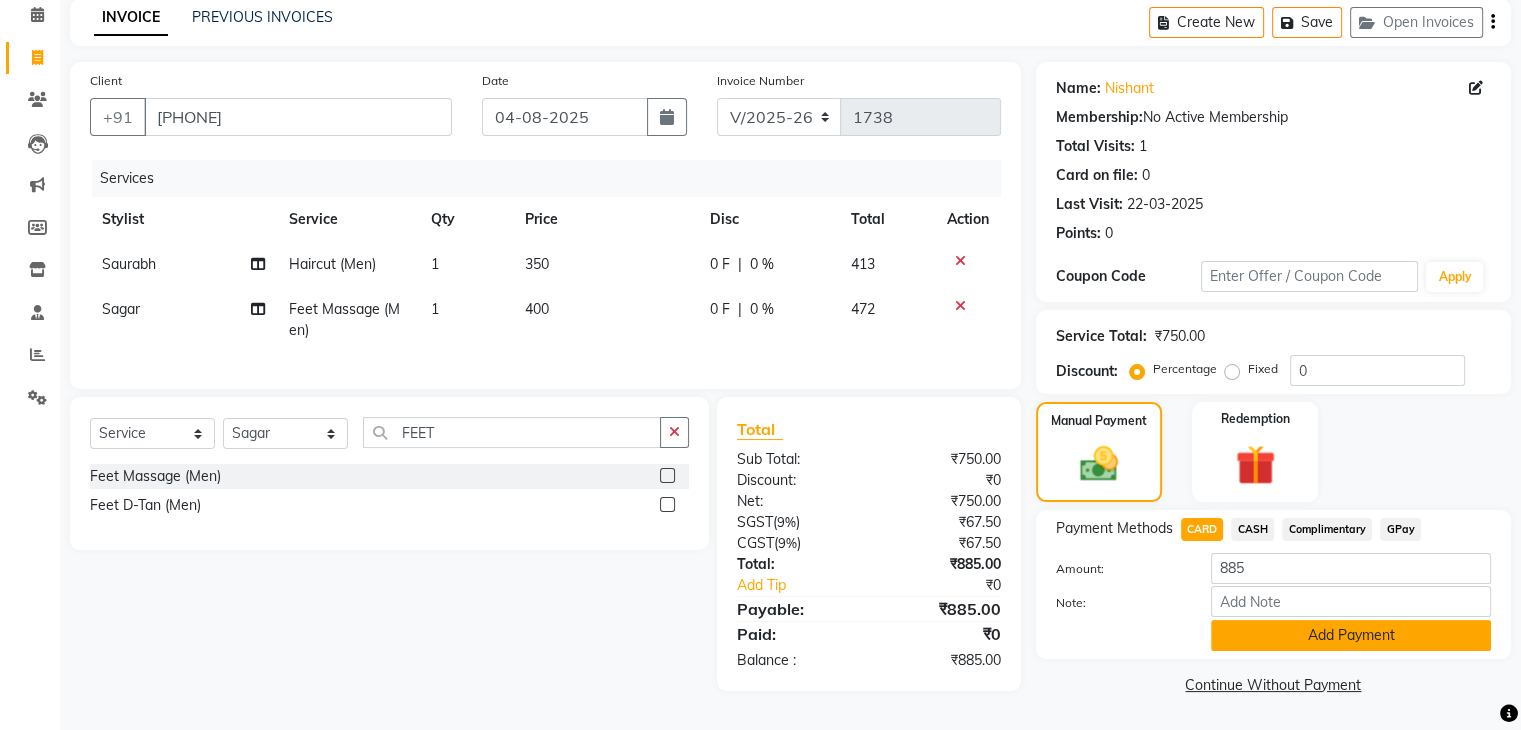 click on "Add Payment" 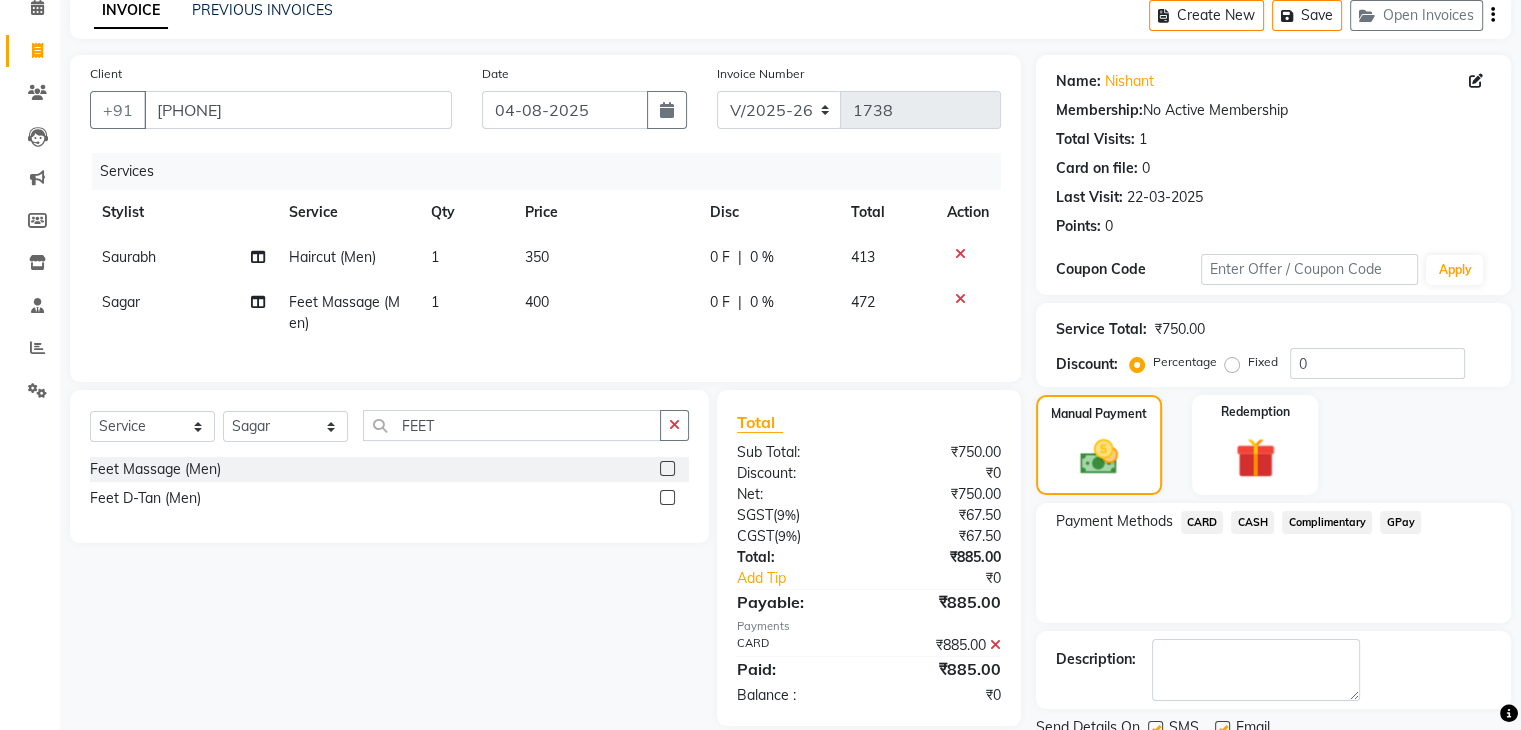 scroll, scrollTop: 171, scrollLeft: 0, axis: vertical 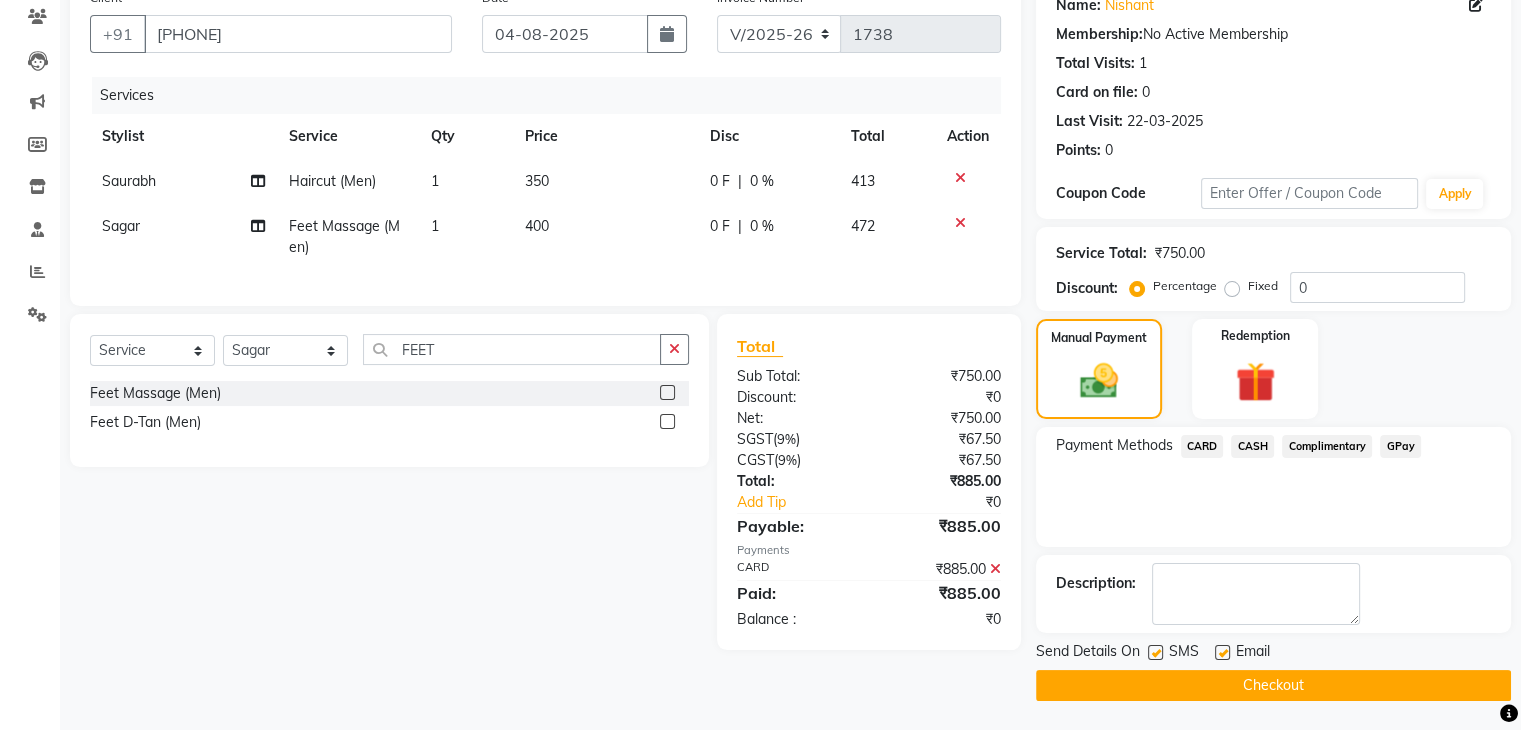 click on "Checkout" 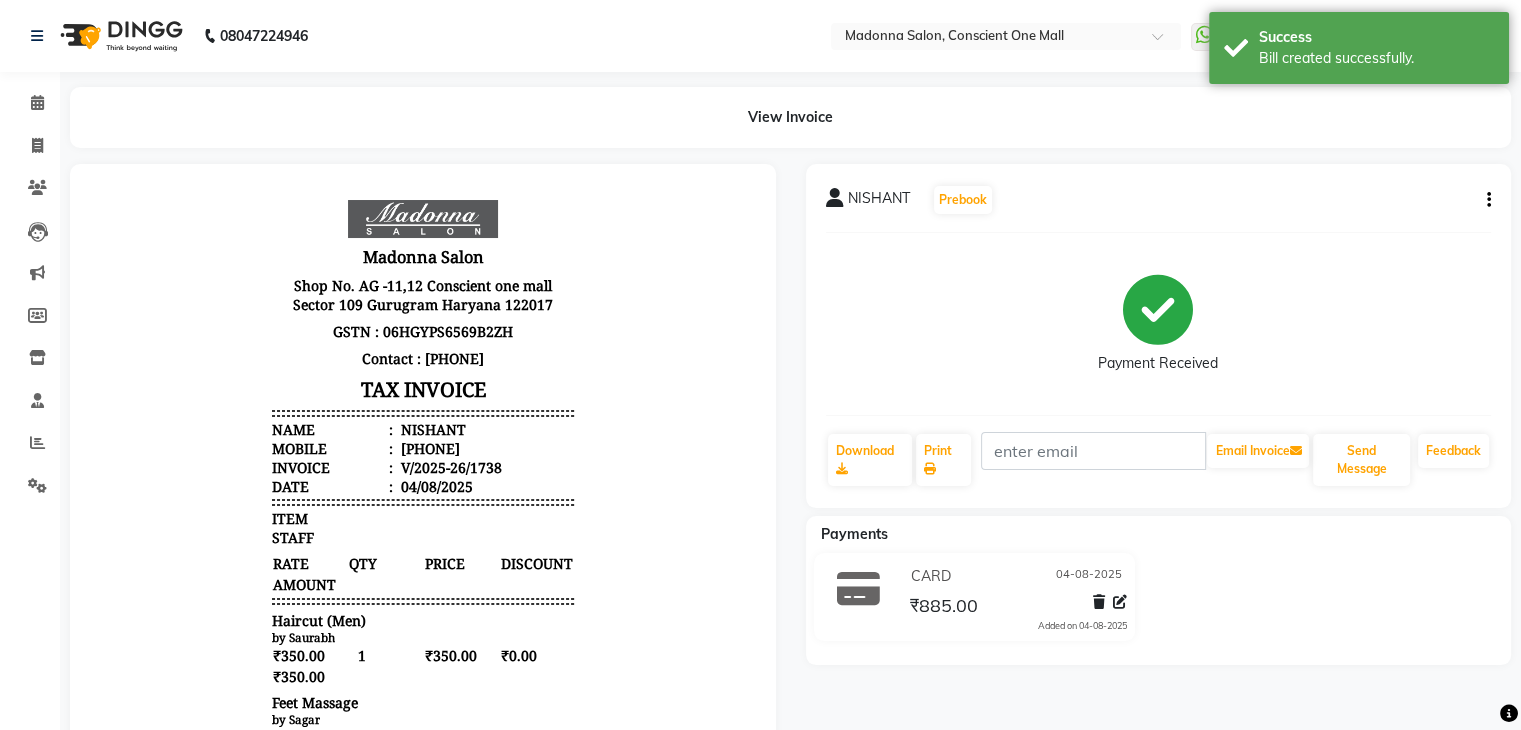 scroll, scrollTop: 0, scrollLeft: 0, axis: both 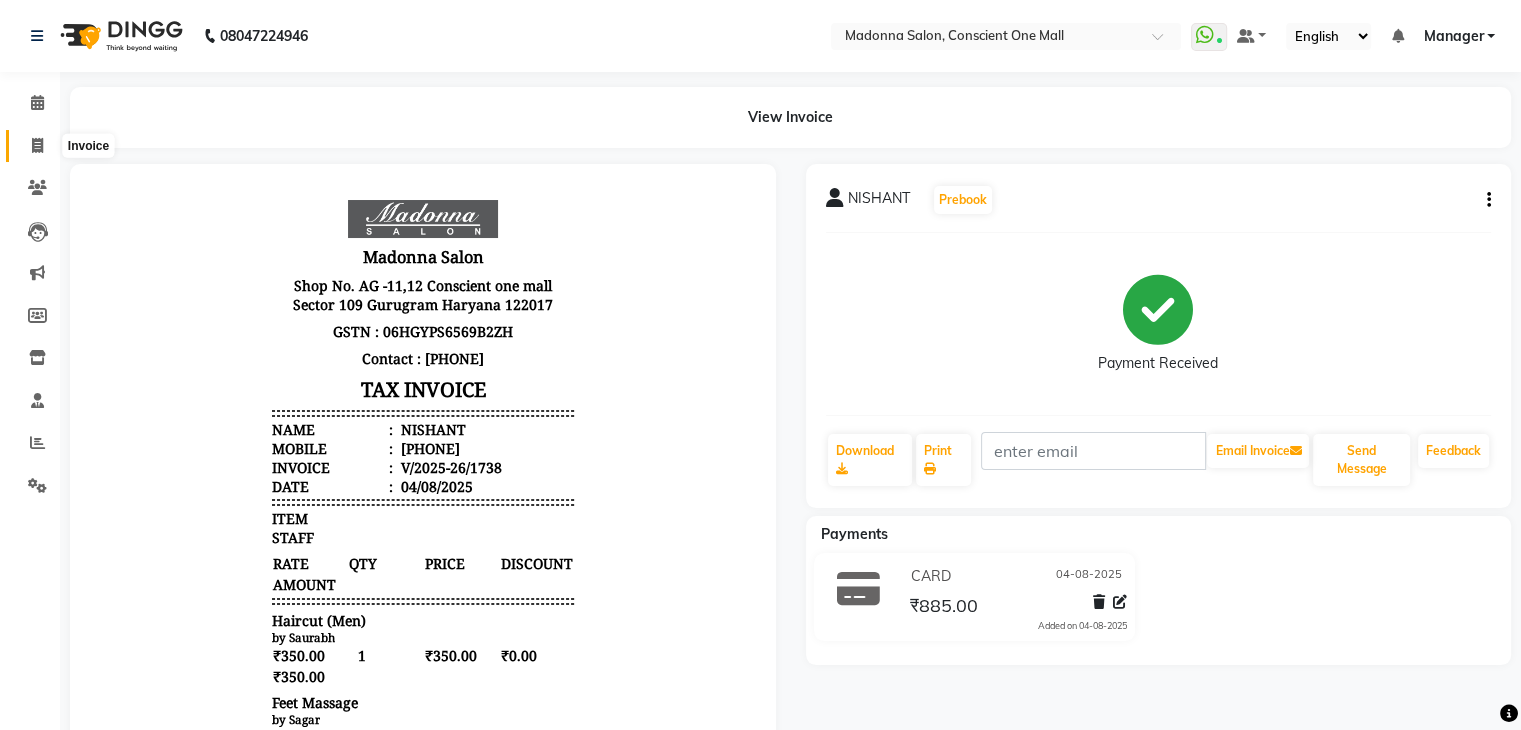 click 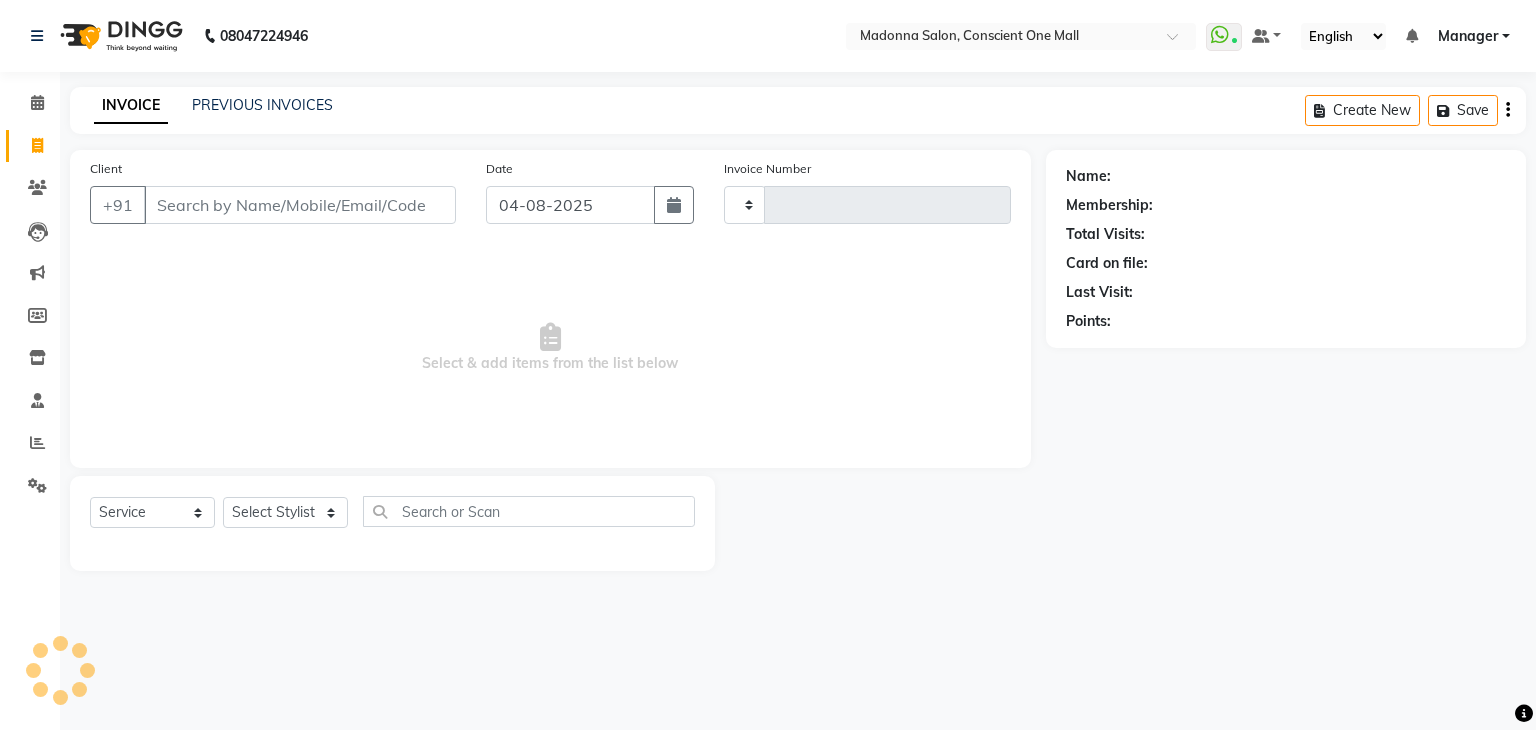 type on "1739" 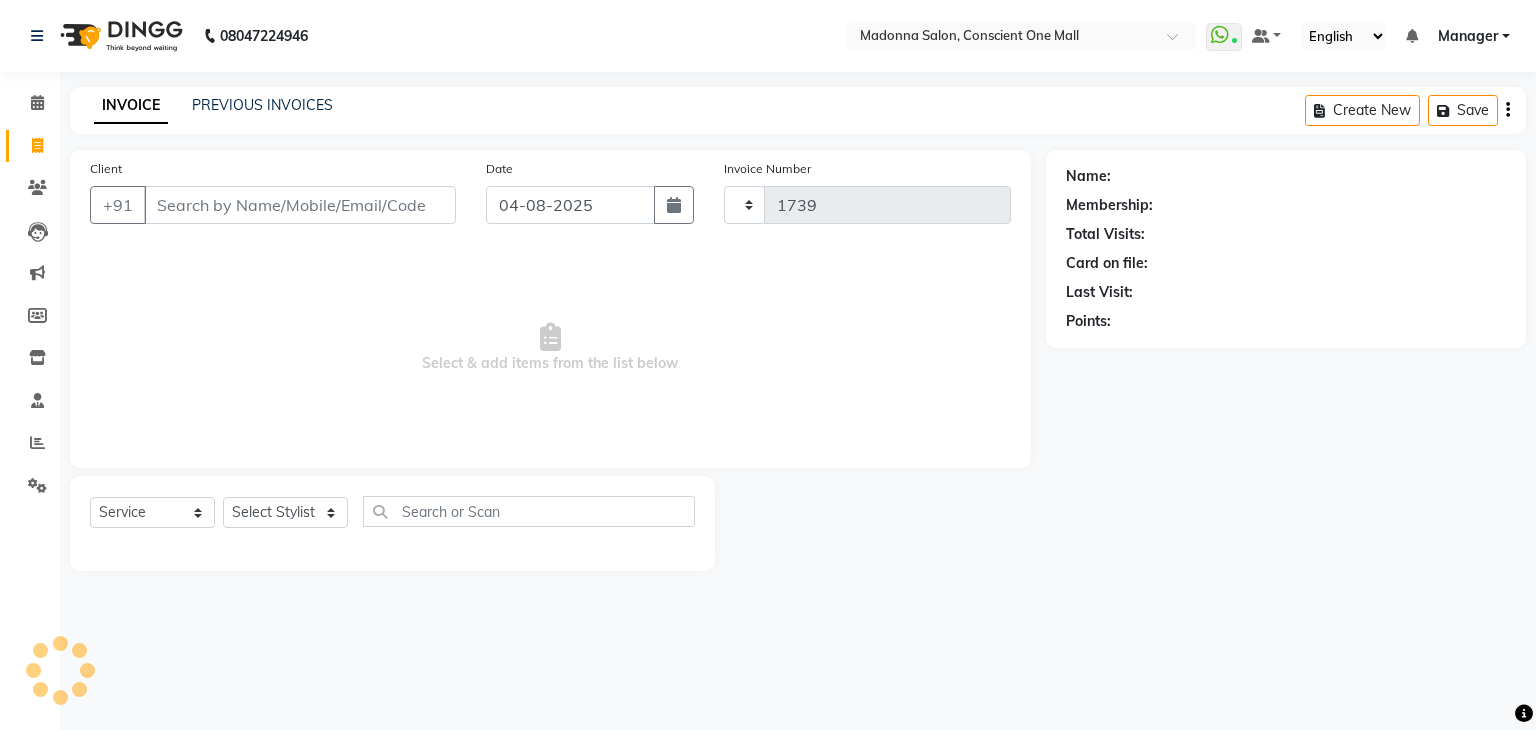 select on "7575" 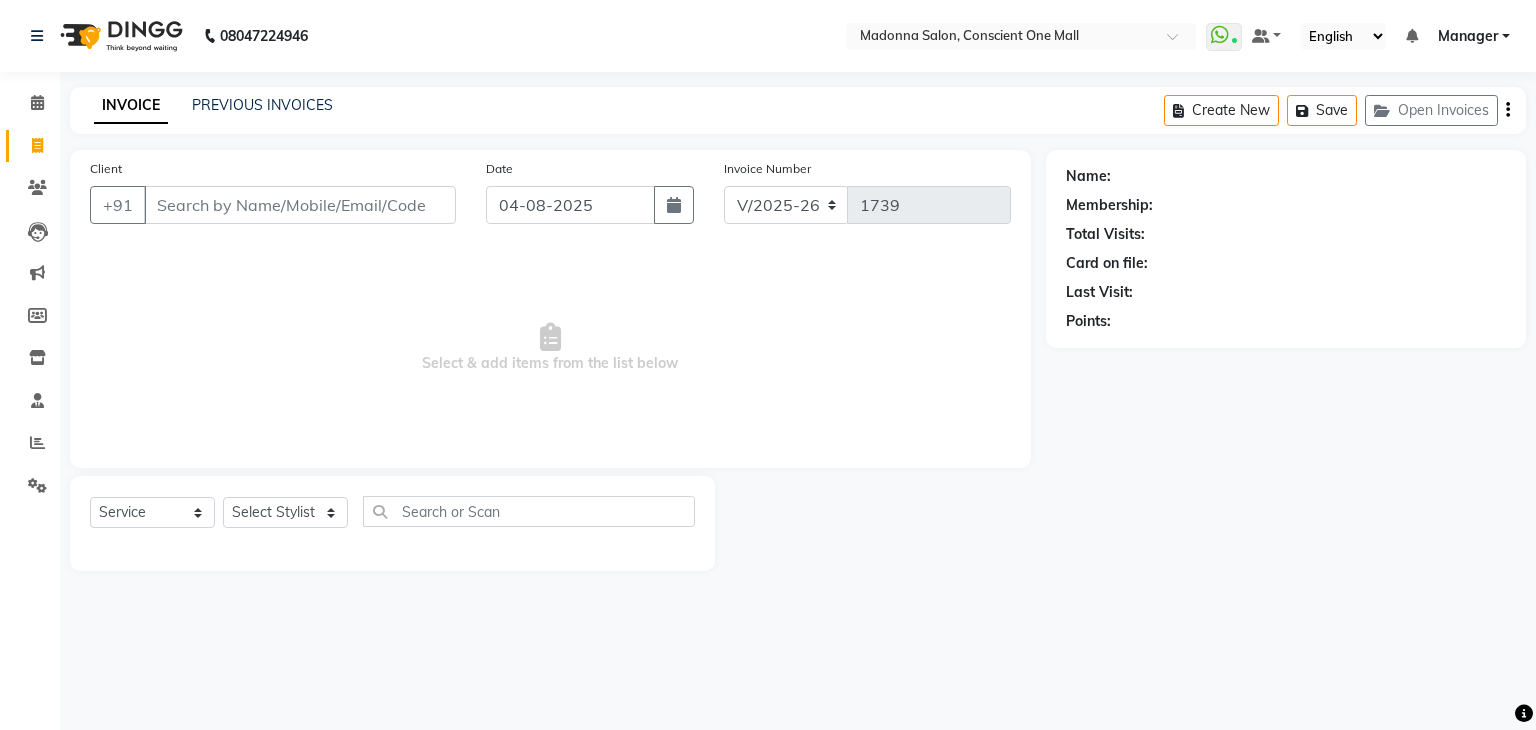 click on "Select & add items from the list below" at bounding box center [550, 348] 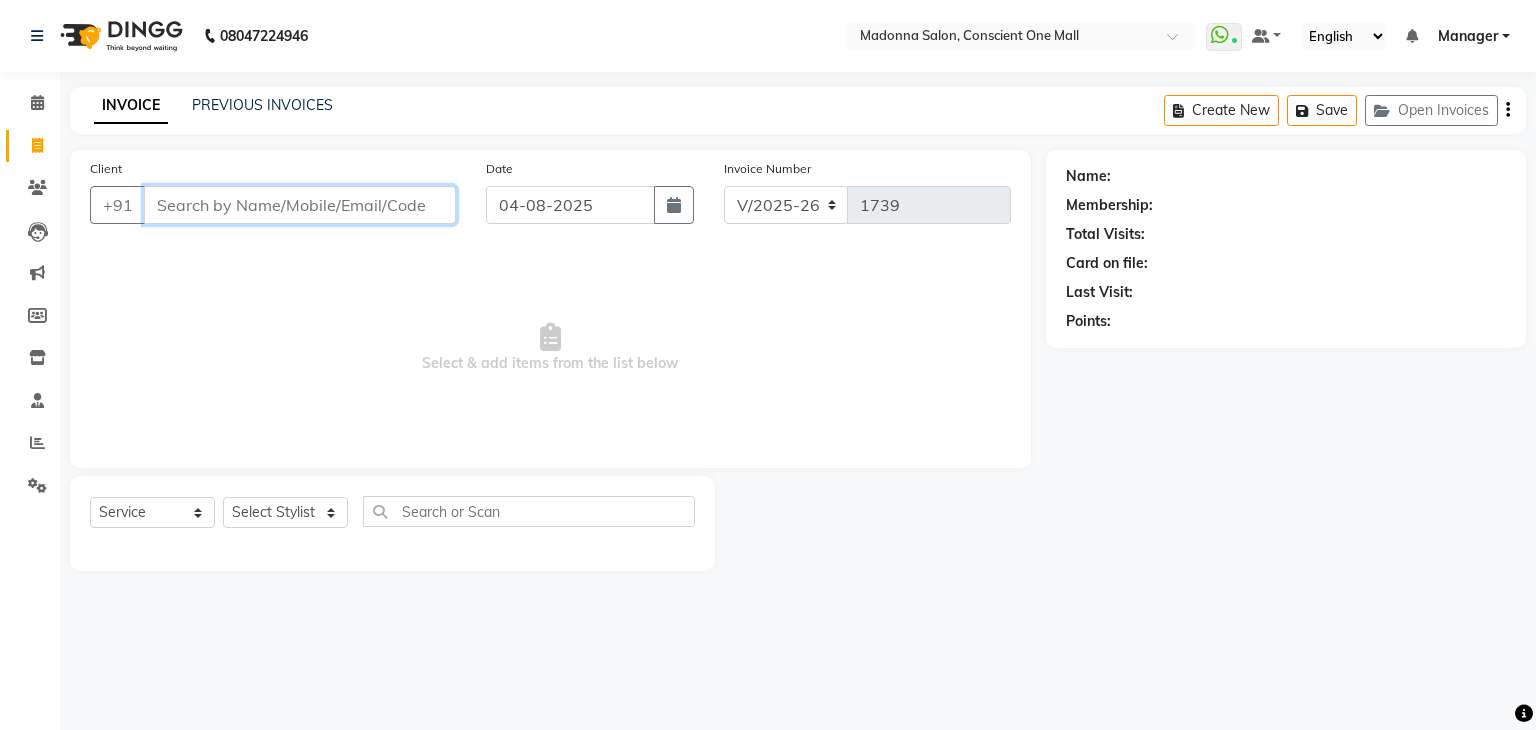 click on "Client" at bounding box center (300, 205) 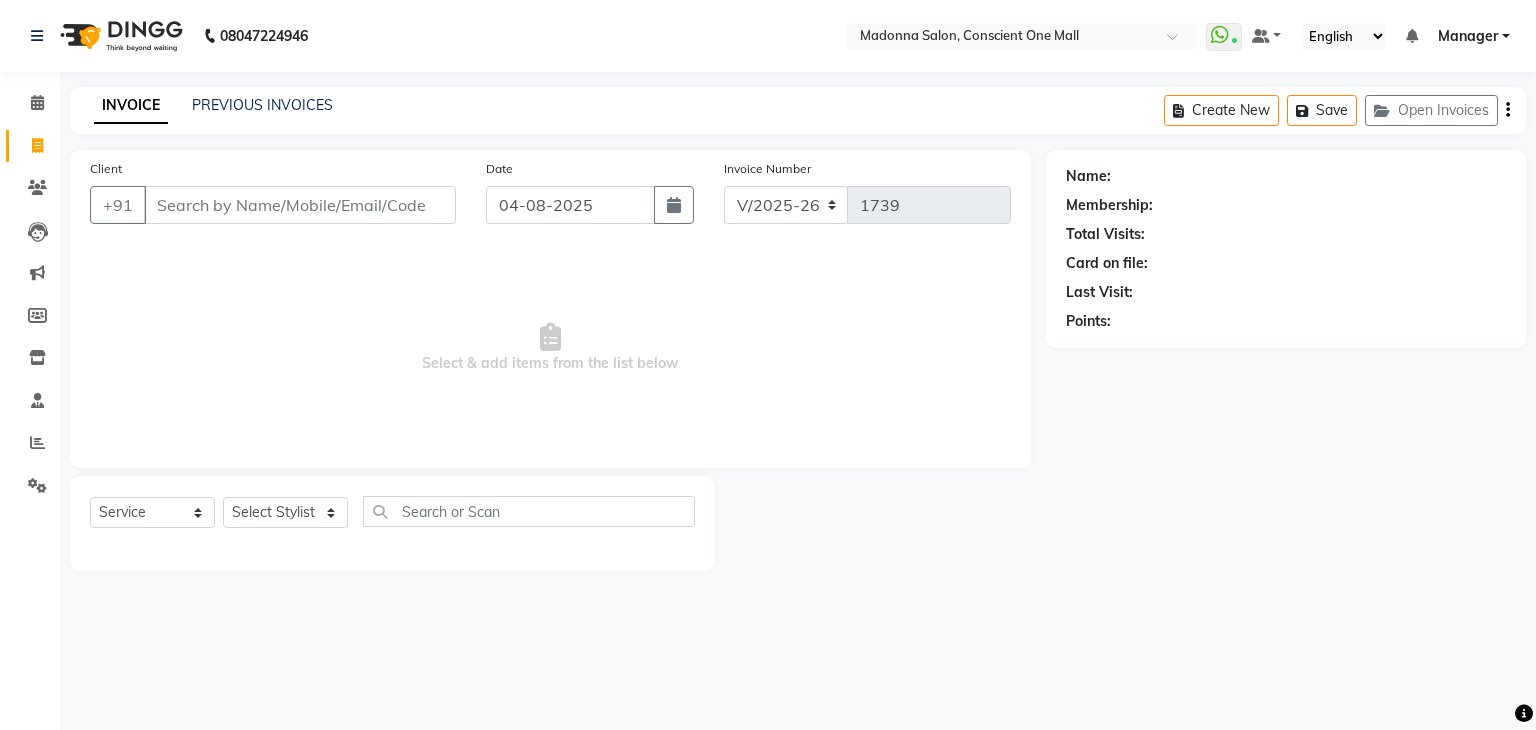 click on "Select & add items from the list below" at bounding box center [550, 348] 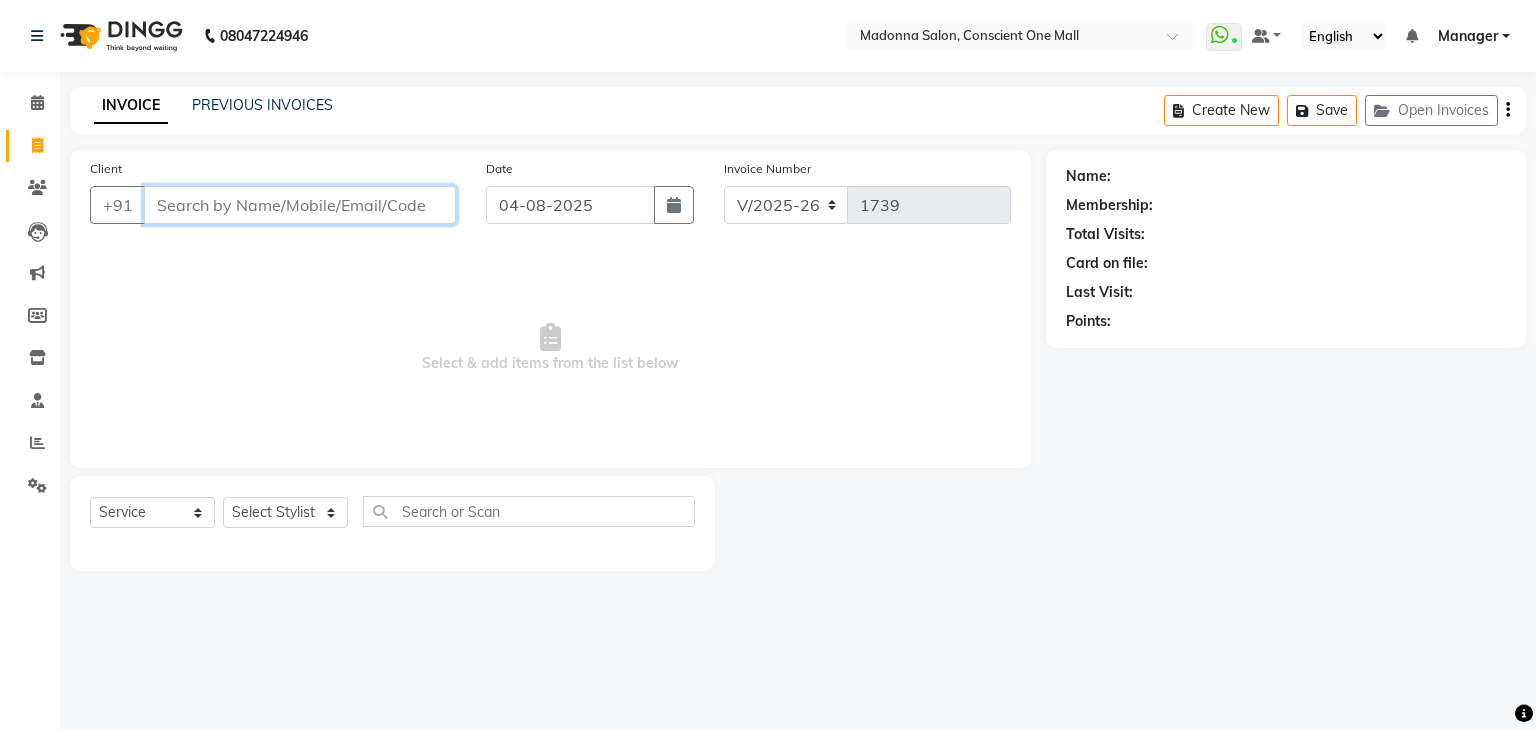 click on "Client" at bounding box center [300, 205] 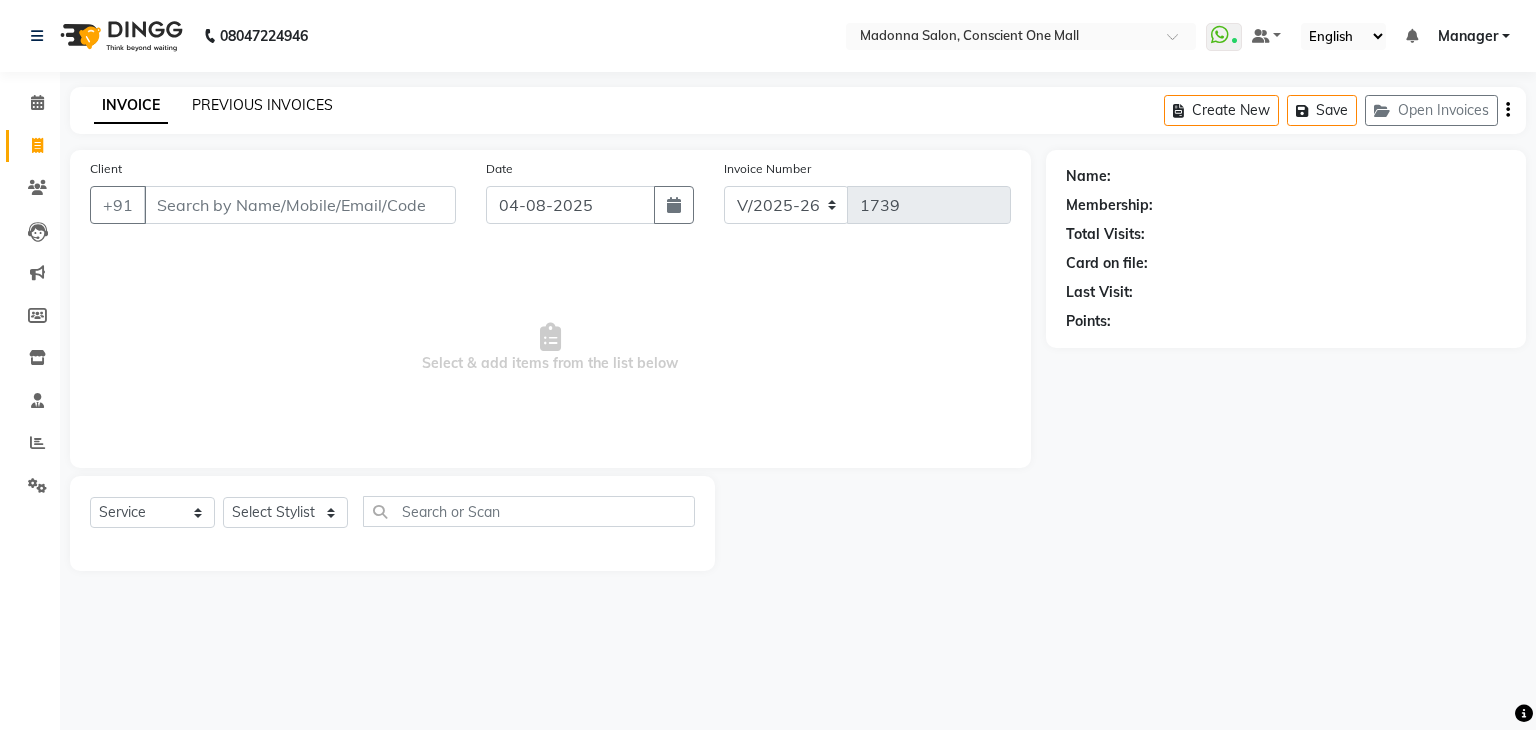 click on "PREVIOUS INVOICES" 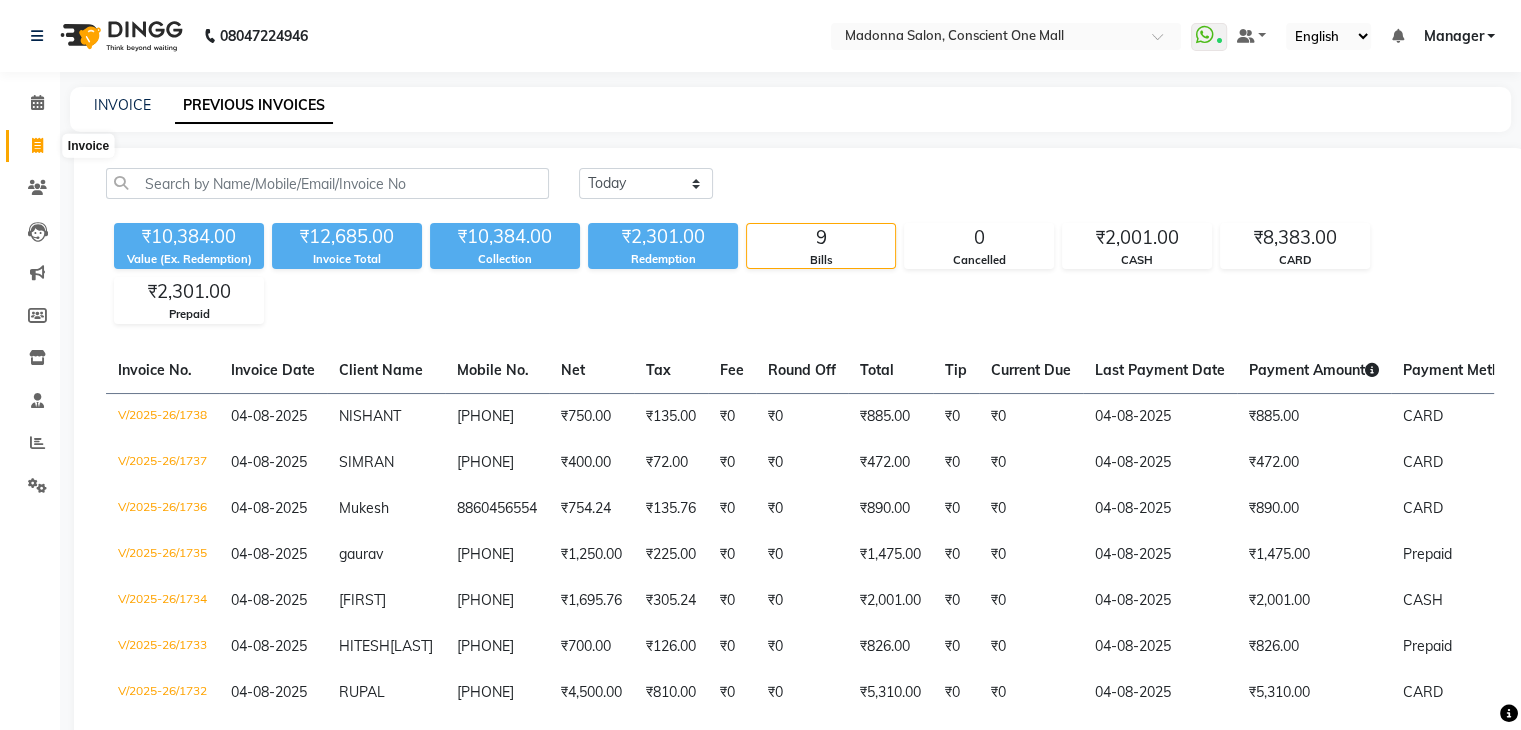 click 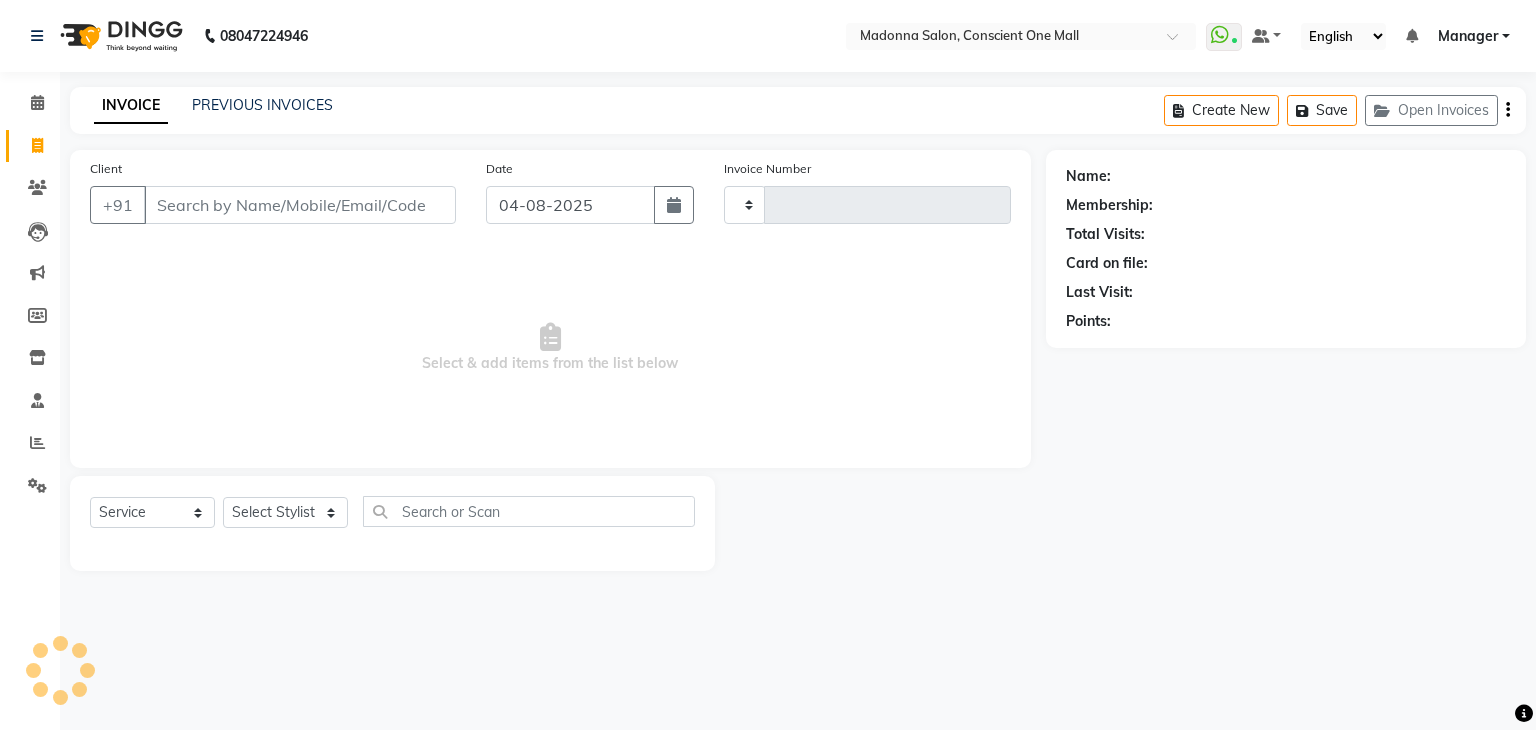 type on "1739" 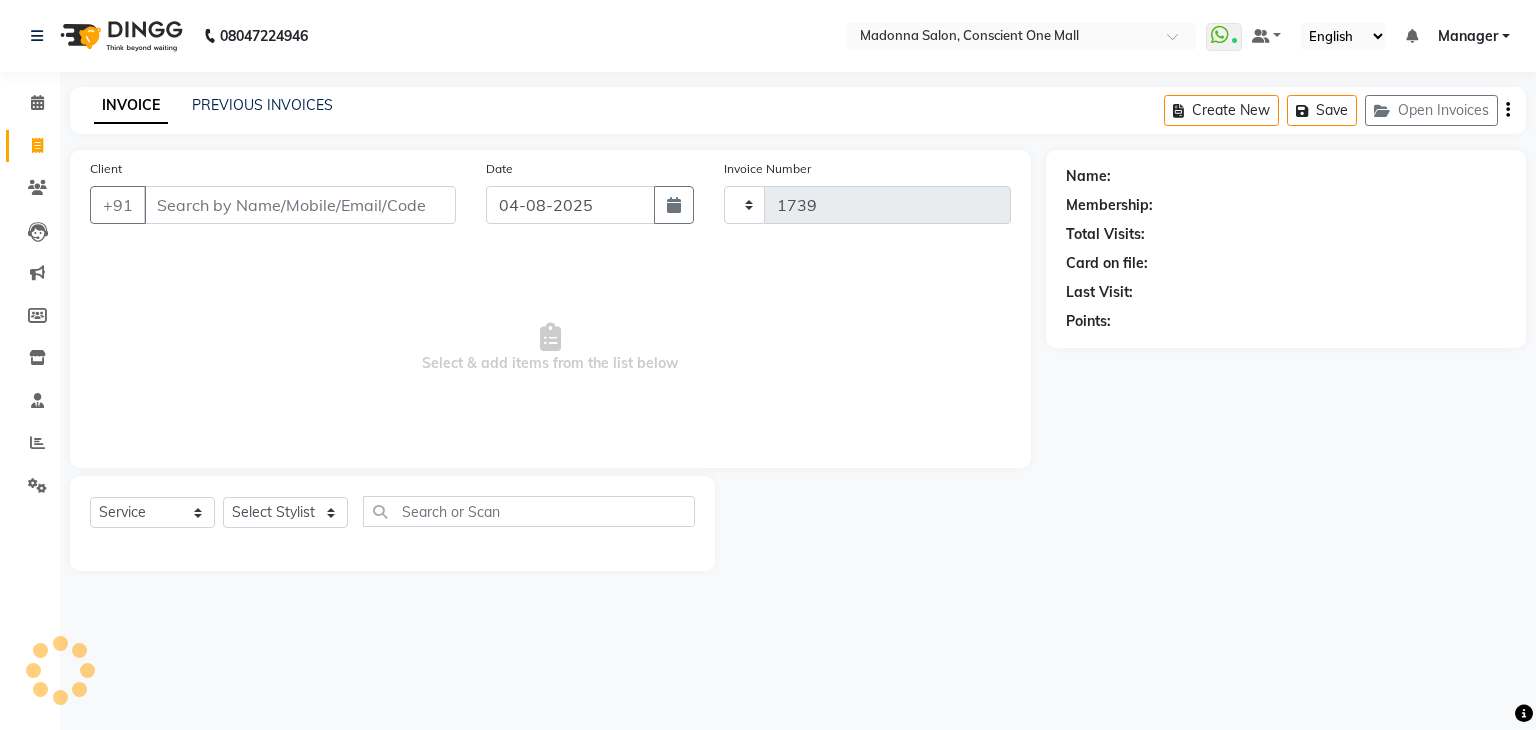 select on "7575" 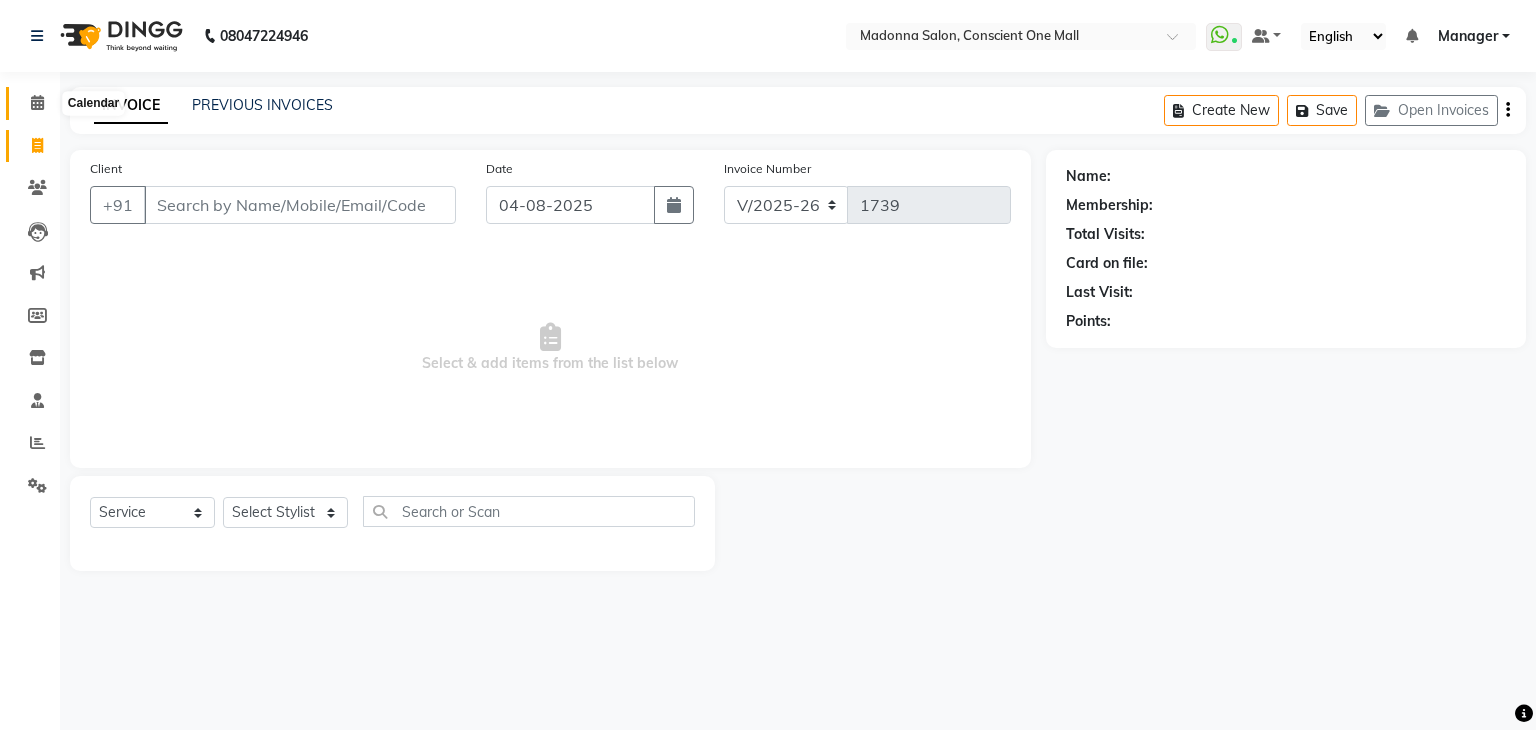 click 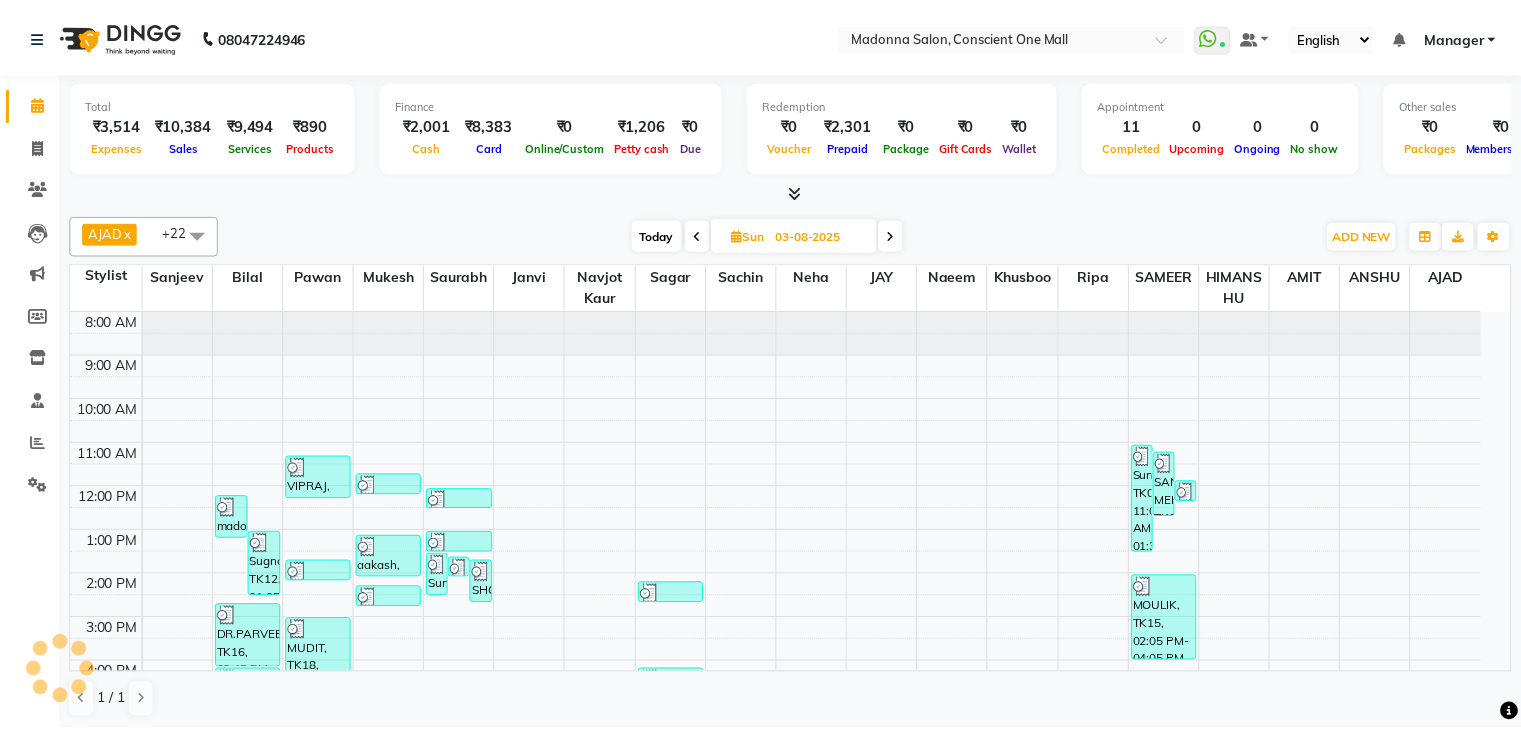 scroll, scrollTop: 0, scrollLeft: 0, axis: both 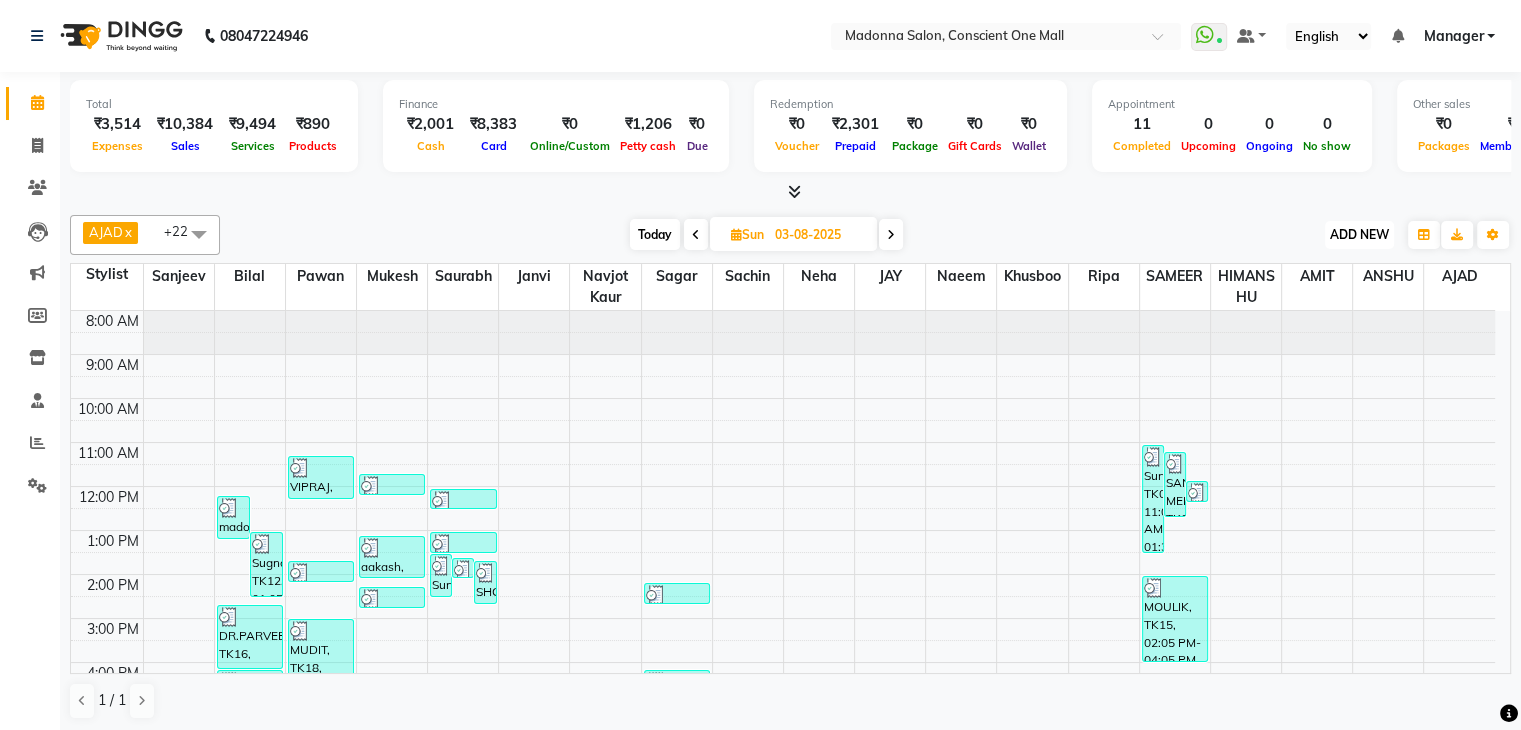 click on "ADD NEW" at bounding box center [1359, 234] 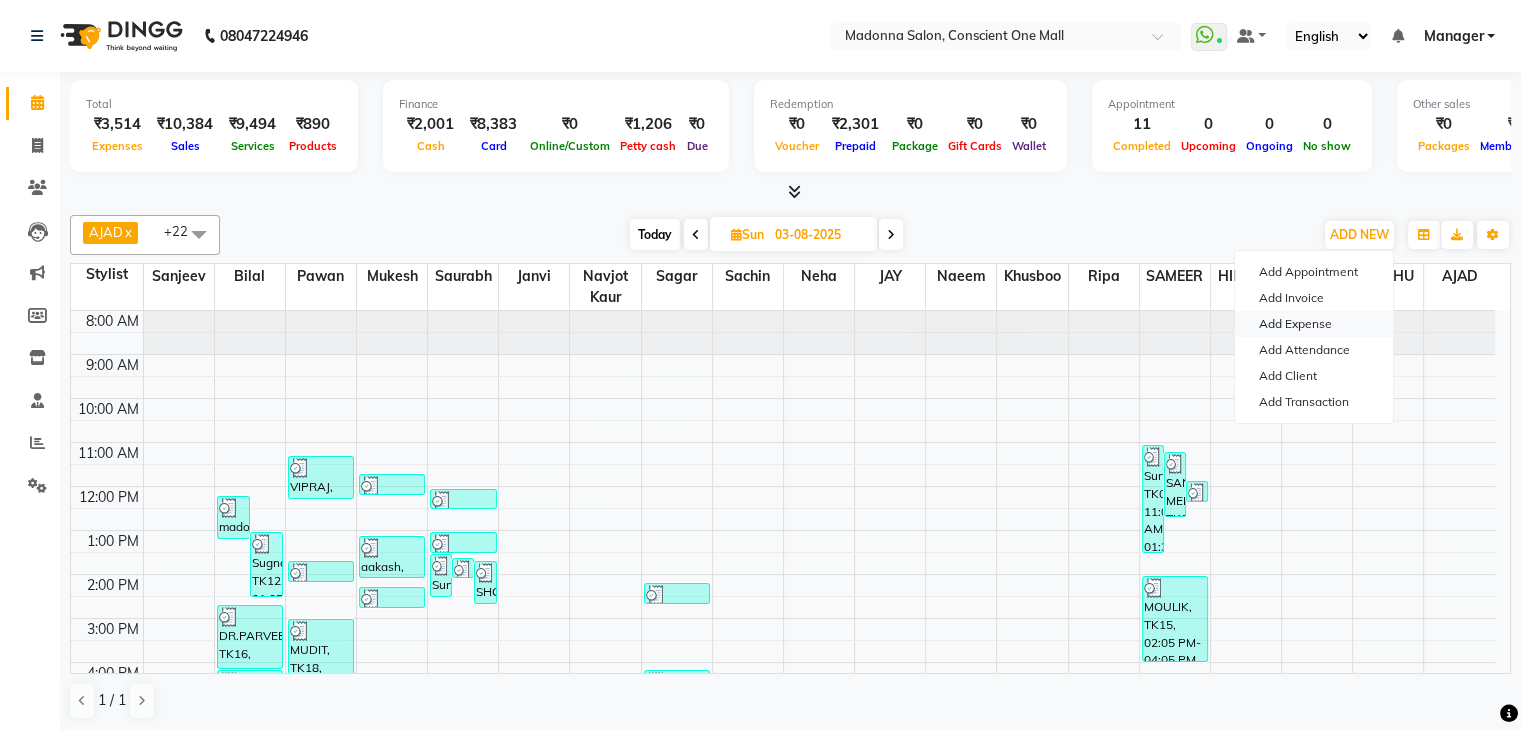 click on "Add Expense" at bounding box center [1314, 324] 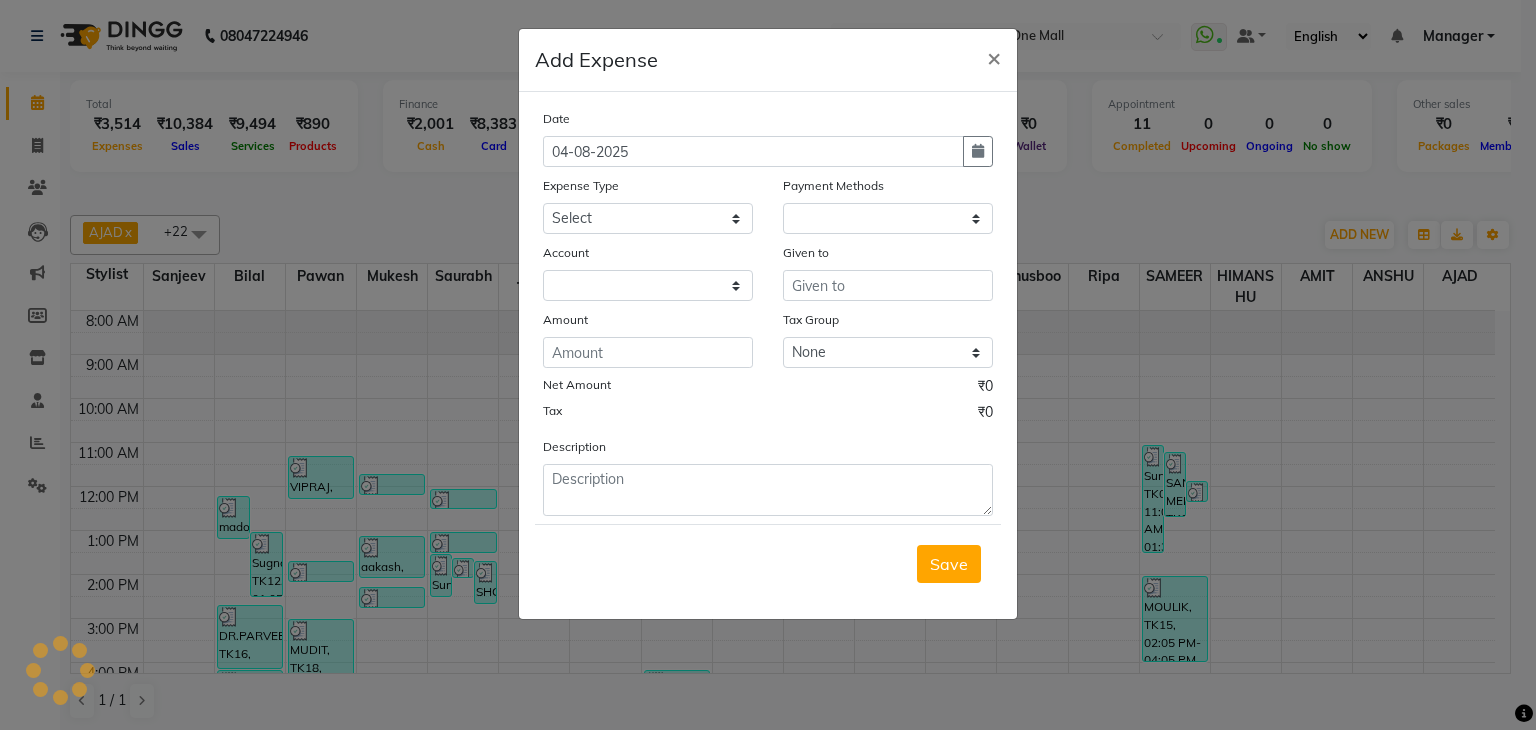 select on "1" 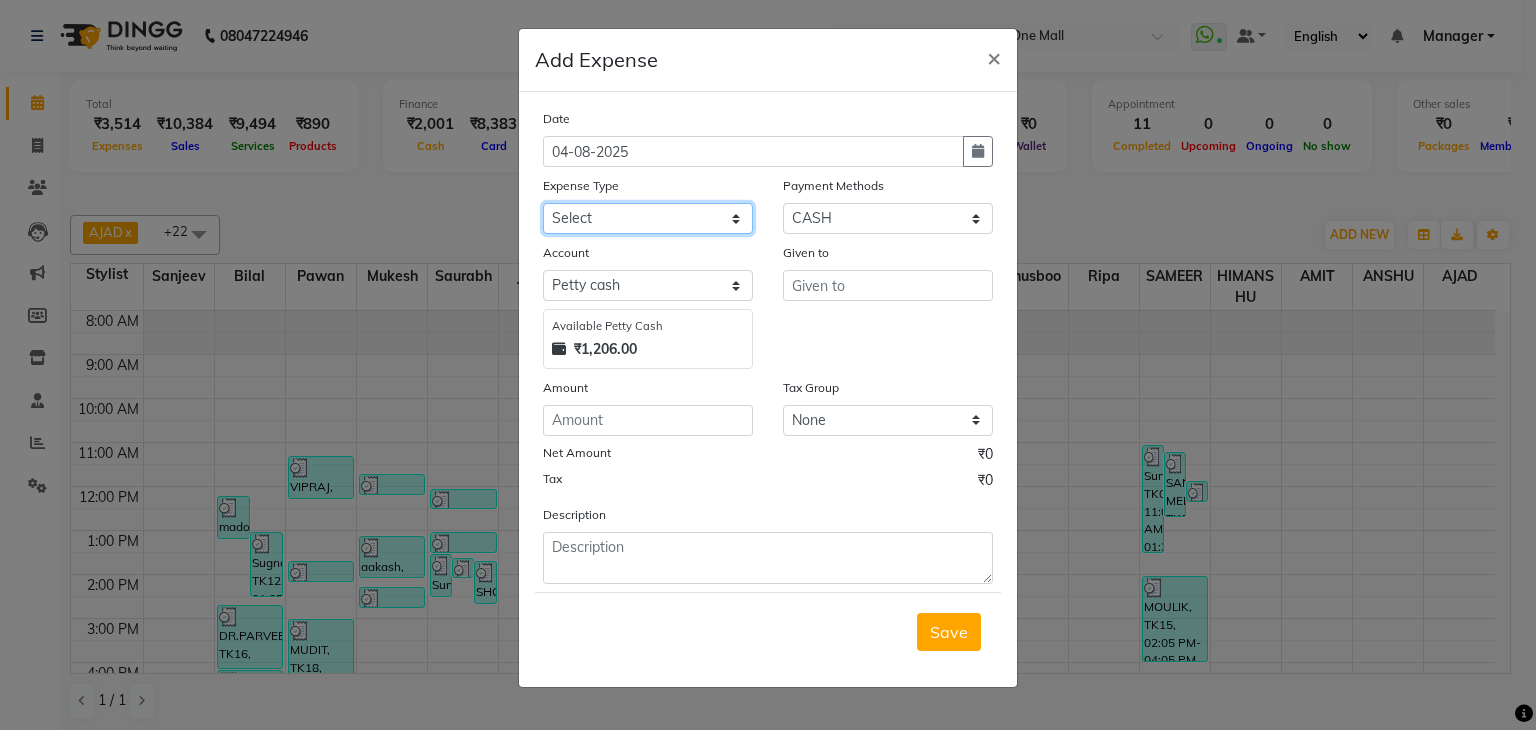 click on "Select 99 STORE Advance Salary BILLS CARDAMOM client change paytm Client Snacks Coffee CONVEYANCE cookies Day book Donation ELECTRICIAN Electricity Bill FARE FOOD EXPENSE Garbage Monthly Expense Ginger Hit Incentive INSTAMART JALJIRA POWDER JEERA POWDER LAUNDARY Lemon Marketing Medical MEMBERSHIP COMISSON milk Misc MOBILE RECHARGE MONEY CHANGE M S COMI Nimbu Payment Other Pantry PAYMENT paytm Tip PLUMBER PRINT ROLL Product PRODUCT iNCENTIVE PURCHASING Recive cash SAFAIWALA Salary salon use SALT staff incentive Staff Snacks SUGAR Tea TIP VISHAL MART WATER ZEPTO" 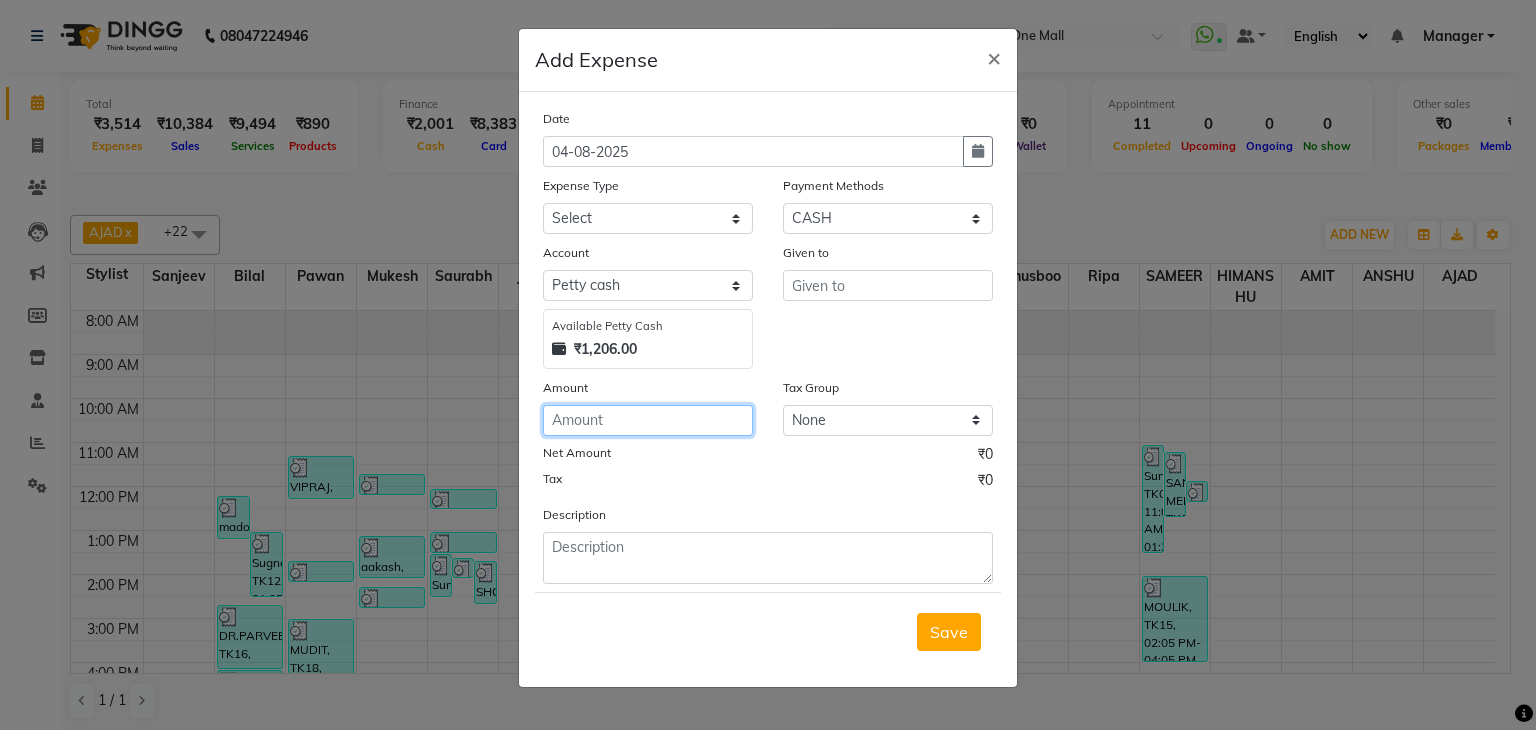 click 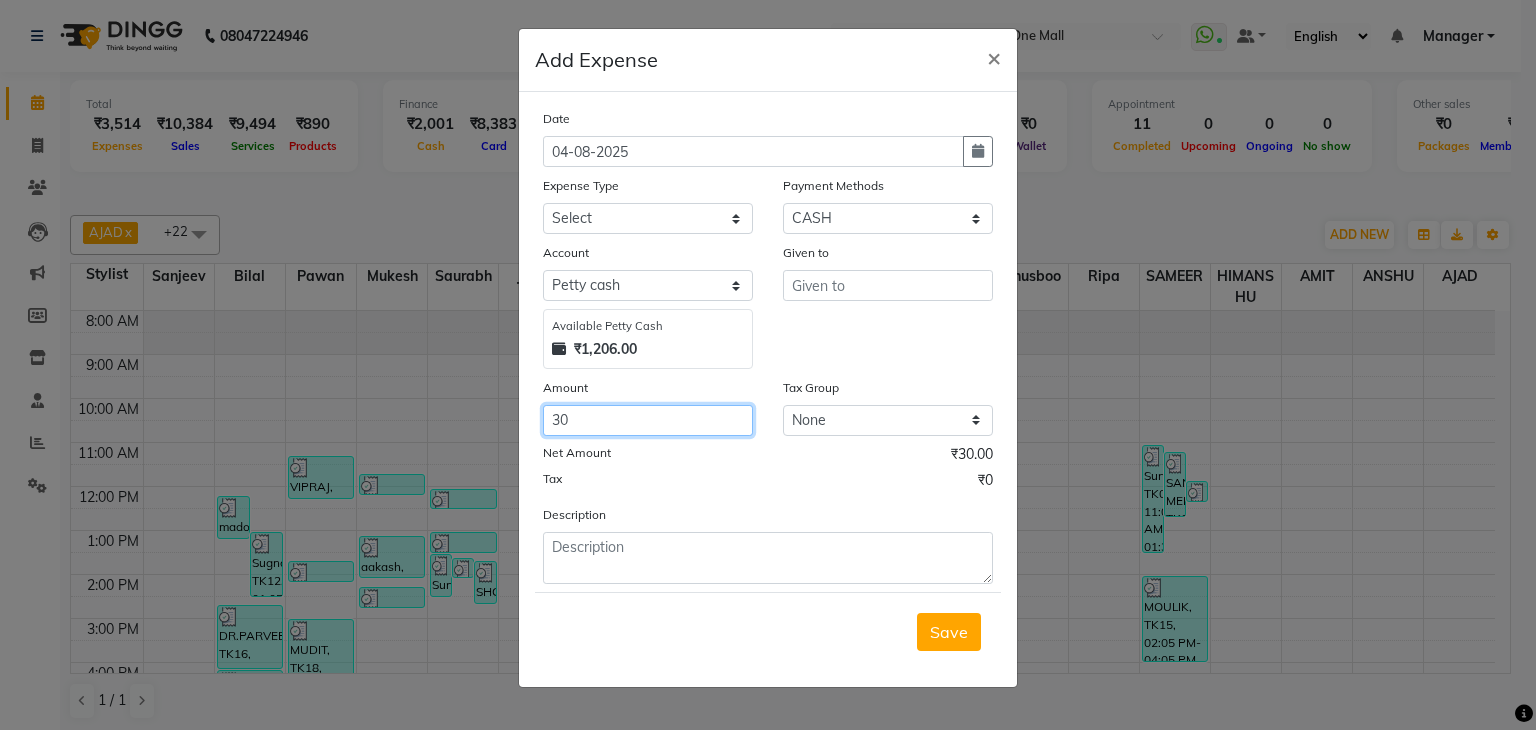 type on "30" 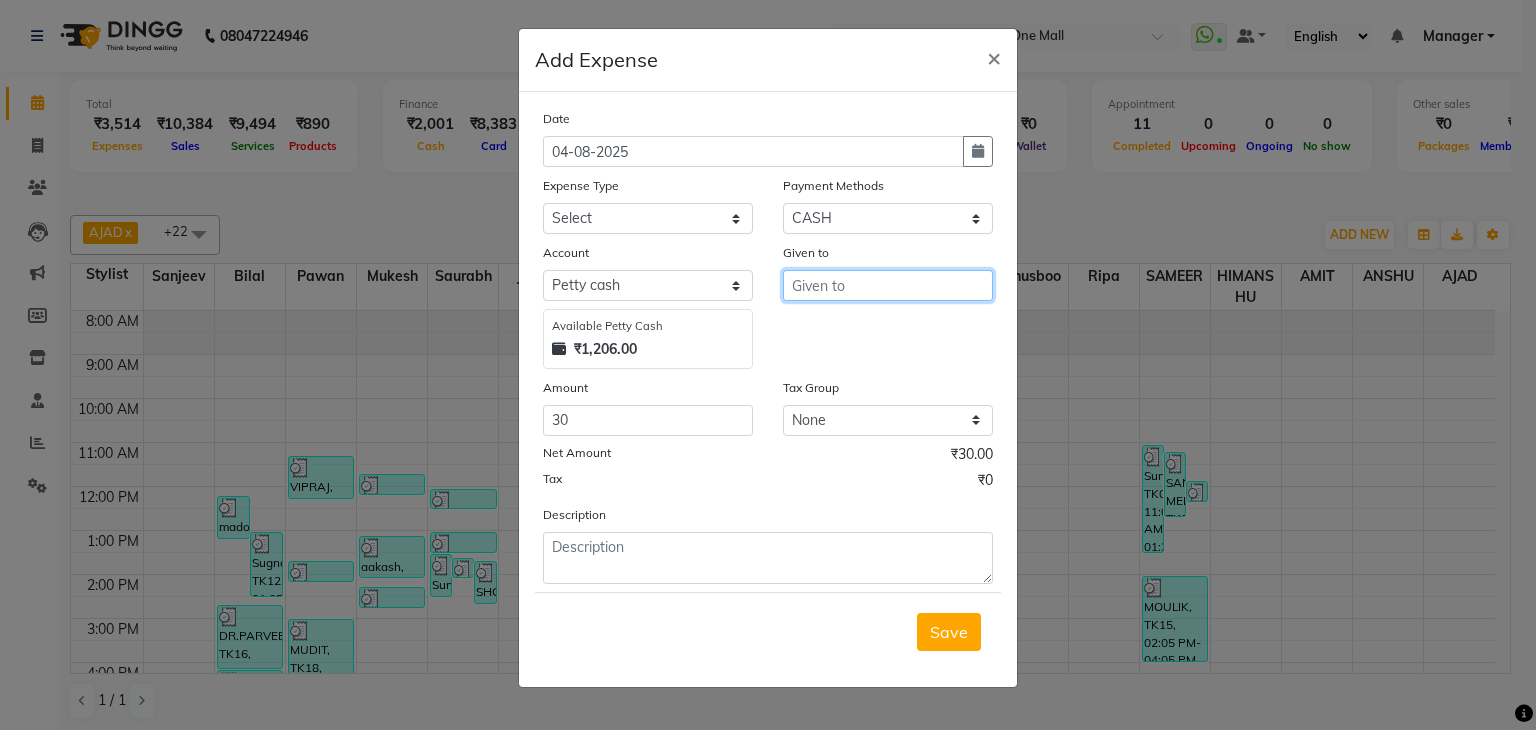 click at bounding box center (888, 285) 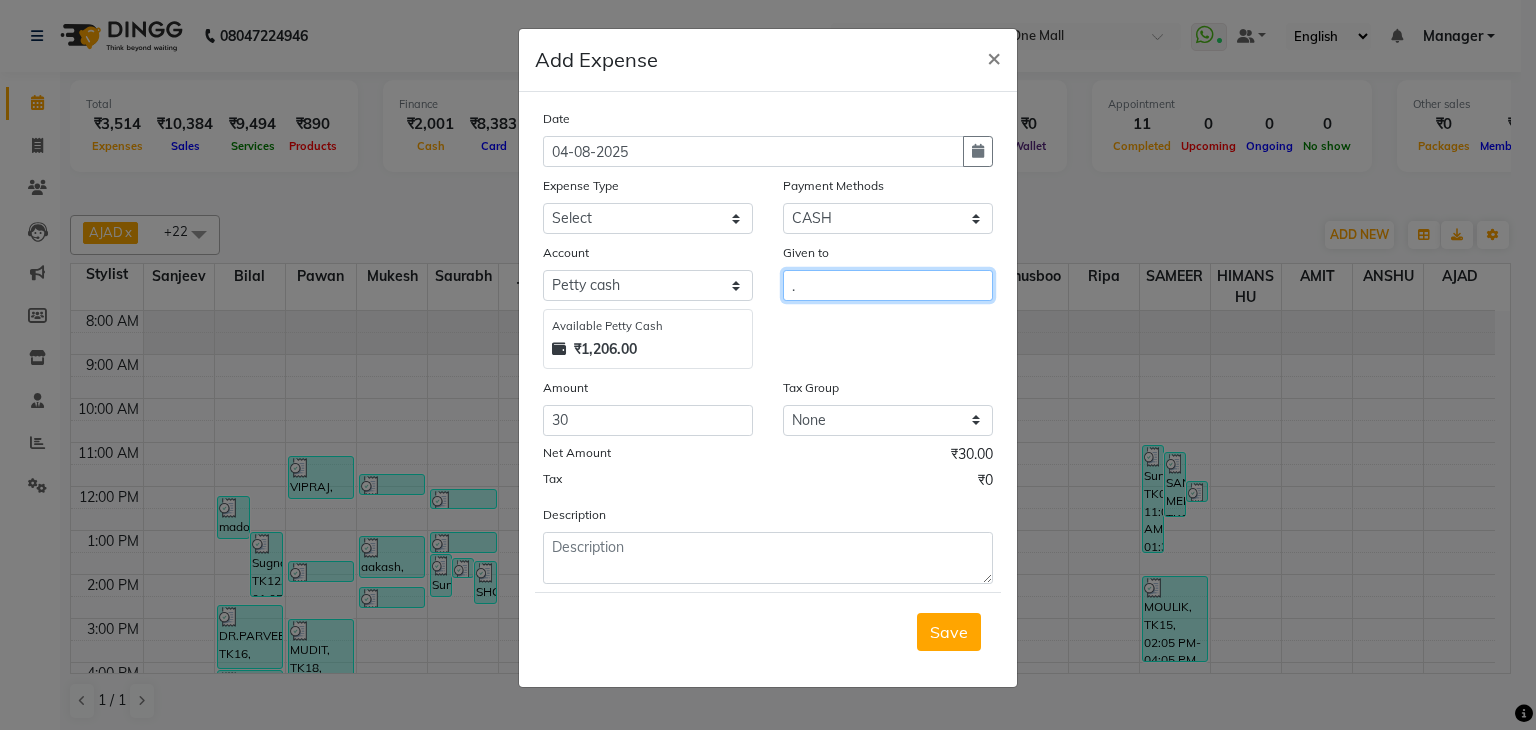 type on "." 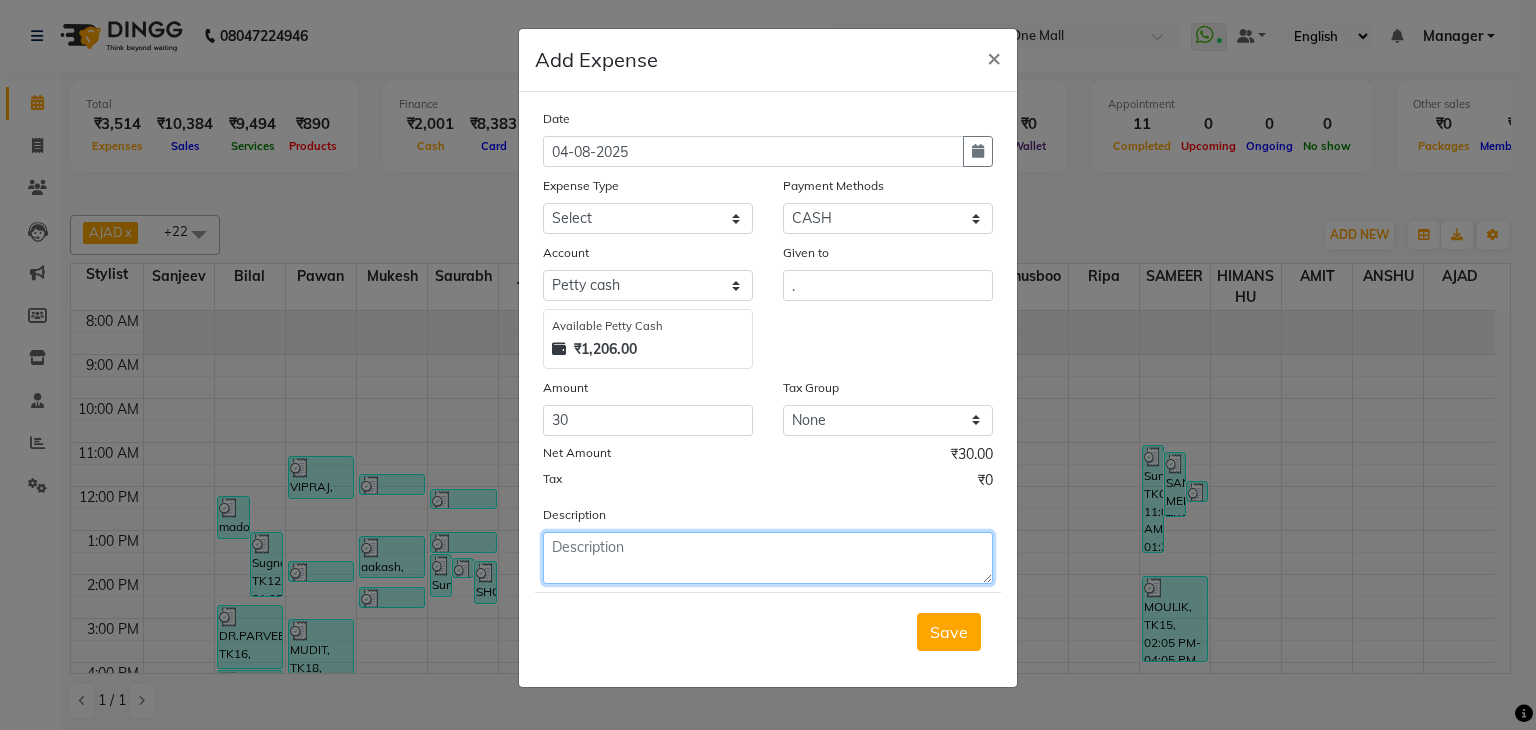 click 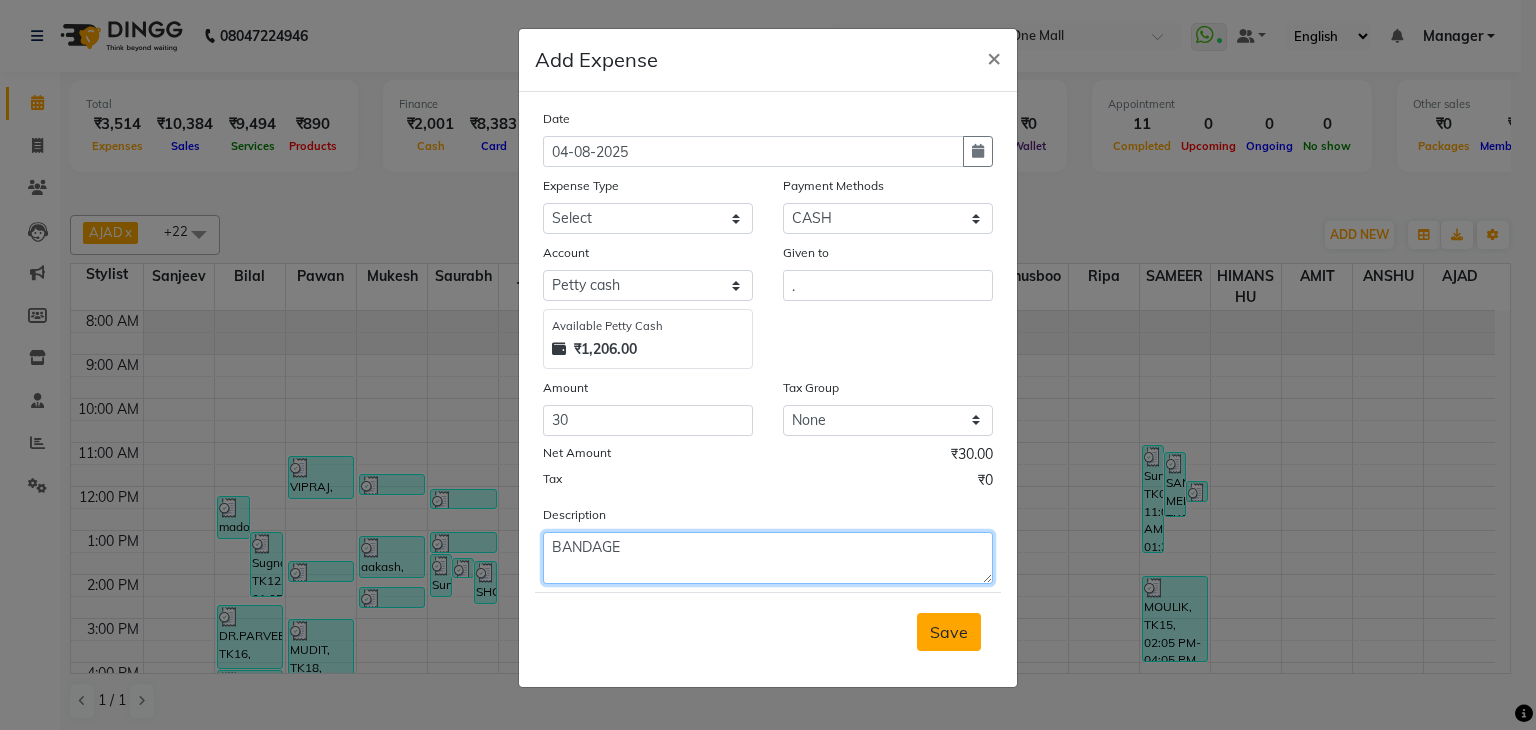 type on "BANDAGE" 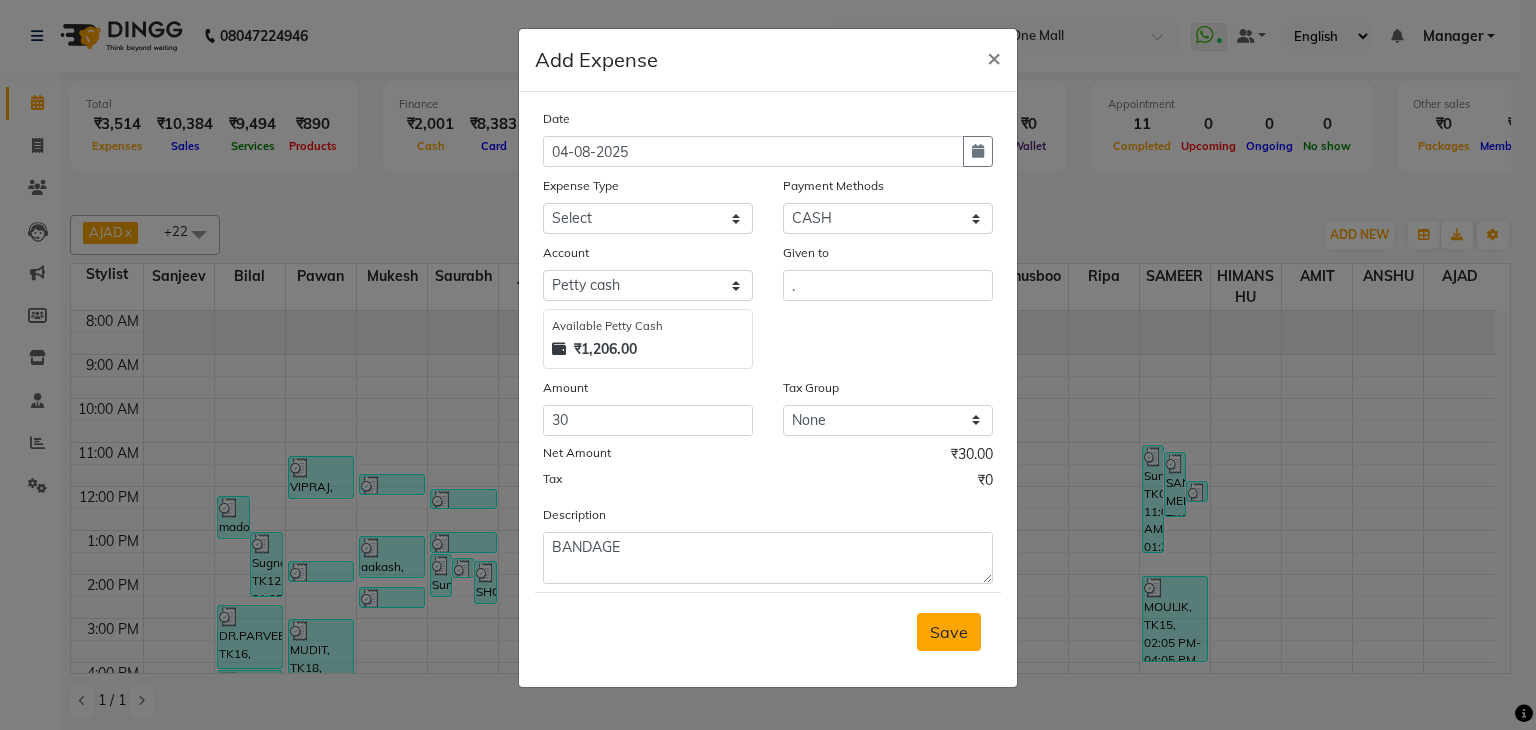 click on "Save" at bounding box center [949, 632] 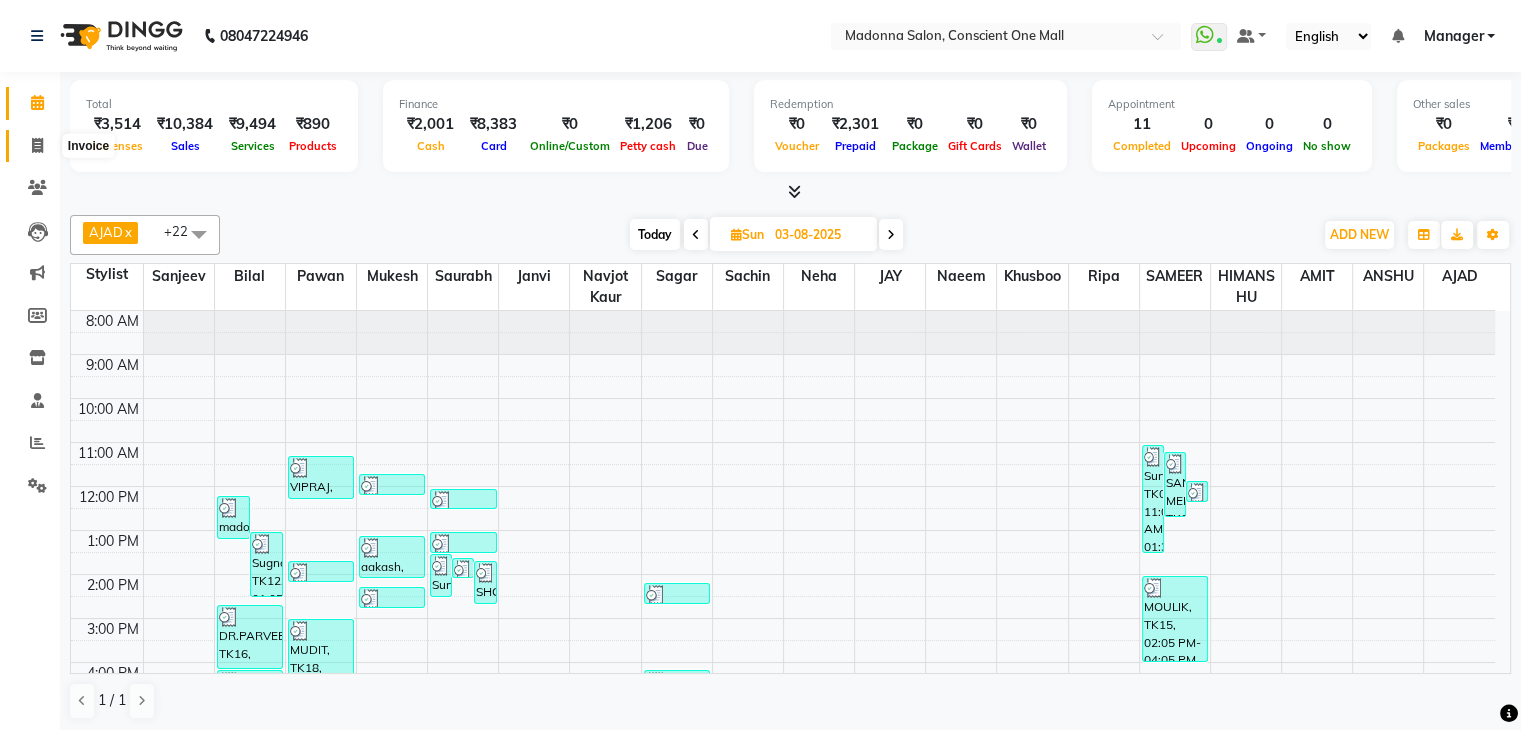 click 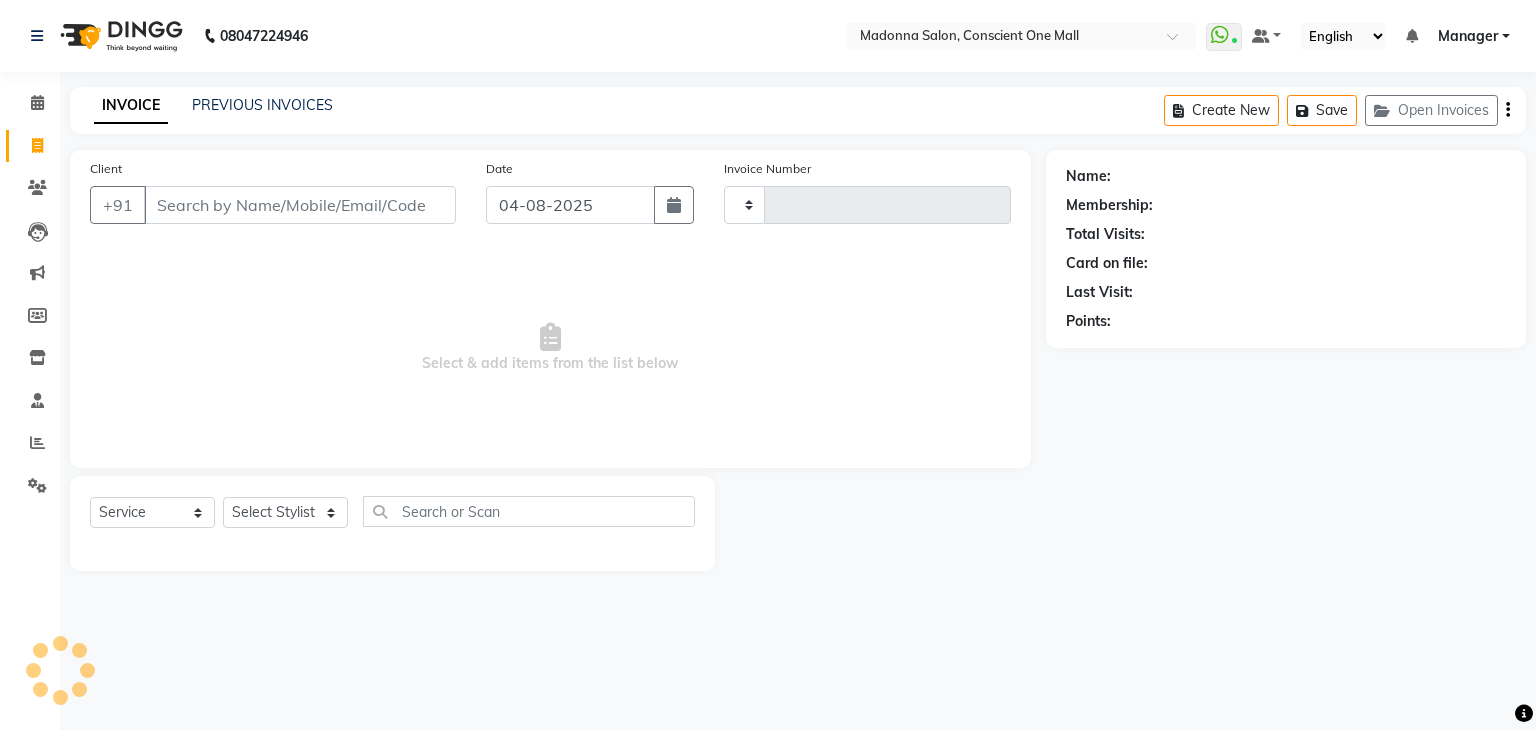 type on "1739" 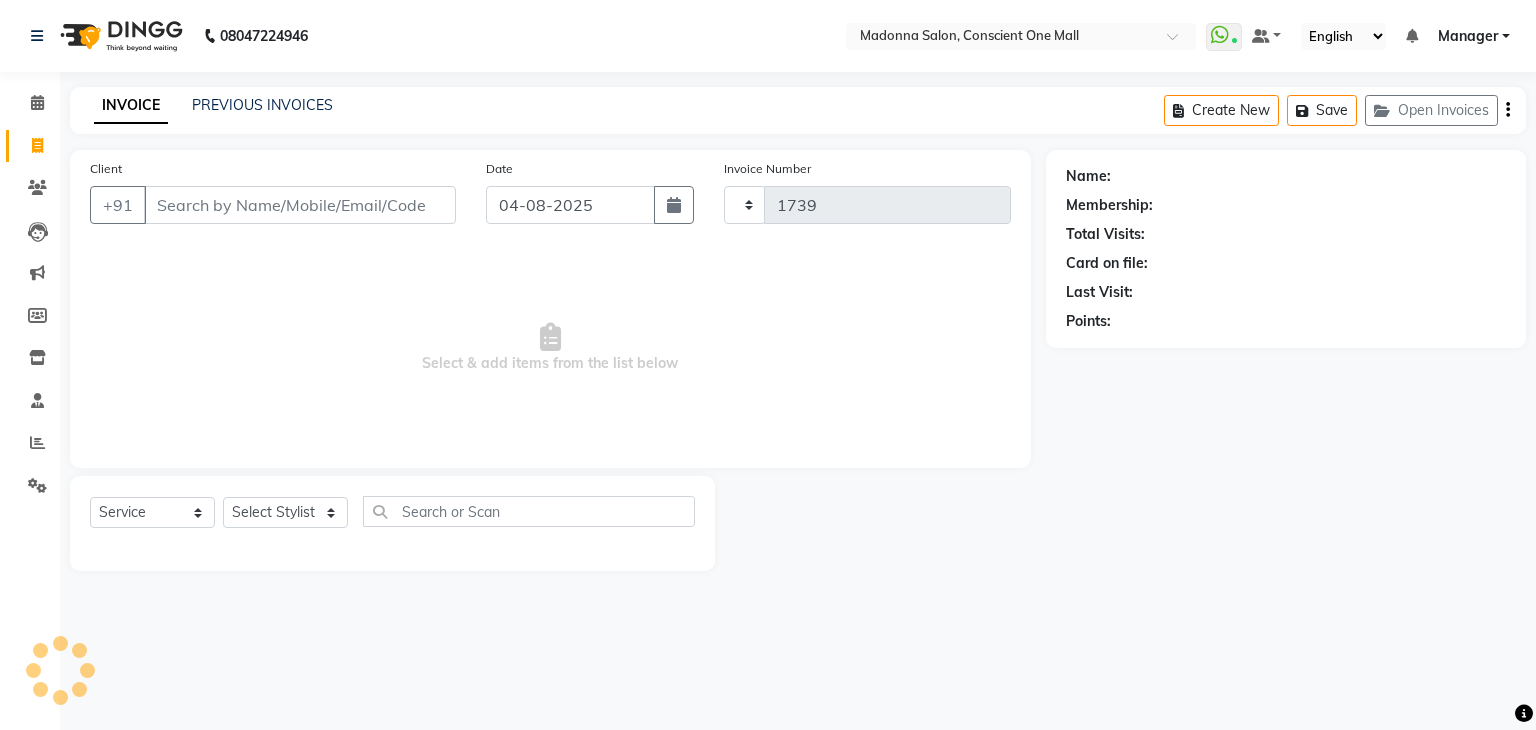 select on "7575" 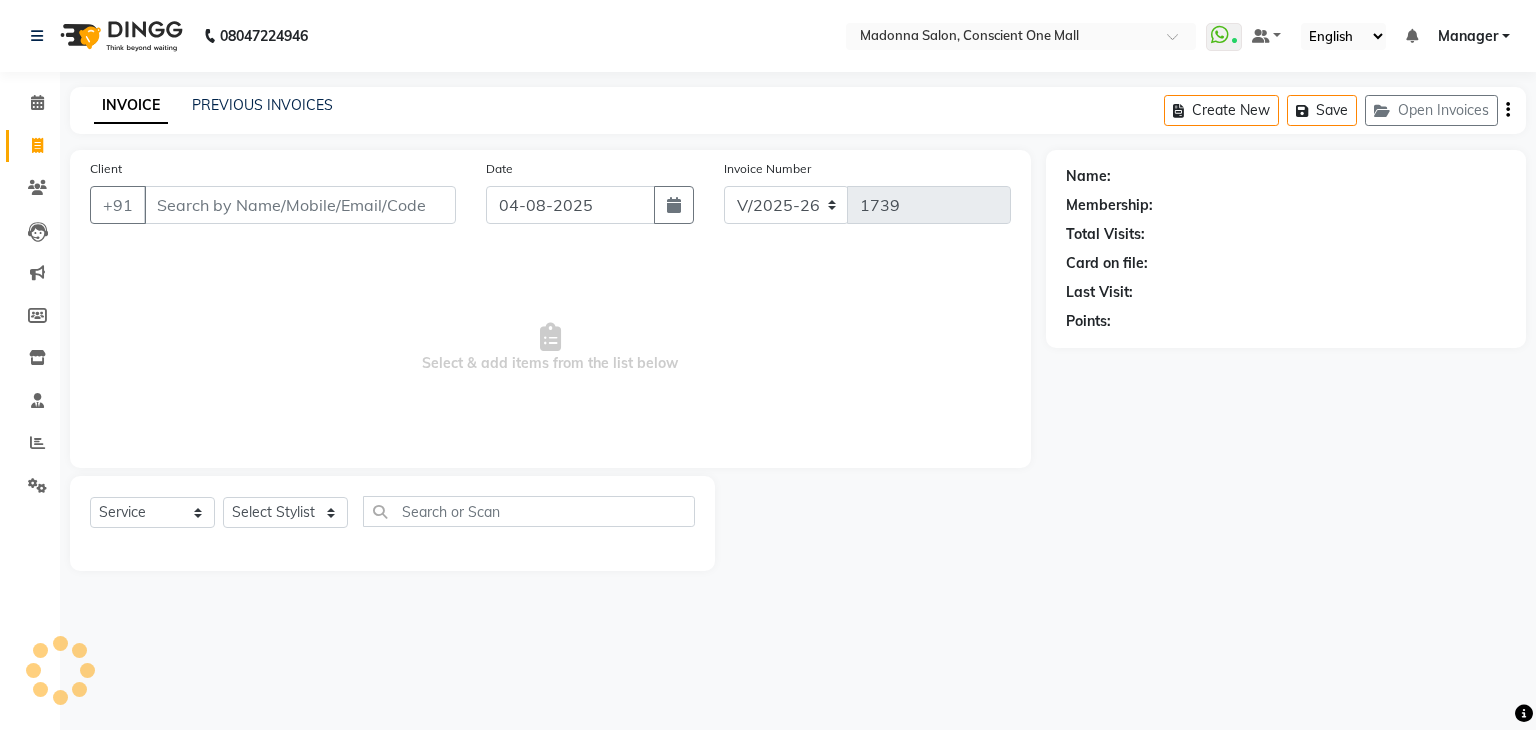 click on "Select & add items from the list below" at bounding box center [550, 348] 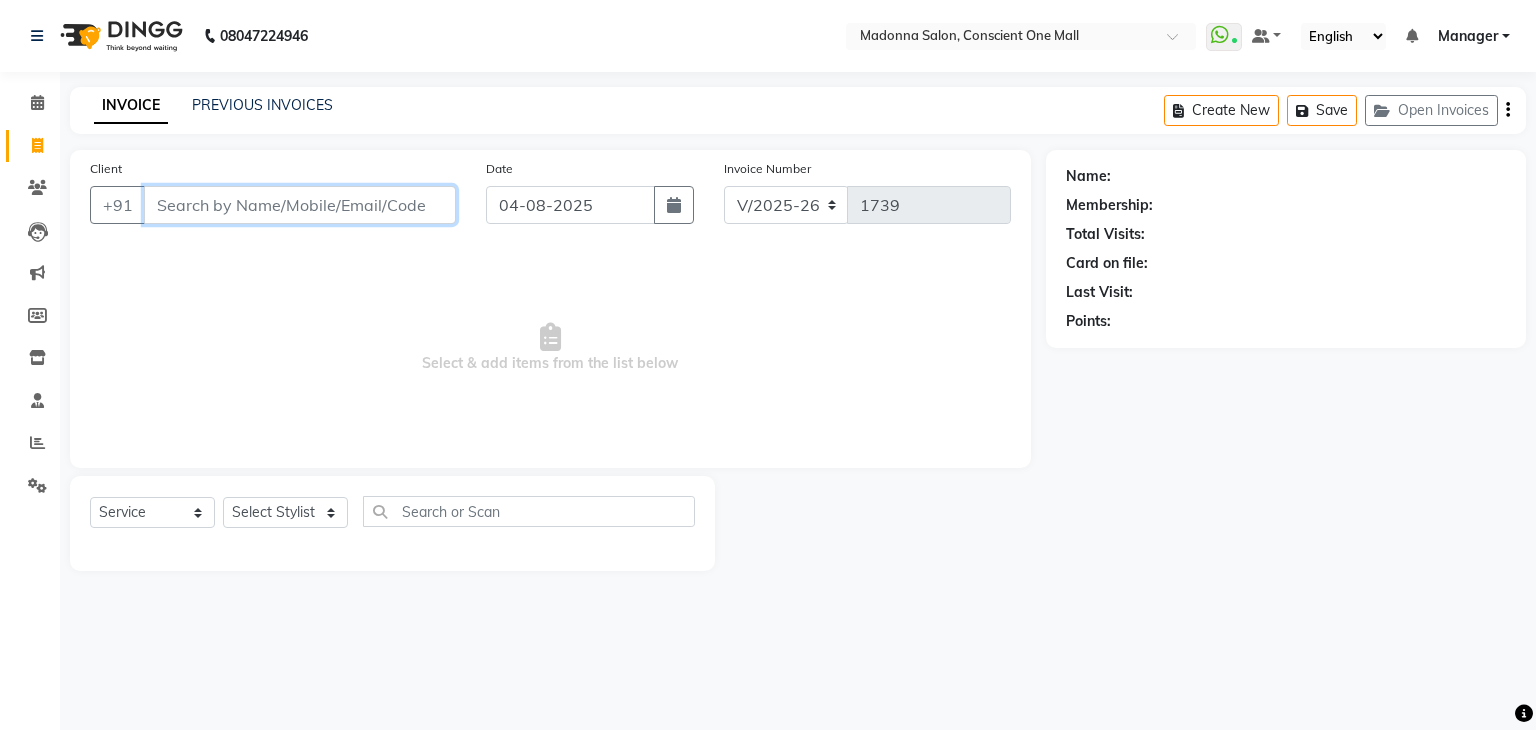 click on "Client" at bounding box center [300, 205] 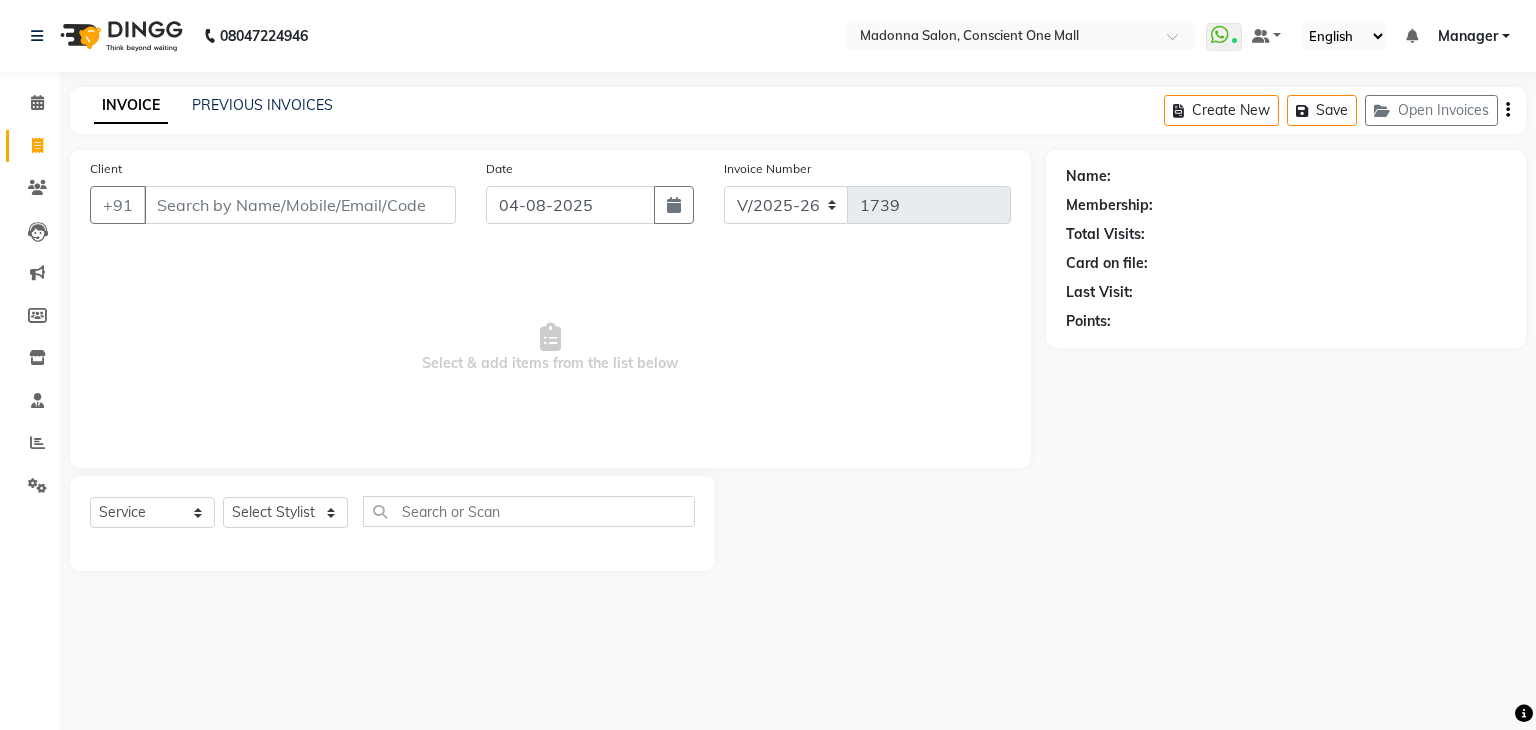 click on "Select & add items from the list below" at bounding box center [550, 348] 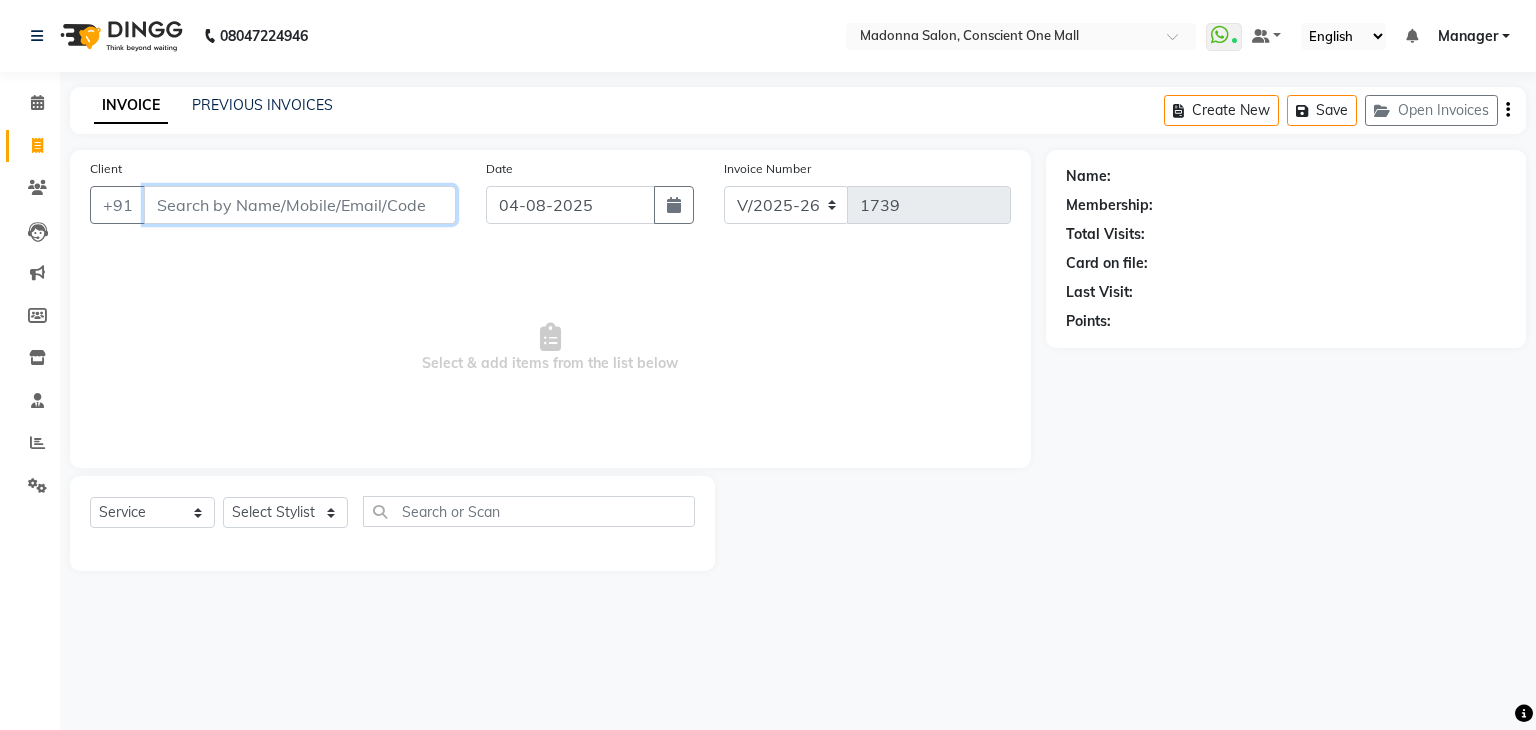 click on "Client" at bounding box center [300, 205] 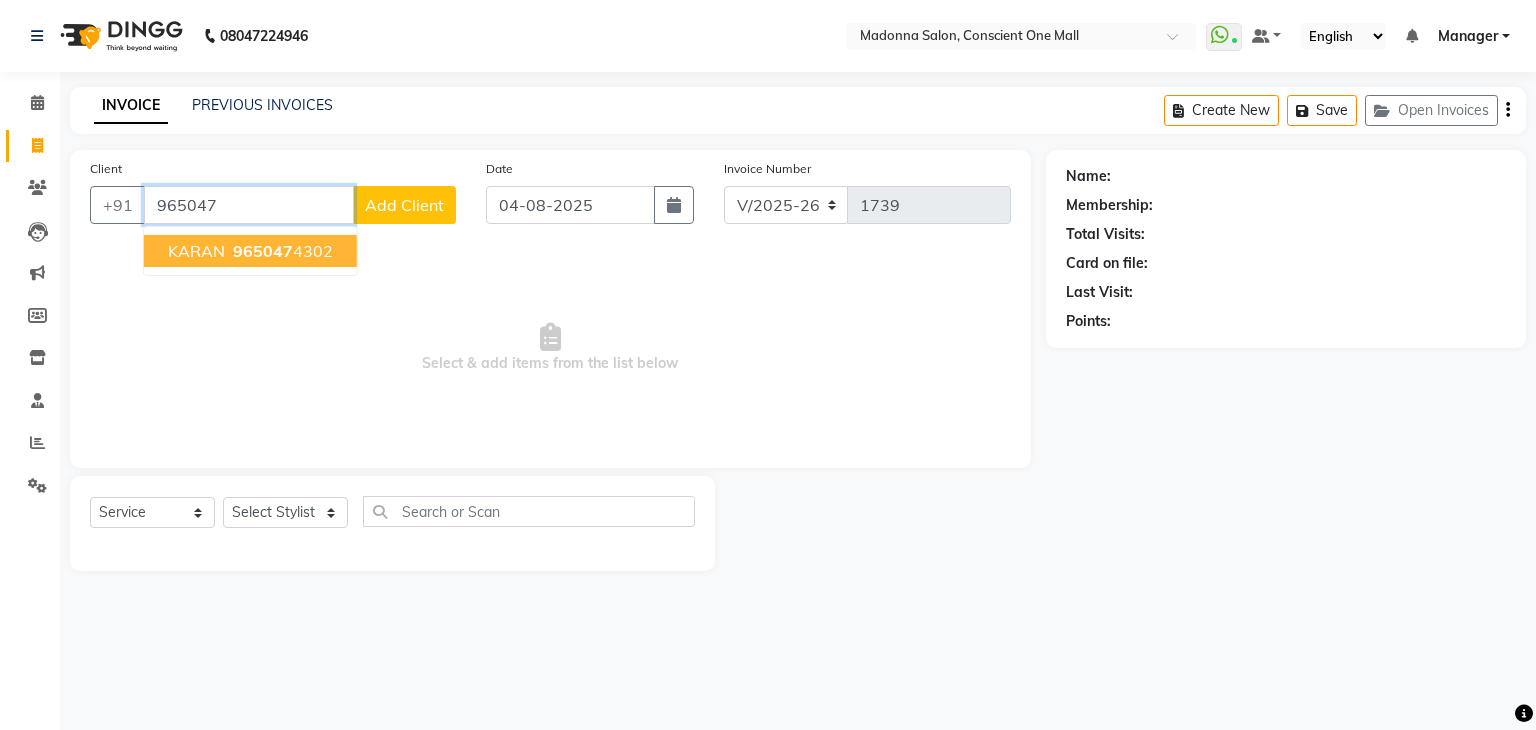 click on "965047" at bounding box center [263, 251] 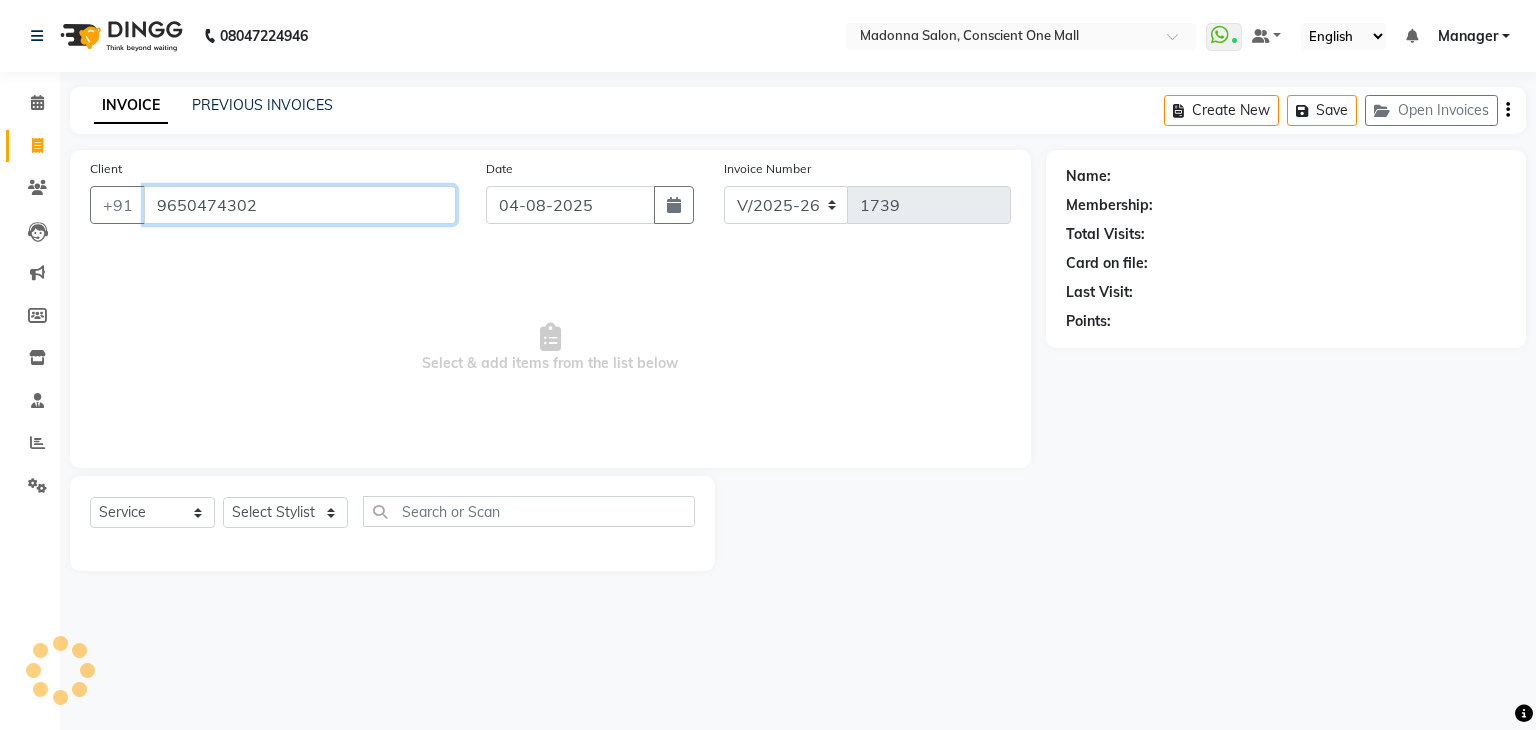 type on "9650474302" 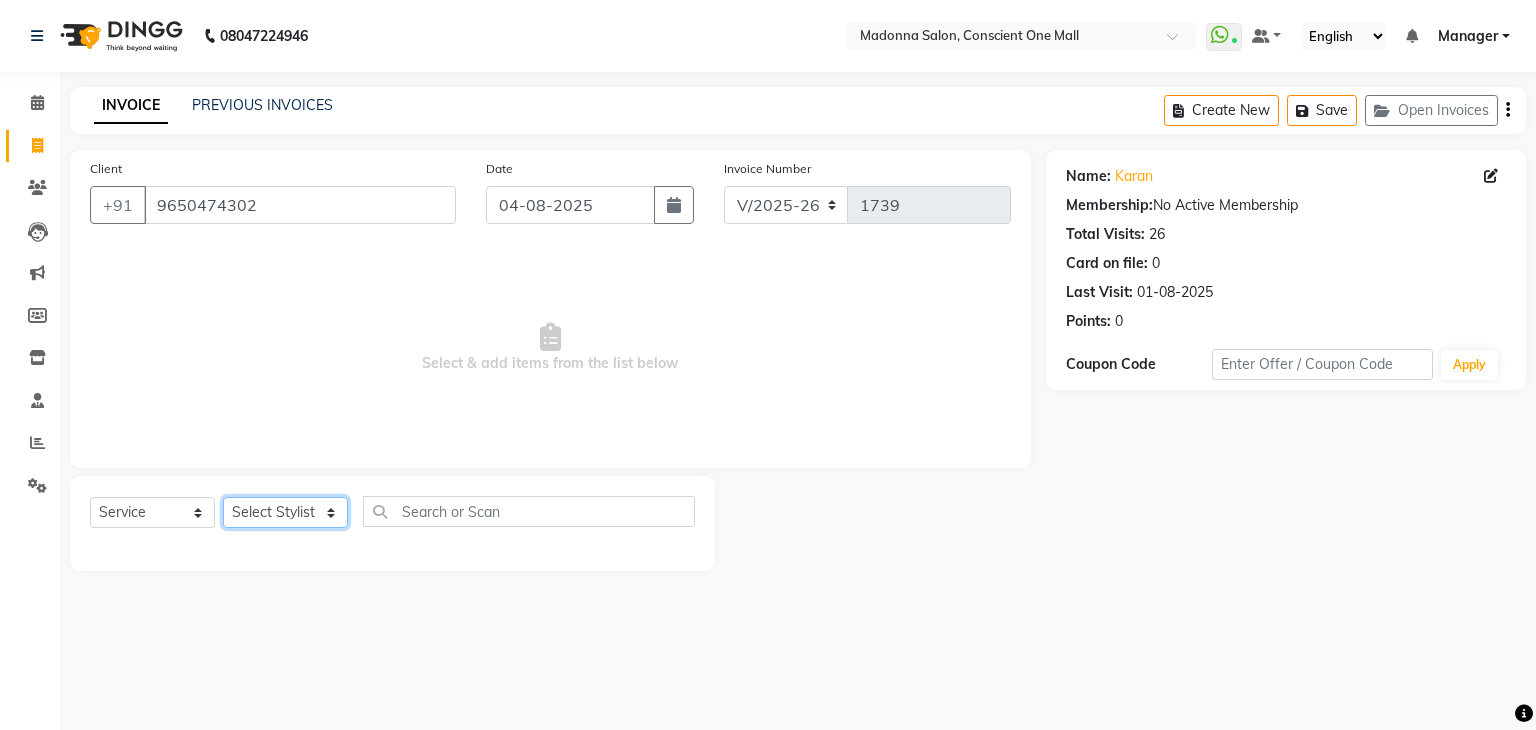 click on "Select Stylist AJAD AMIT ANSHU Bilal Harry himanshi HIMANSHU Janvi JAY Khusboo Manager misty Mukesh Naeem Navjot Kaur neha Pawan RAKHI Ripa Sachin Sagar  SAMEER Sanjeev Saurabh" 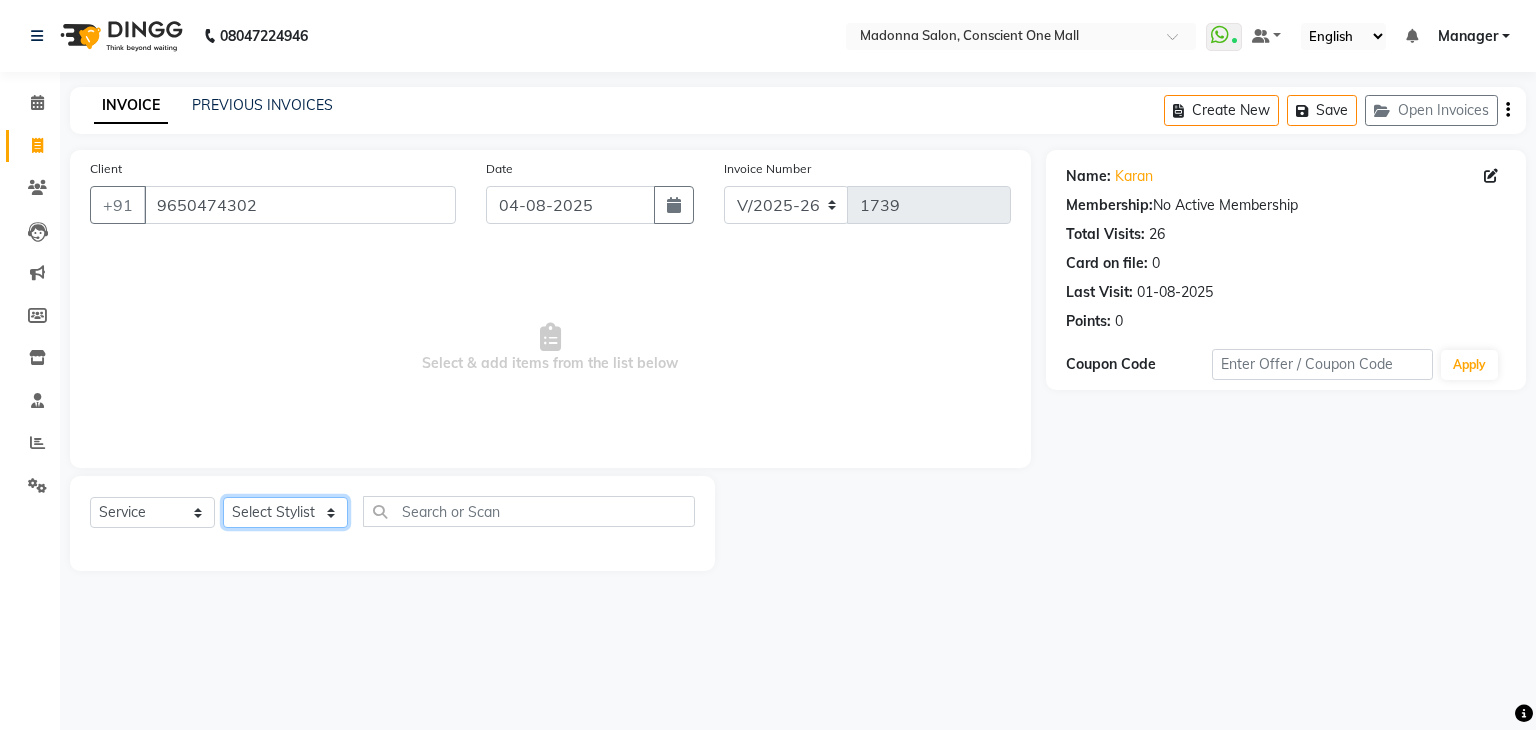select on "67300" 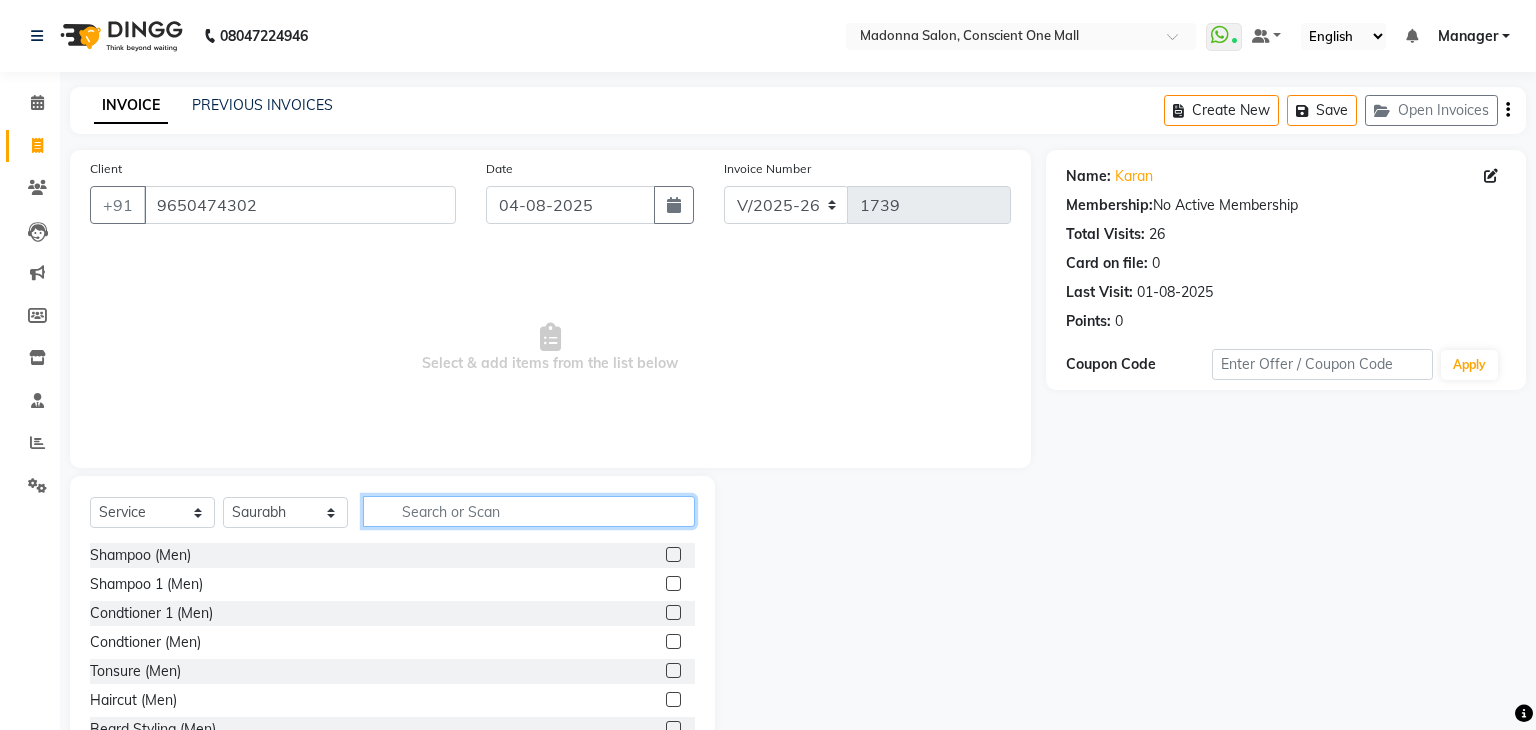 click 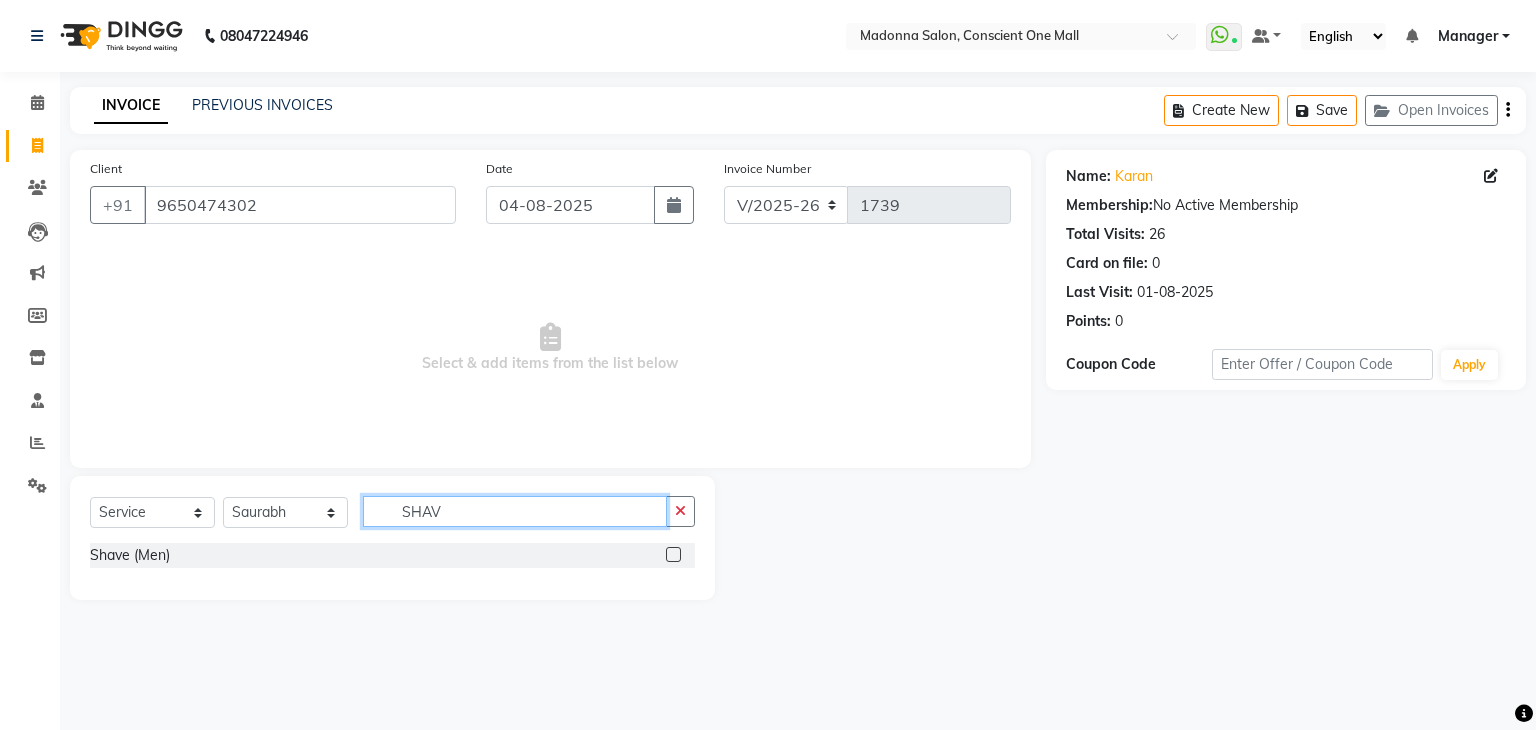 type on "SHAV" 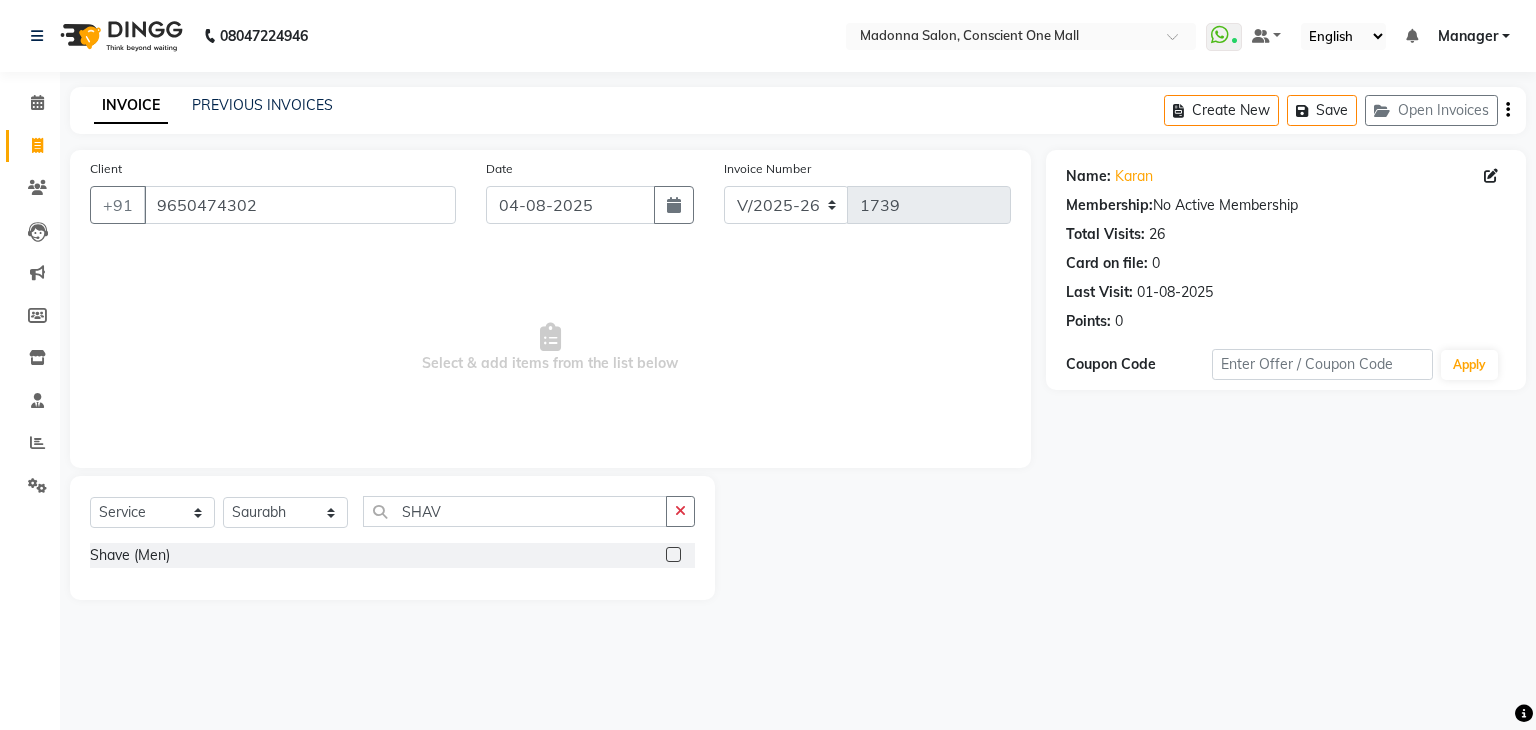 click 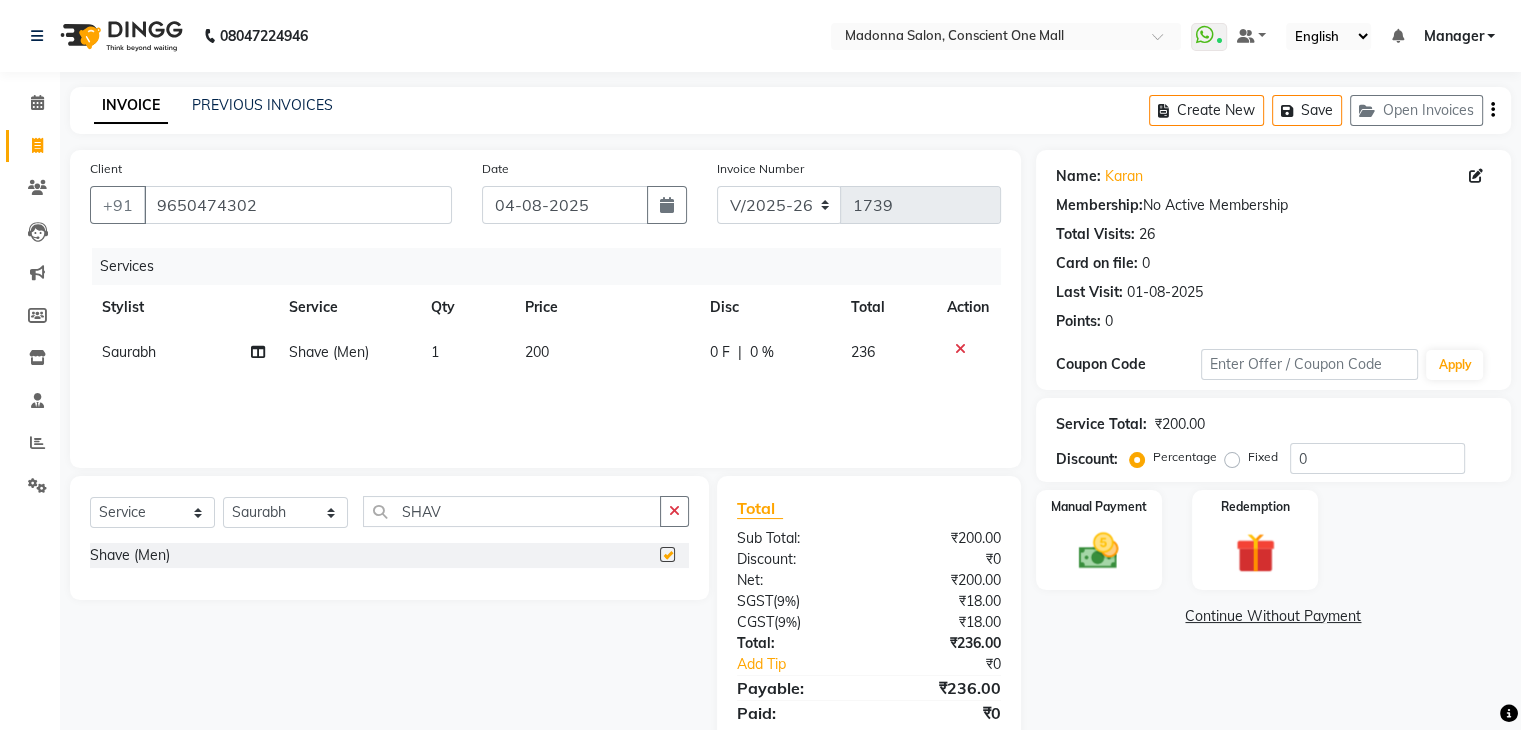 checkbox on "false" 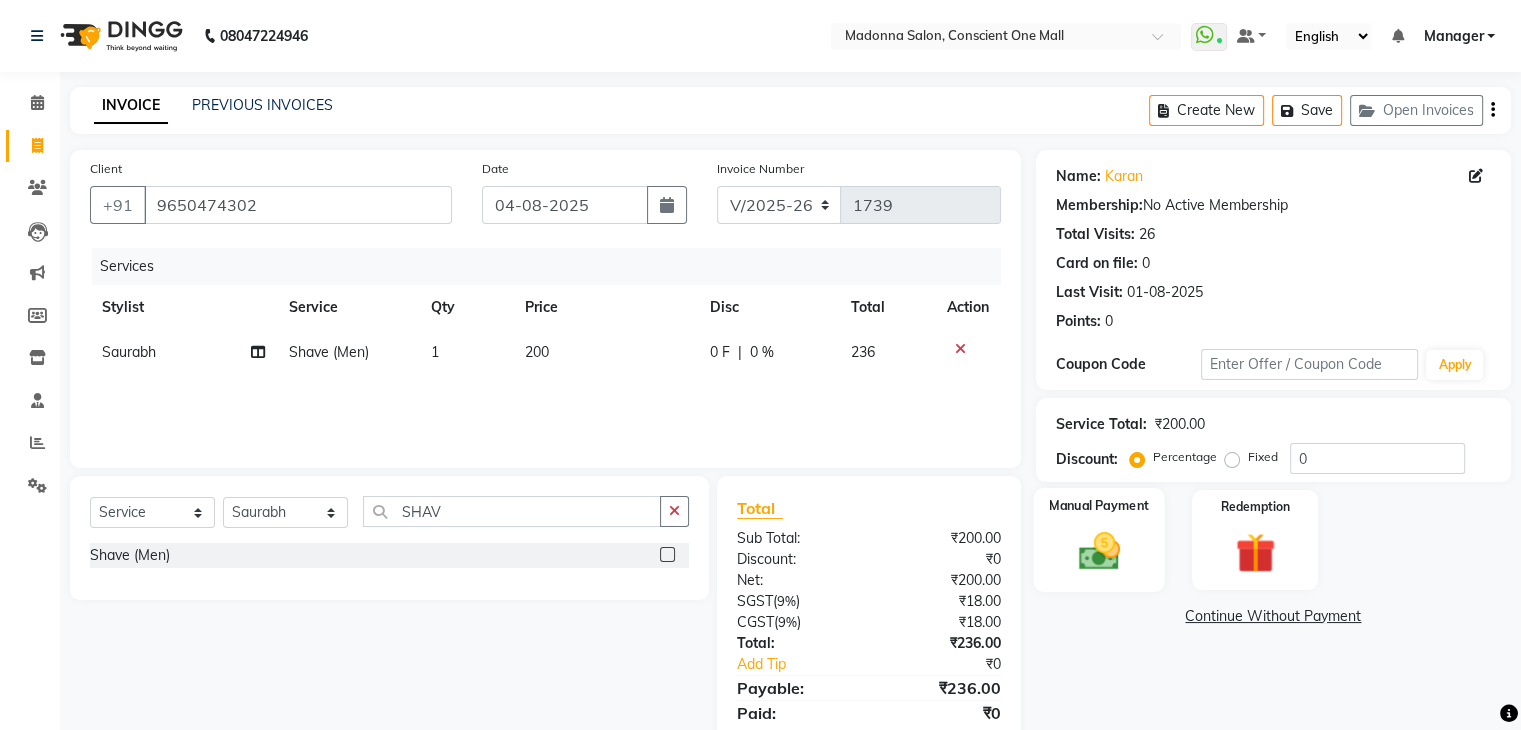 click 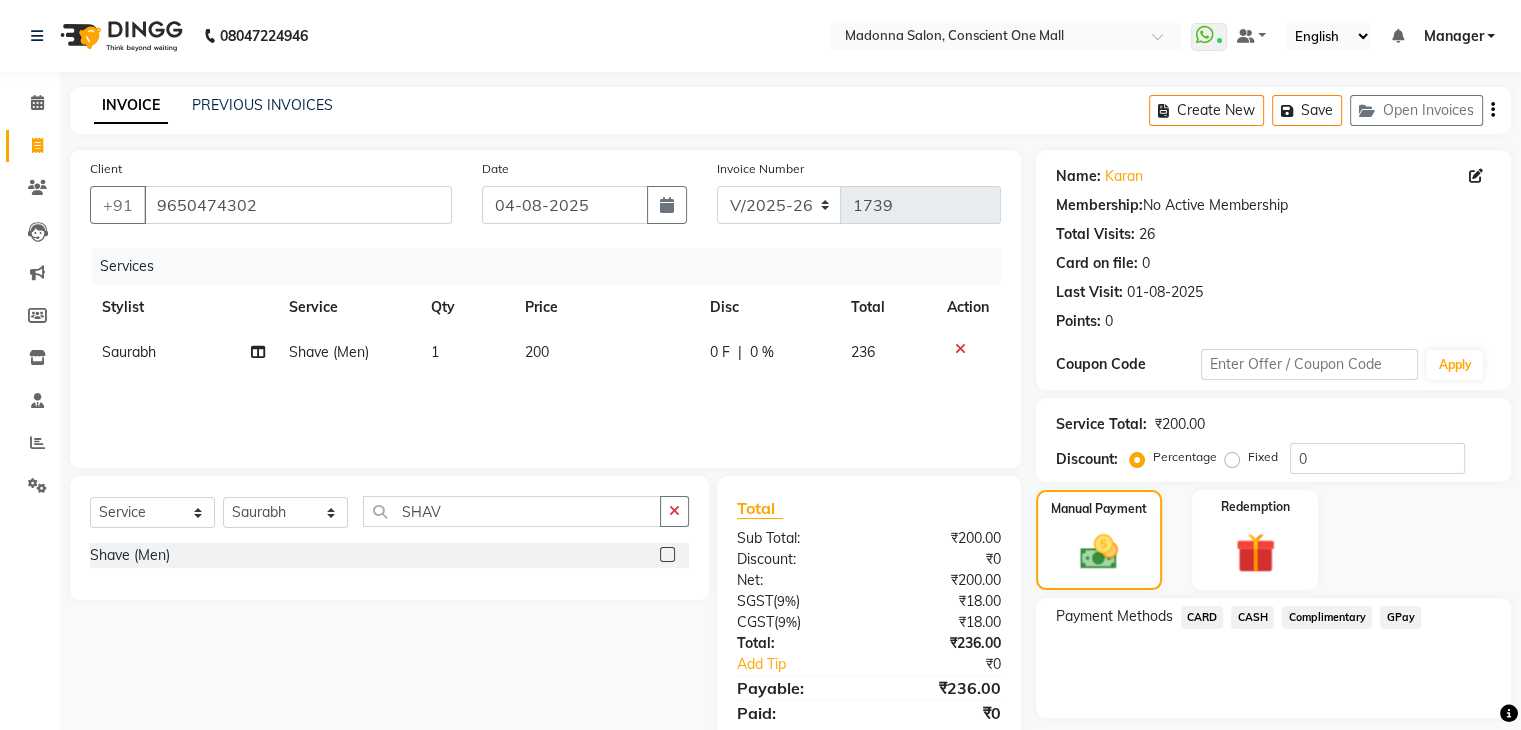 click on "CASH" 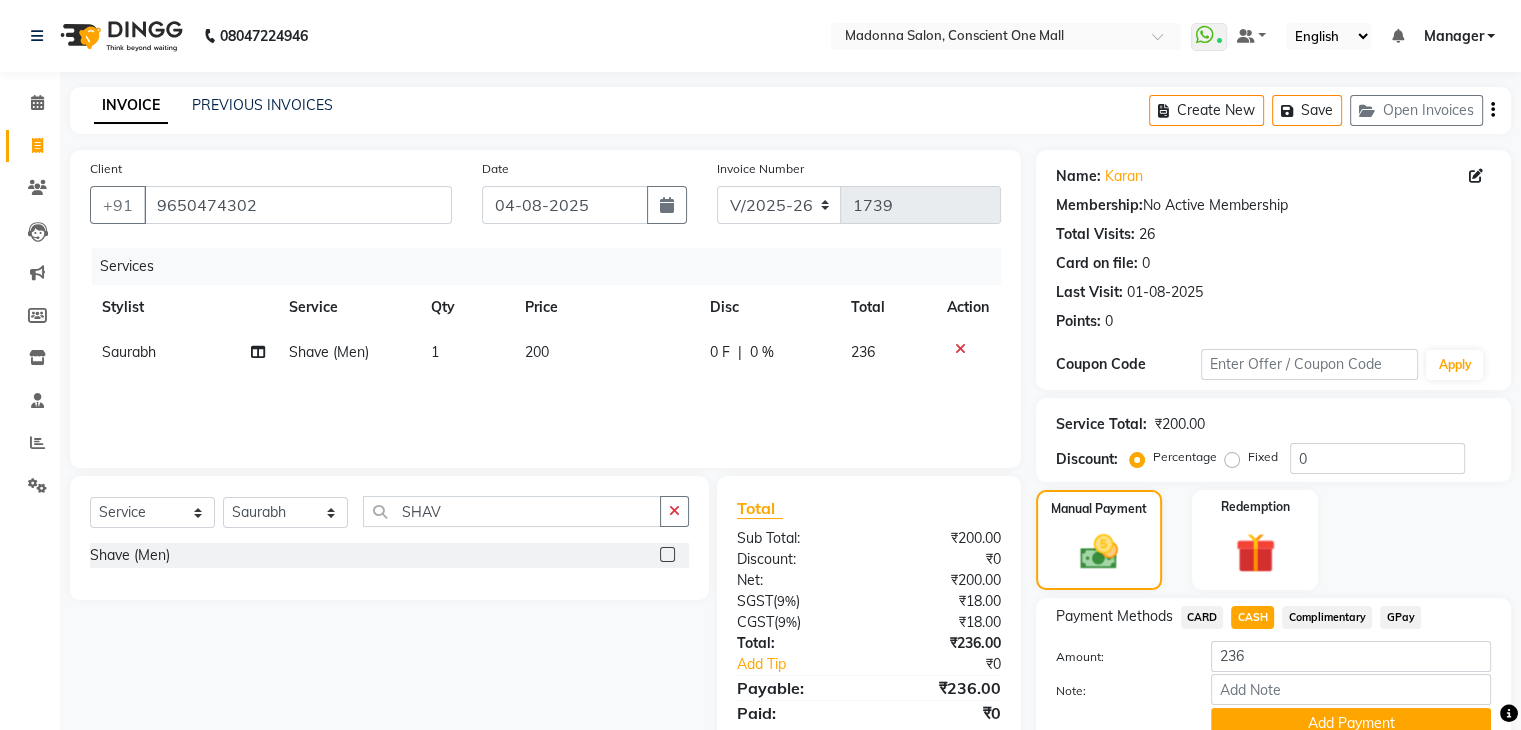 scroll, scrollTop: 89, scrollLeft: 0, axis: vertical 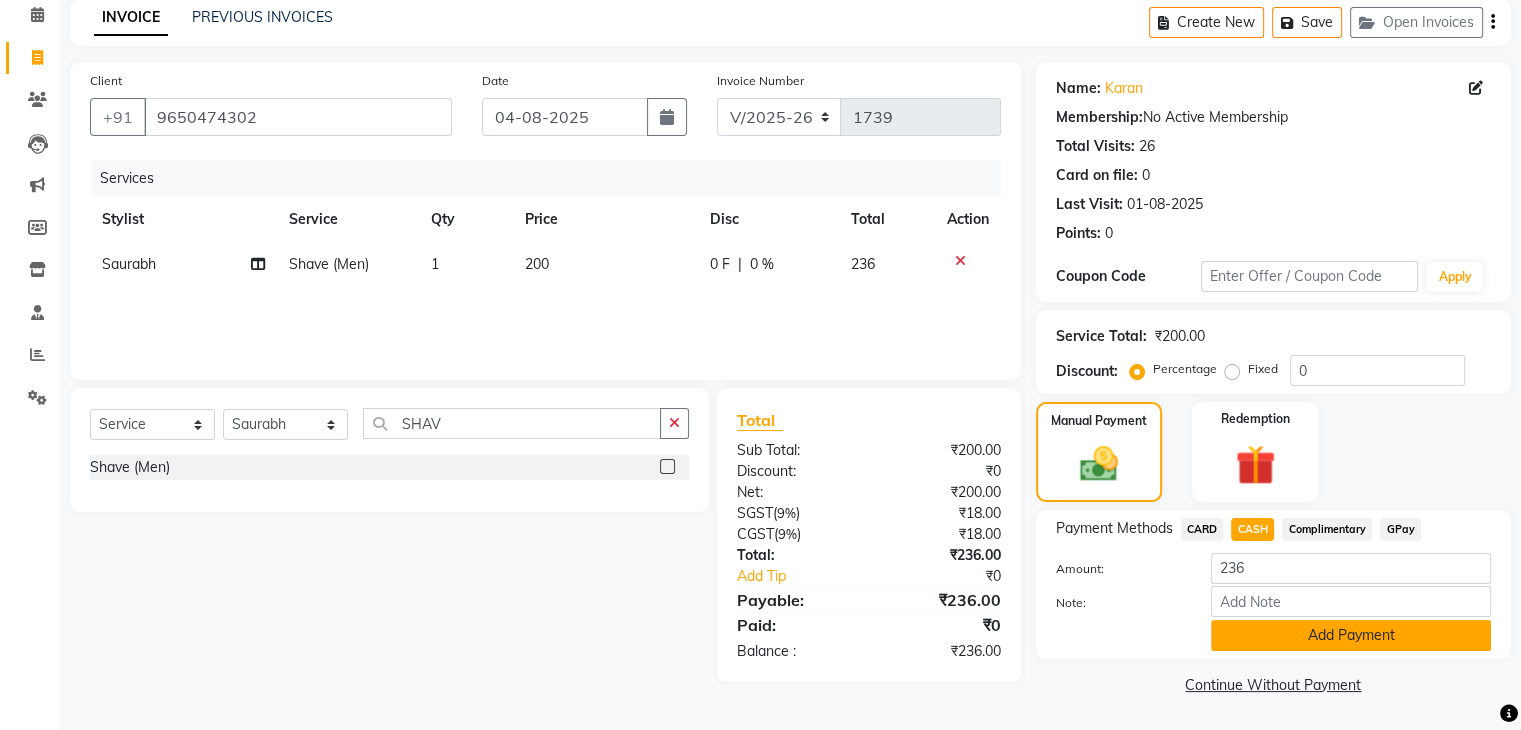 click on "Add Payment" 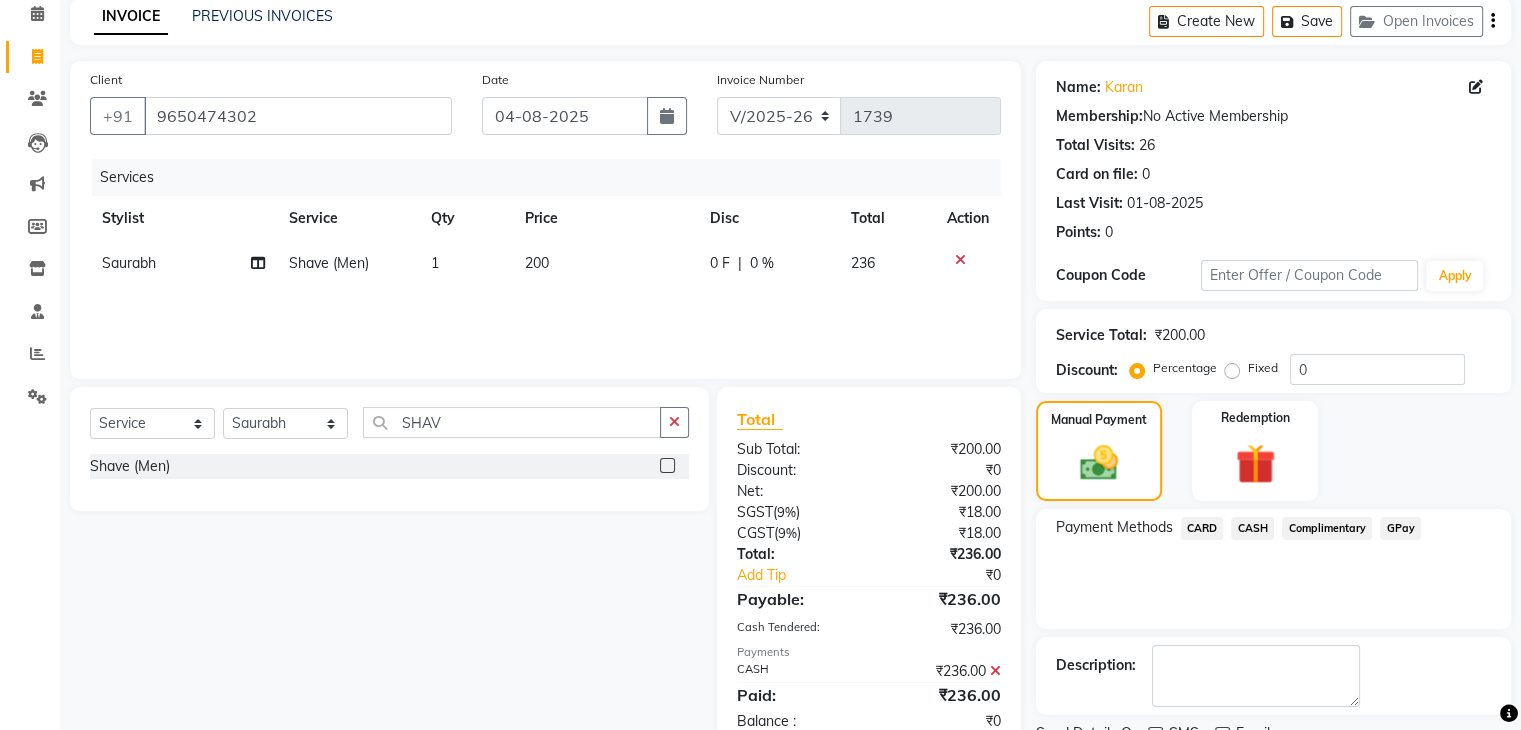 scroll, scrollTop: 171, scrollLeft: 0, axis: vertical 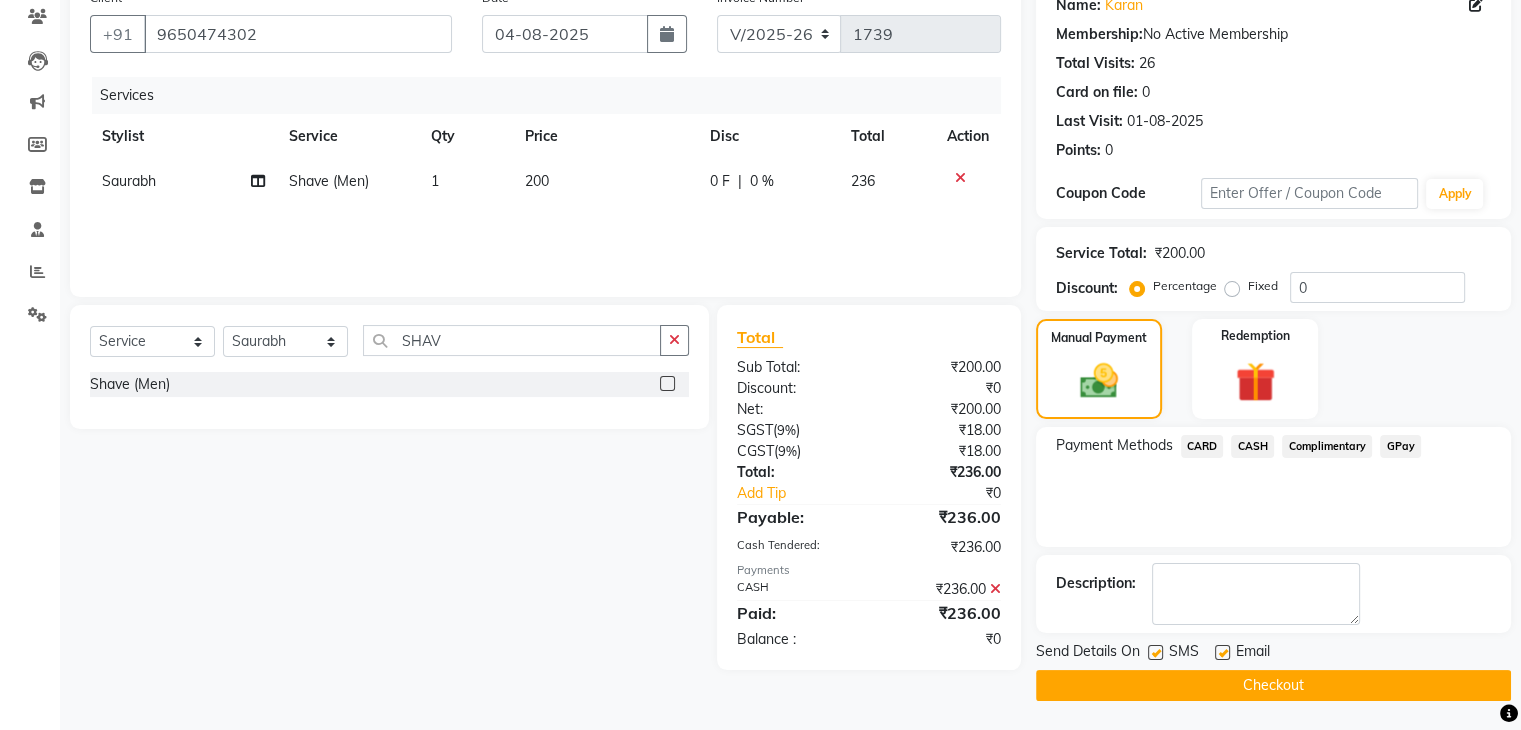 click on "Checkout" 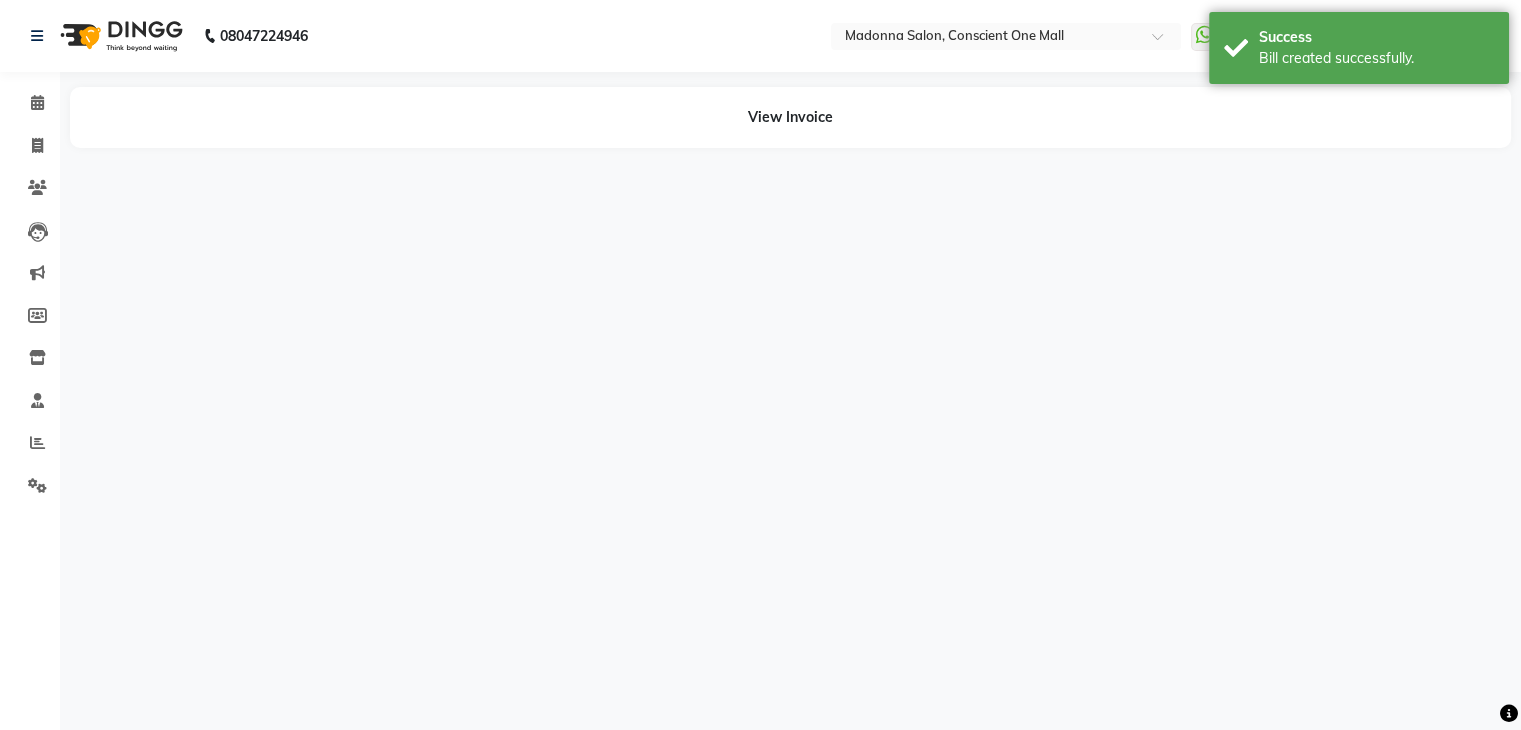 scroll, scrollTop: 0, scrollLeft: 0, axis: both 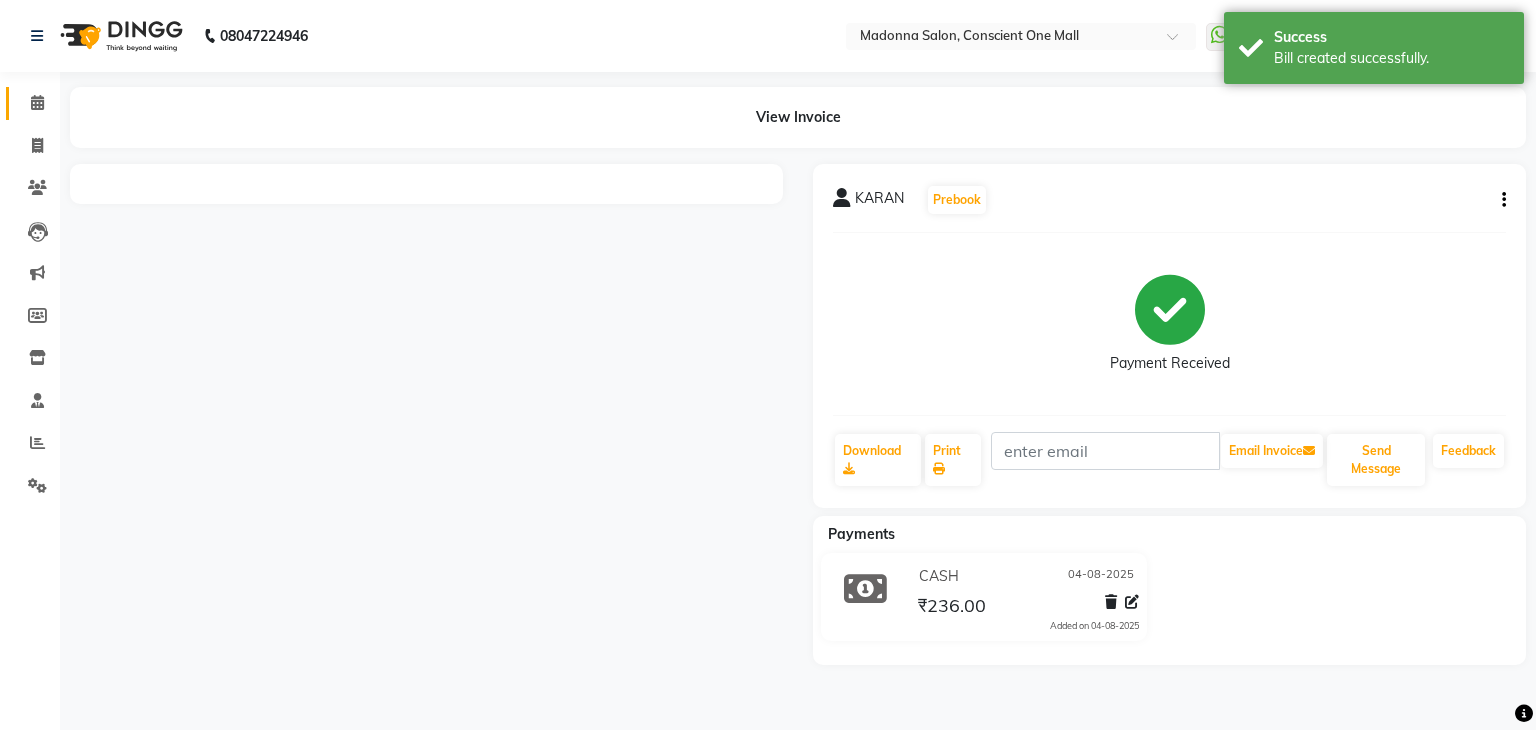 click 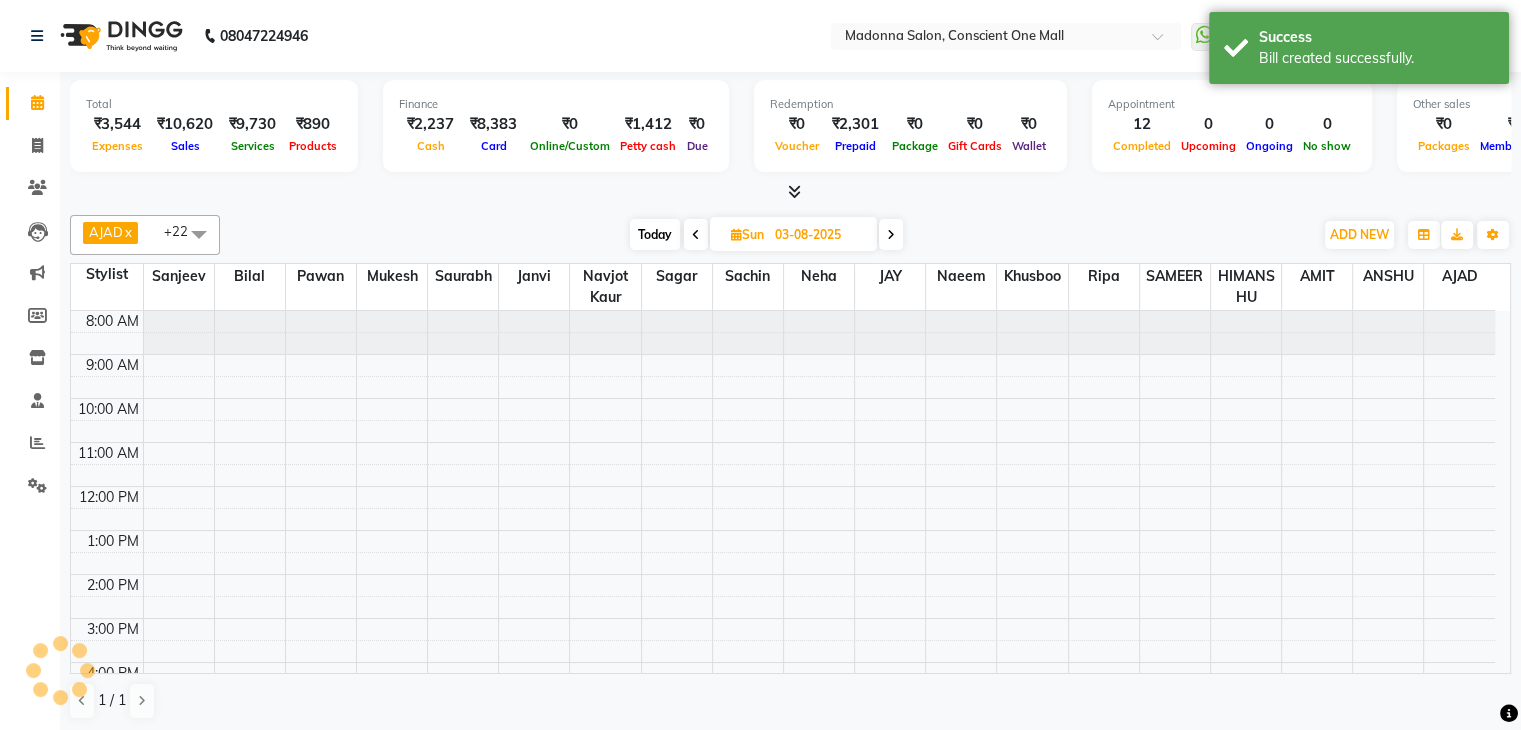 scroll, scrollTop: 165, scrollLeft: 0, axis: vertical 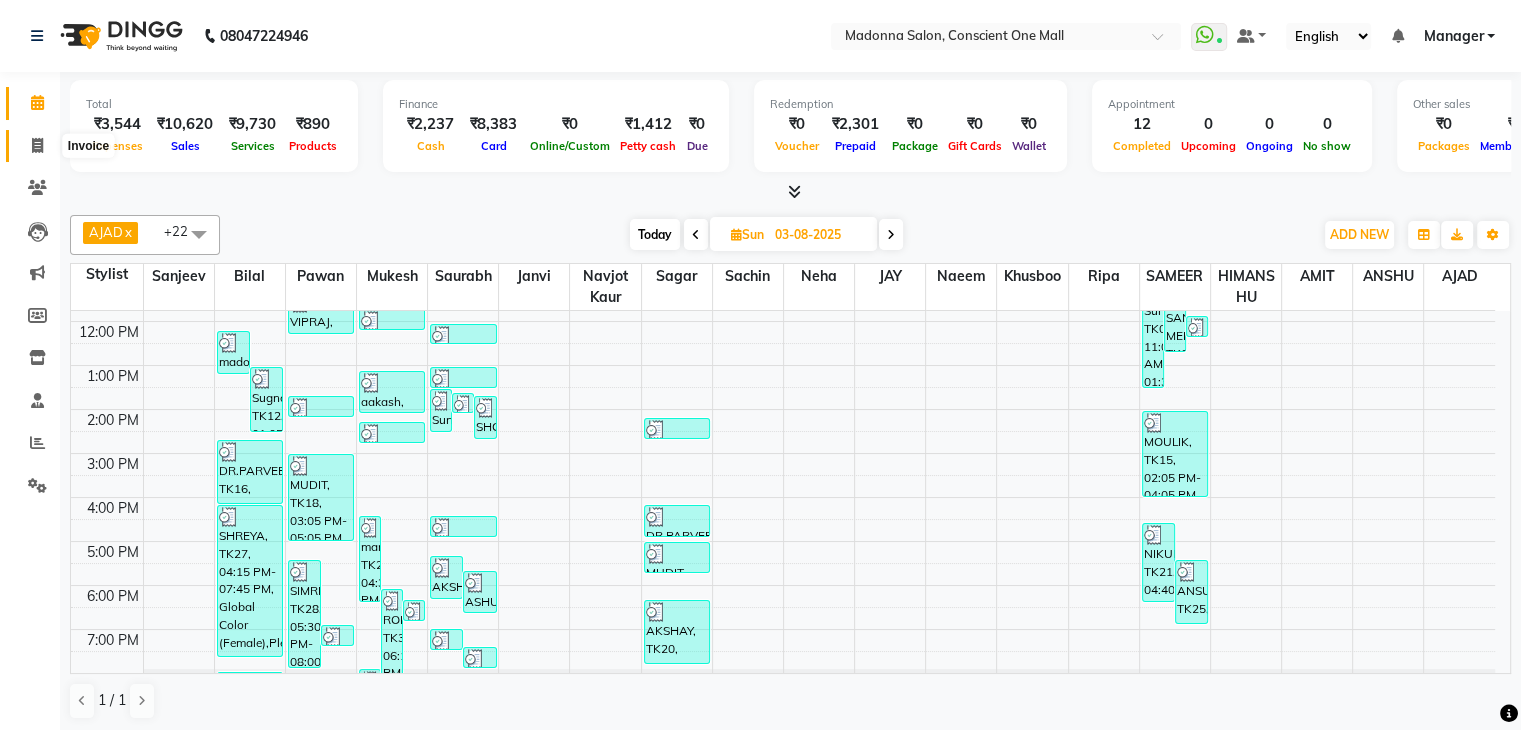 click 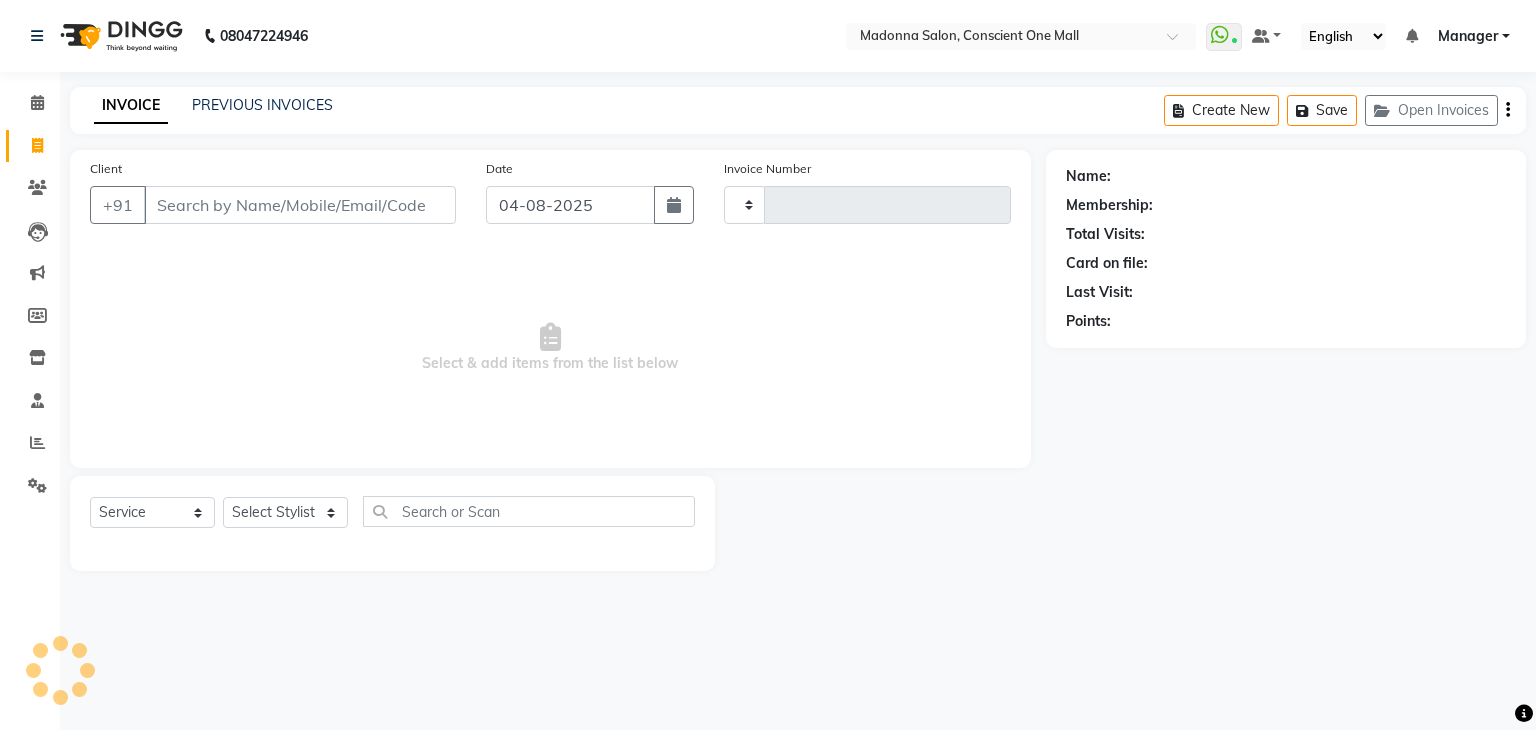 type on "1740" 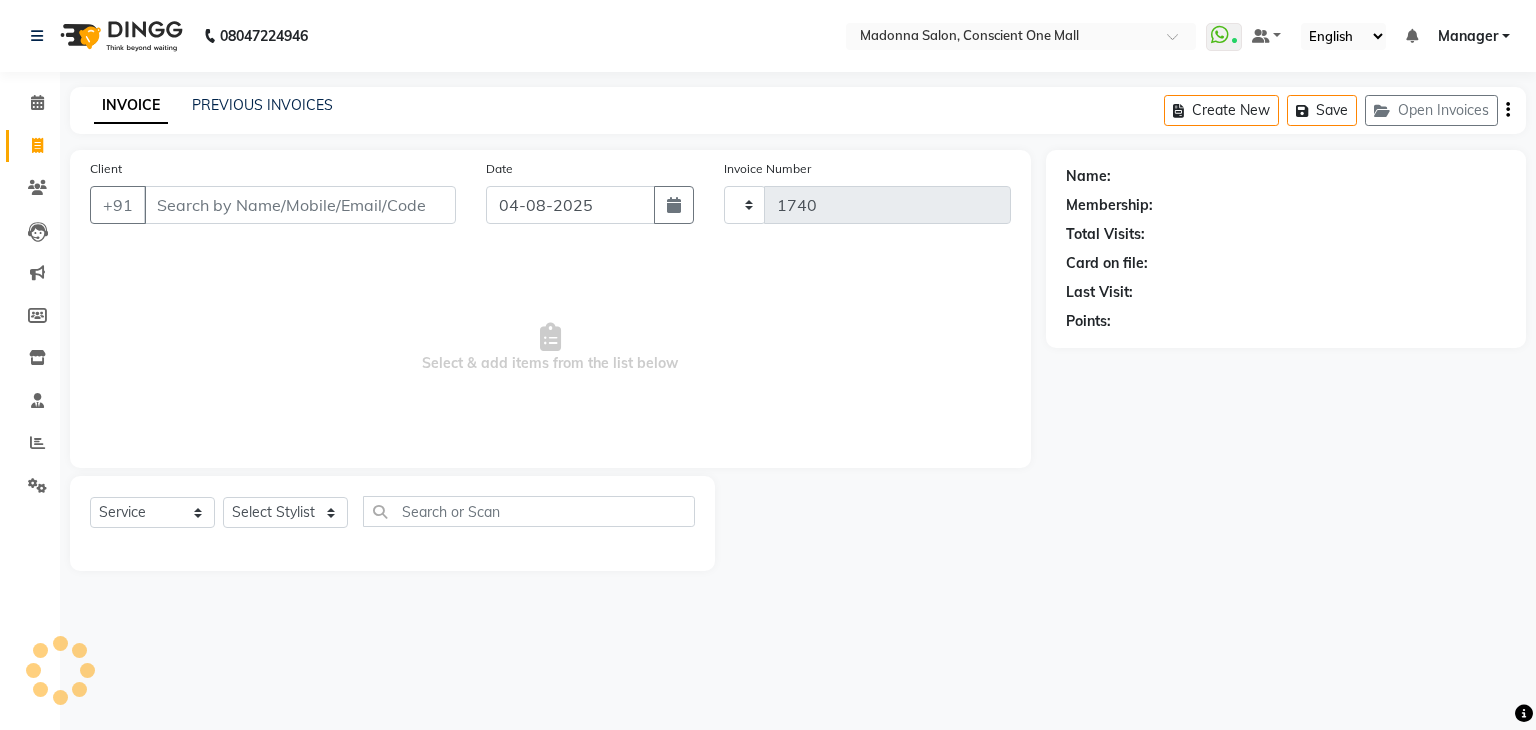 select on "7575" 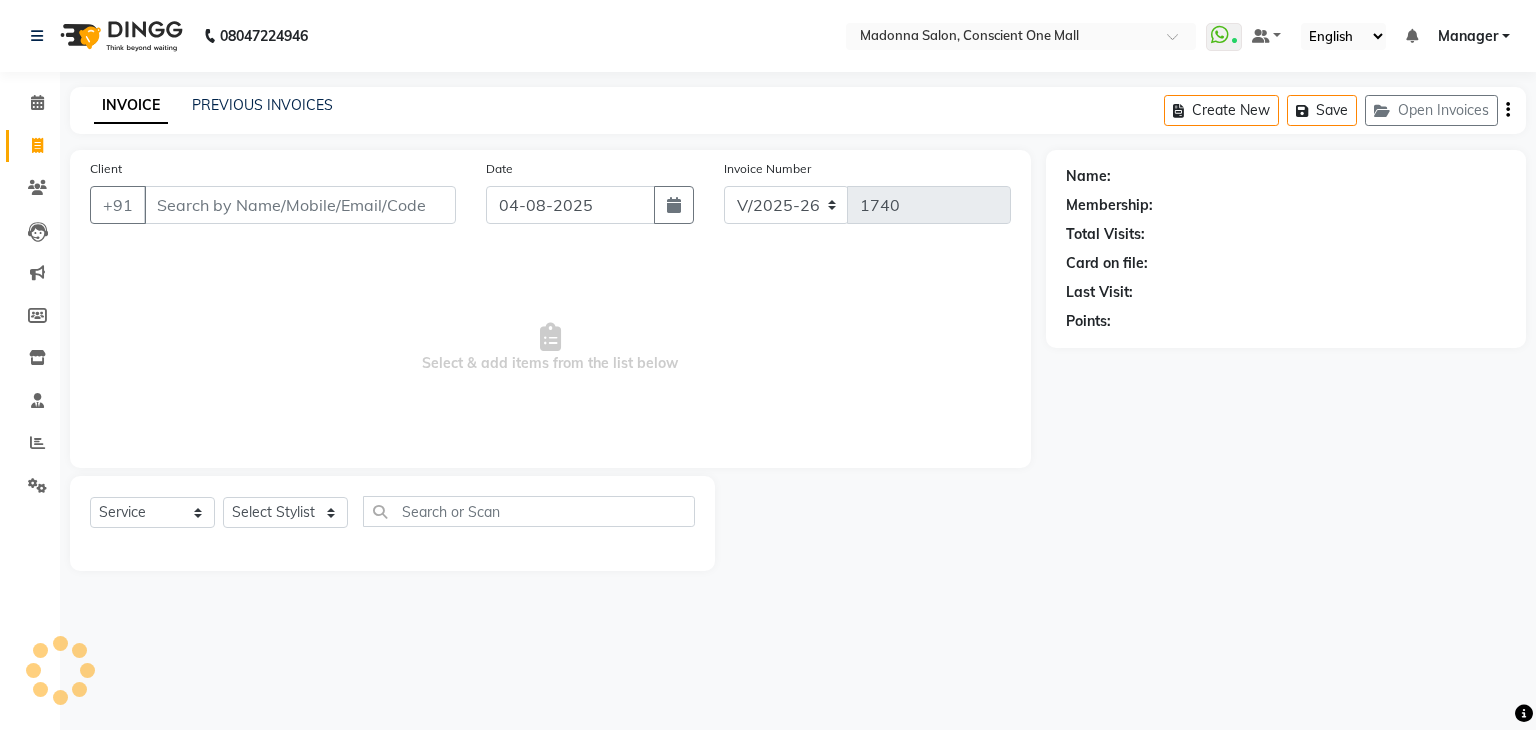 click on "Select & add items from the list below" at bounding box center [550, 348] 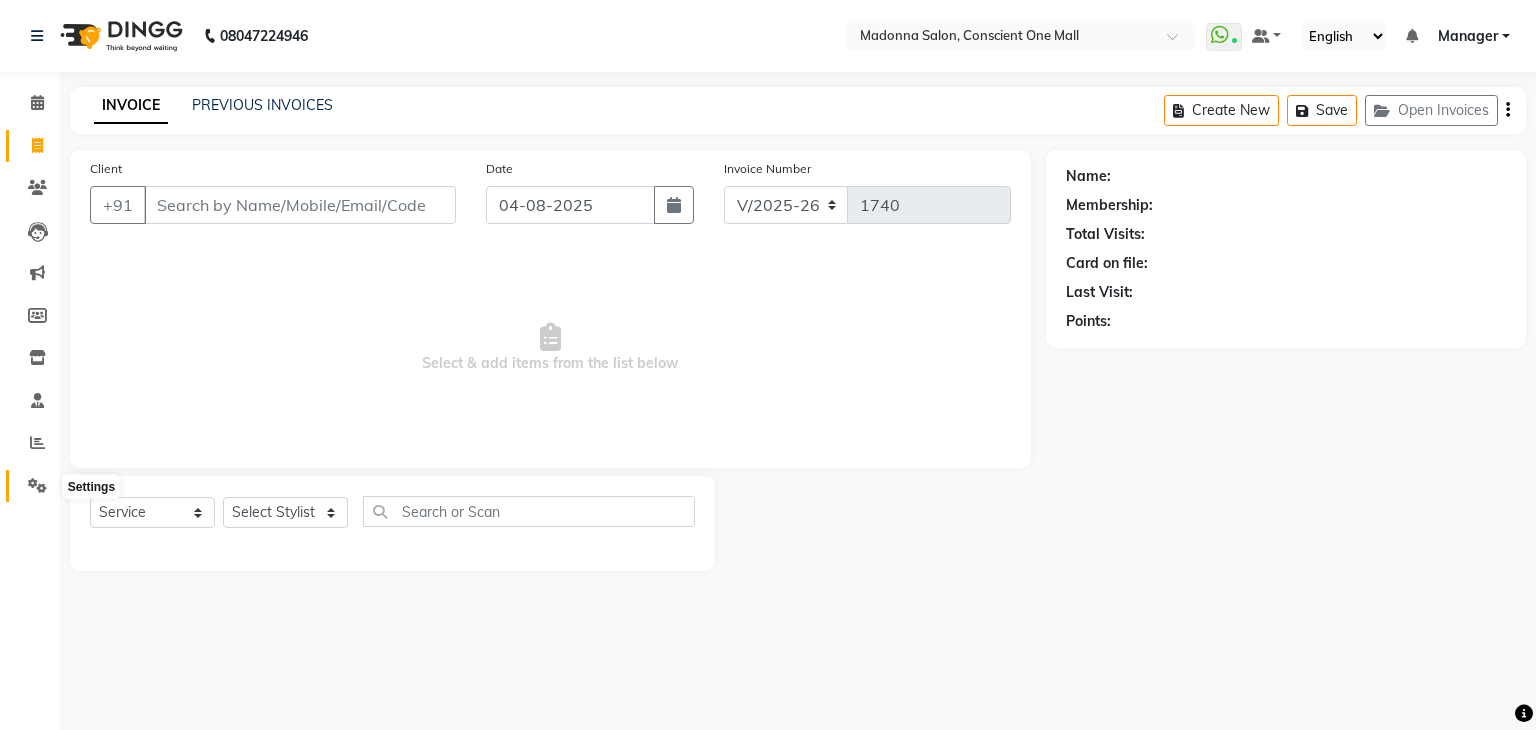 click 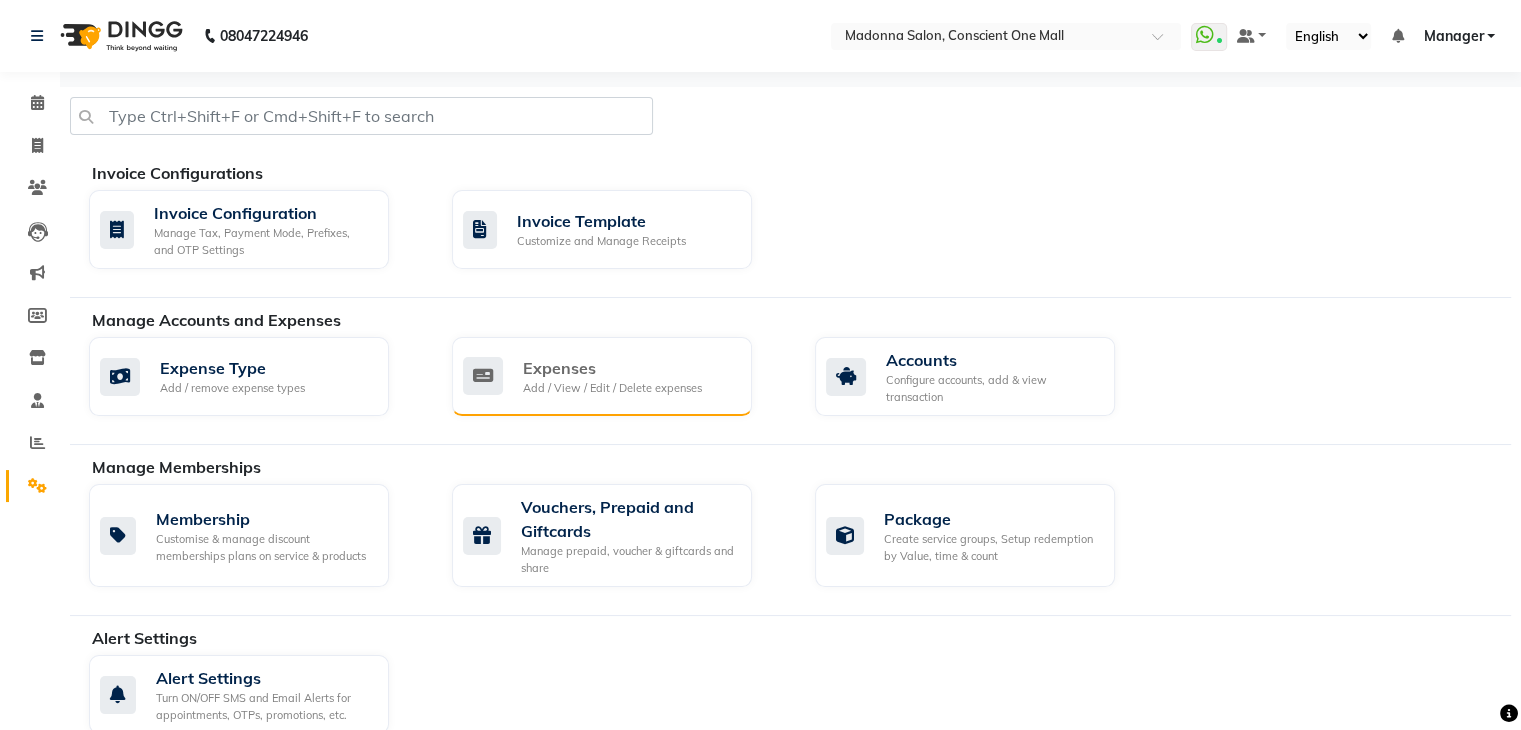 click on "Expenses" 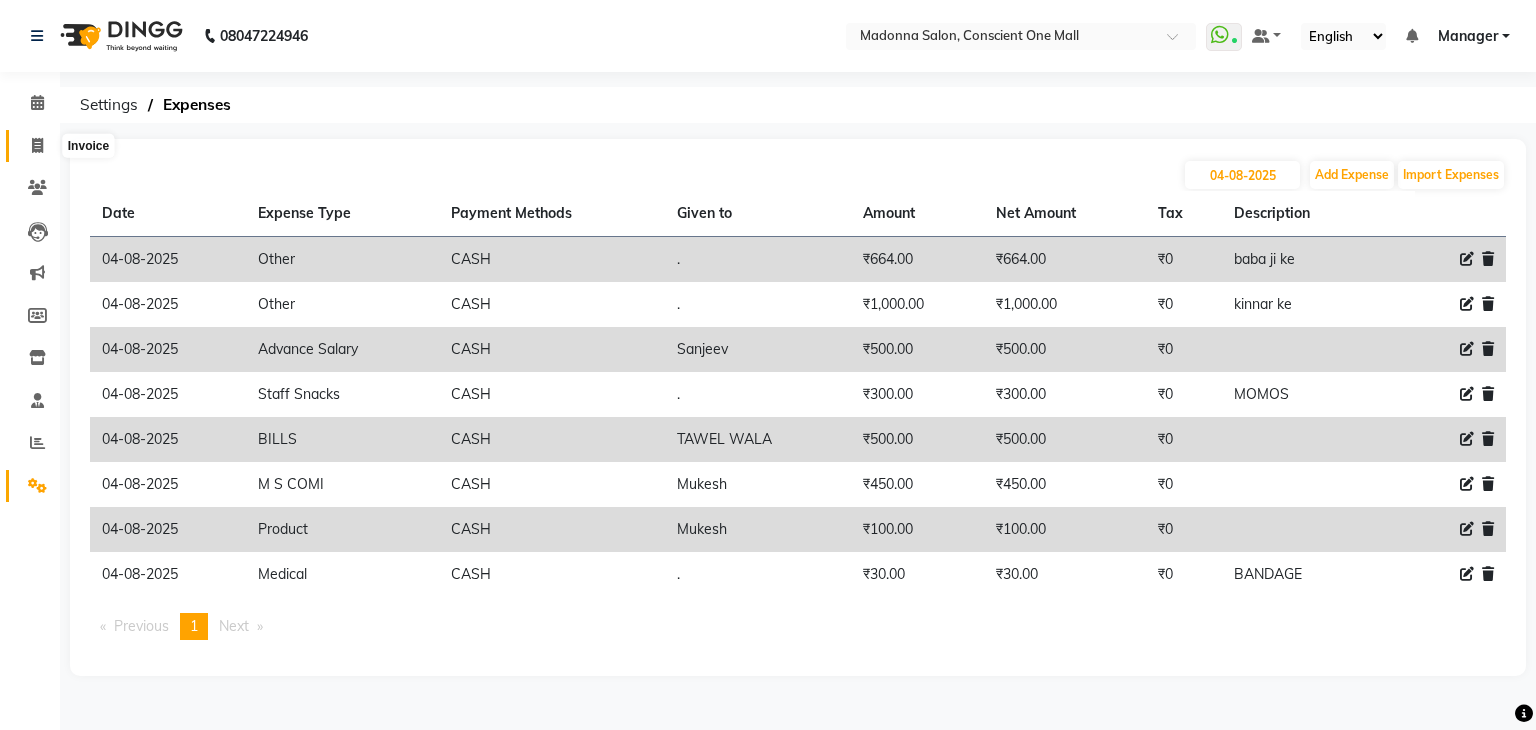 click 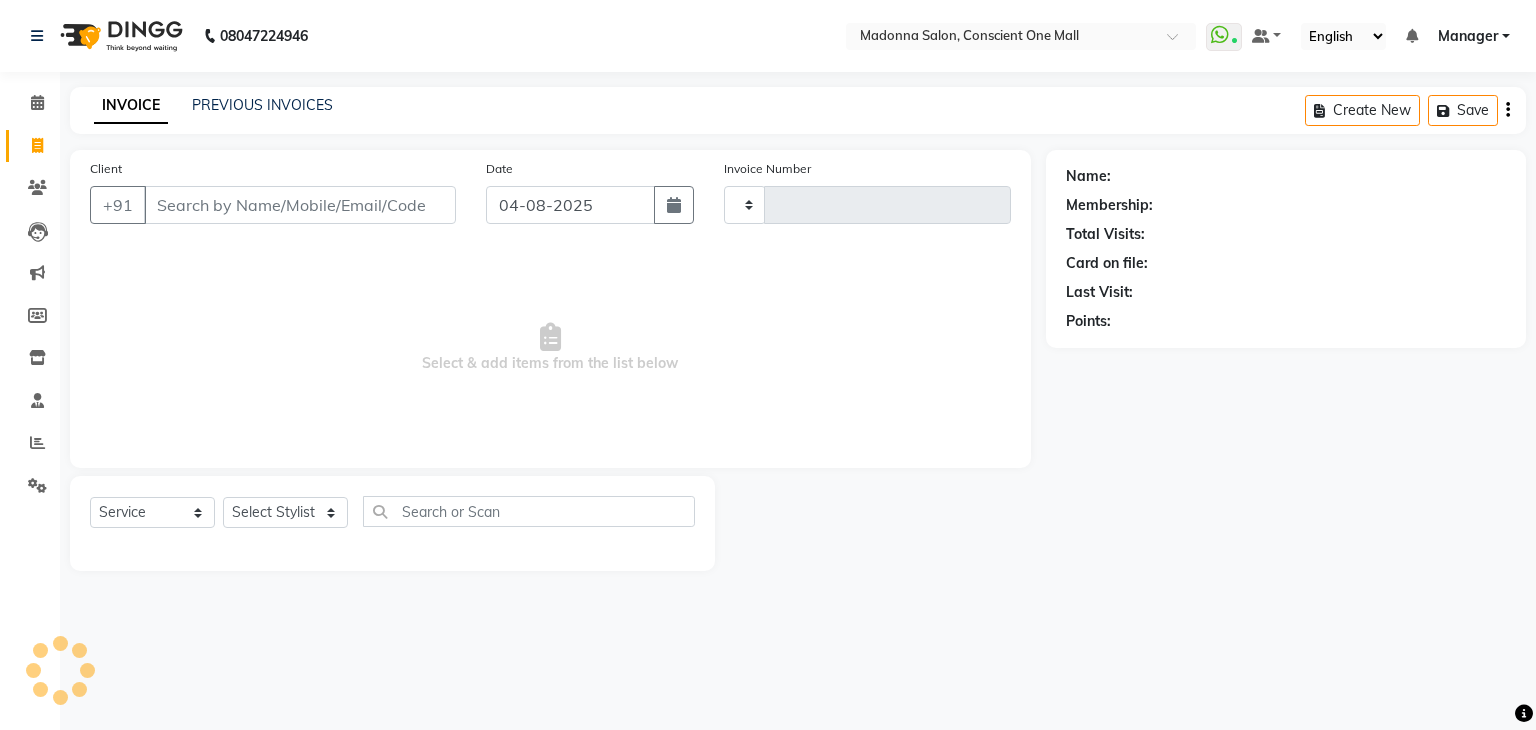type on "1740" 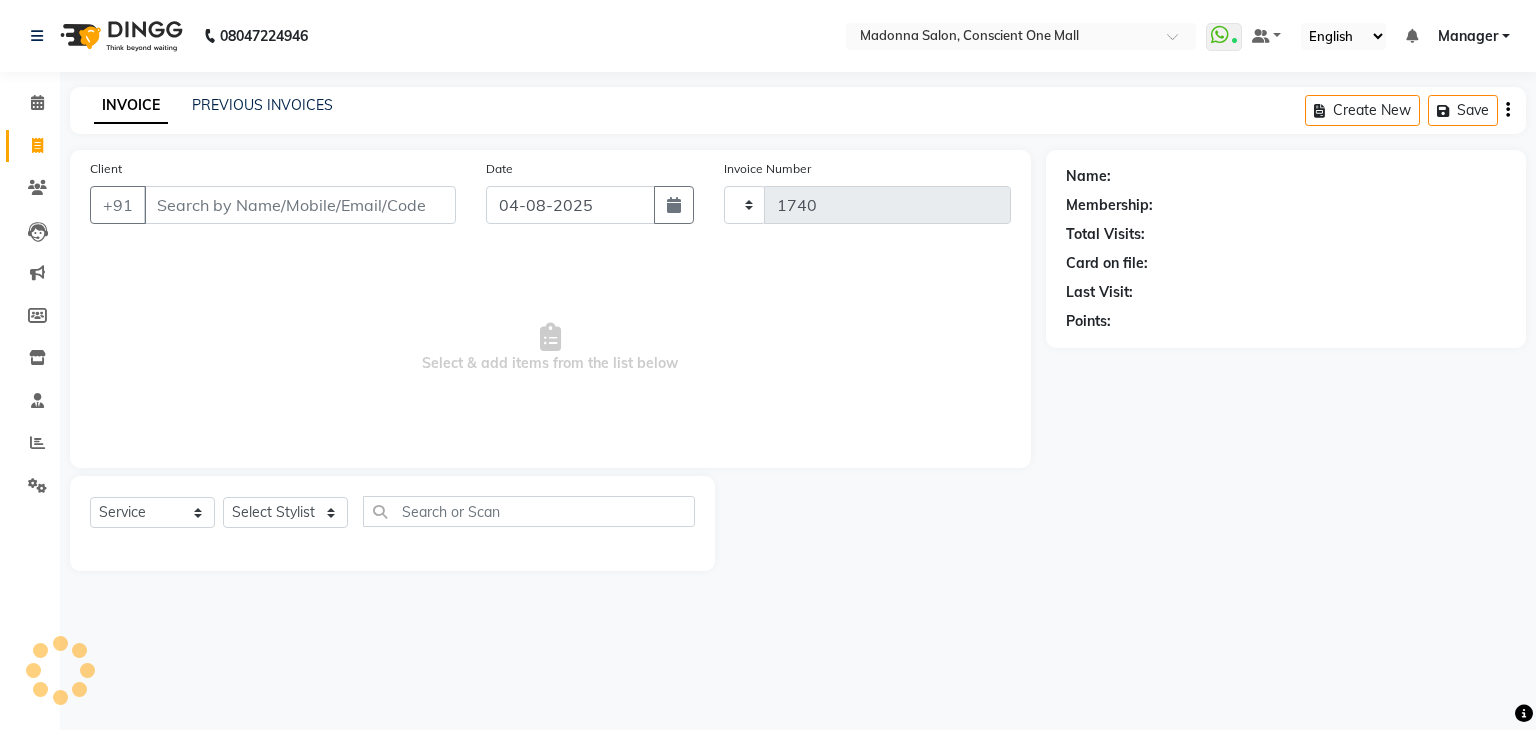 select on "7575" 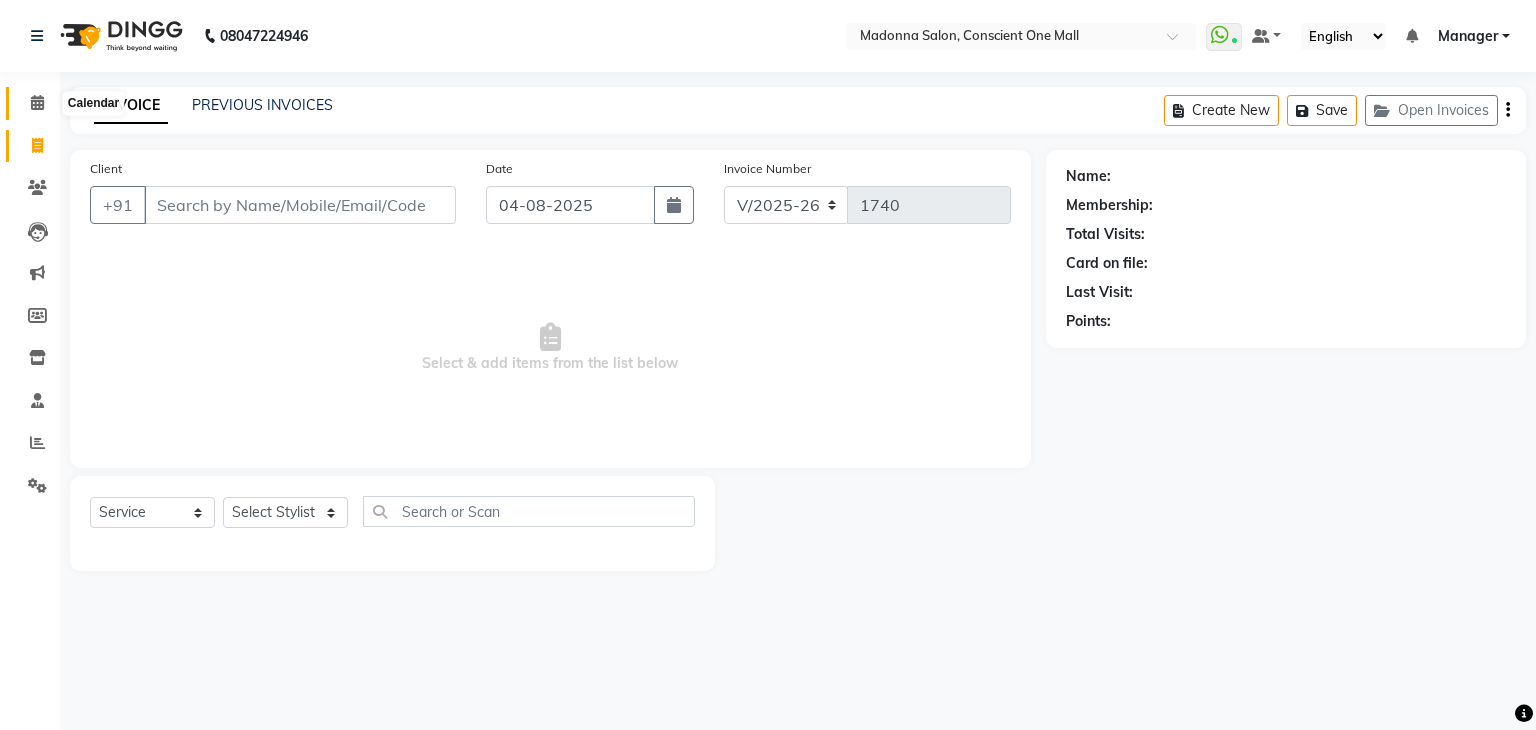 click 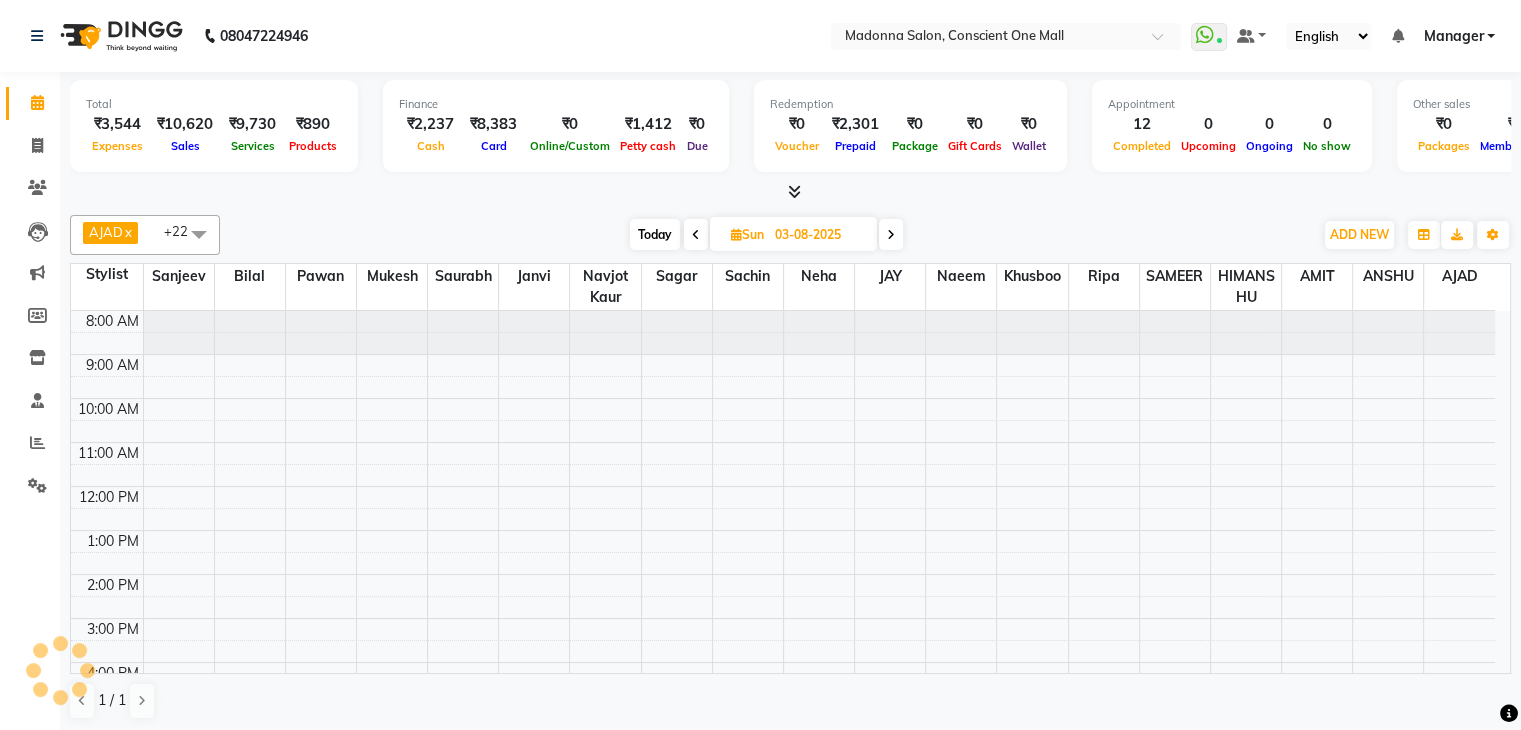 scroll, scrollTop: 0, scrollLeft: 0, axis: both 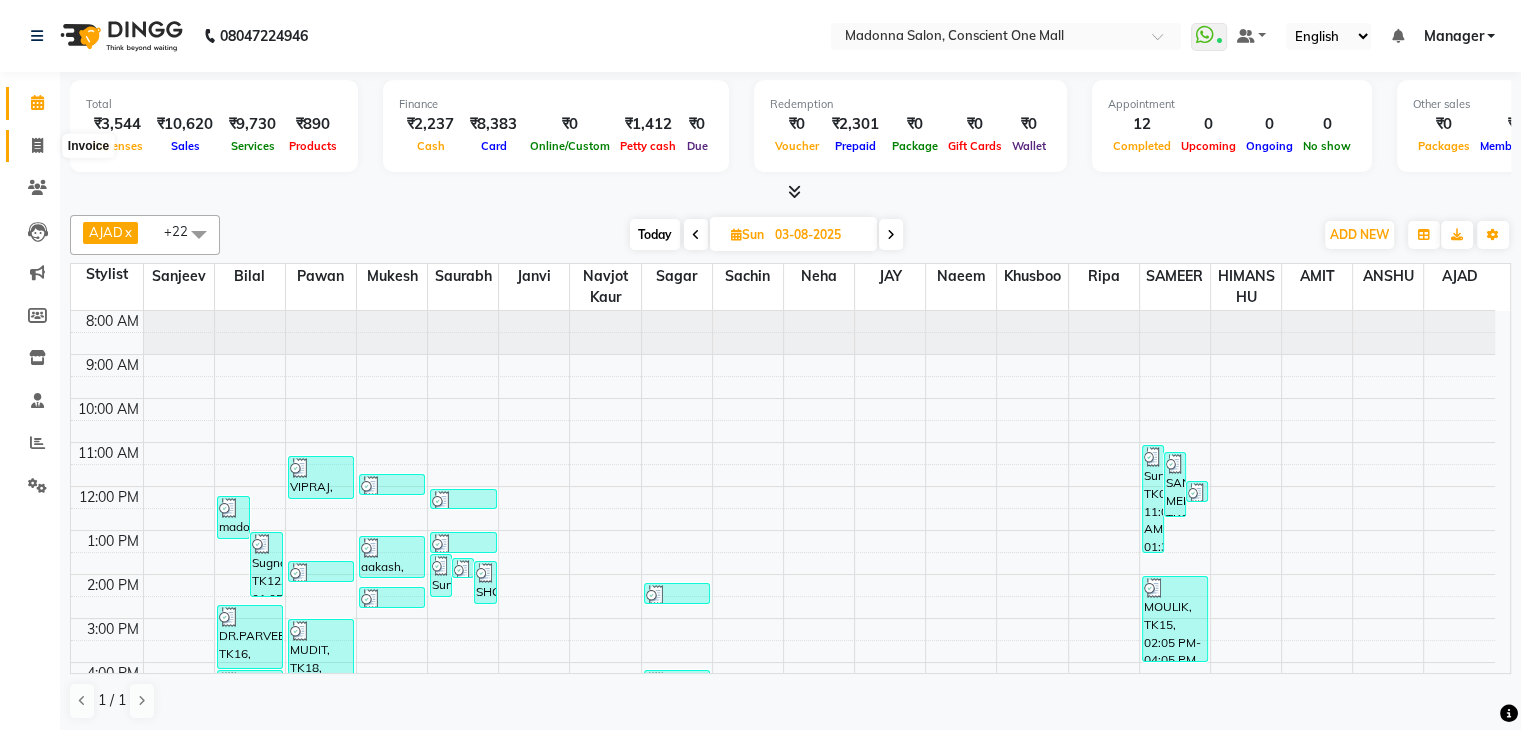 click 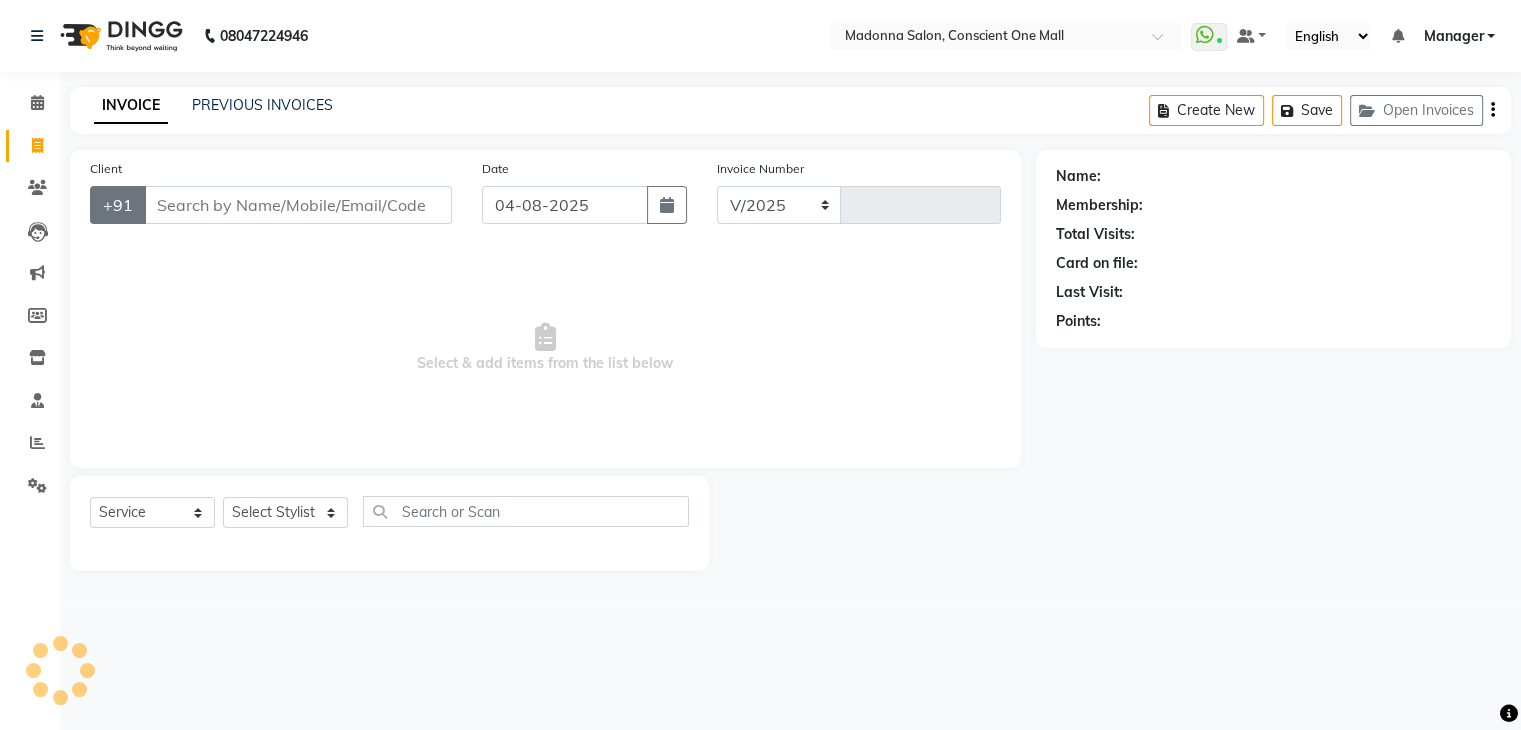 select on "7575" 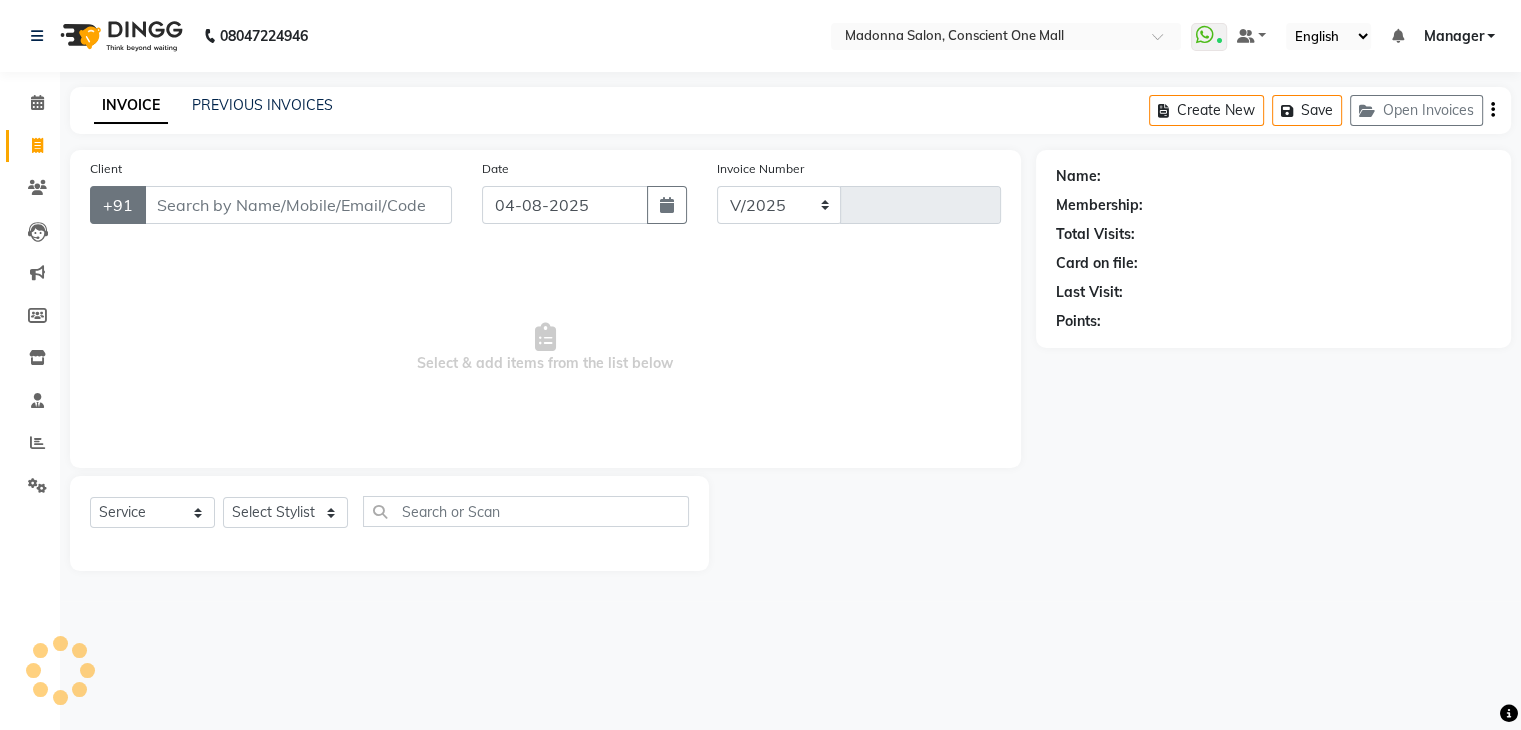 type on "1740" 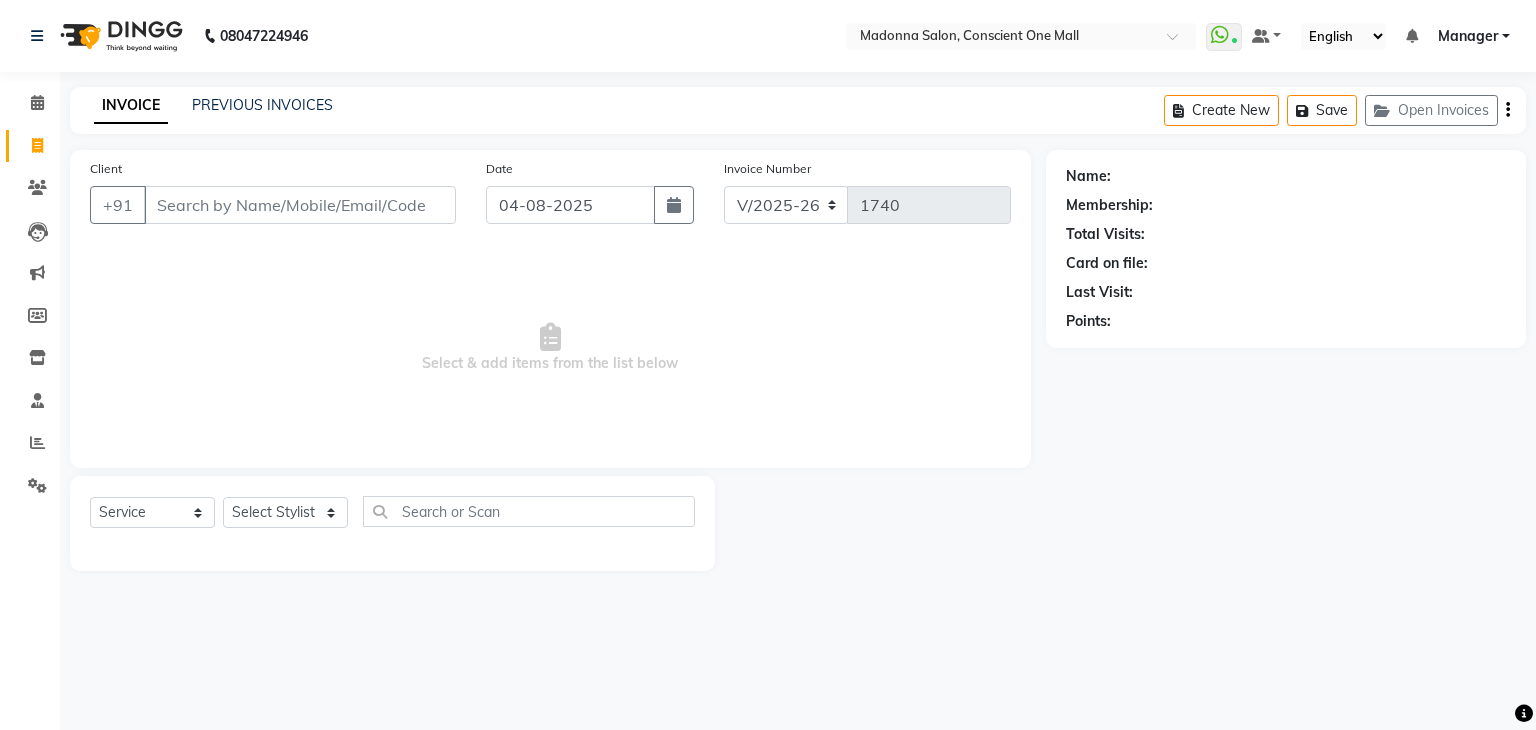 click on "Client" at bounding box center (300, 205) 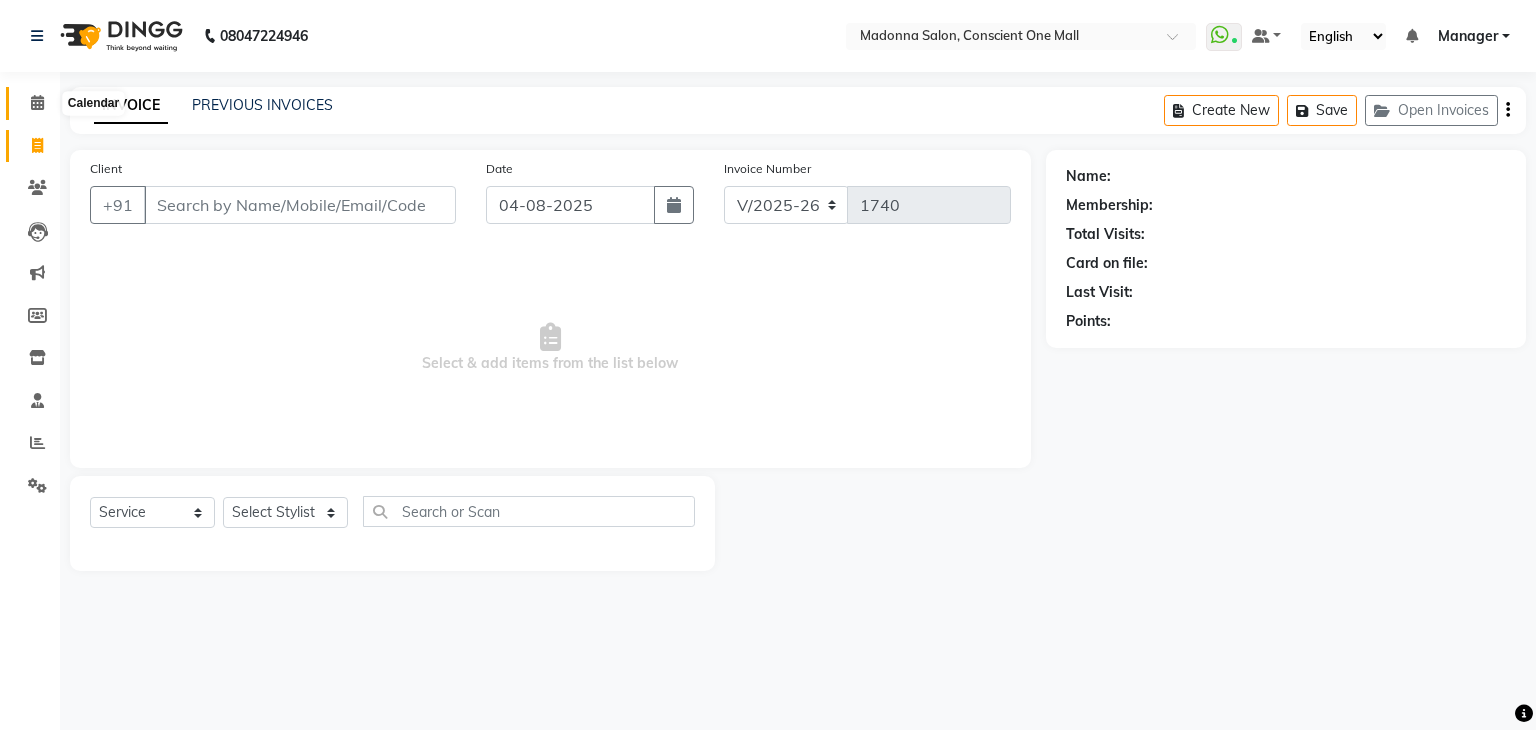 click 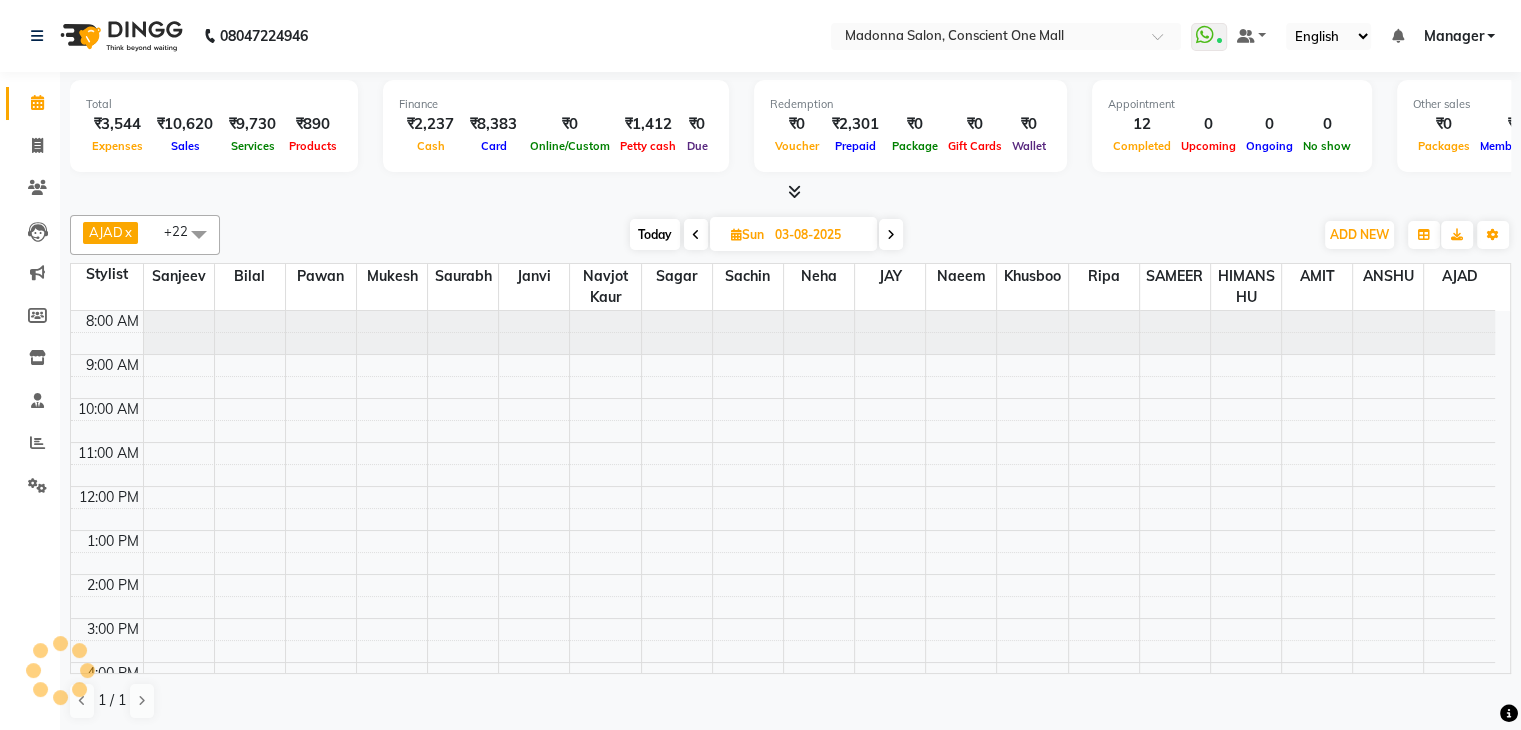 scroll, scrollTop: 0, scrollLeft: 0, axis: both 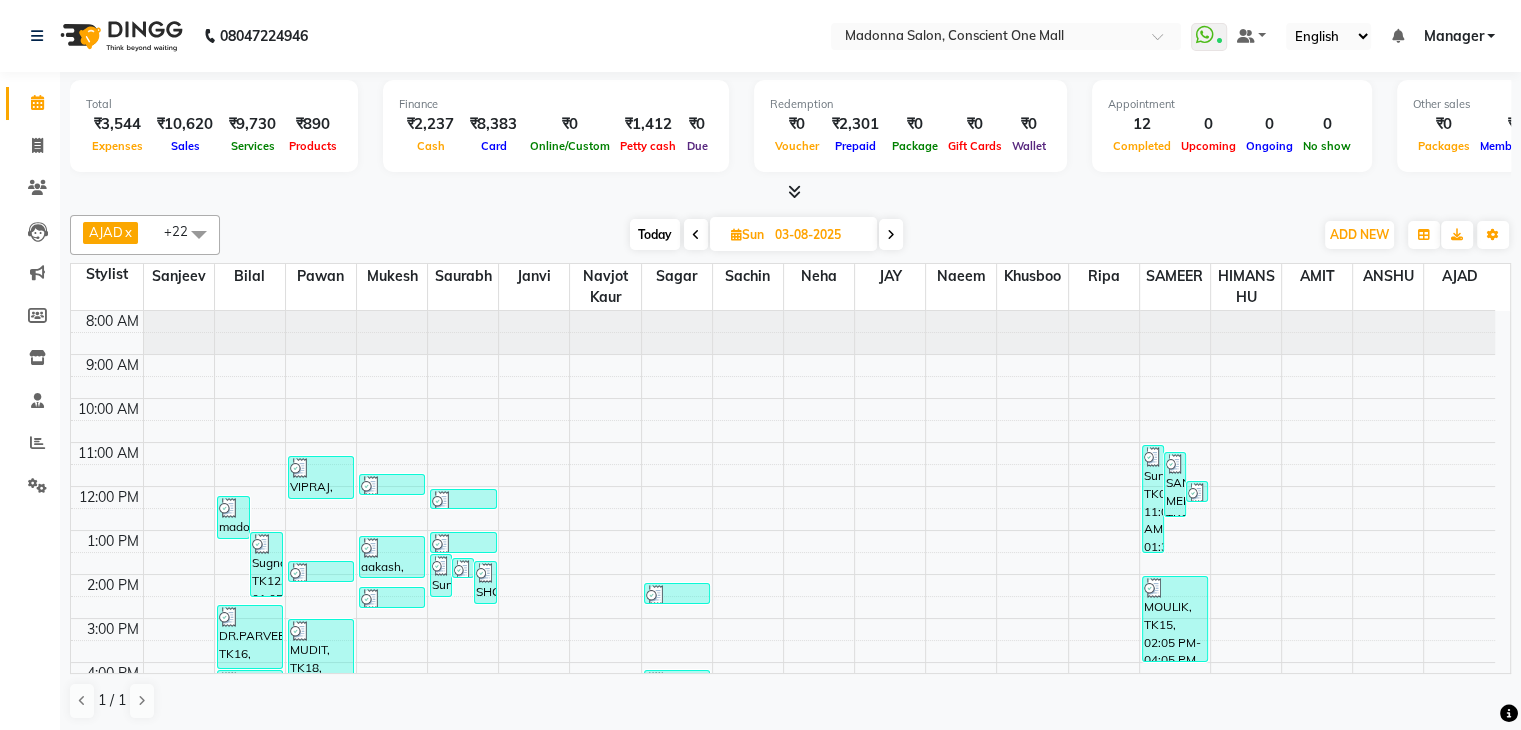 click at bounding box center [794, 191] 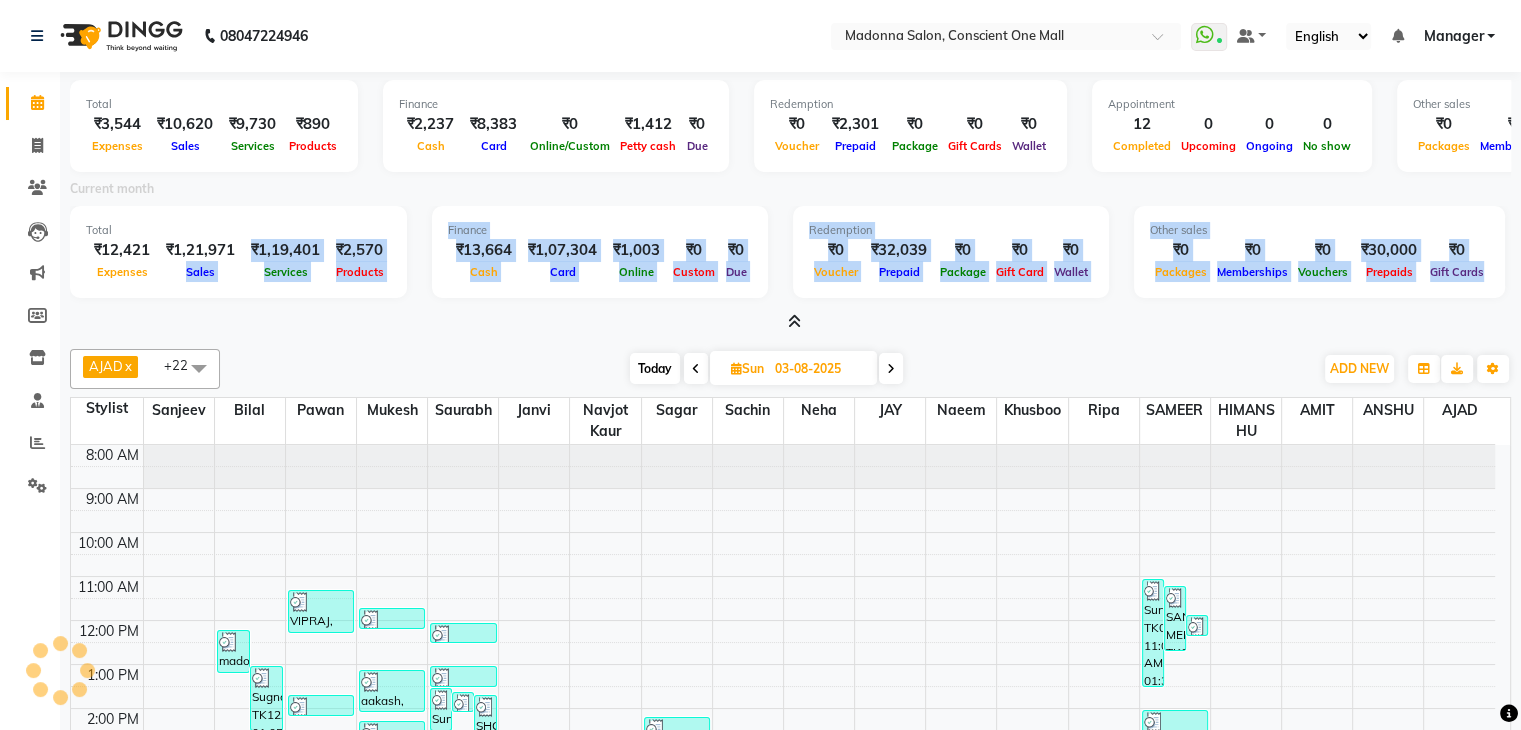 drag, startPoint x: 219, startPoint y: 305, endPoint x: 183, endPoint y: 288, distance: 39.812057 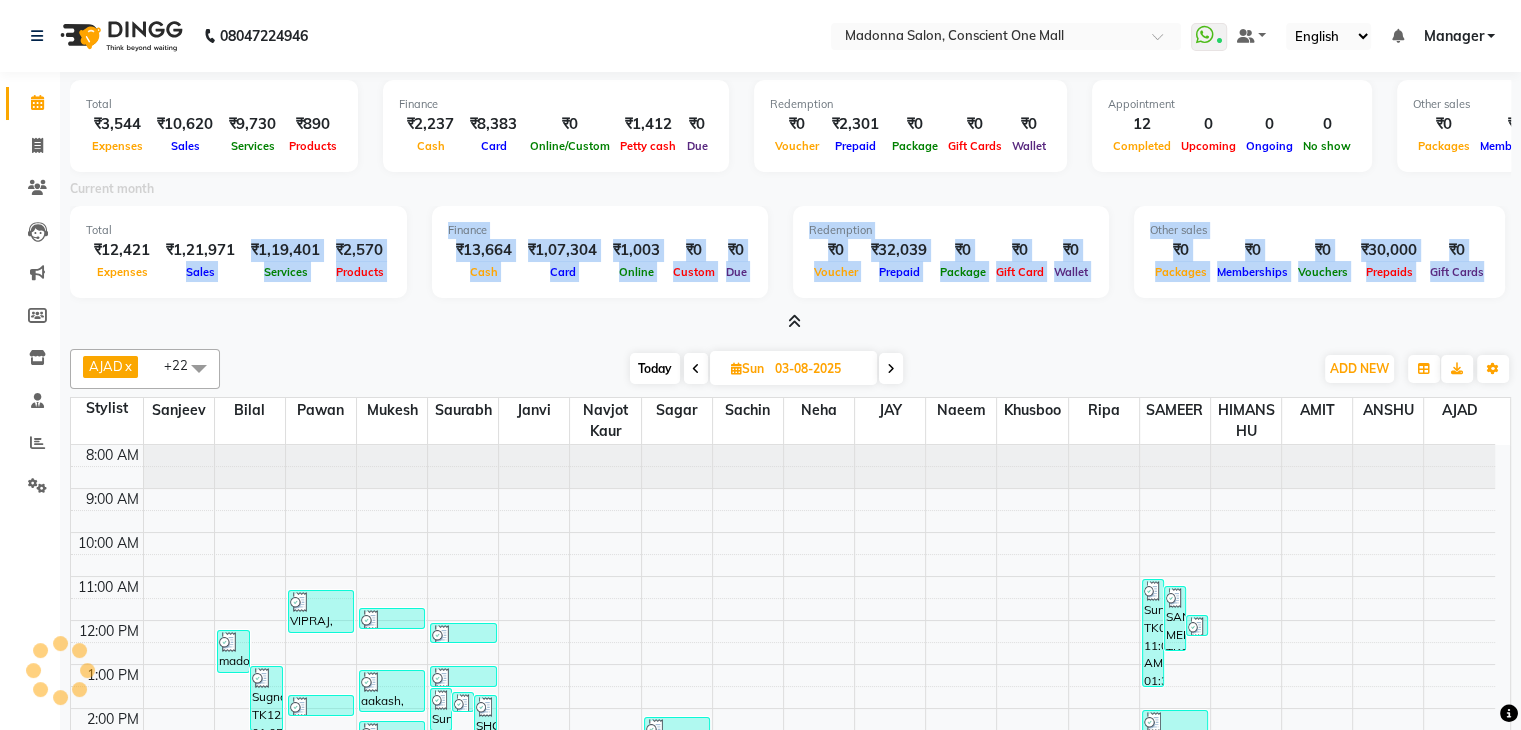 click on "Total ₹[PRICE] Expenses ₹[PRICE] Sales ₹[PRICE] Services ₹[PRICE] Products Finance ₹[PRICE] Cash ₹[PRICE] Card ₹0 Online/Custom ₹[PRICE] Petty cash ₹0 Due Redemption ₹0 Voucher ₹[PRICE] Prepaid ₹0 Package ₹0 Gift Cards ₹0 Wallet Appointment 12 Completed 0 Upcoming 0 Ongoing 0 No show Other sales ₹0 Packages ₹0 Memberships ₹0 Vouchers ₹0 Prepaids ₹0 Gift Cards Current month Total ₹[PRICE] Expenses ₹[PRICE] Sales ₹[PRICE] Services ₹[PRICE] Products Finance ₹[PRICE] Cash ₹[PRICE] Card ₹[PRICE] Online ₹0 Custom ₹0 Due Redemption ₹0 Voucher ₹[PRICE] Prepaid ₹0 Package ₹0 Gift Card ₹0 Wallet Other sales ₹0 Packages ₹0 Memberships ₹0 Vouchers ₹[PRICE] Prepaids ₹0 Gift Cards" at bounding box center (790, 202) 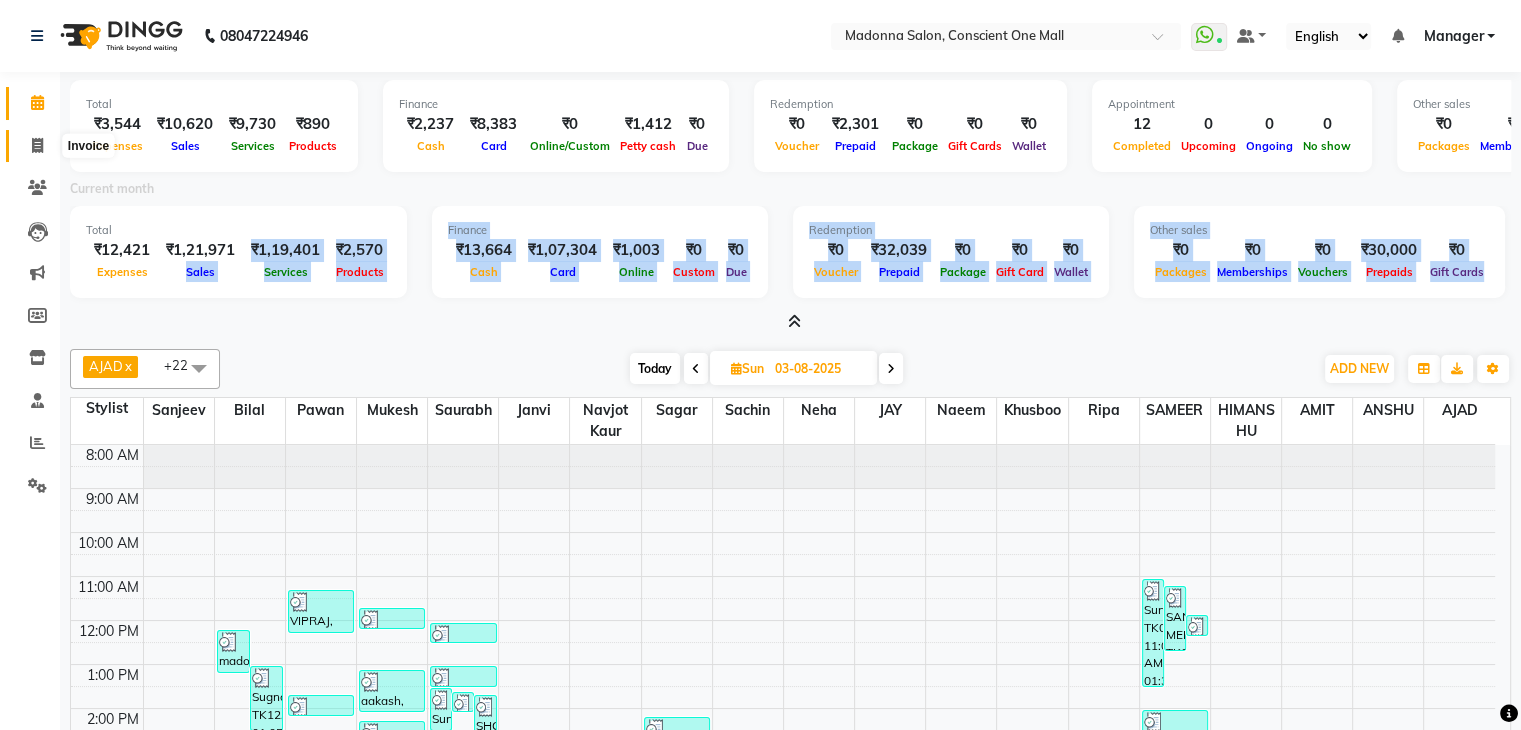 click 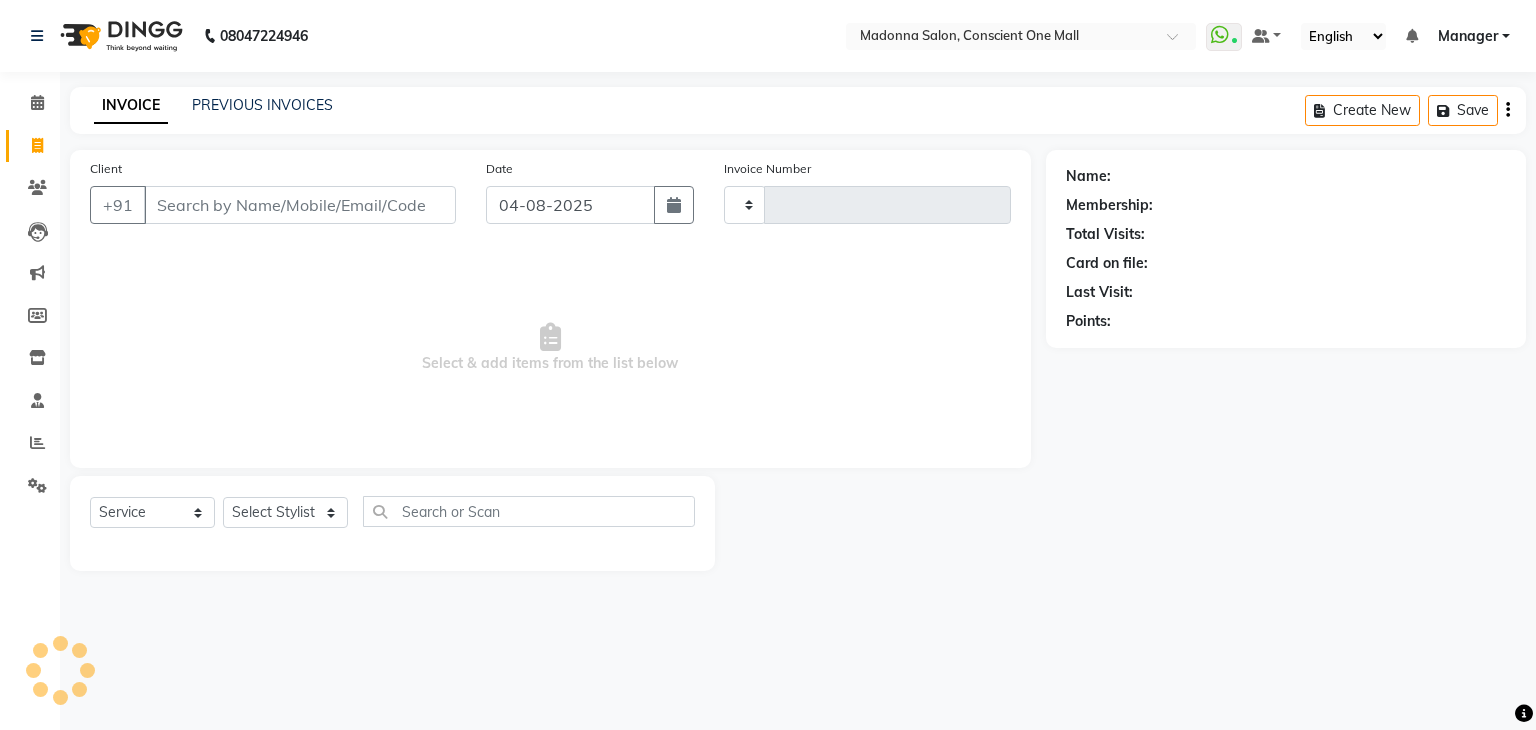 type on "1740" 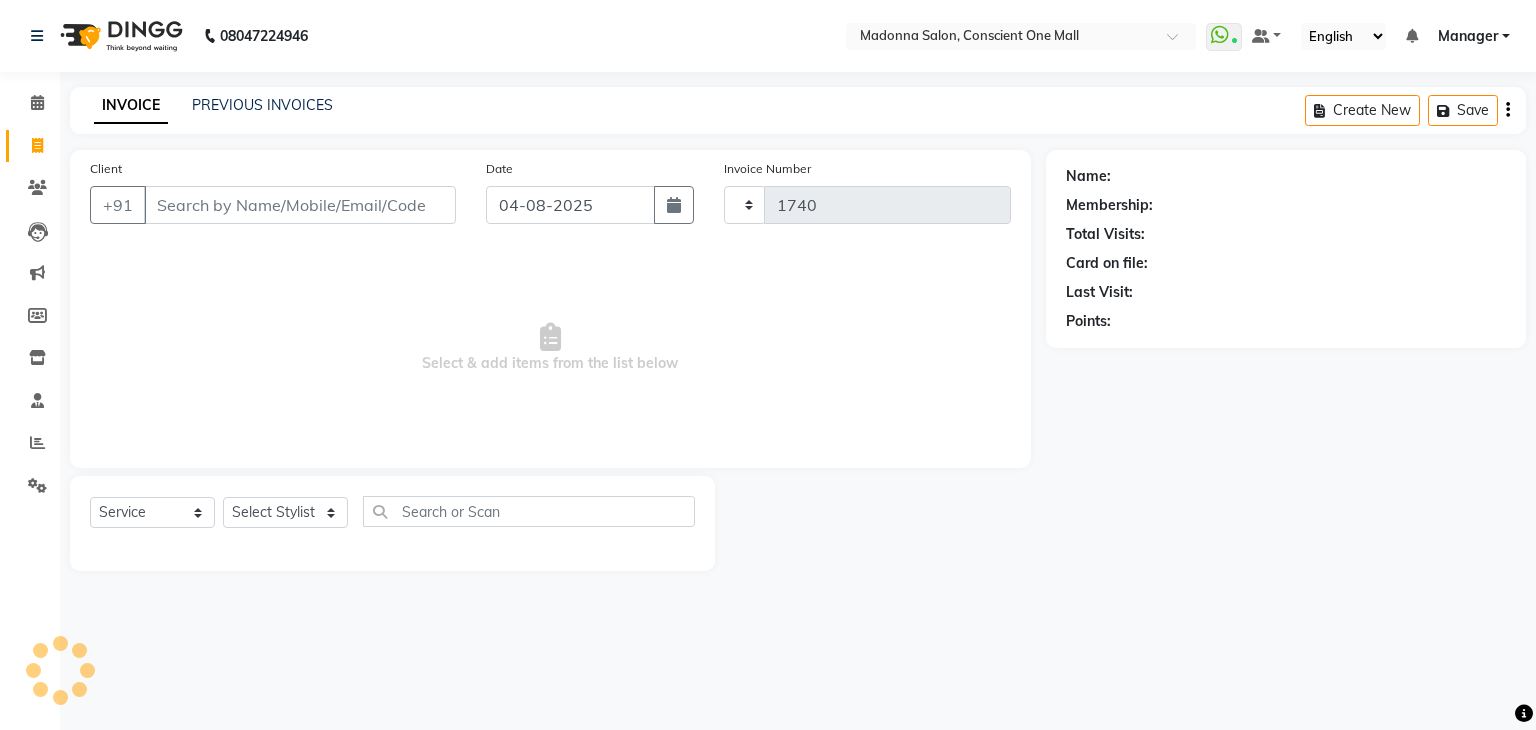 select on "7575" 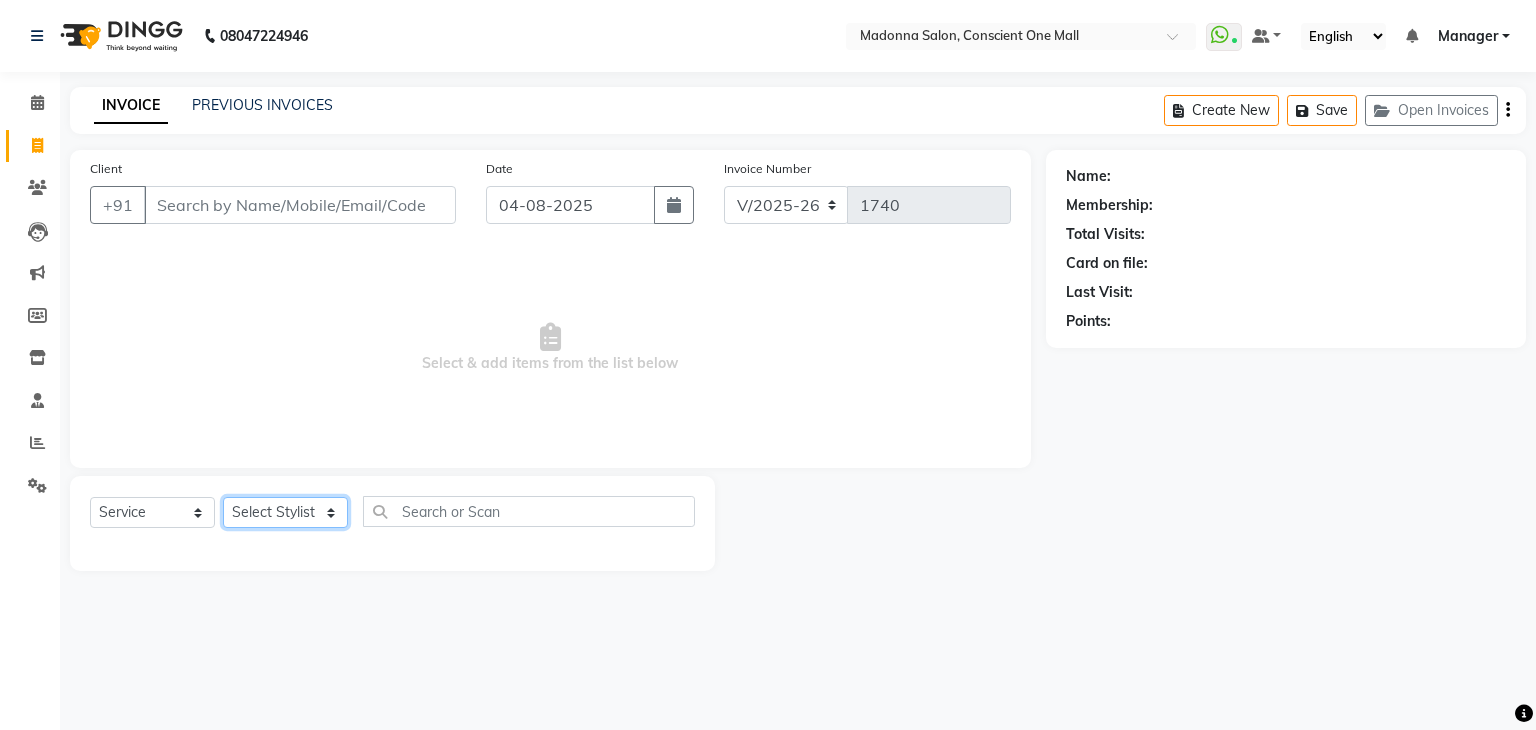click on "Select Stylist AJAD AMIT ANSHU Bilal Harry himanshi HIMANSHU Janvi JAY Khusboo Manager misty Mukesh Naeem Navjot Kaur neha Pawan RAKHI Ripa Sachin Sagar  SAMEER Sanjeev Saurabh" 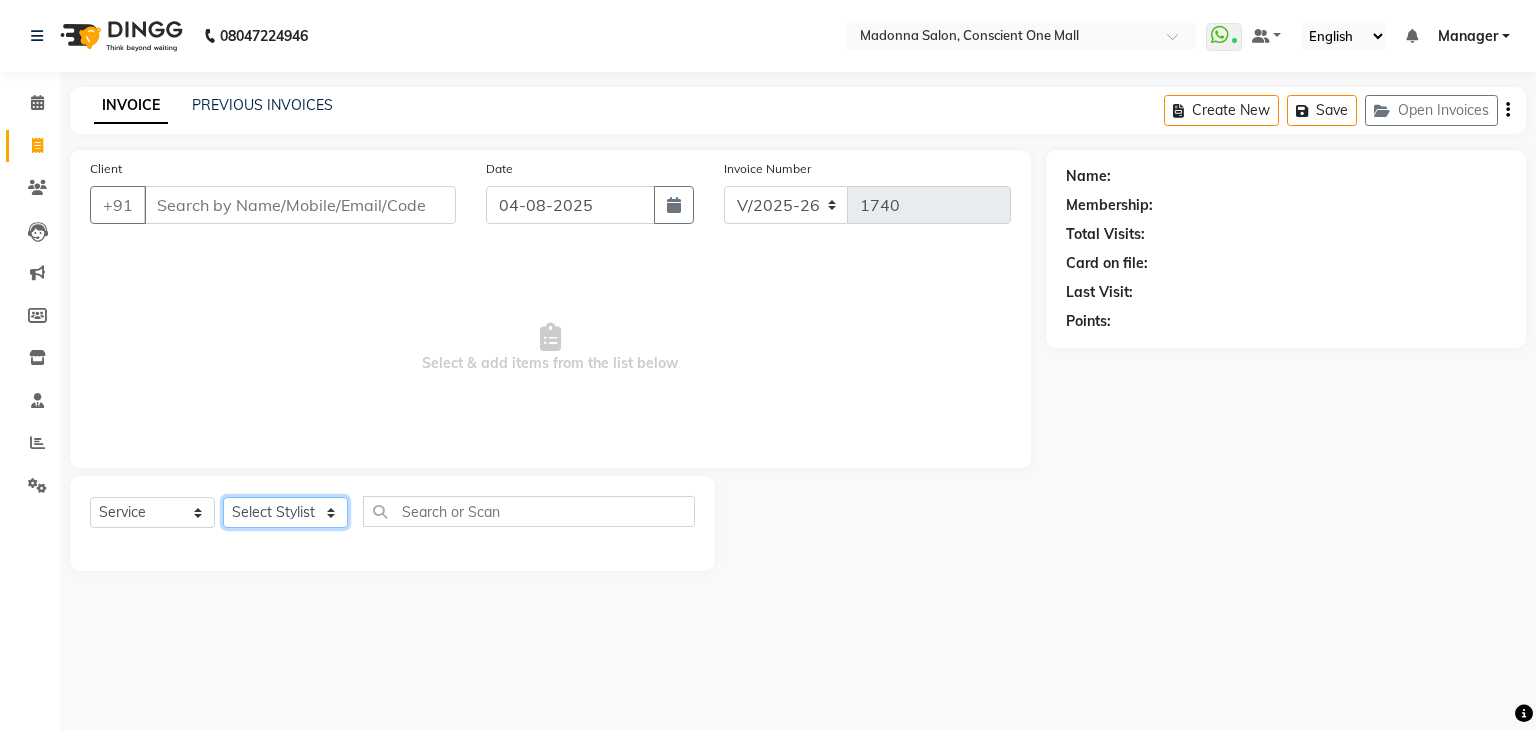 select on "67297" 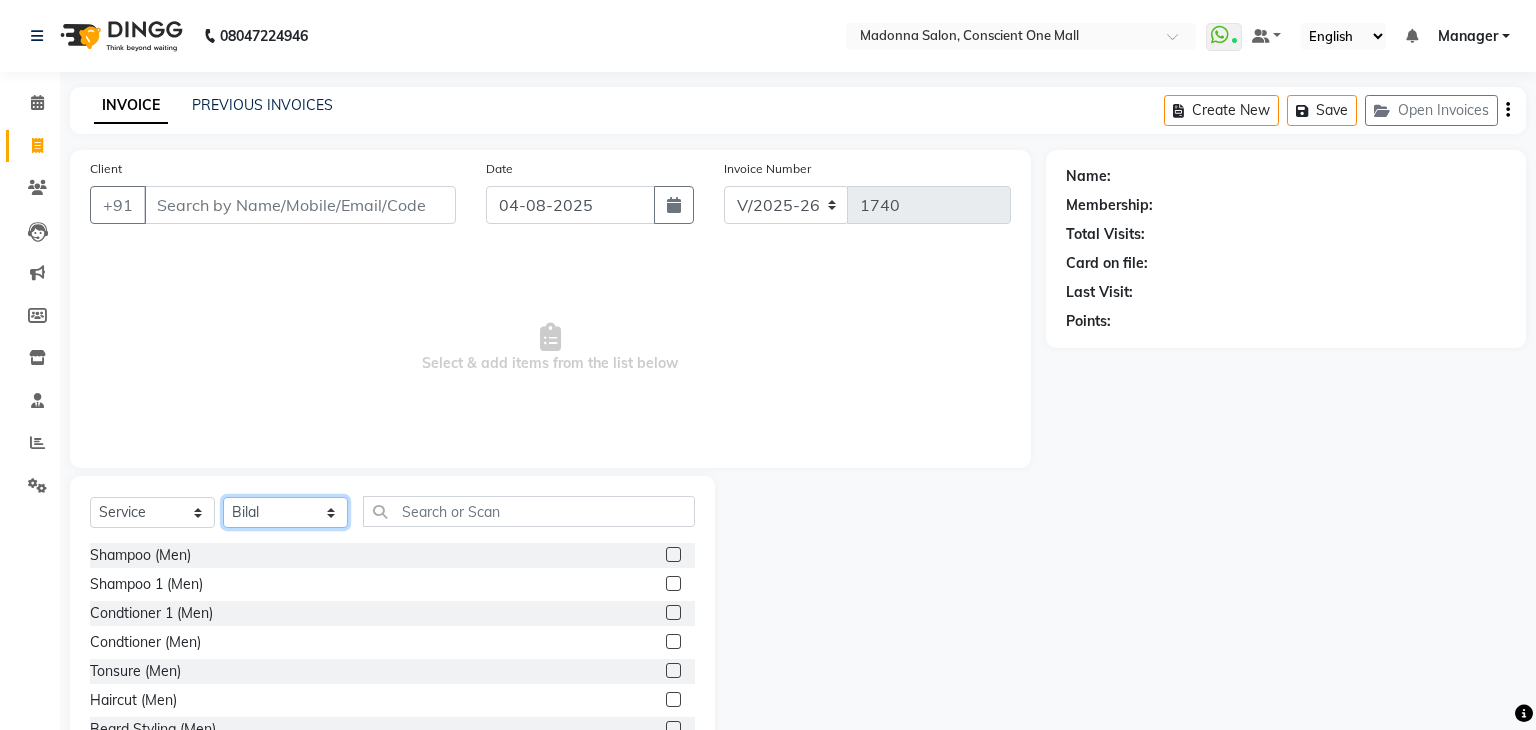 click on "Select Stylist AJAD AMIT ANSHU Bilal Harry himanshi HIMANSHU Janvi JAY Khusboo Manager misty Mukesh Naeem Navjot Kaur neha Pawan RAKHI Ripa Sachin Sagar  SAMEER Sanjeev Saurabh" 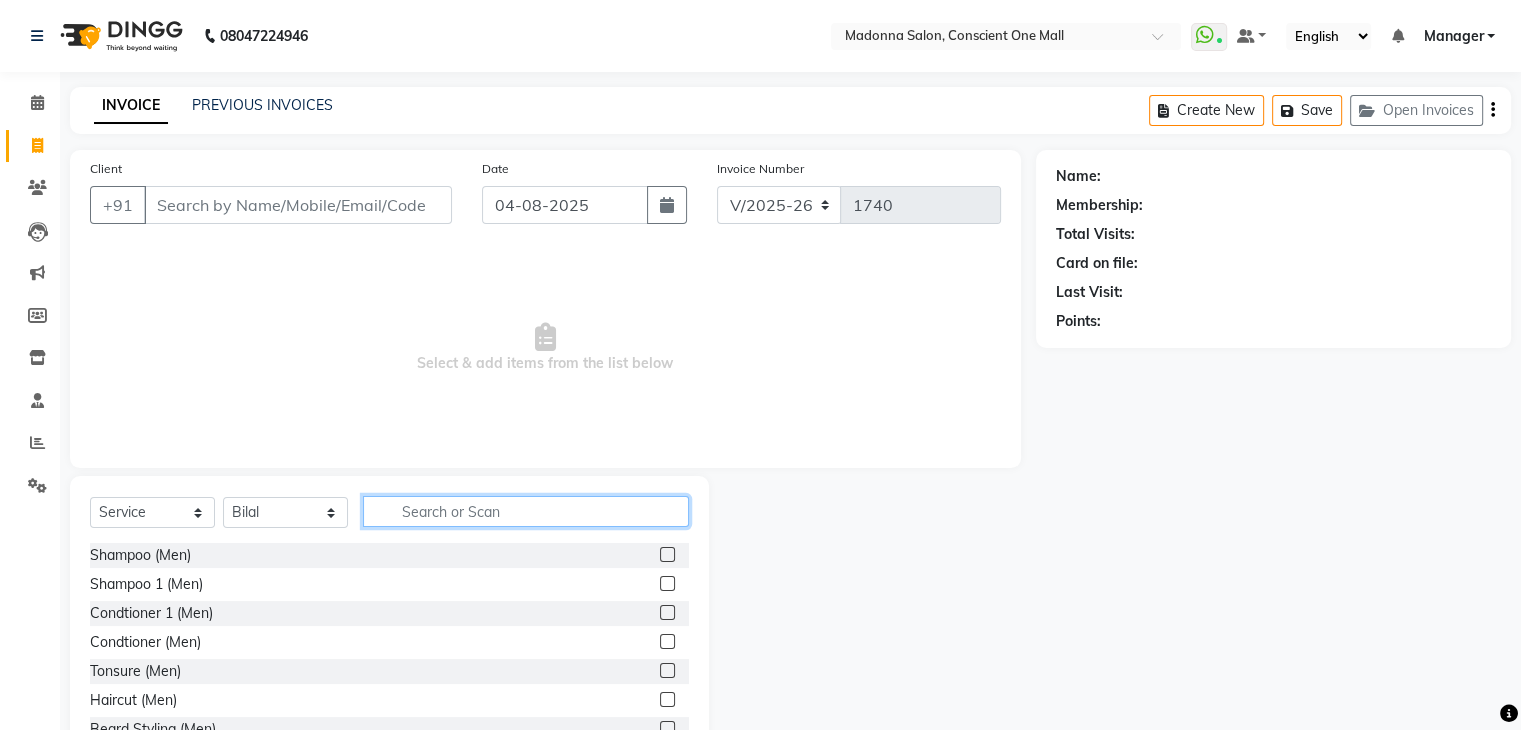 click 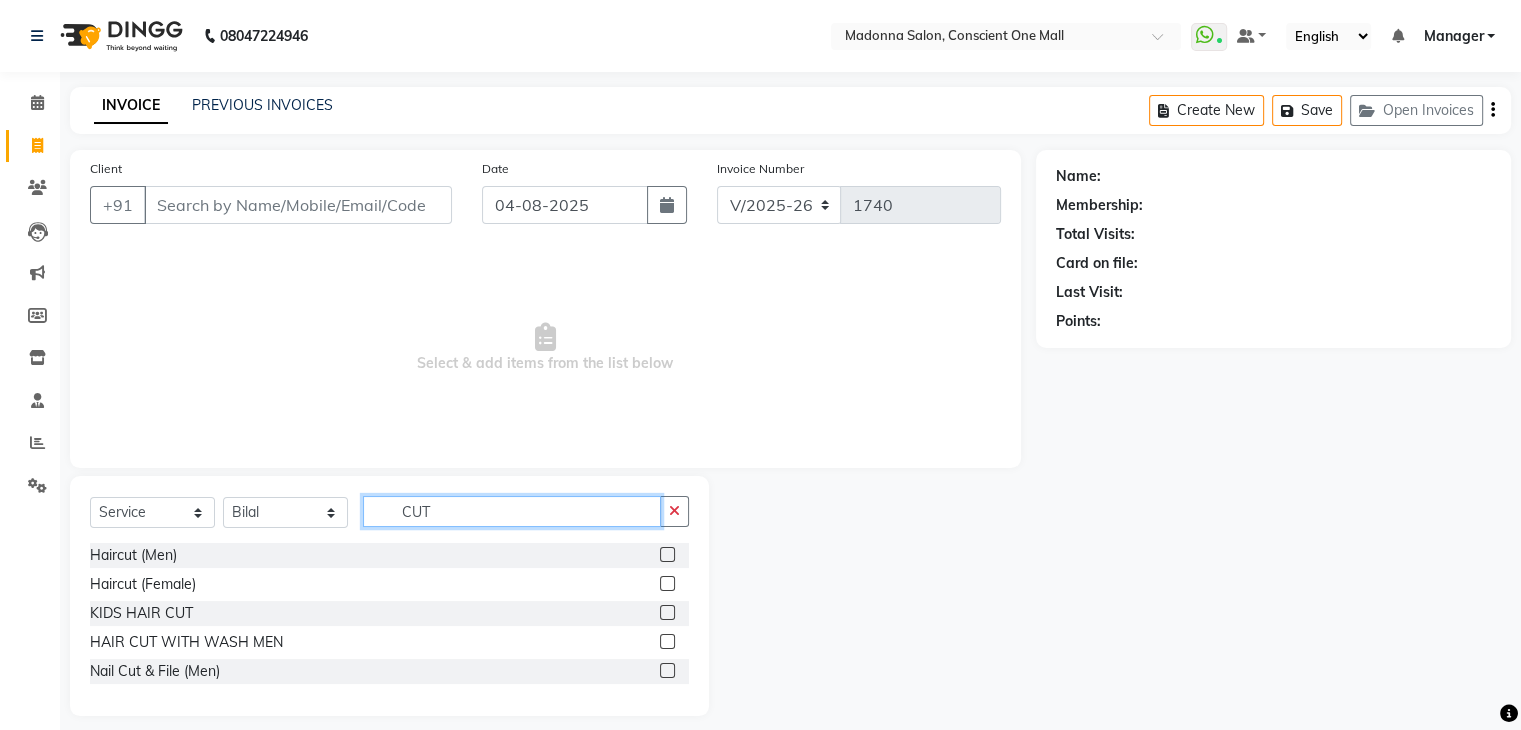 type on "CUT" 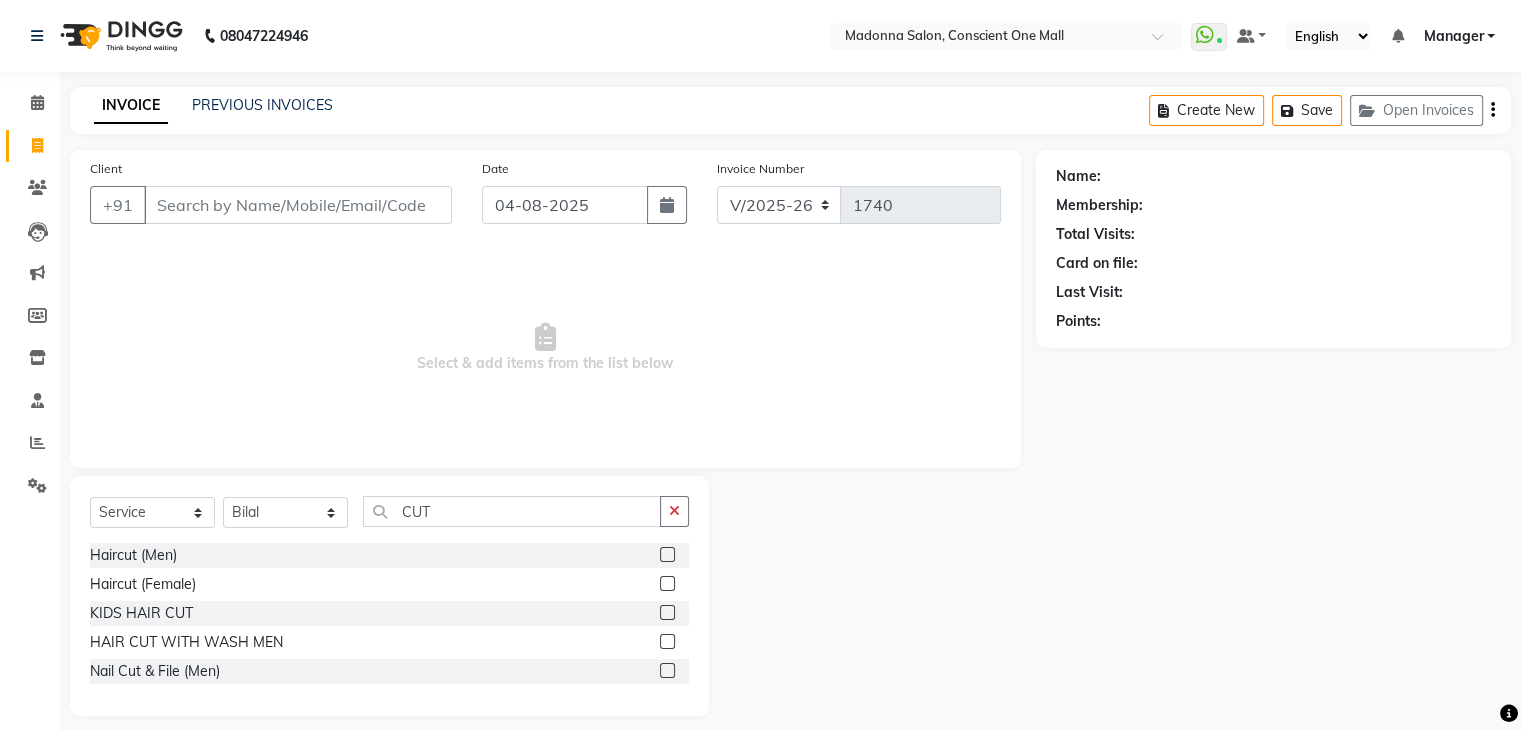 click 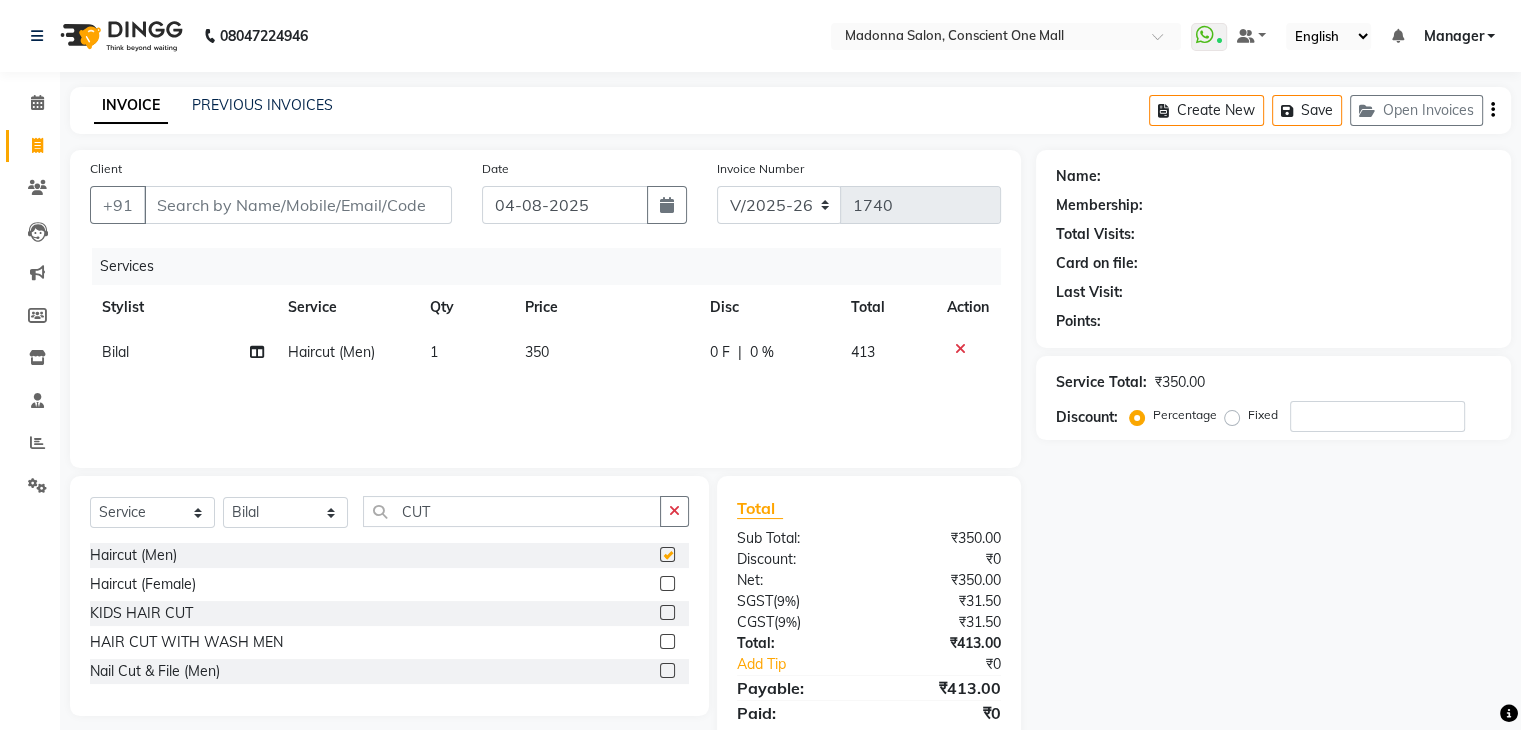 checkbox on "false" 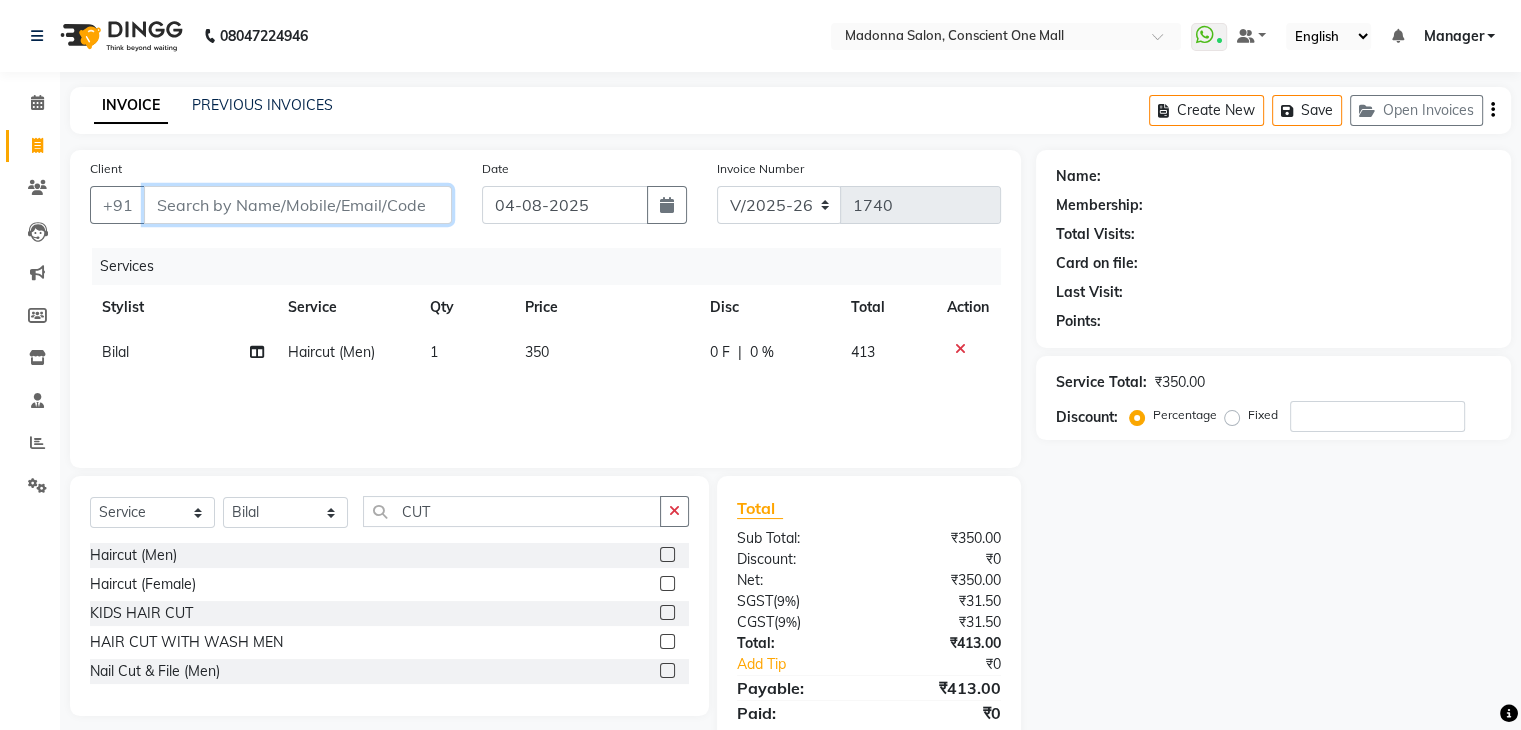 click on "Client" at bounding box center (298, 205) 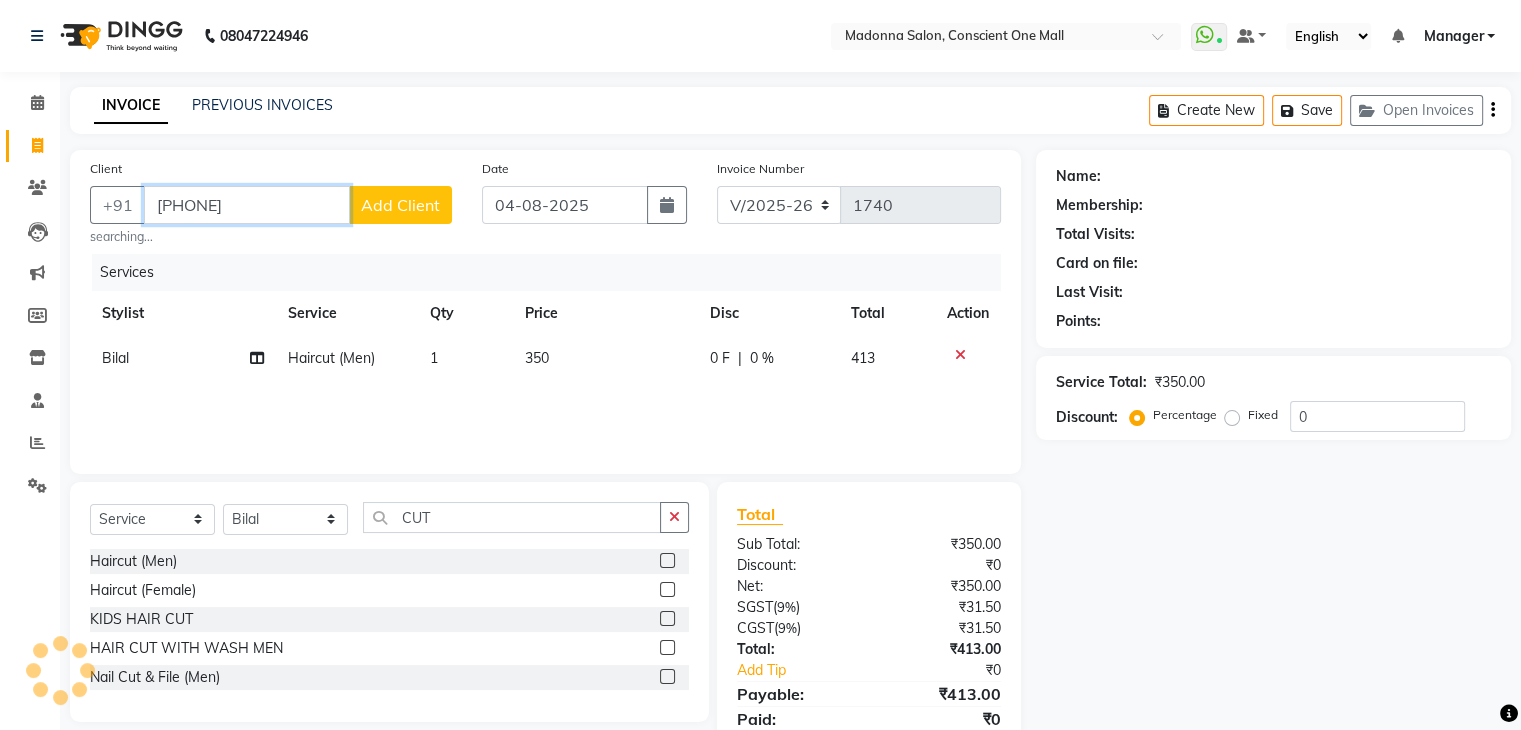 type on "[PHONE]" 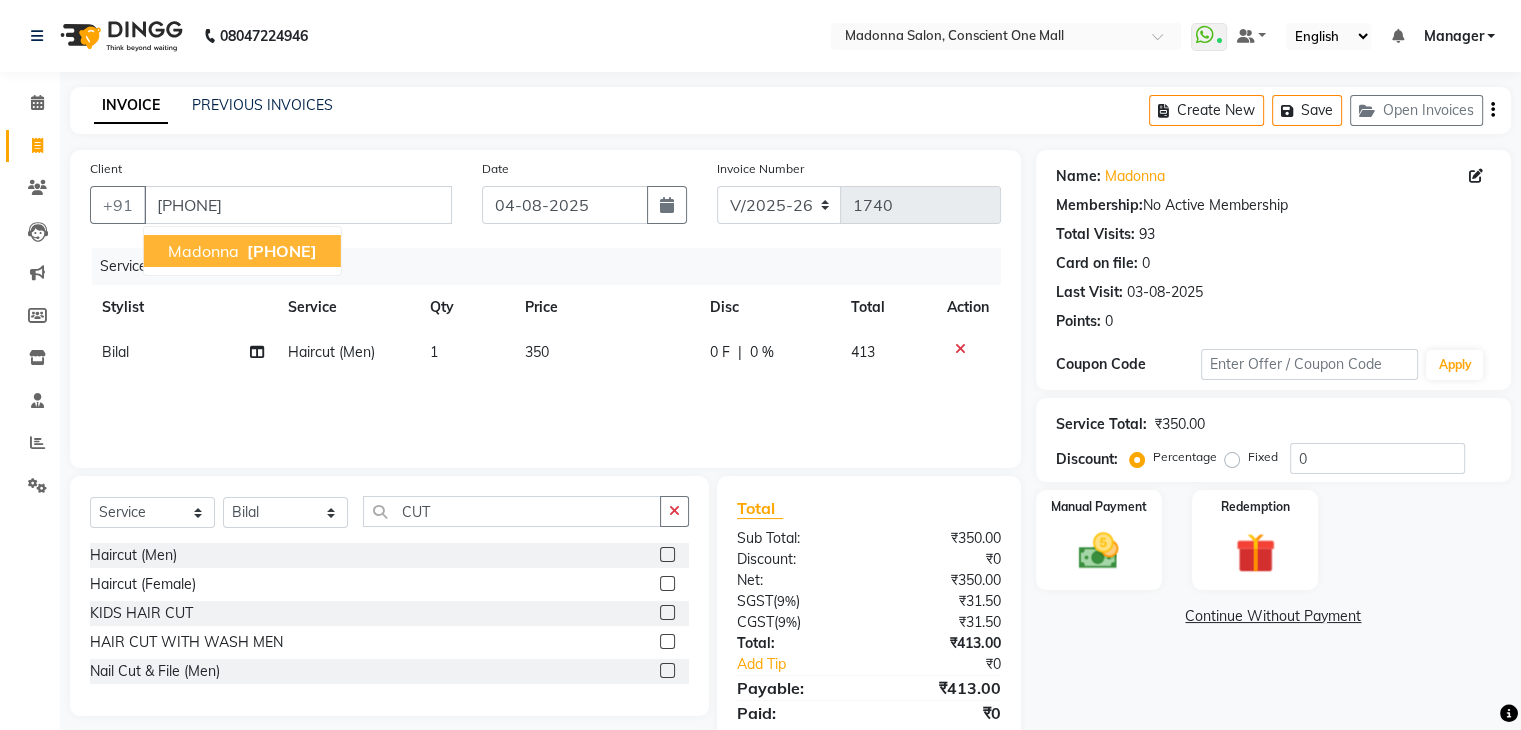 click on "[PHONE]" at bounding box center (282, 251) 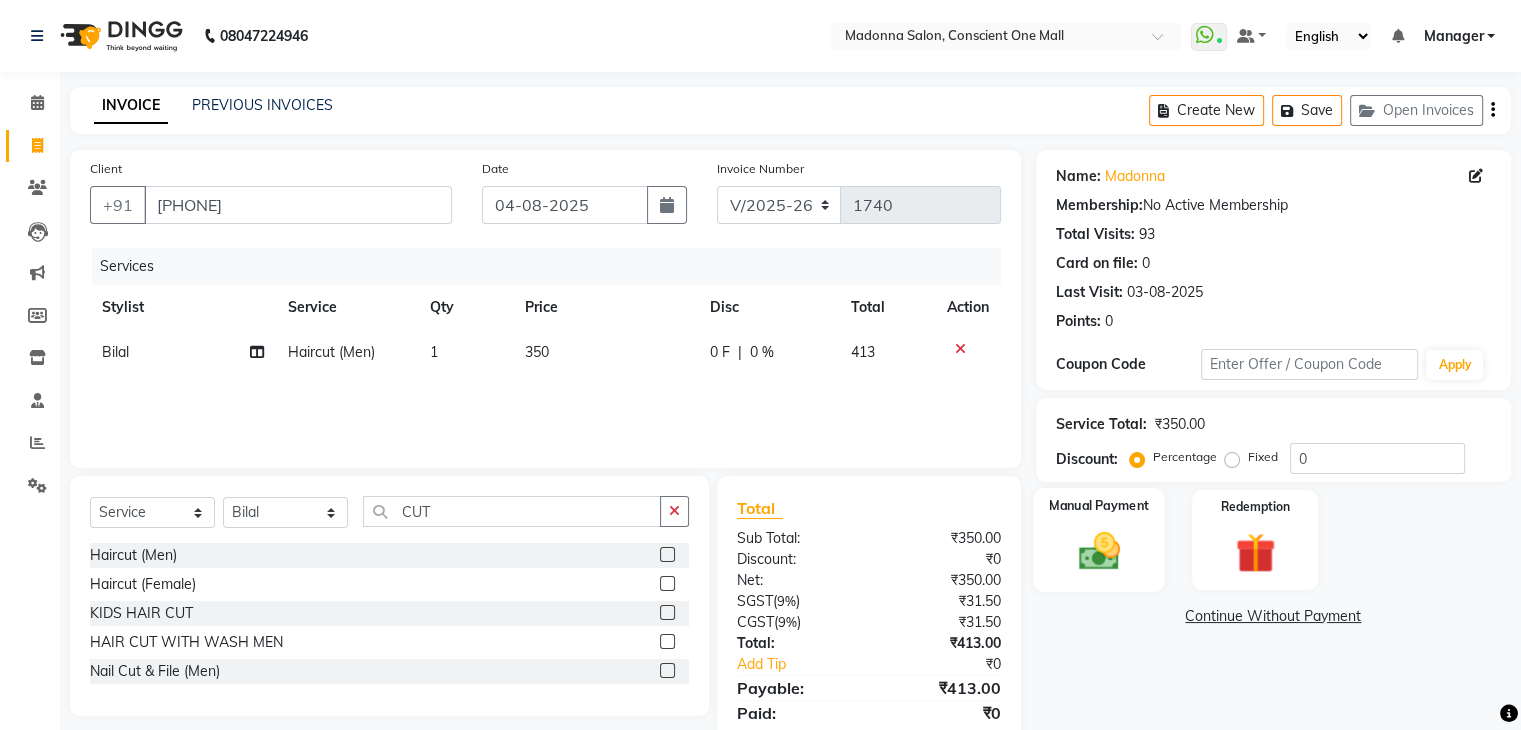 click 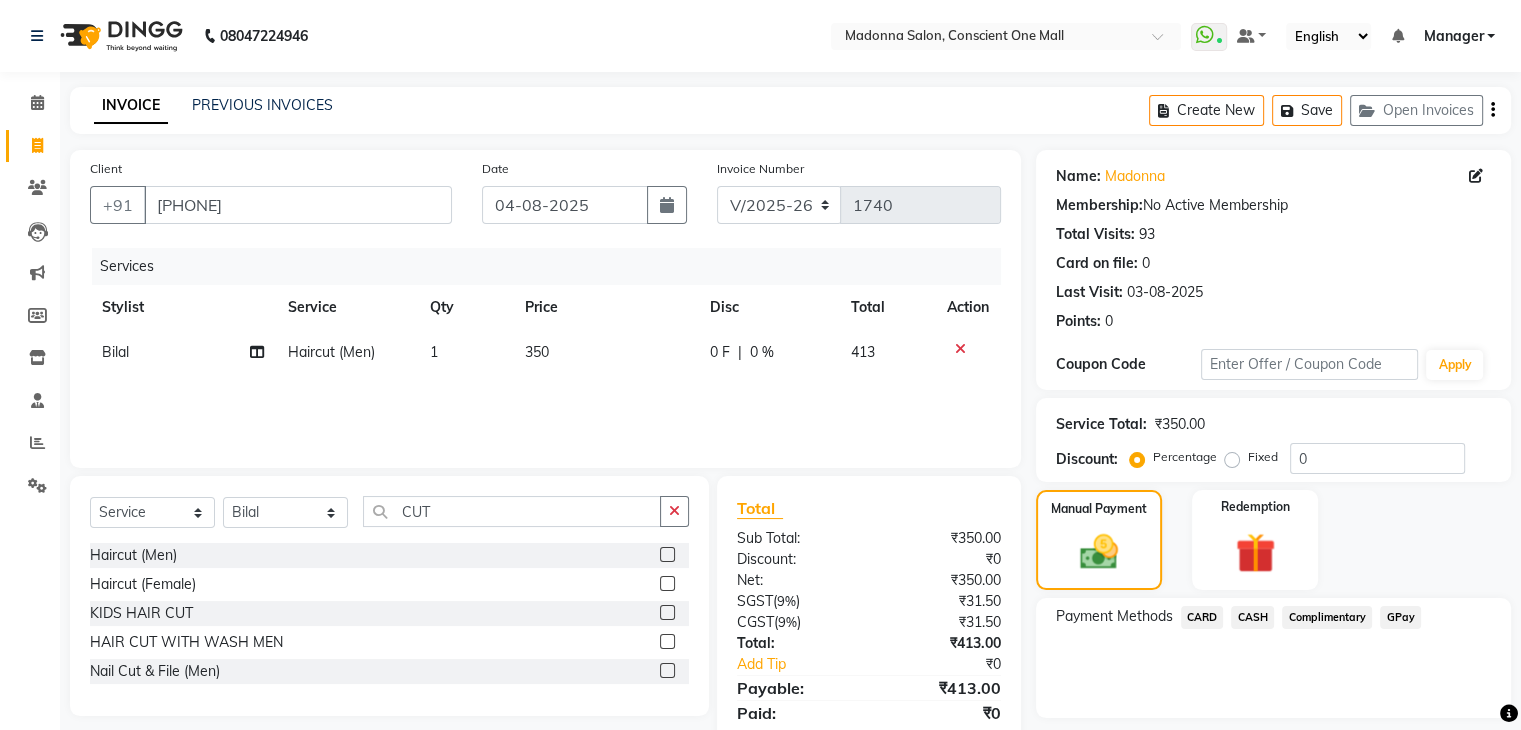 click on "CARD" 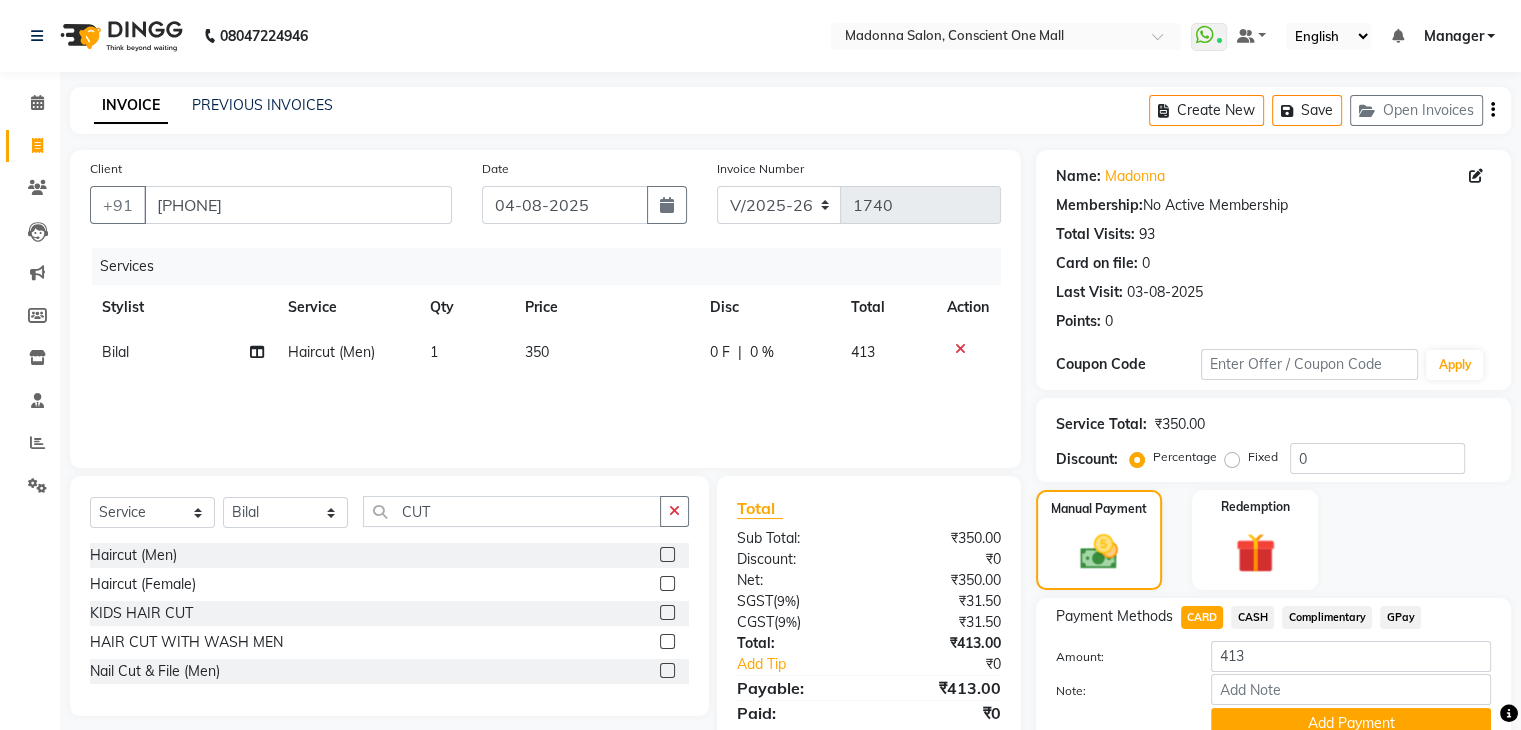 scroll, scrollTop: 89, scrollLeft: 0, axis: vertical 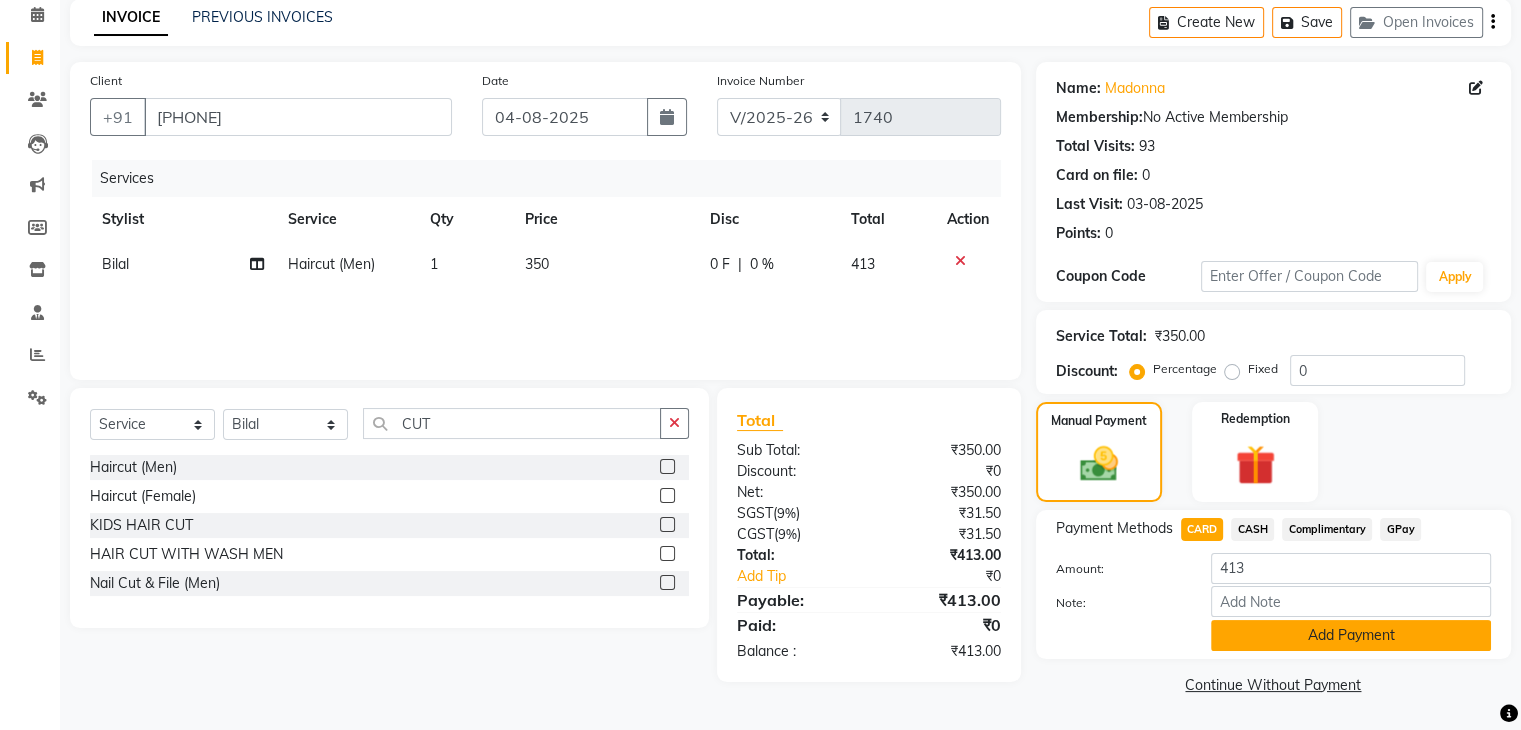 click on "Add Payment" 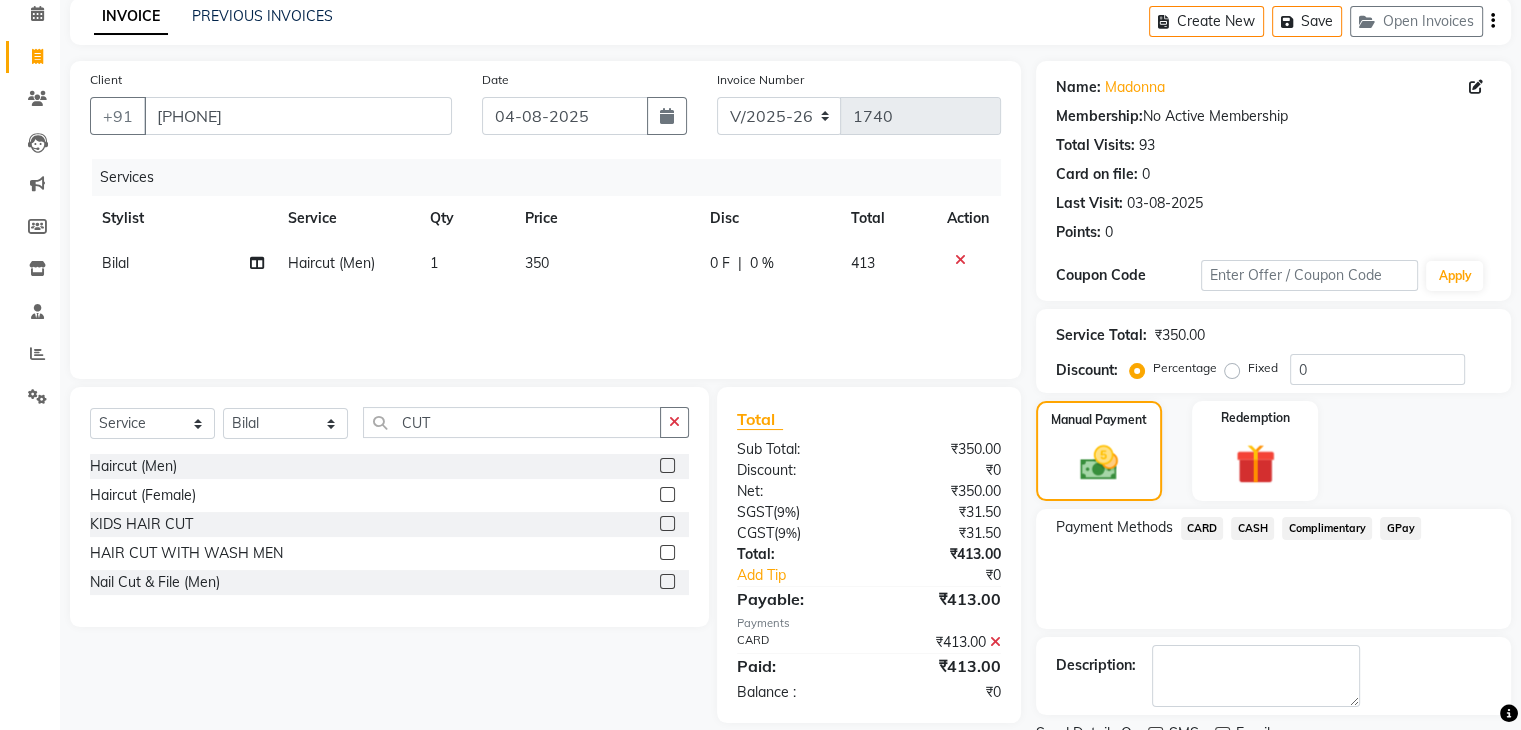 scroll, scrollTop: 171, scrollLeft: 0, axis: vertical 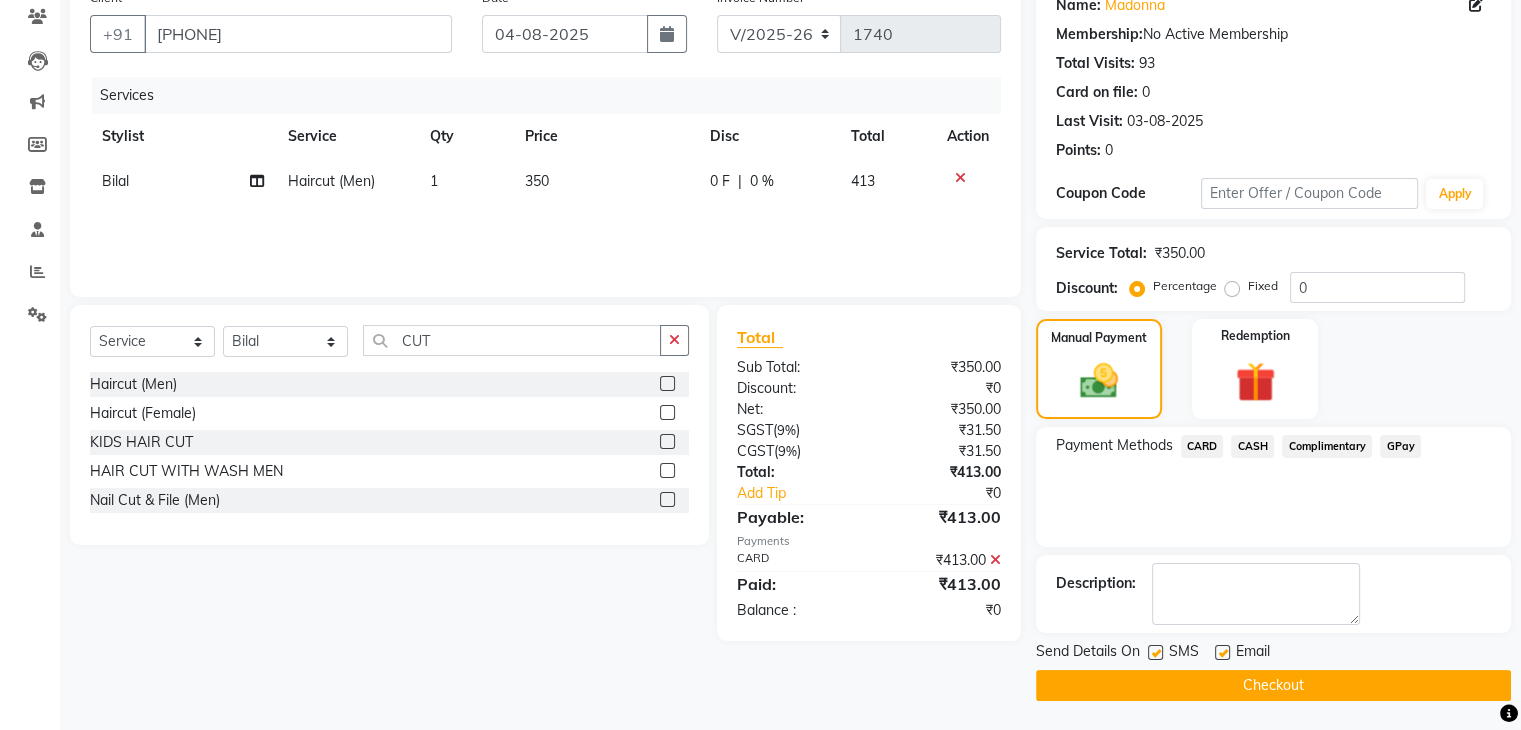 click on "Checkout" 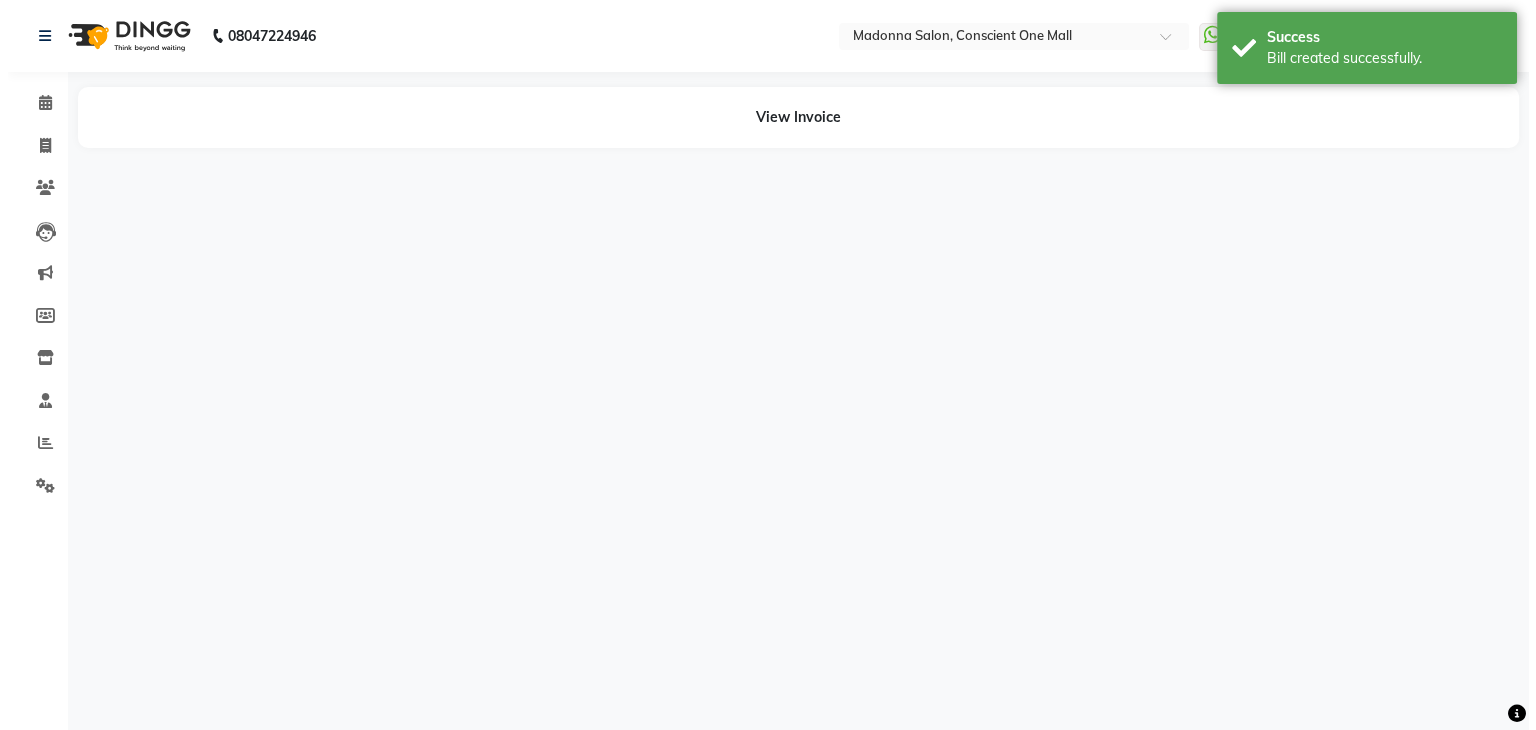 scroll, scrollTop: 0, scrollLeft: 0, axis: both 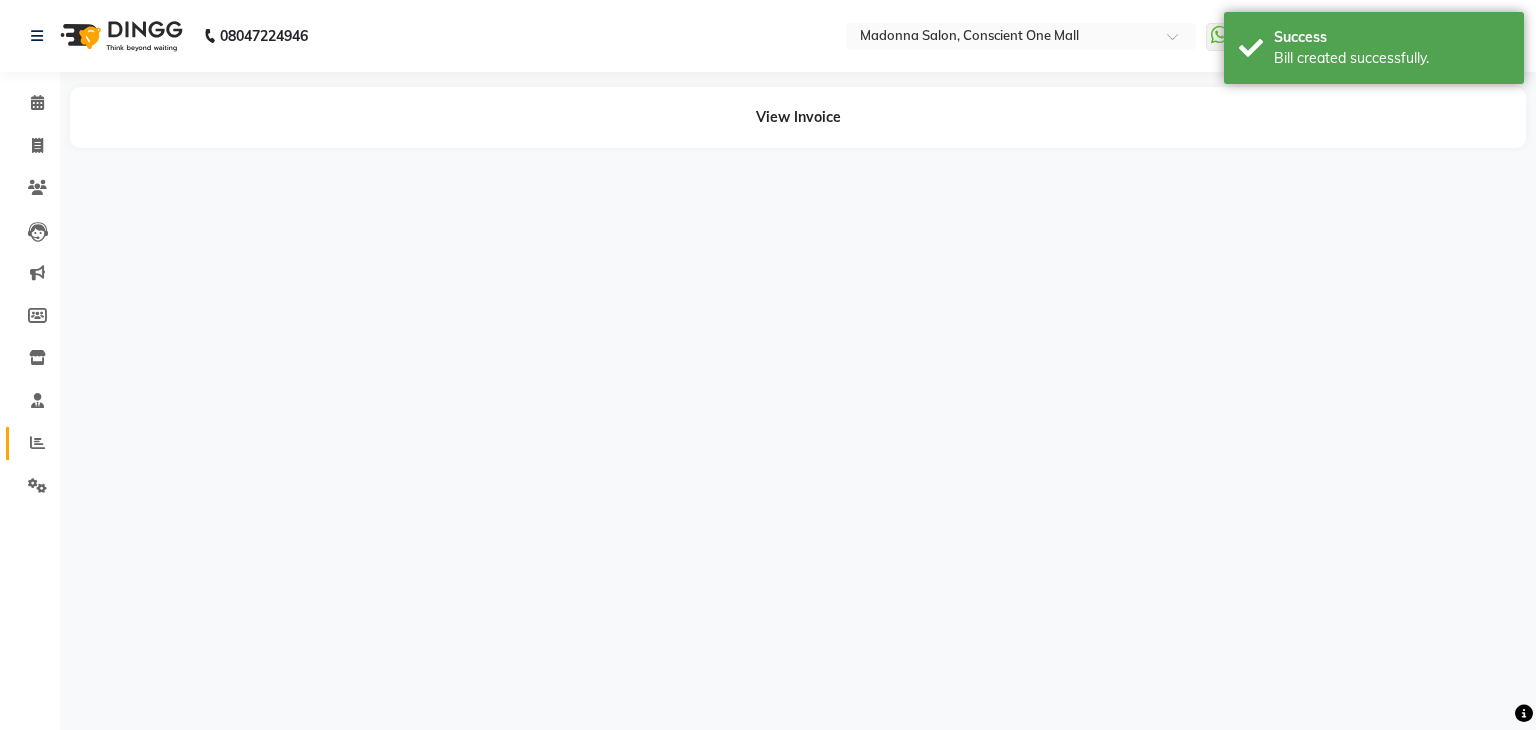 click 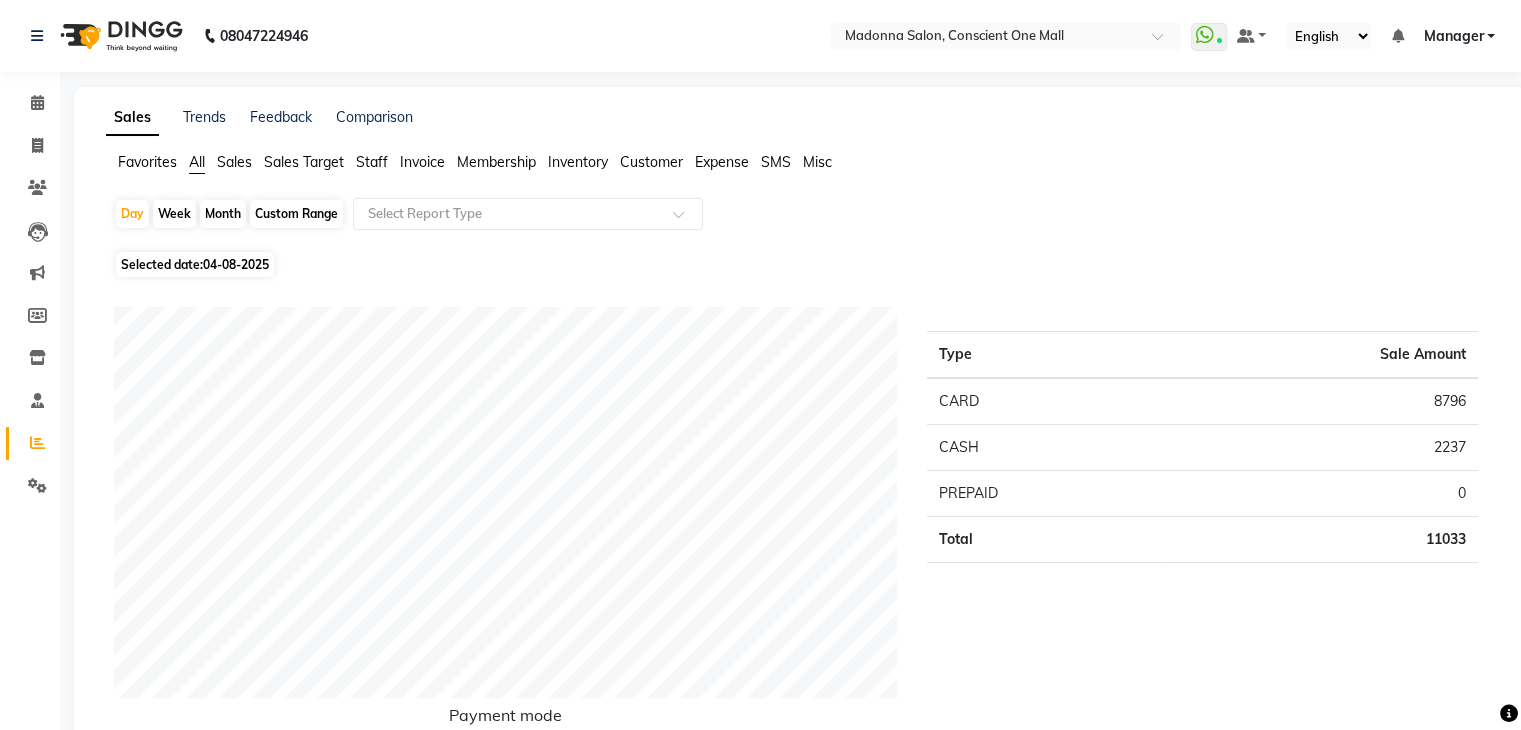 click on "Sales" 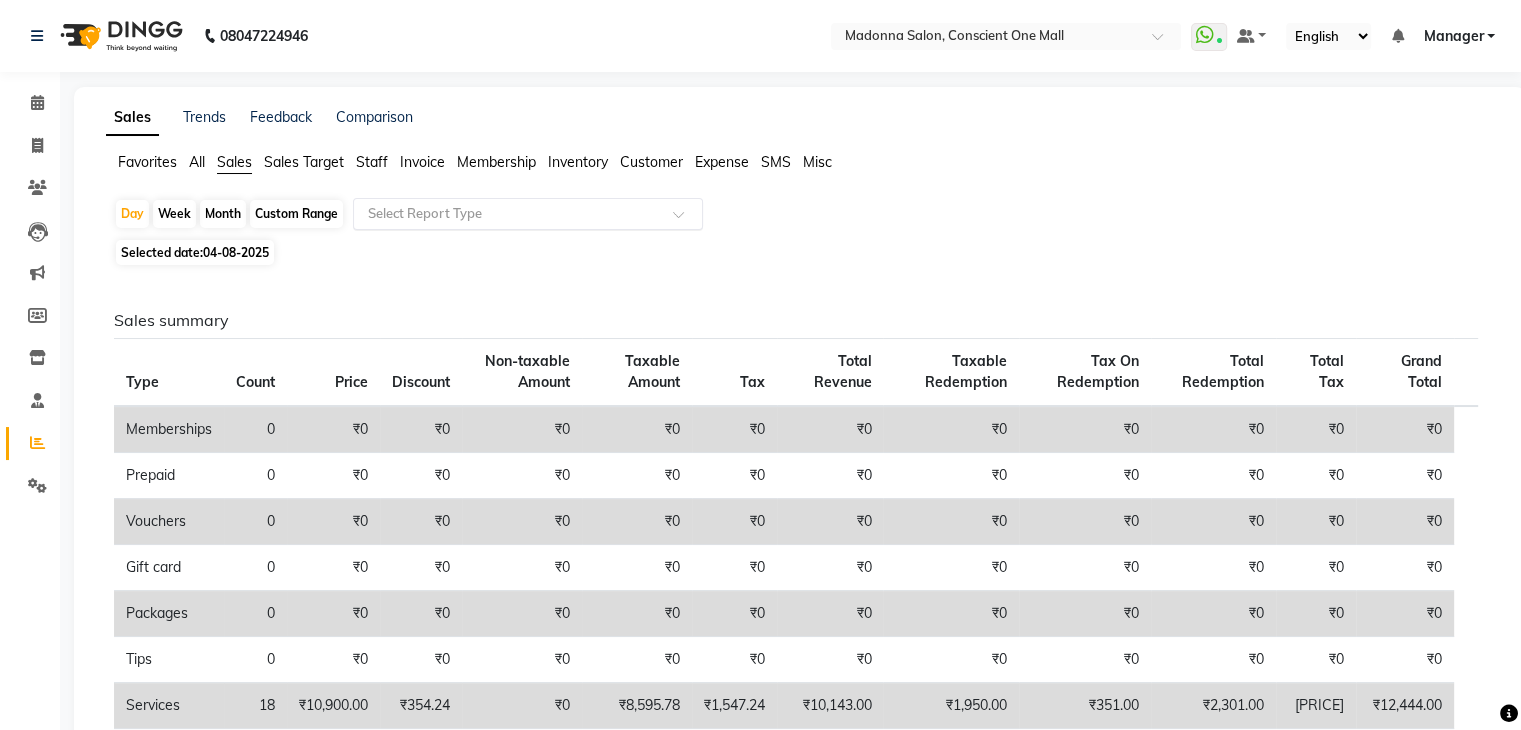 click 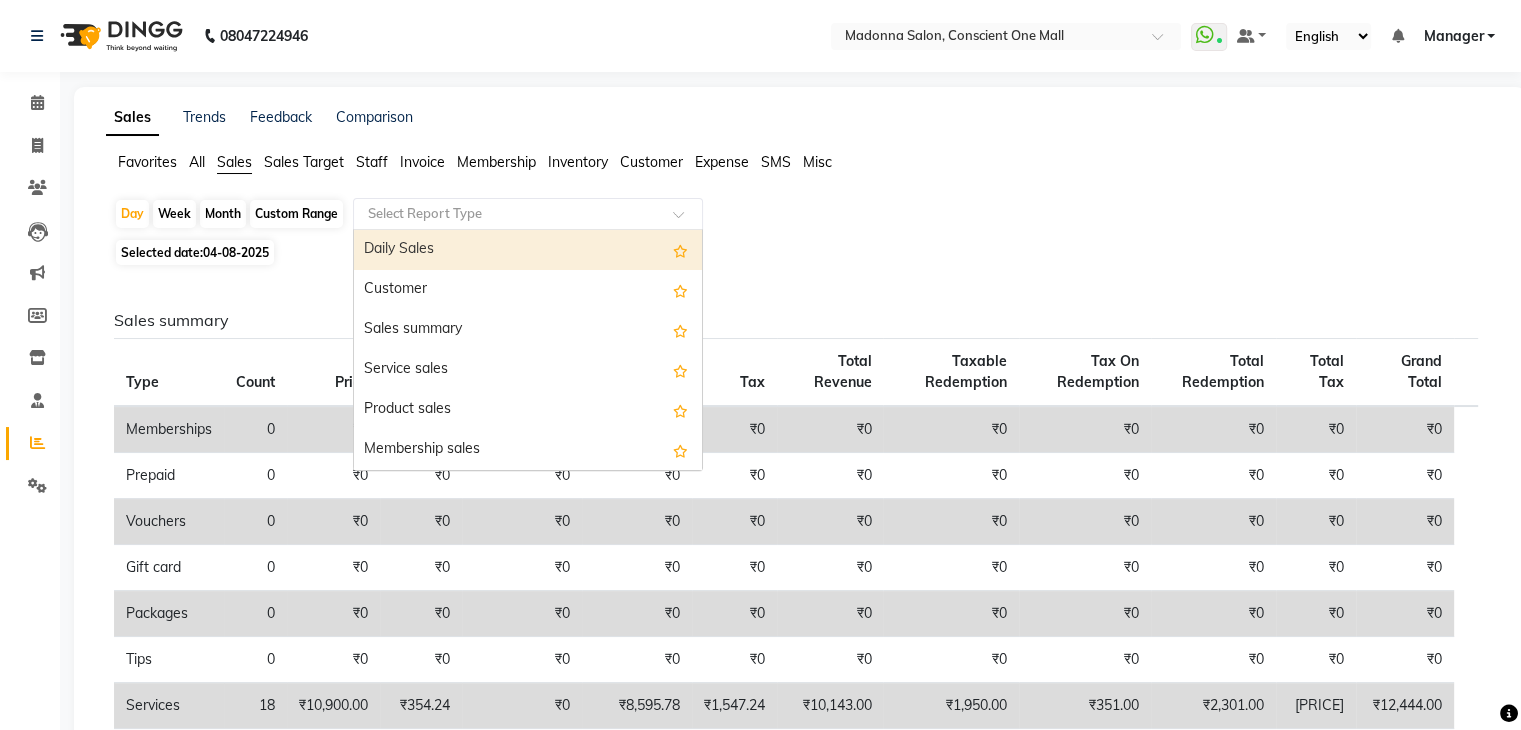 click on "Daily Sales" at bounding box center [528, 250] 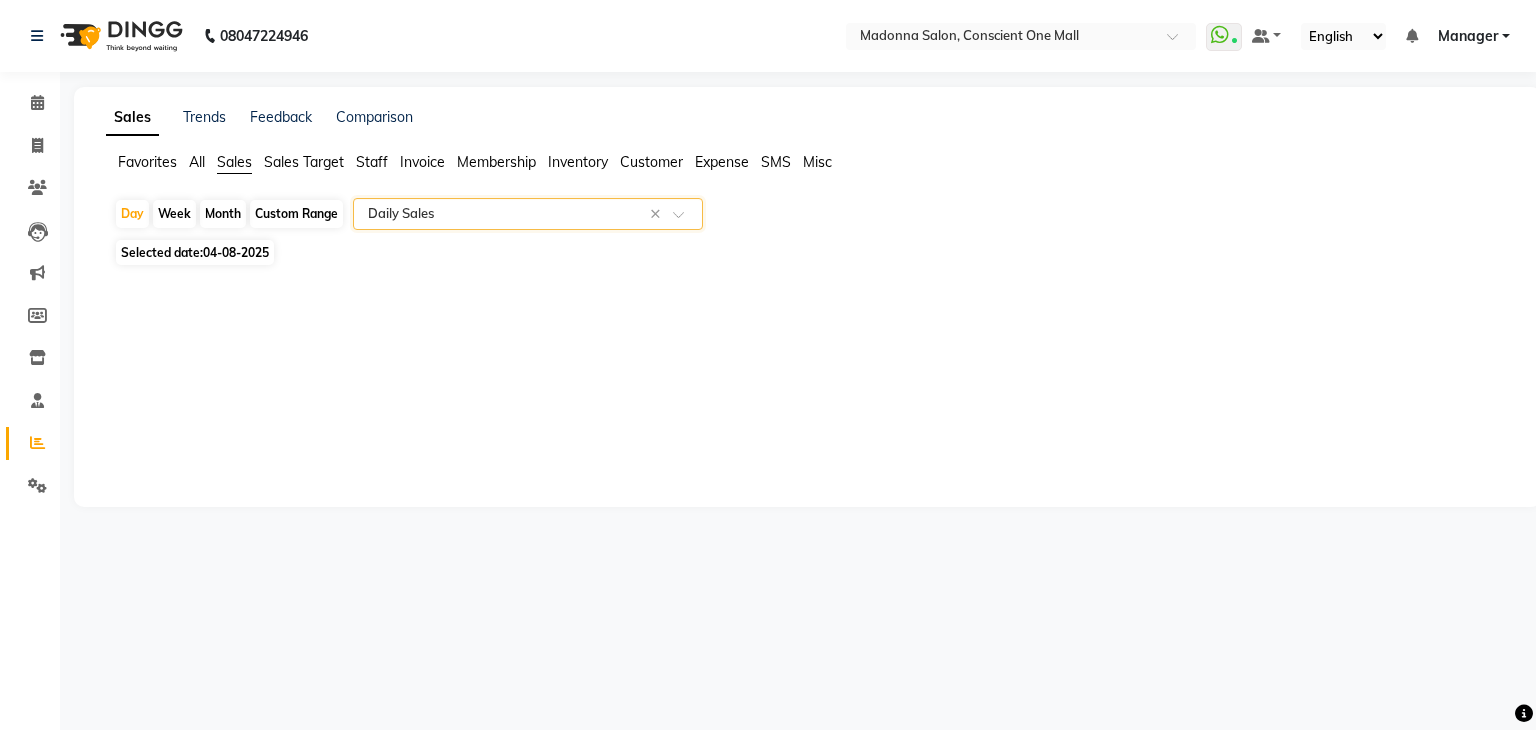 select on "csv" 